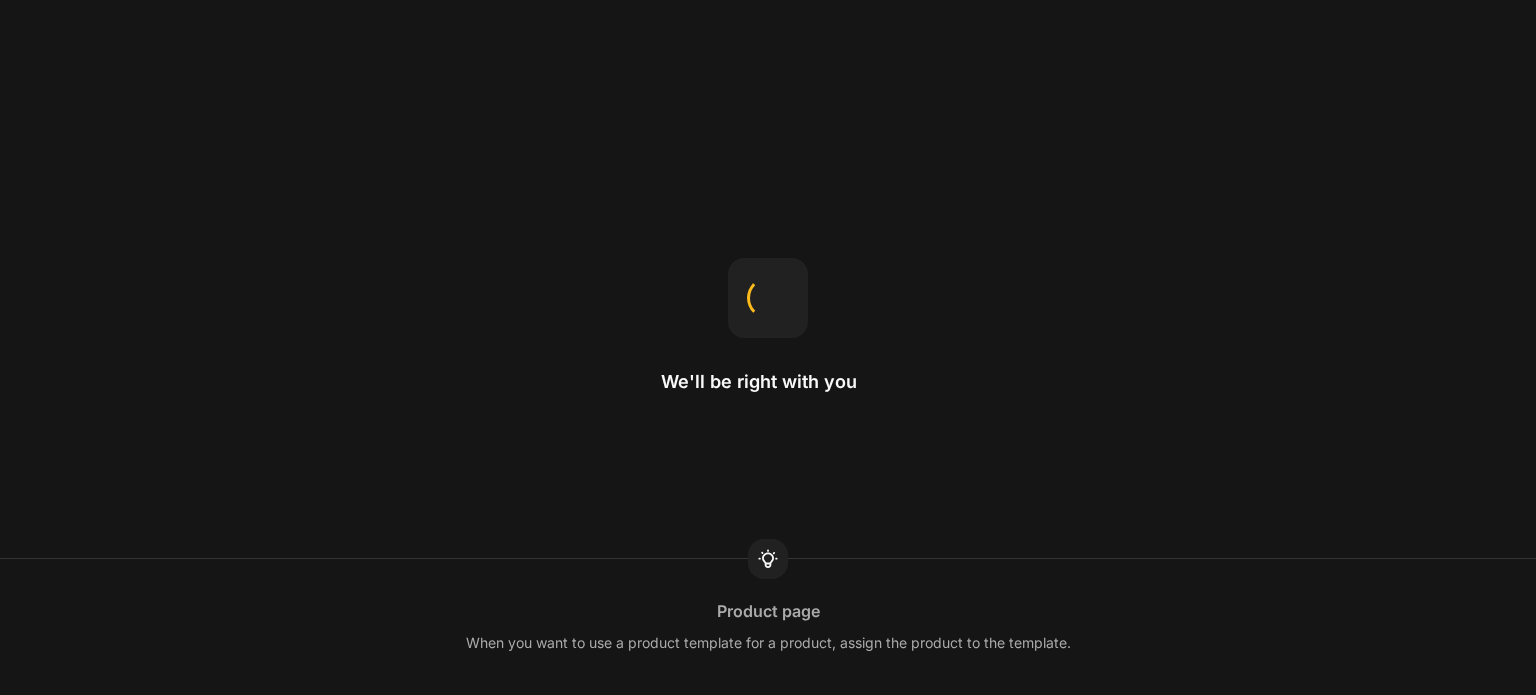 scroll, scrollTop: 0, scrollLeft: 0, axis: both 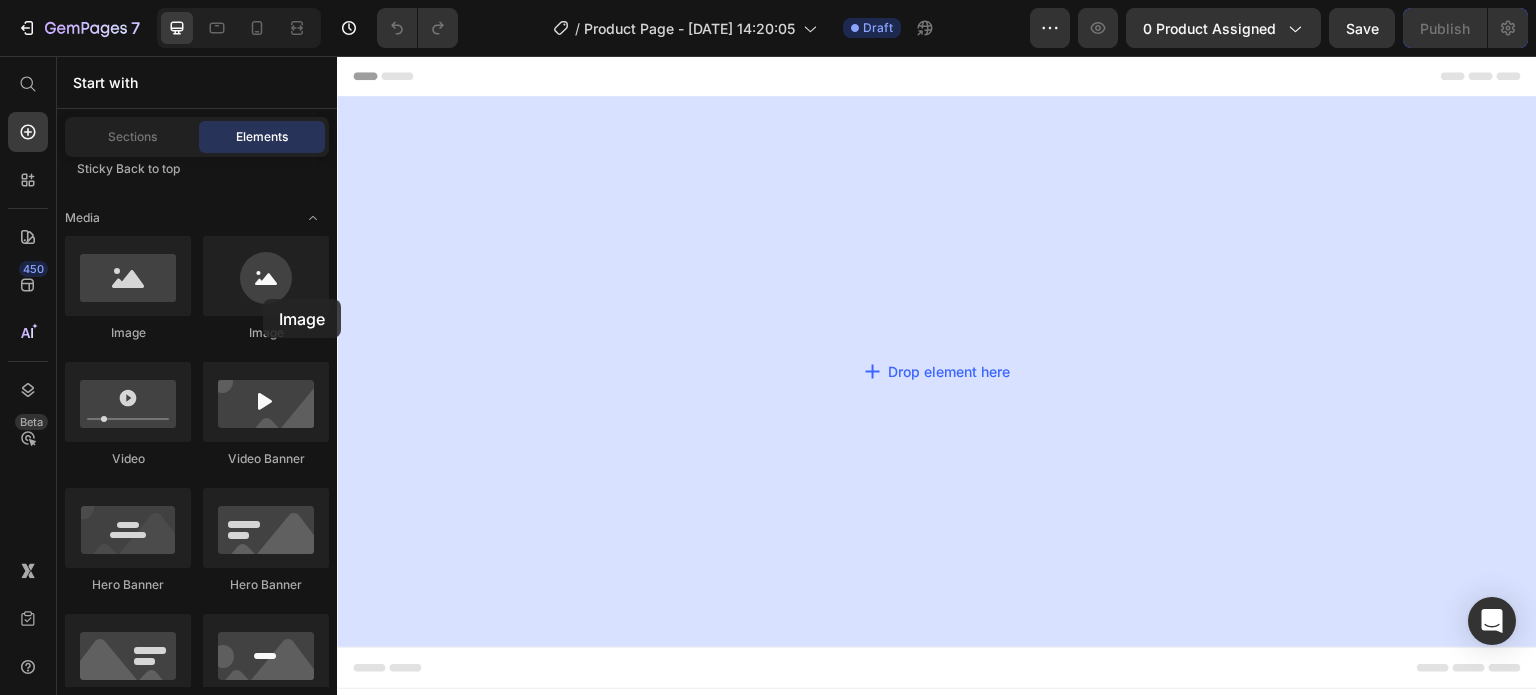 drag, startPoint x: 522, startPoint y: 351, endPoint x: 586, endPoint y: 315, distance: 73.43024 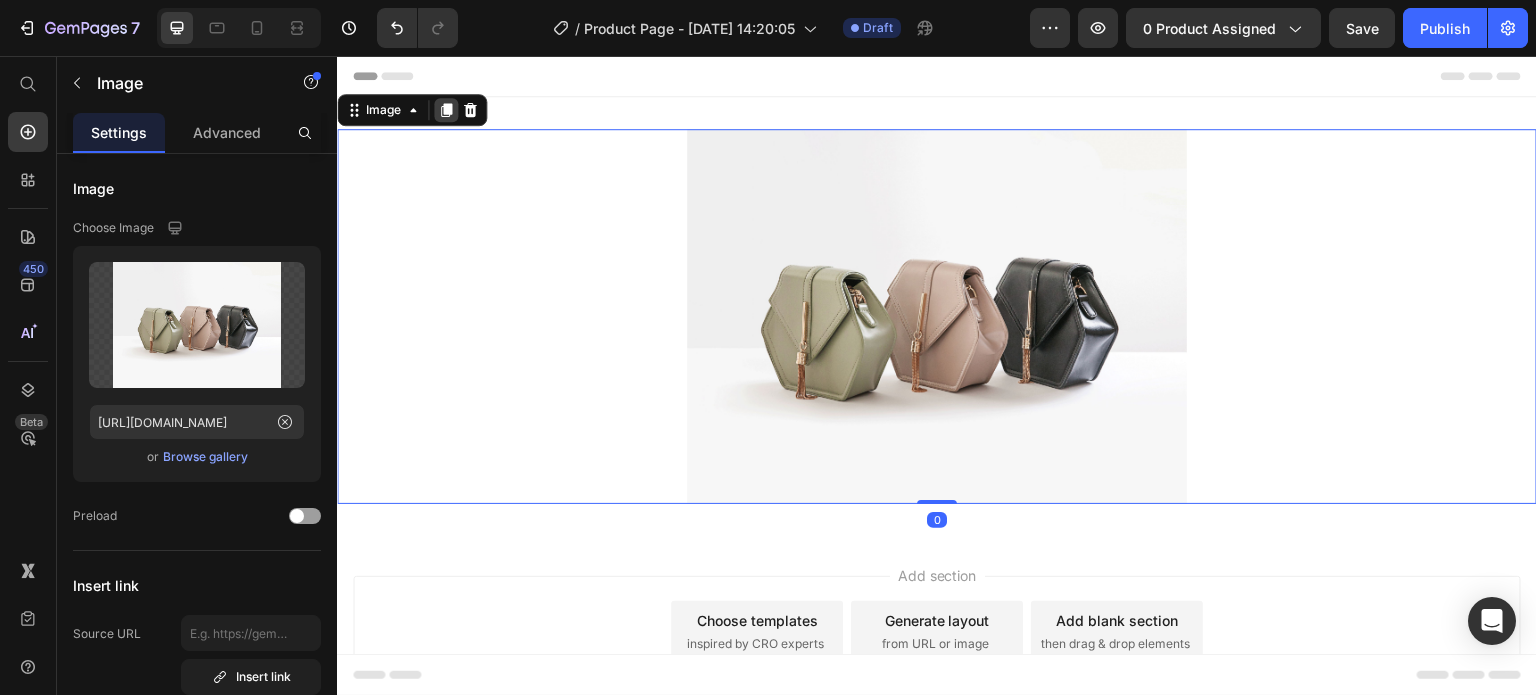 click 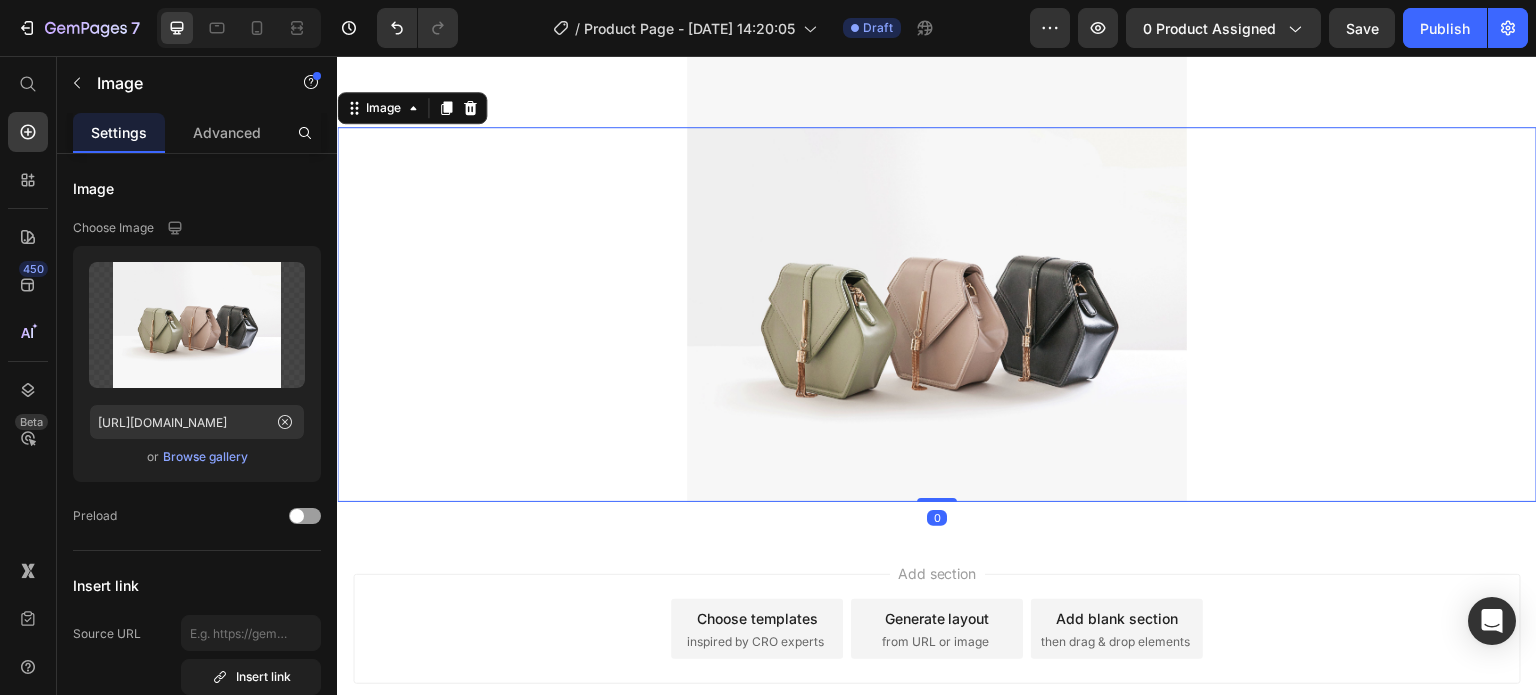 click 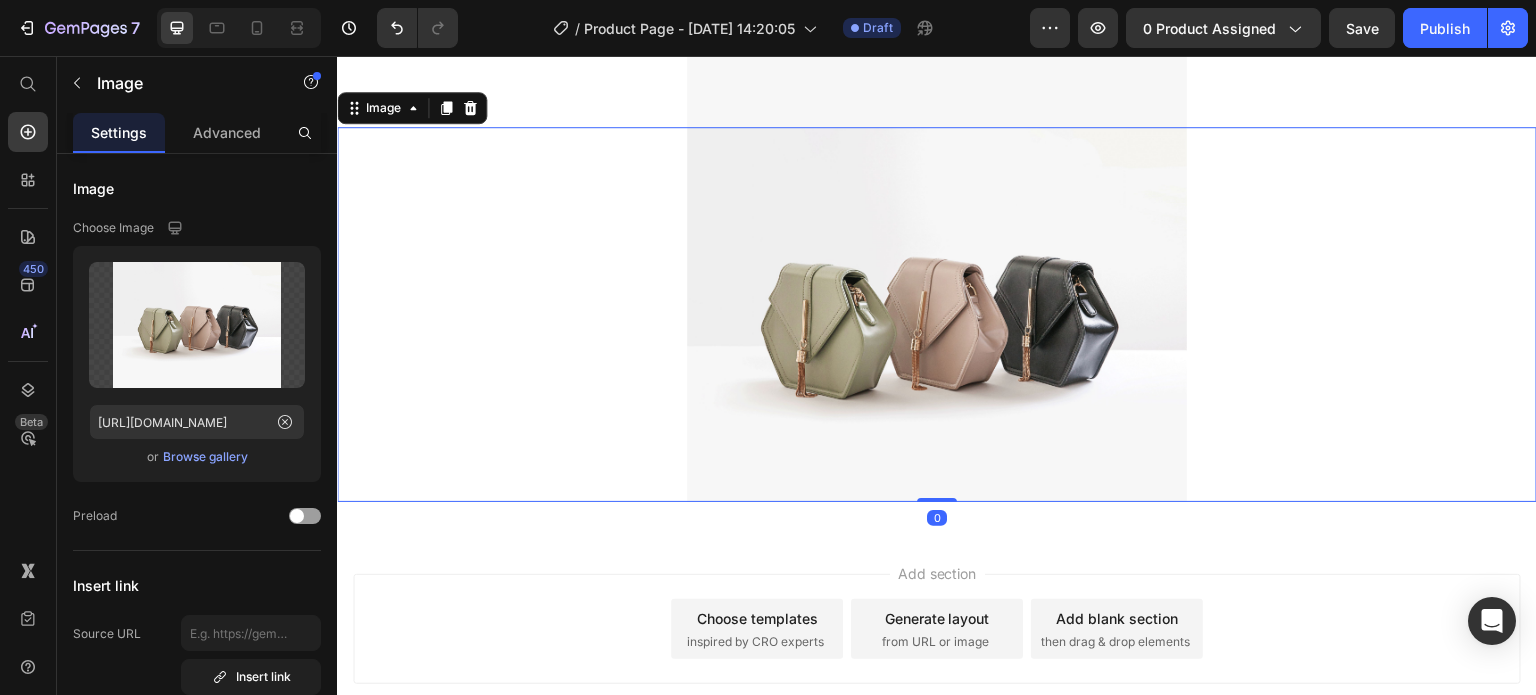 click 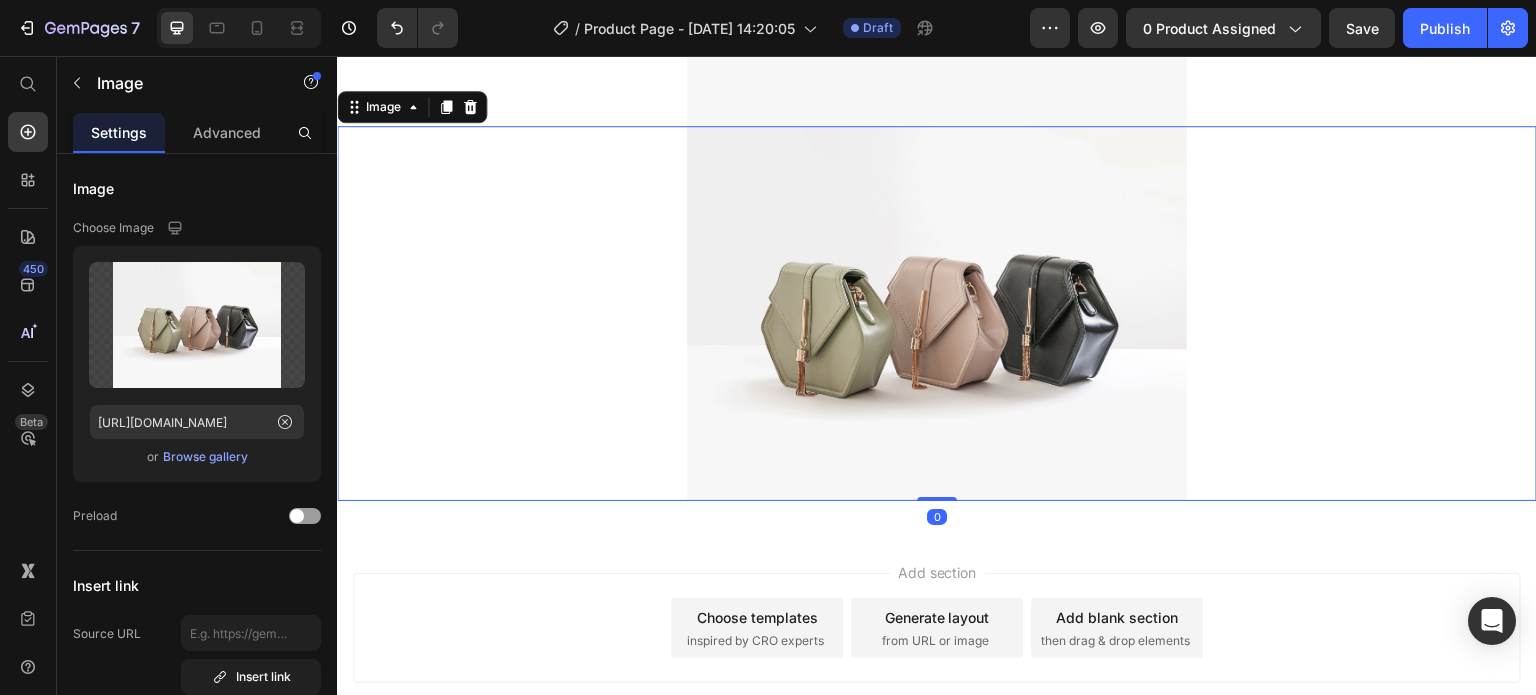 click 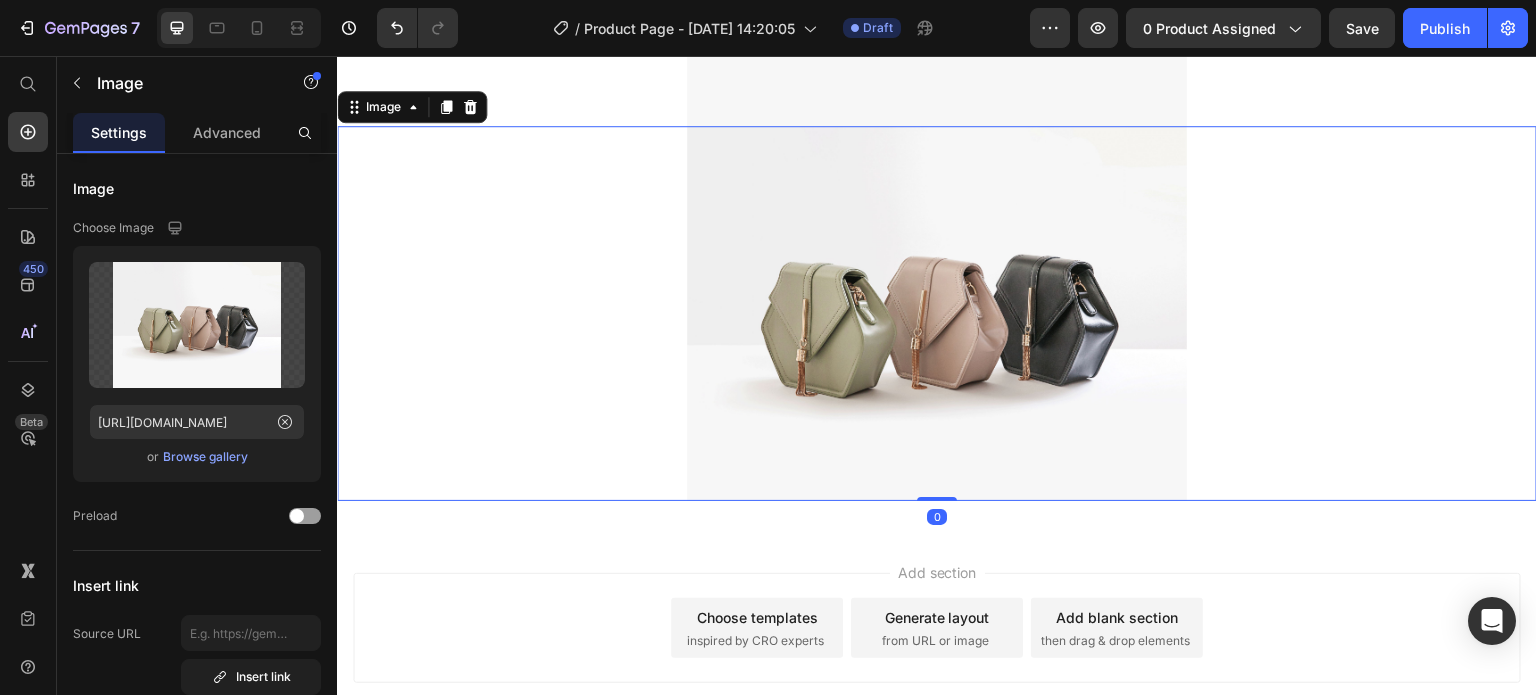 click 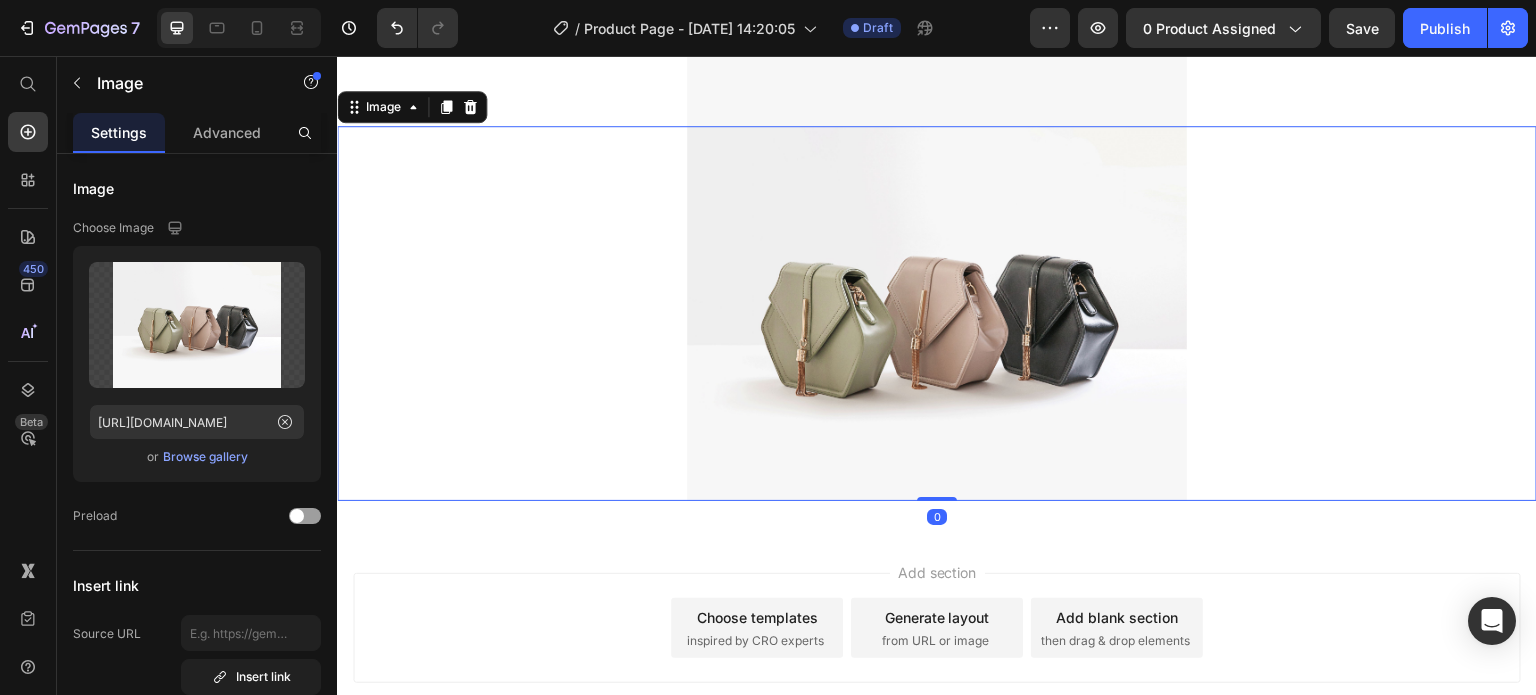 click 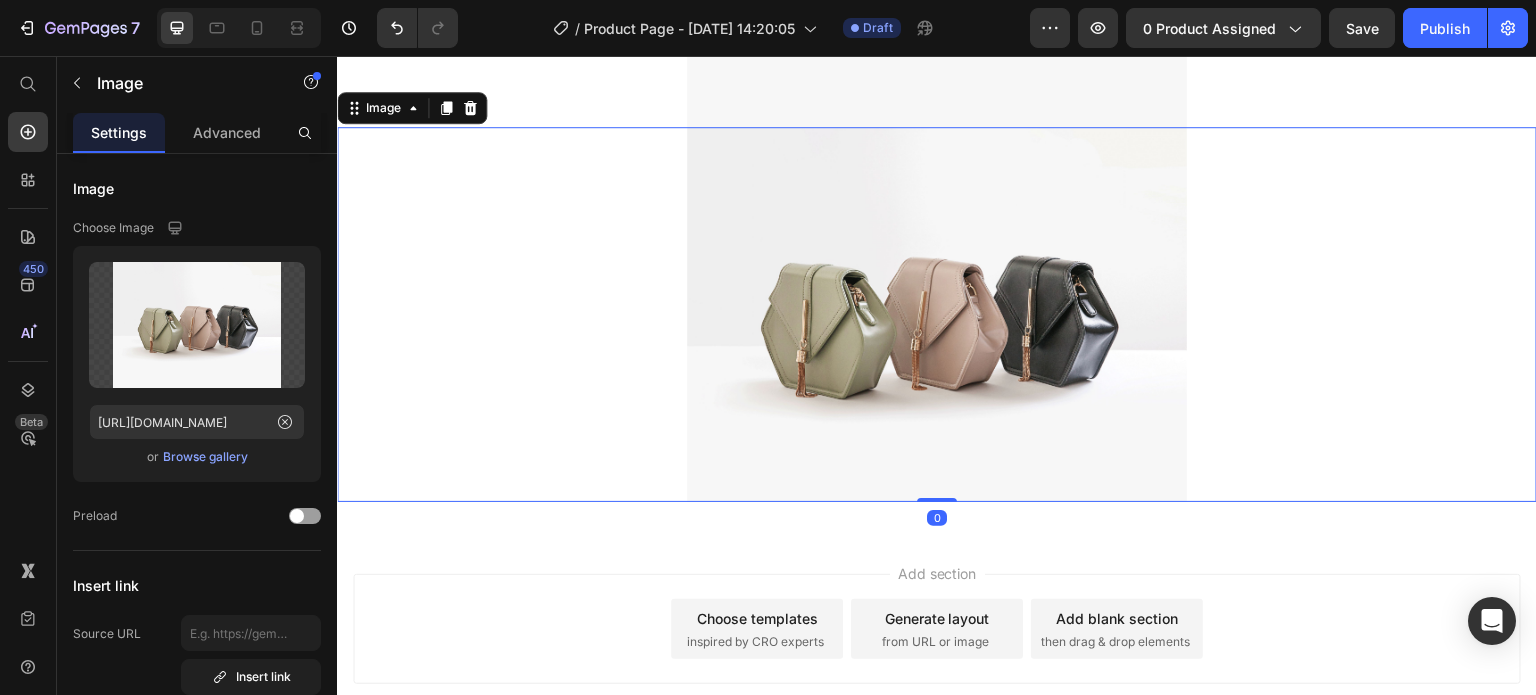 click 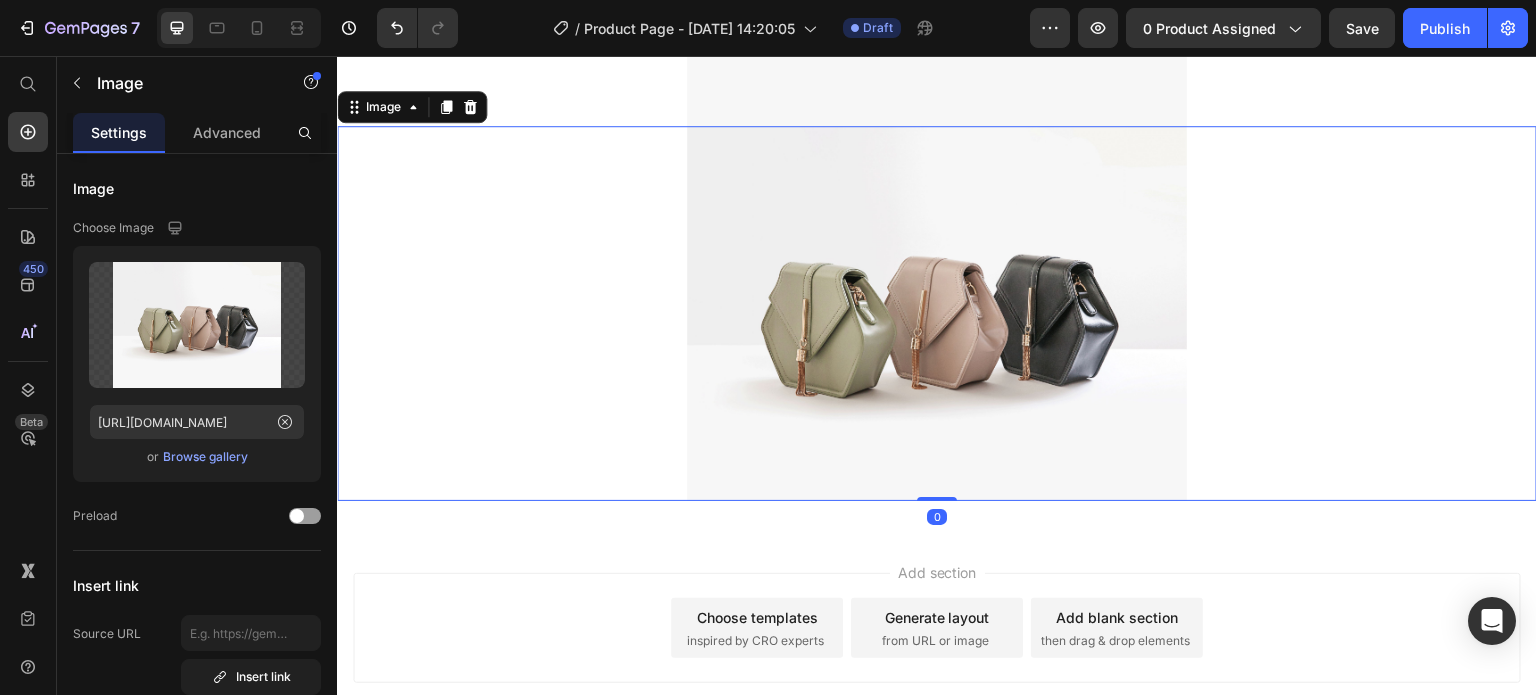 click 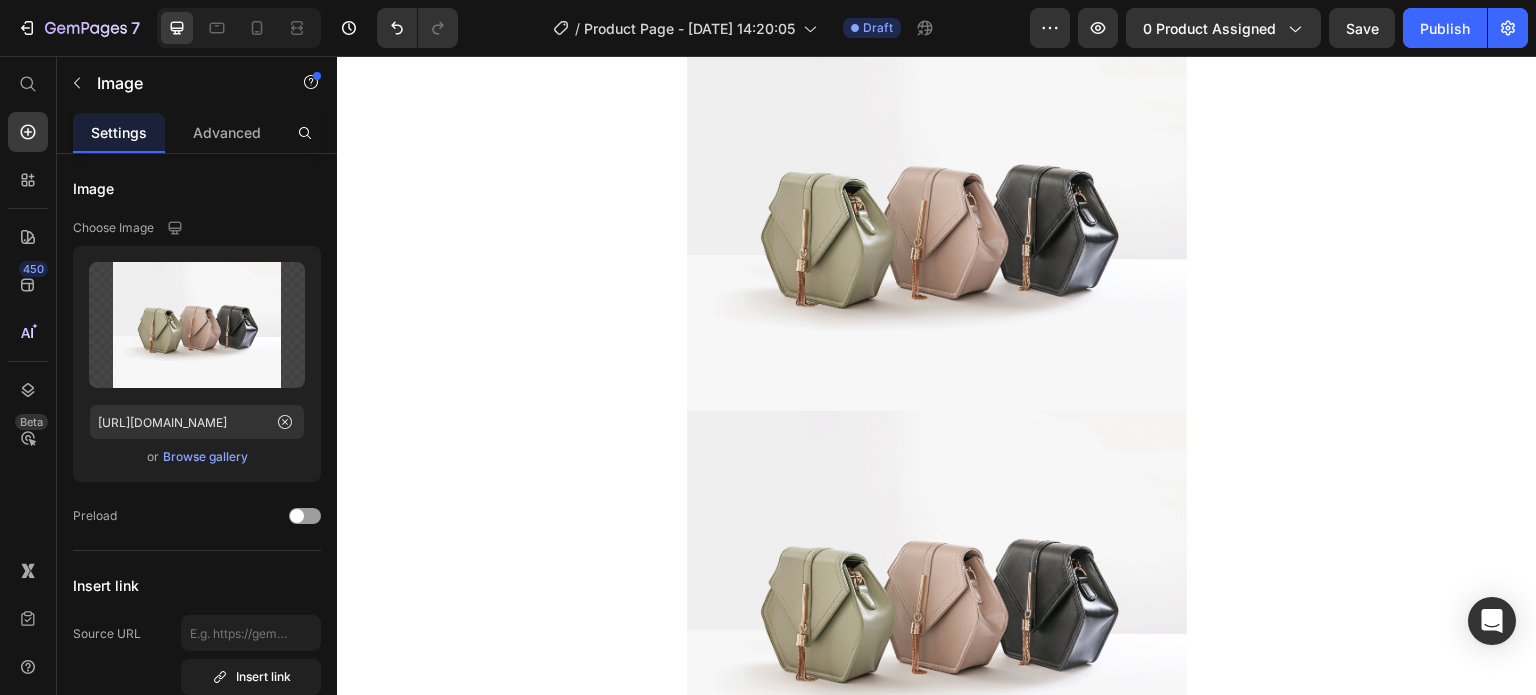 scroll, scrollTop: 0, scrollLeft: 0, axis: both 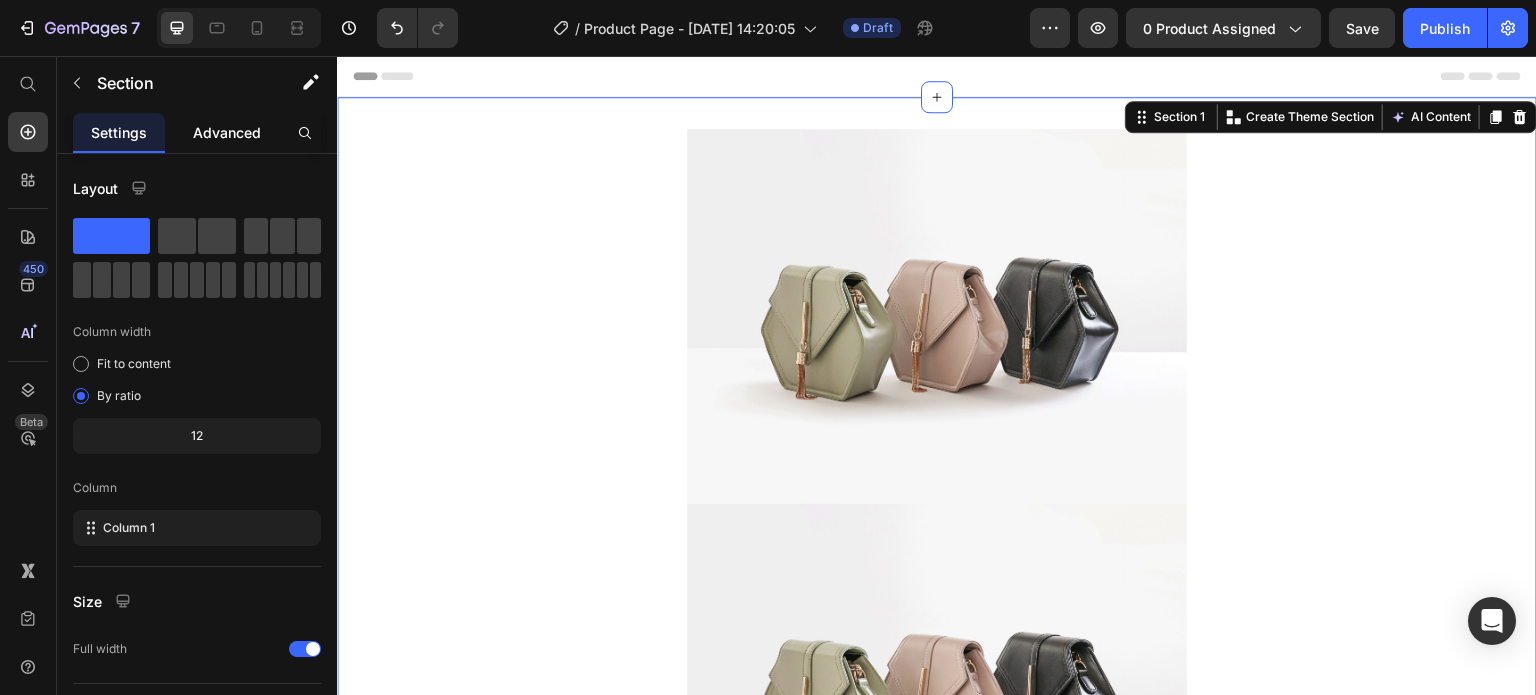 click on "Advanced" at bounding box center (227, 132) 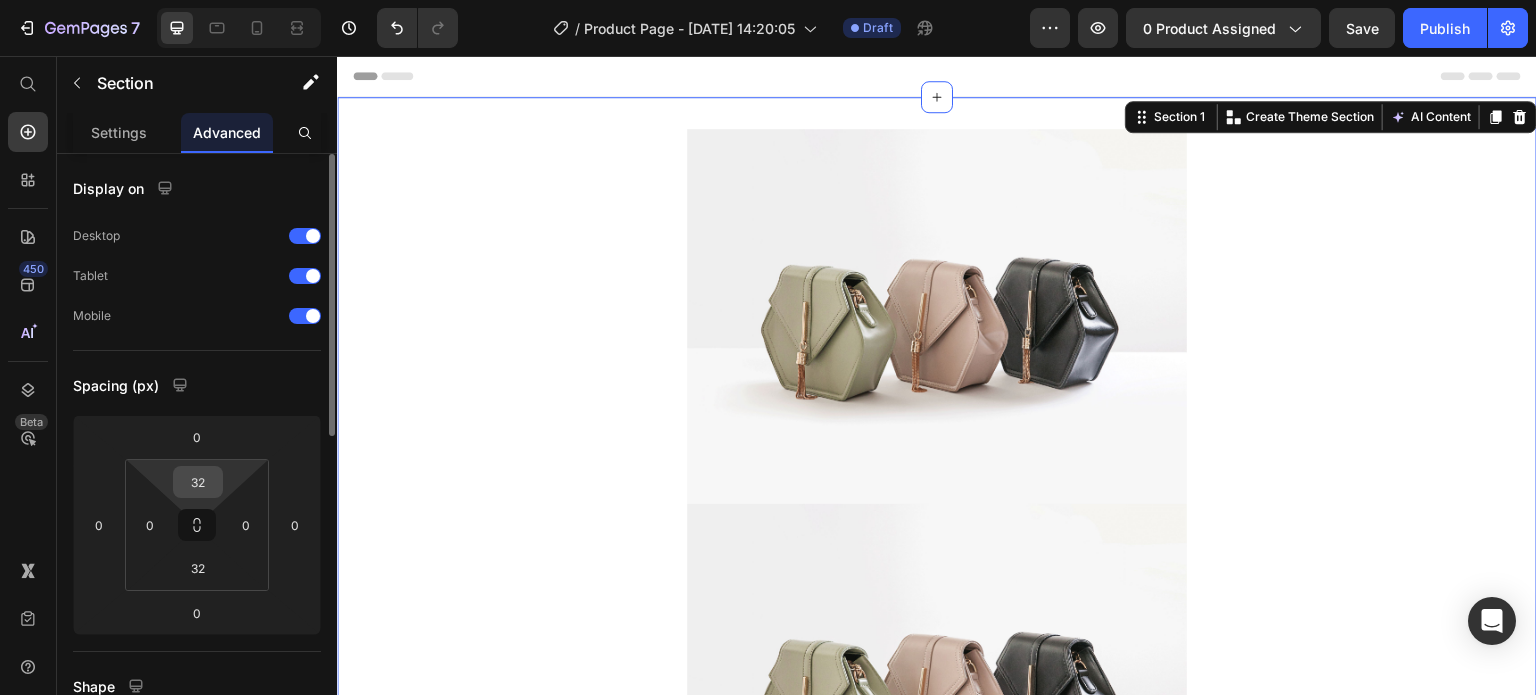 click on "32" at bounding box center [198, 482] 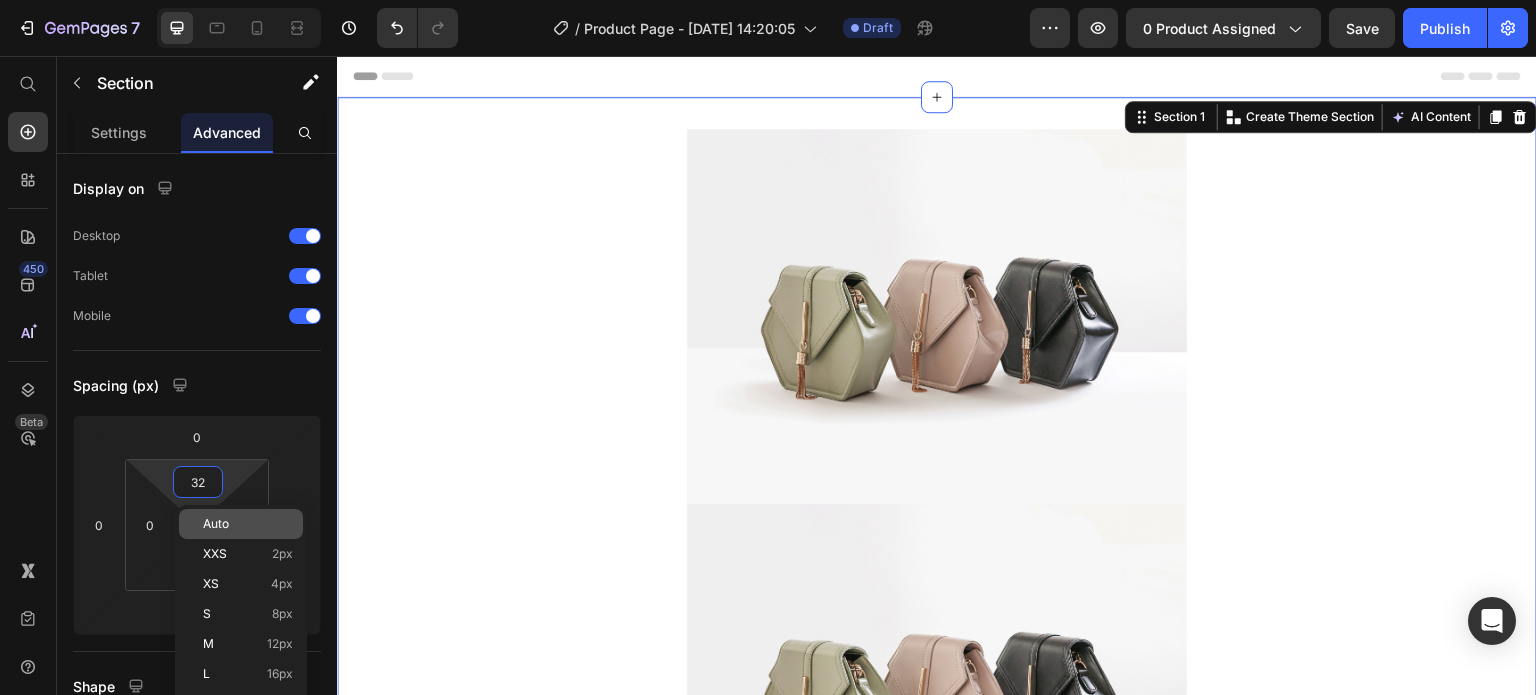 type on "2" 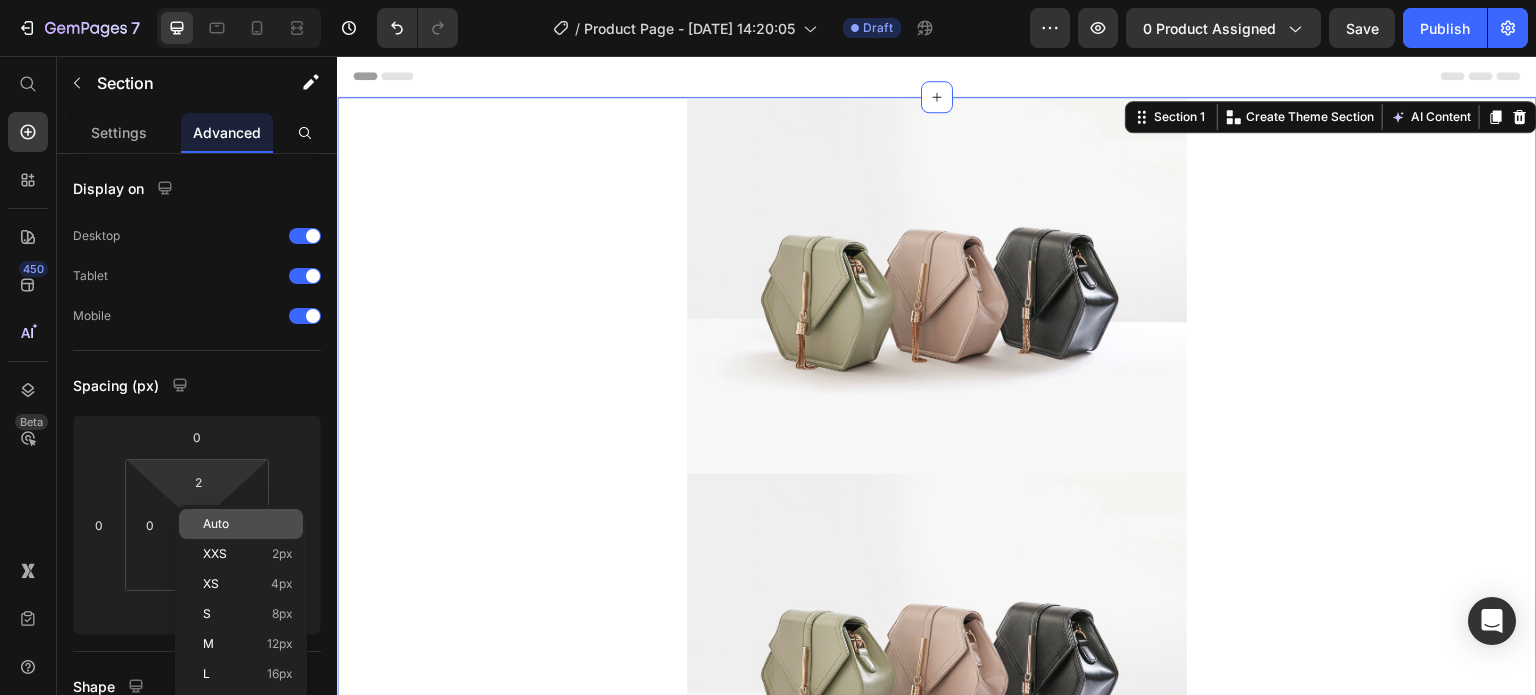 click on "Auto" 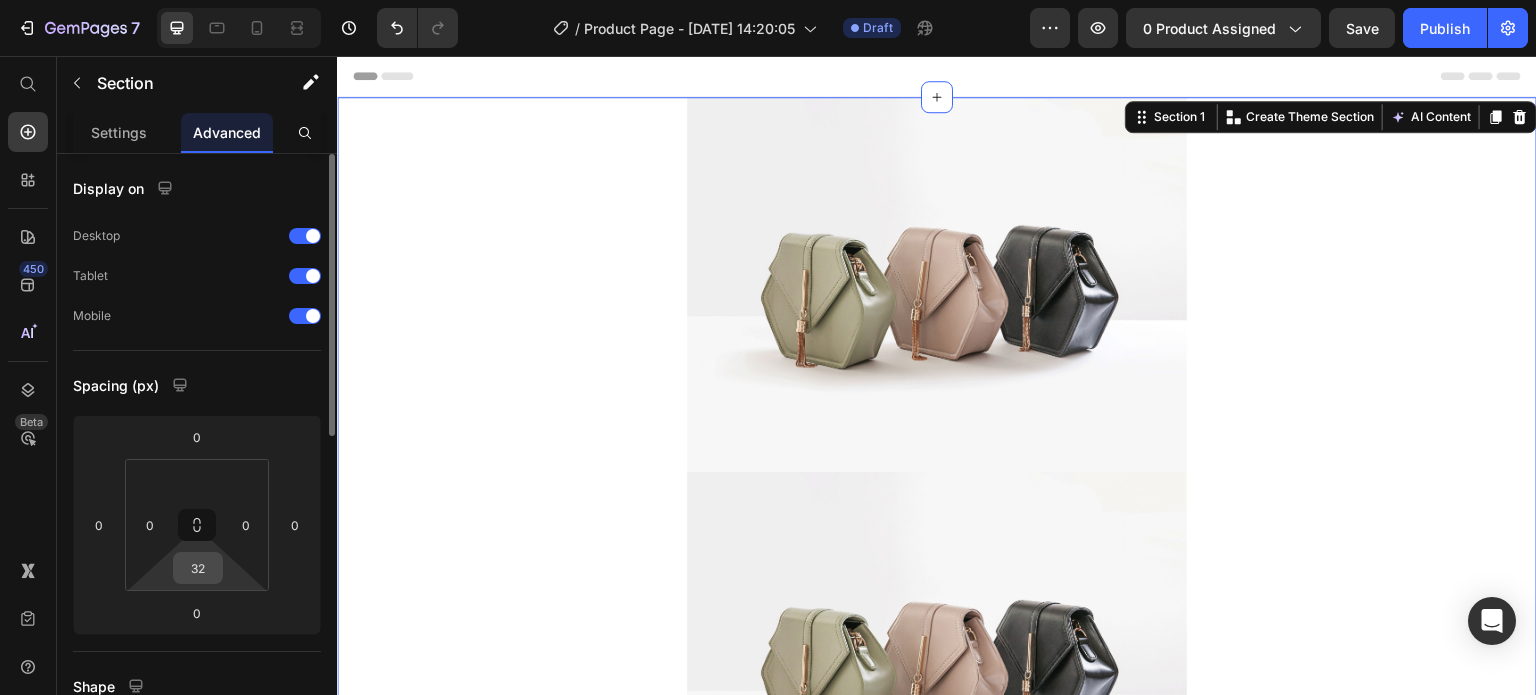 click on "32" at bounding box center (198, 568) 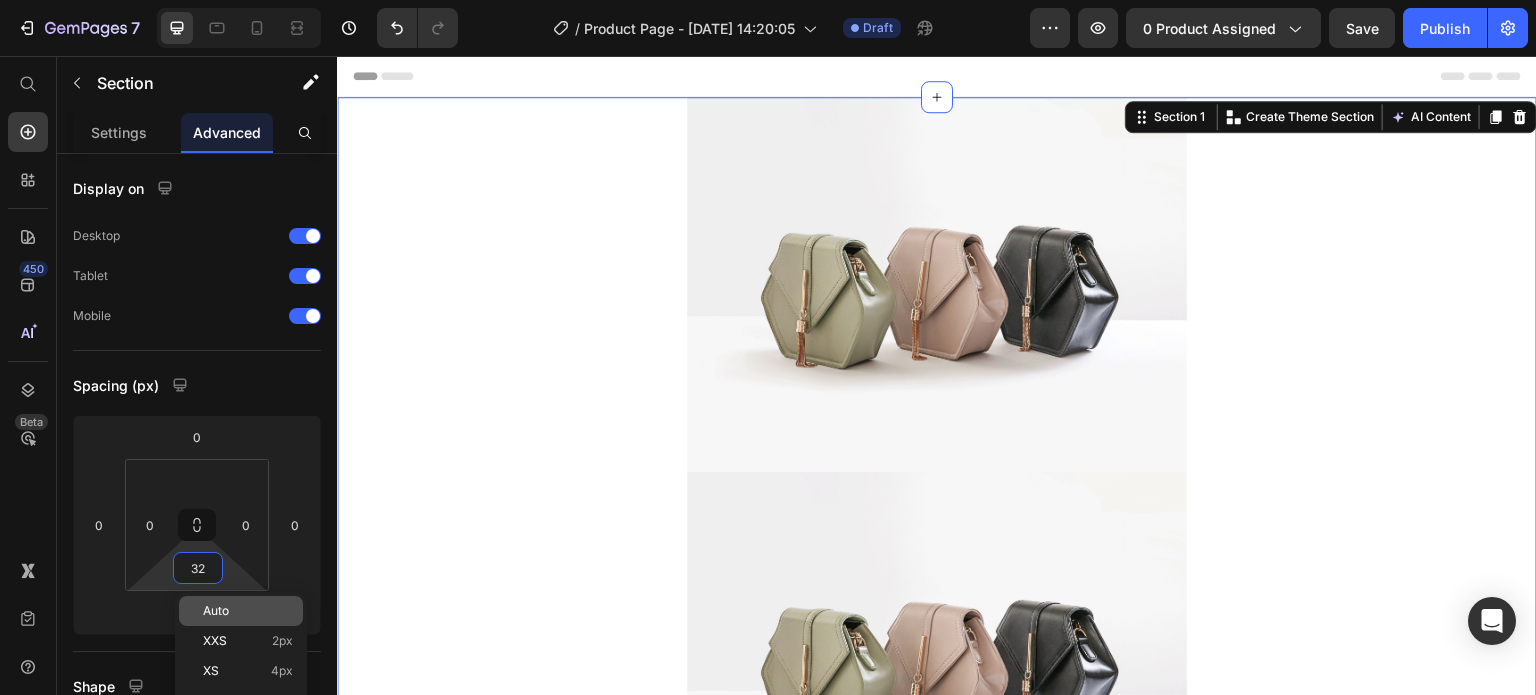 type on "2" 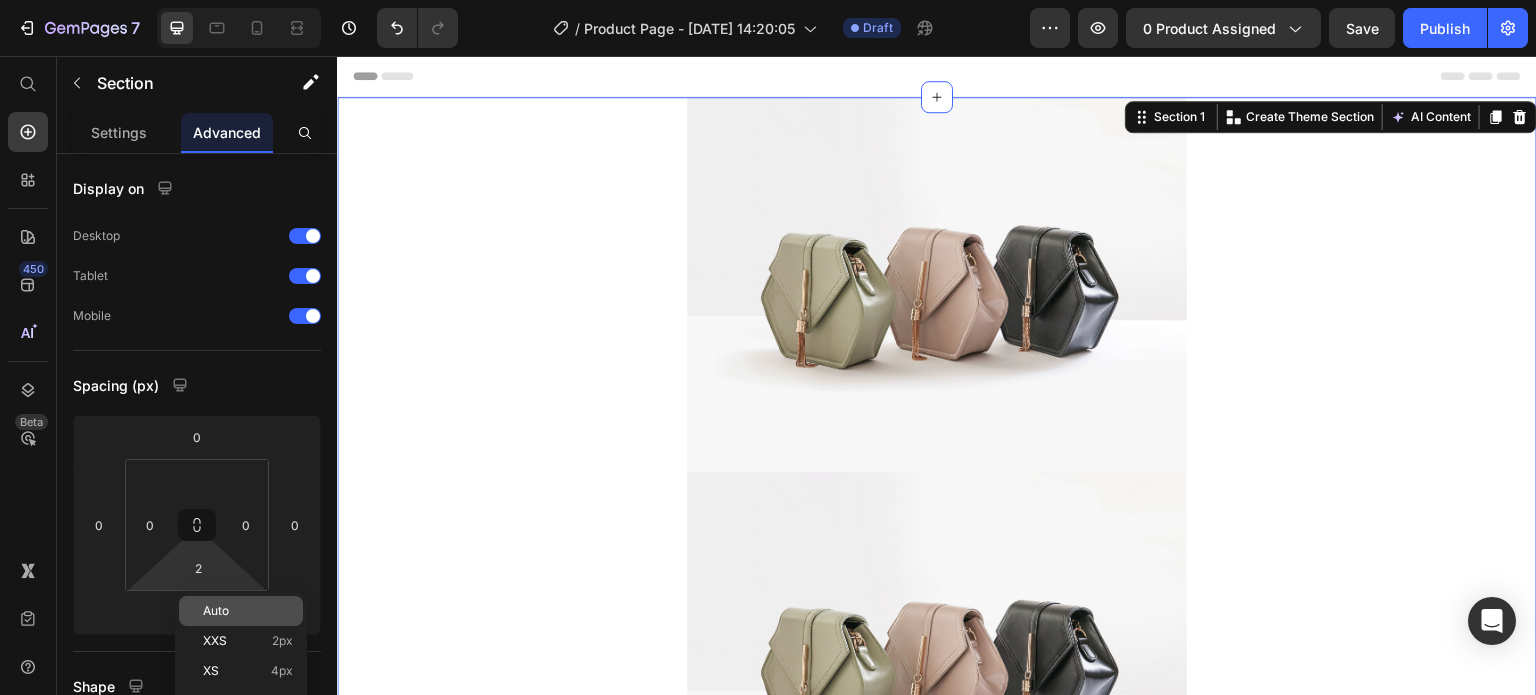 click on "Auto" at bounding box center (216, 611) 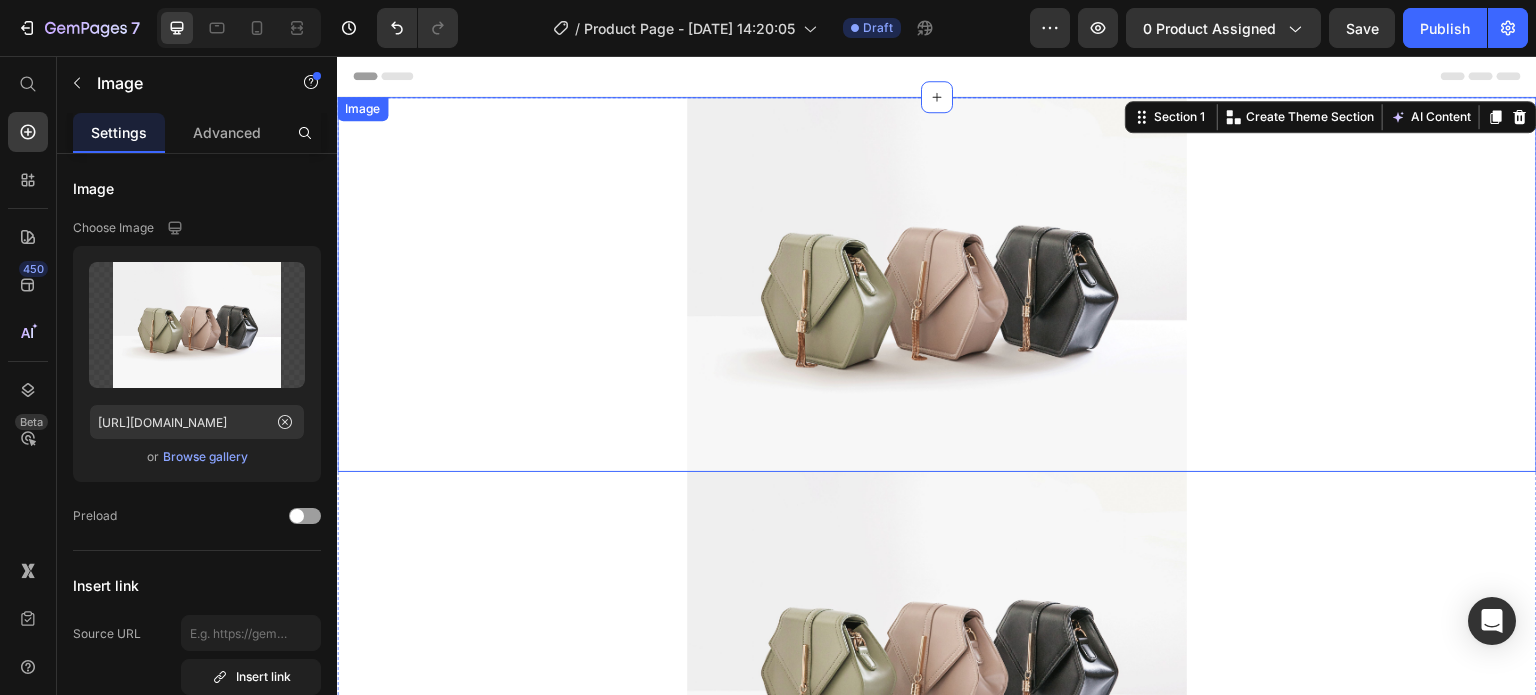 click at bounding box center [937, 284] 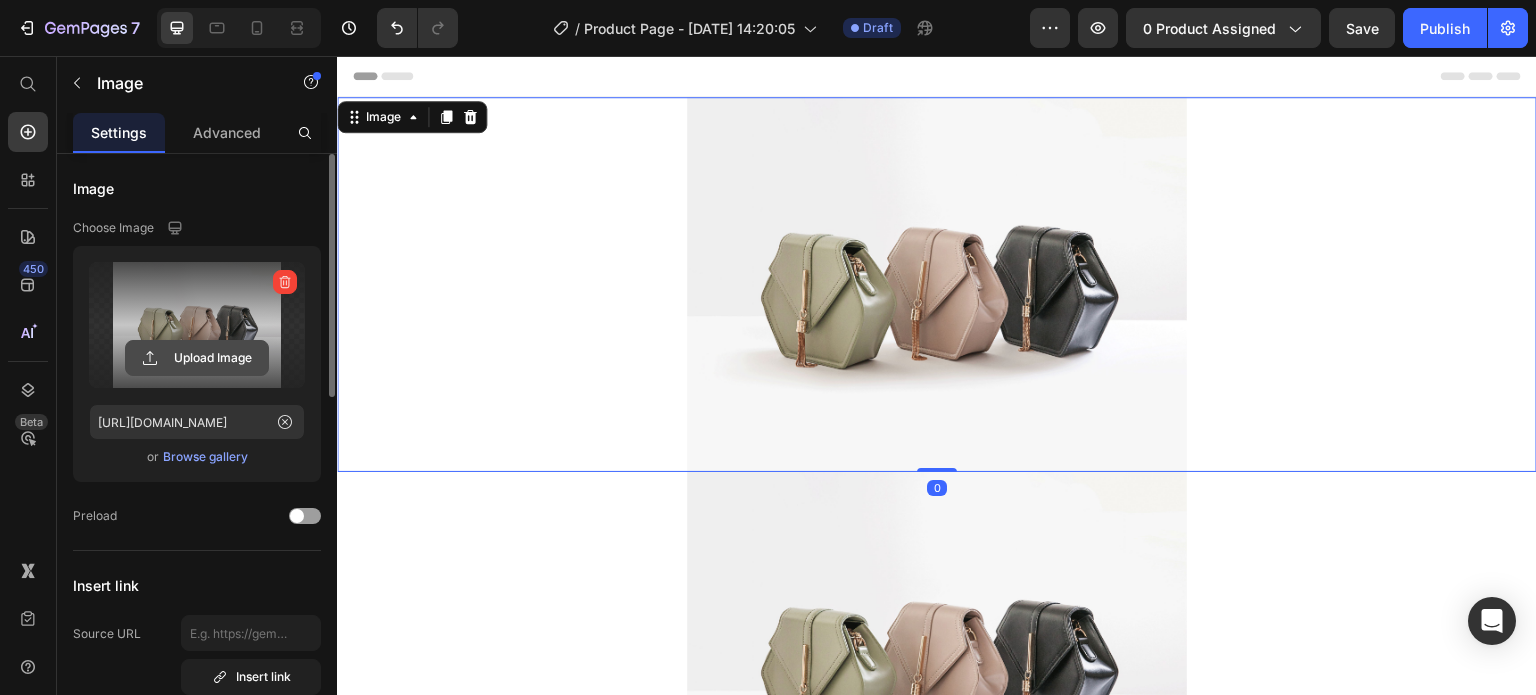 click 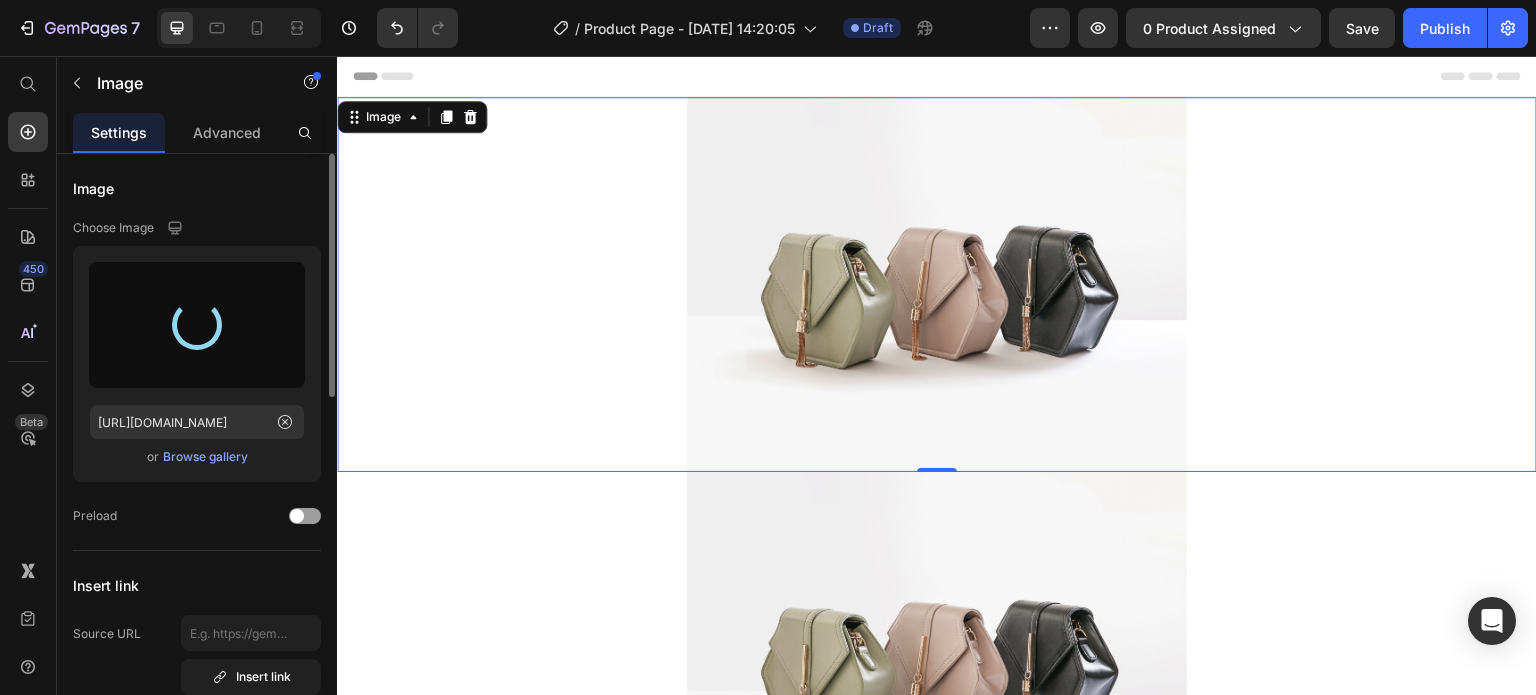 type on "https://cdn.shopify.com/s/files/1/0631/7883/4106/files/gempages_484857481676194700-391123b1-23bb-42cc-9af9-2daa0c9b4b3f.gif" 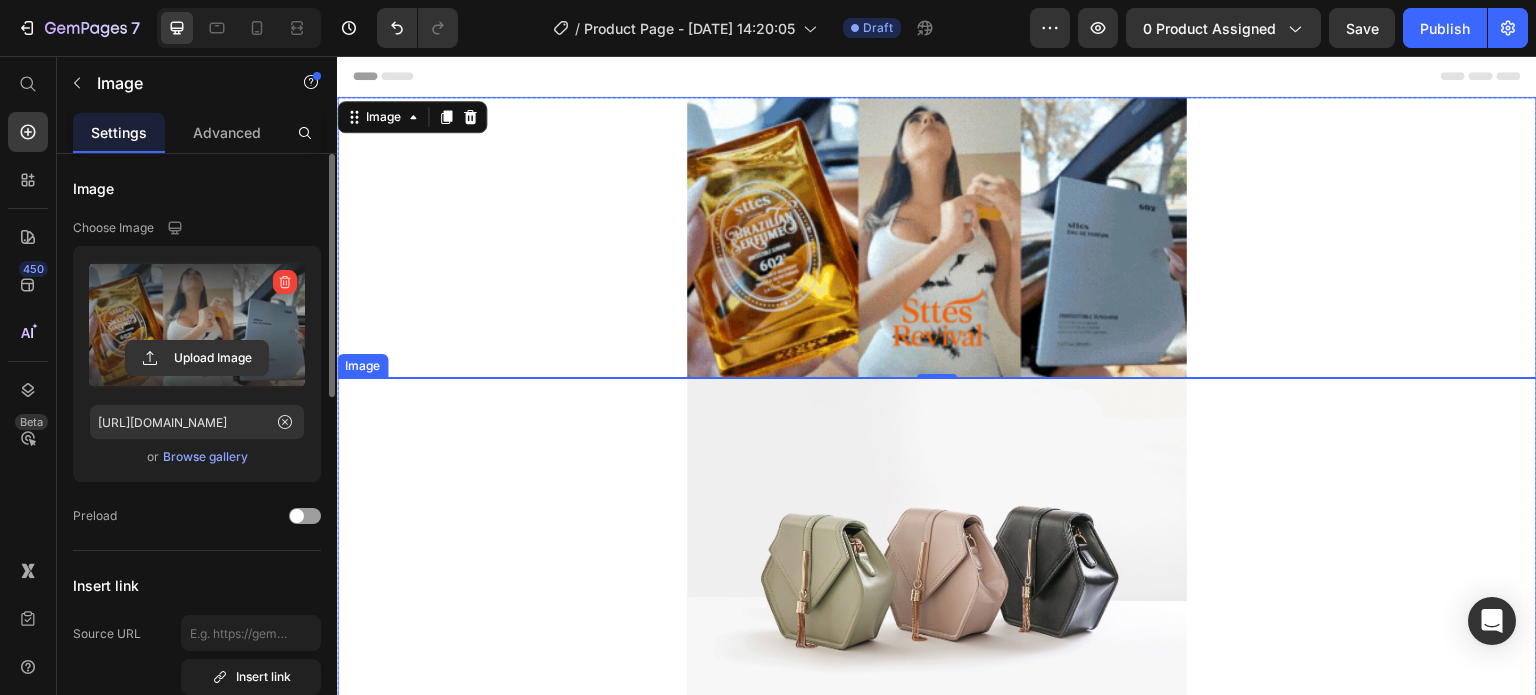 click at bounding box center (937, 565) 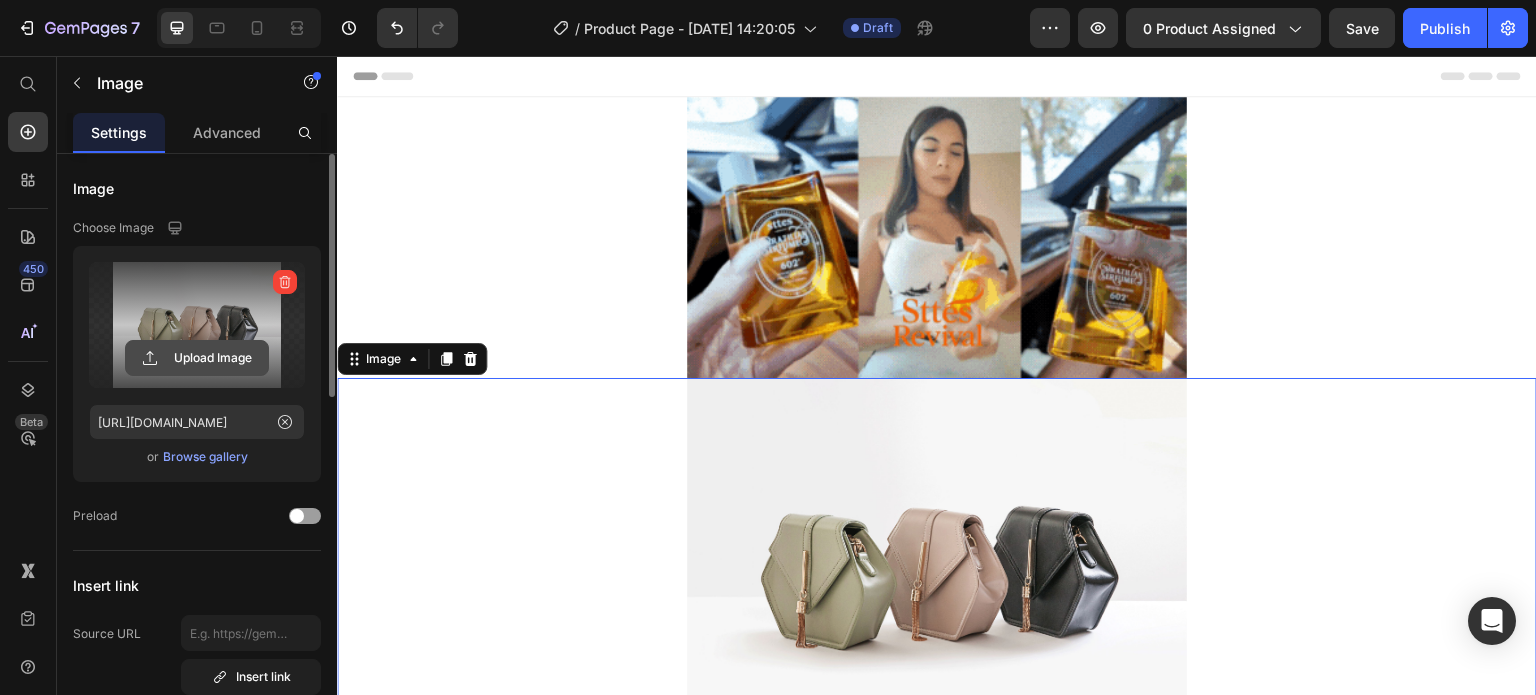 click 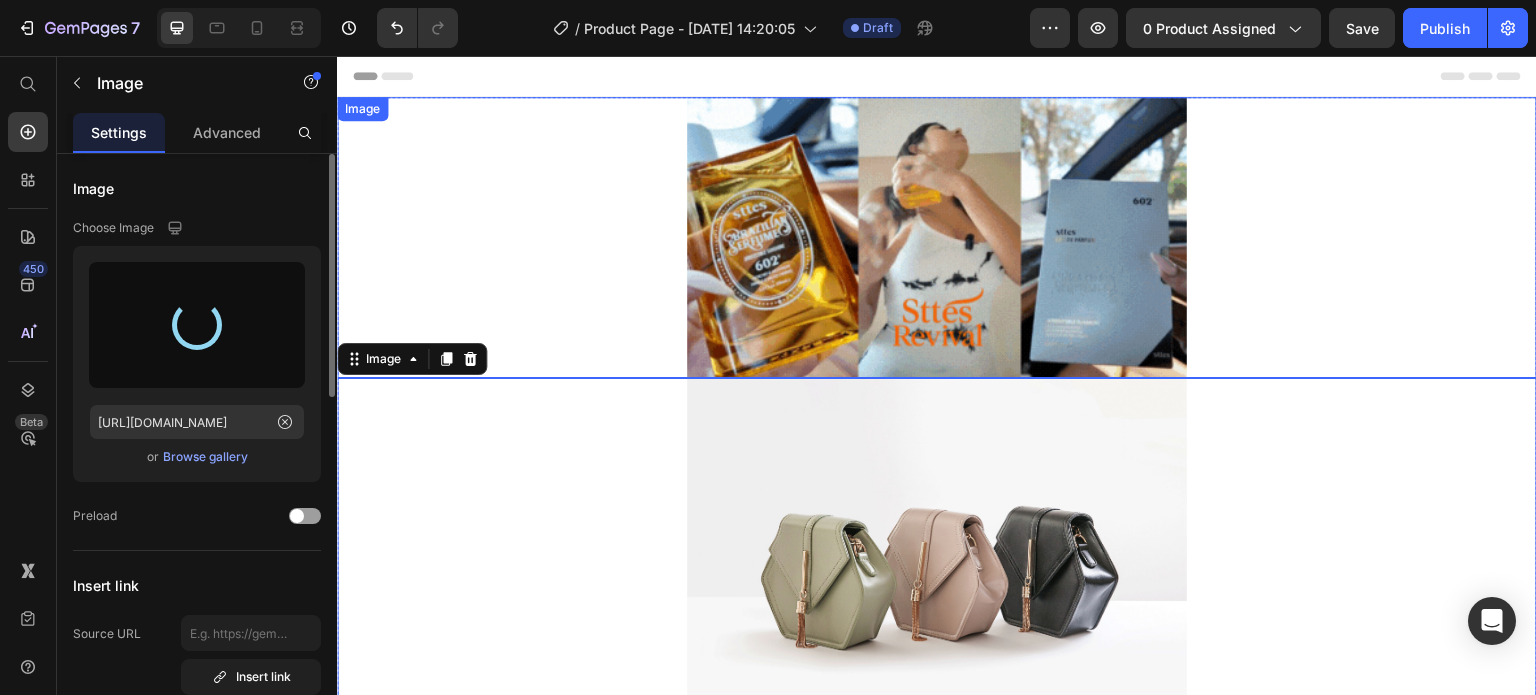 type on "https://cdn.shopify.com/s/files/1/0631/7883/4106/files/gempages_484857481676194700-6a27a046-89f7-44f9-9e62-08c09b5a7bd5.png" 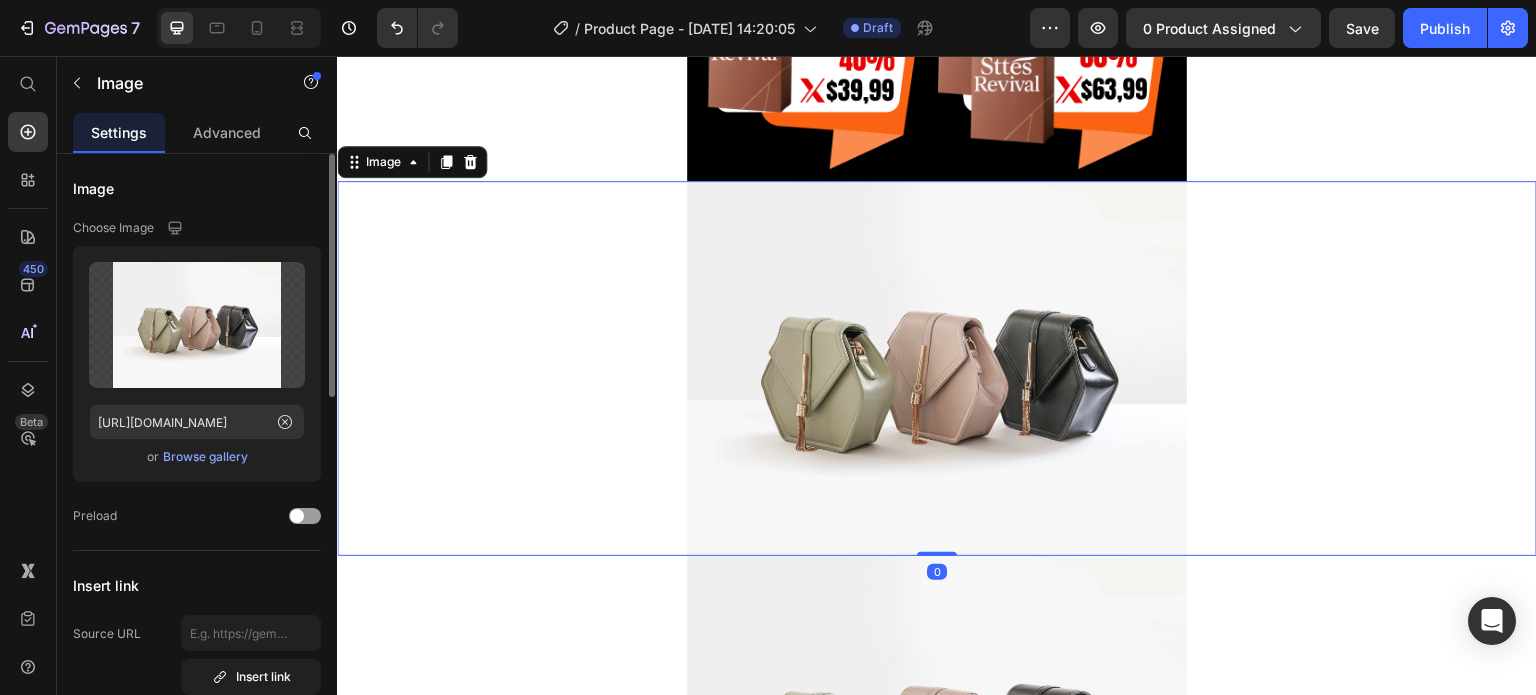 scroll, scrollTop: 1113, scrollLeft: 0, axis: vertical 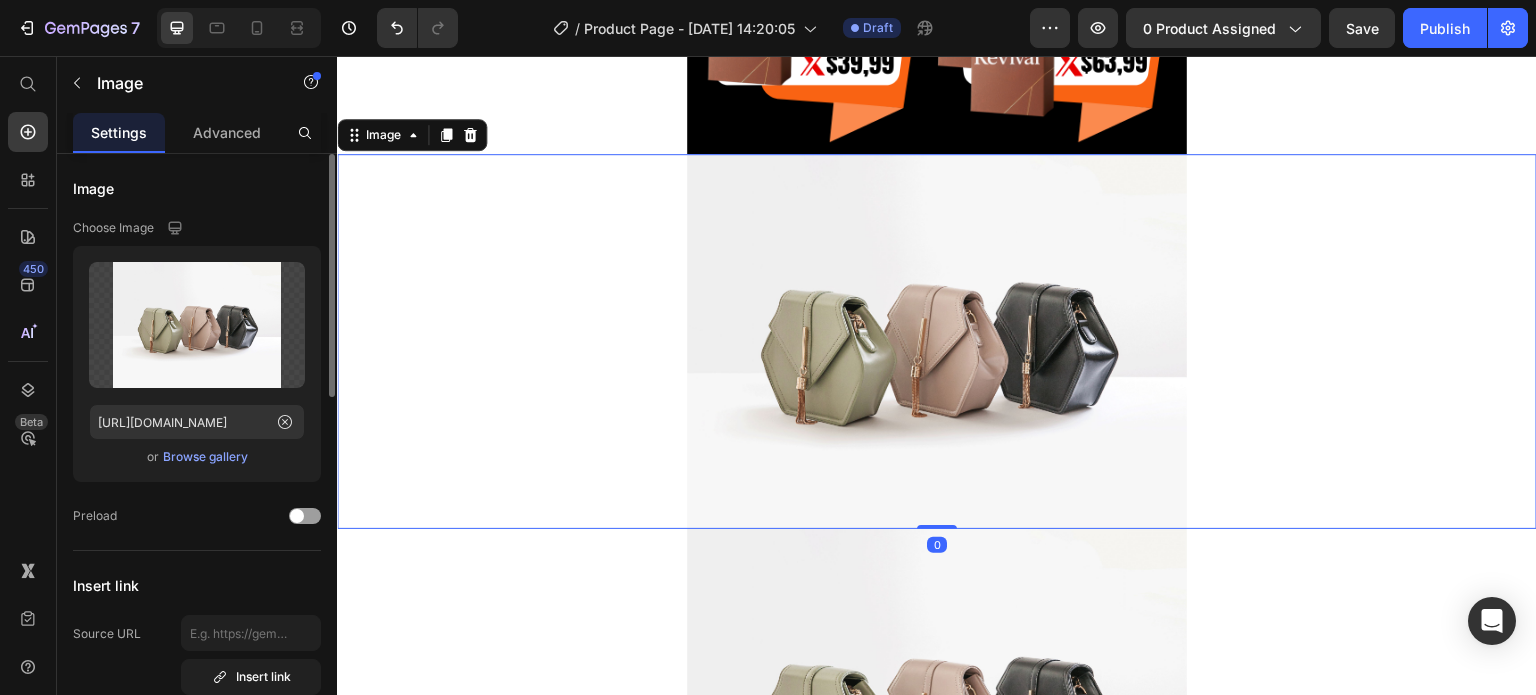 click at bounding box center (937, 341) 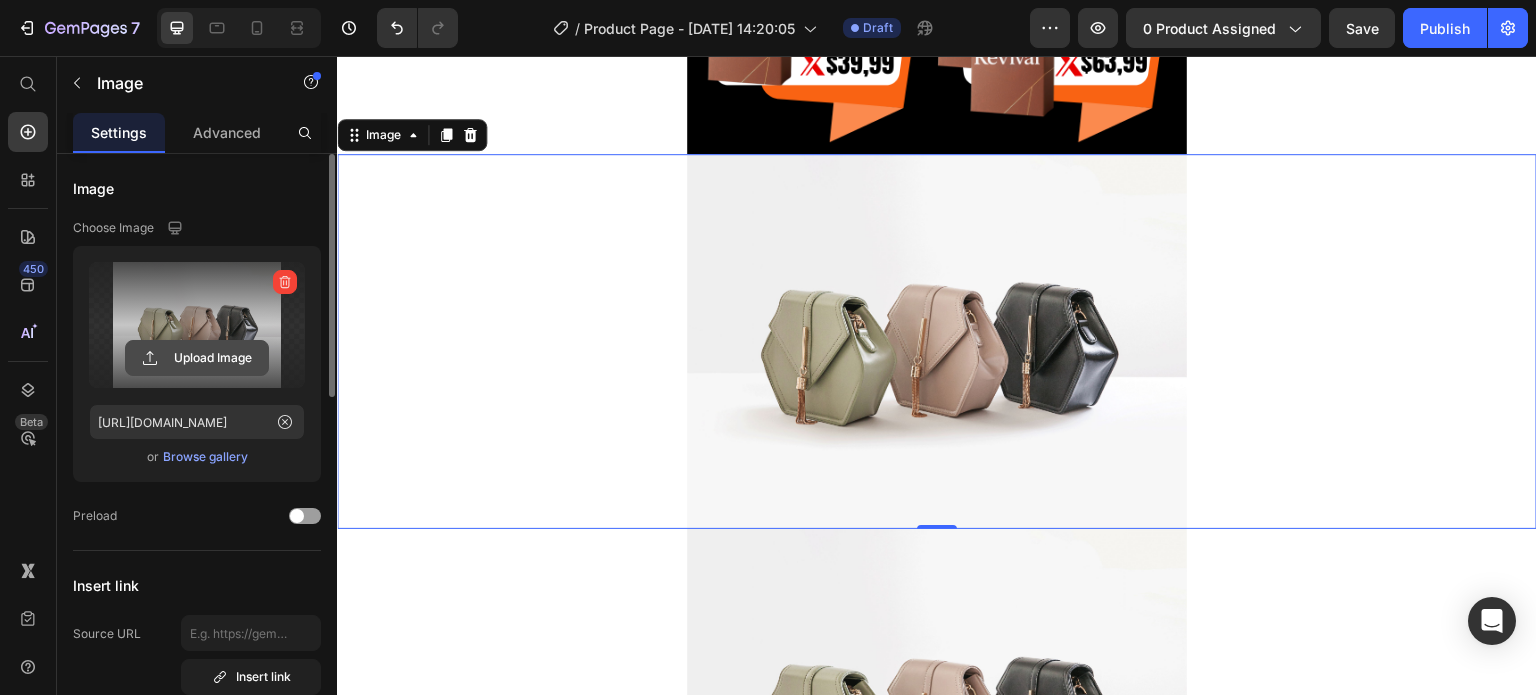 click 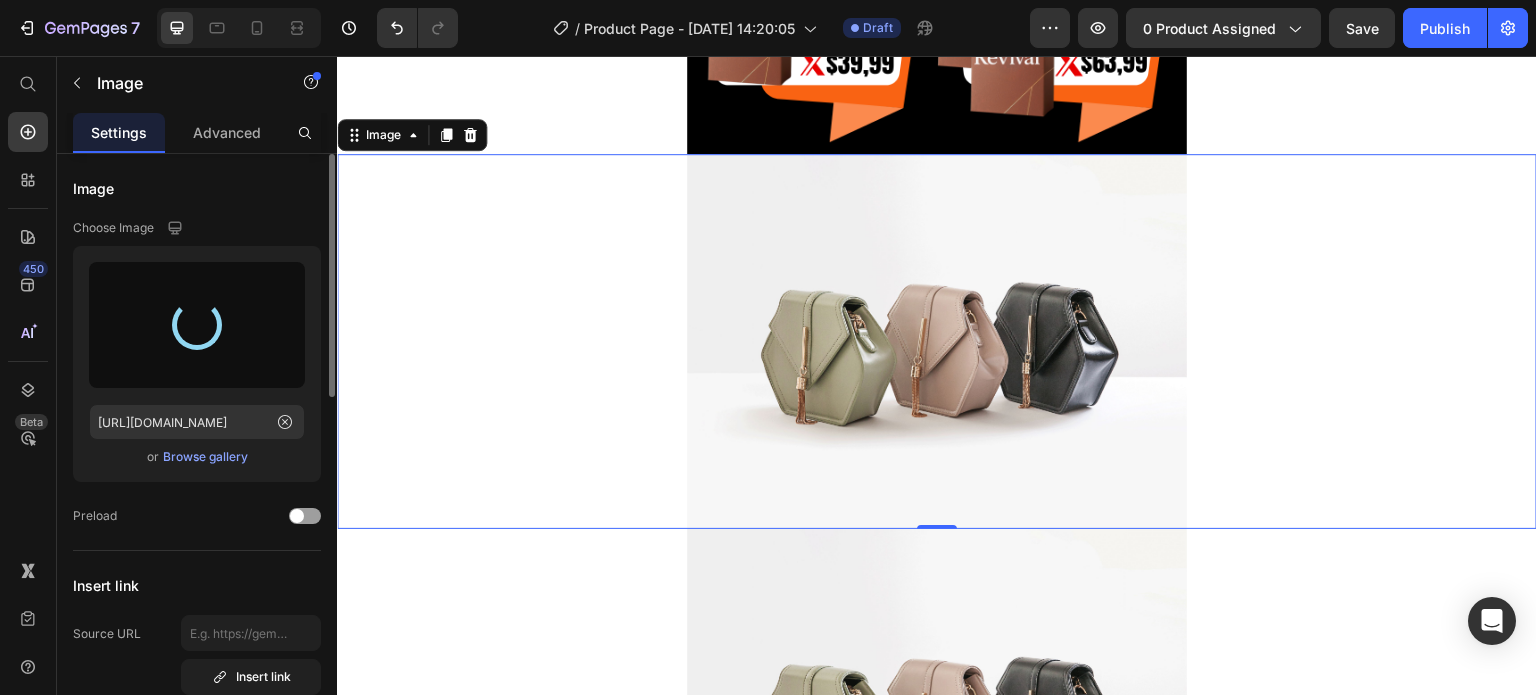 type on "https://cdn.shopify.com/s/files/1/0631/7883/4106/files/gempages_484857481676194700-d9c0c5d8-bc2e-4dbe-a9ea-fc9ac1c46d12.png" 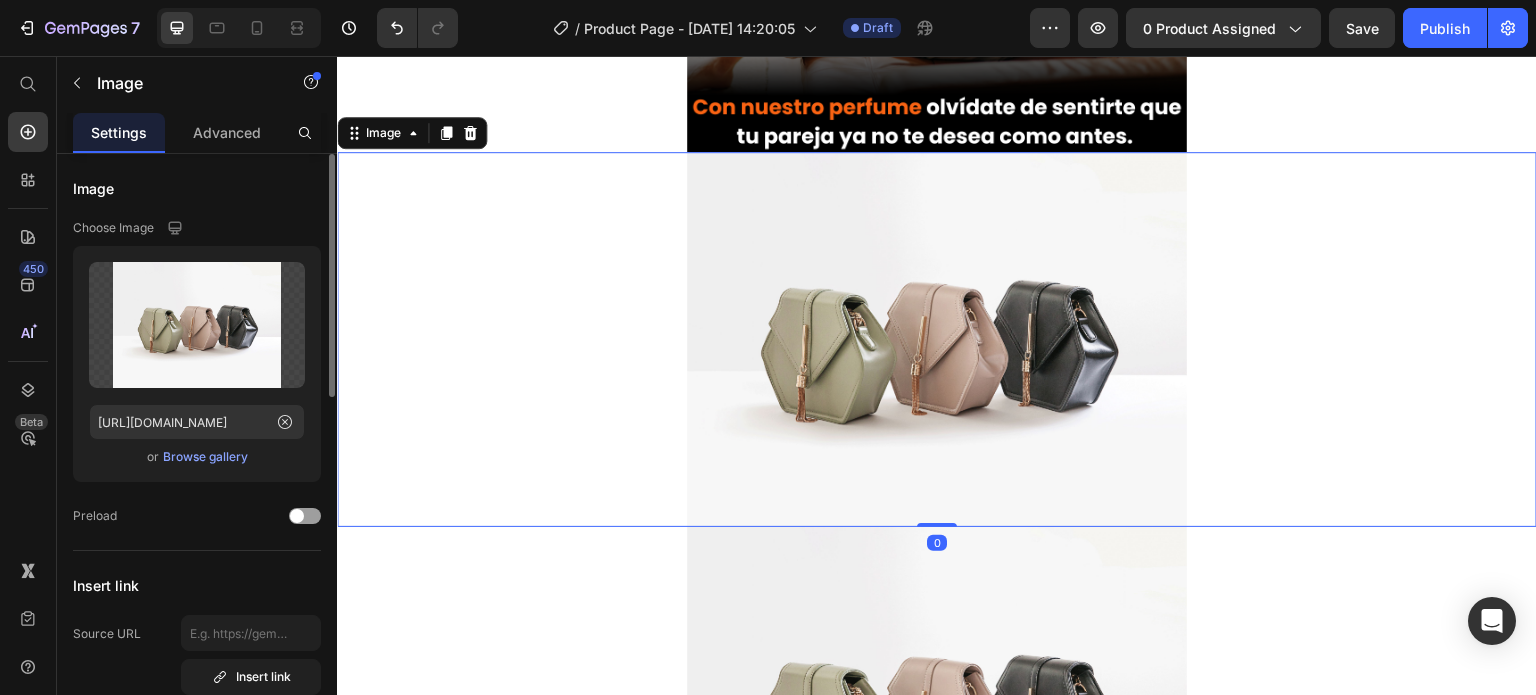 scroll, scrollTop: 2007, scrollLeft: 0, axis: vertical 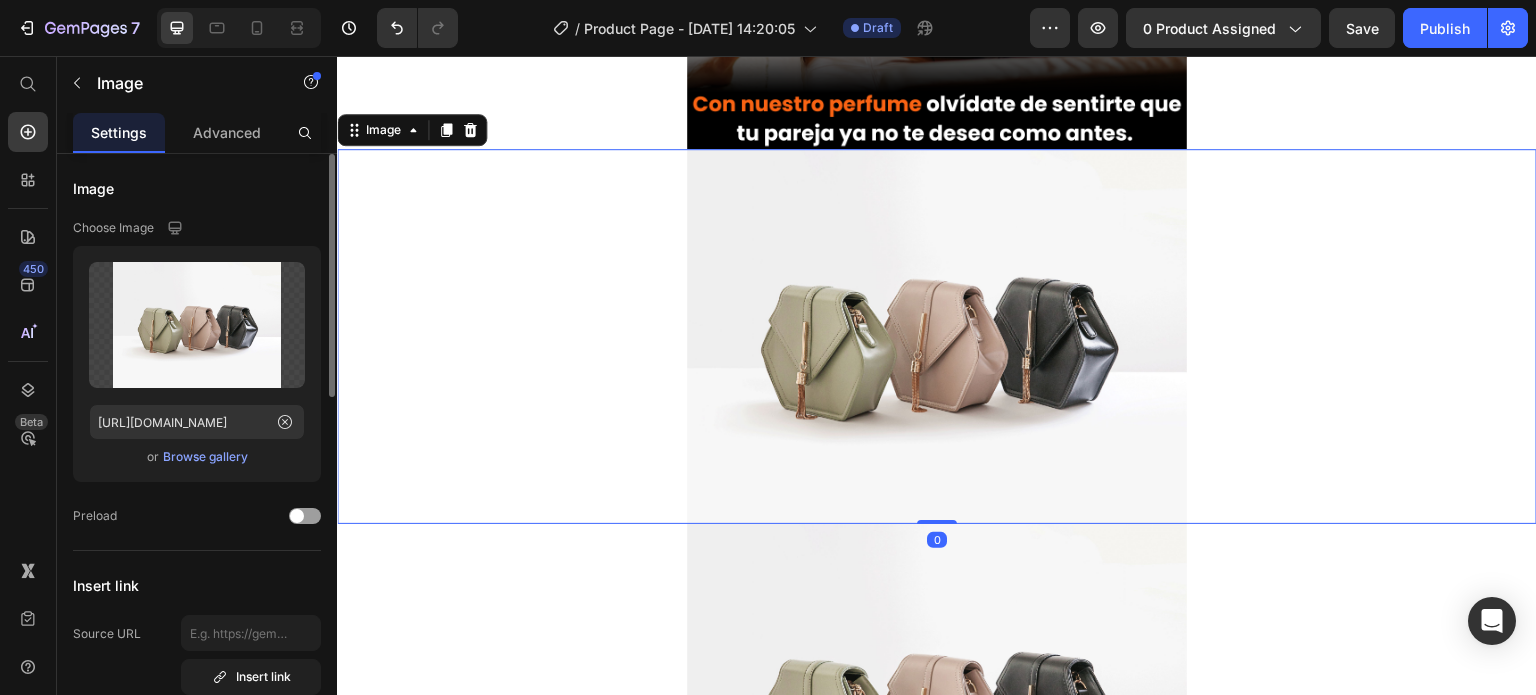 click at bounding box center [937, 336] 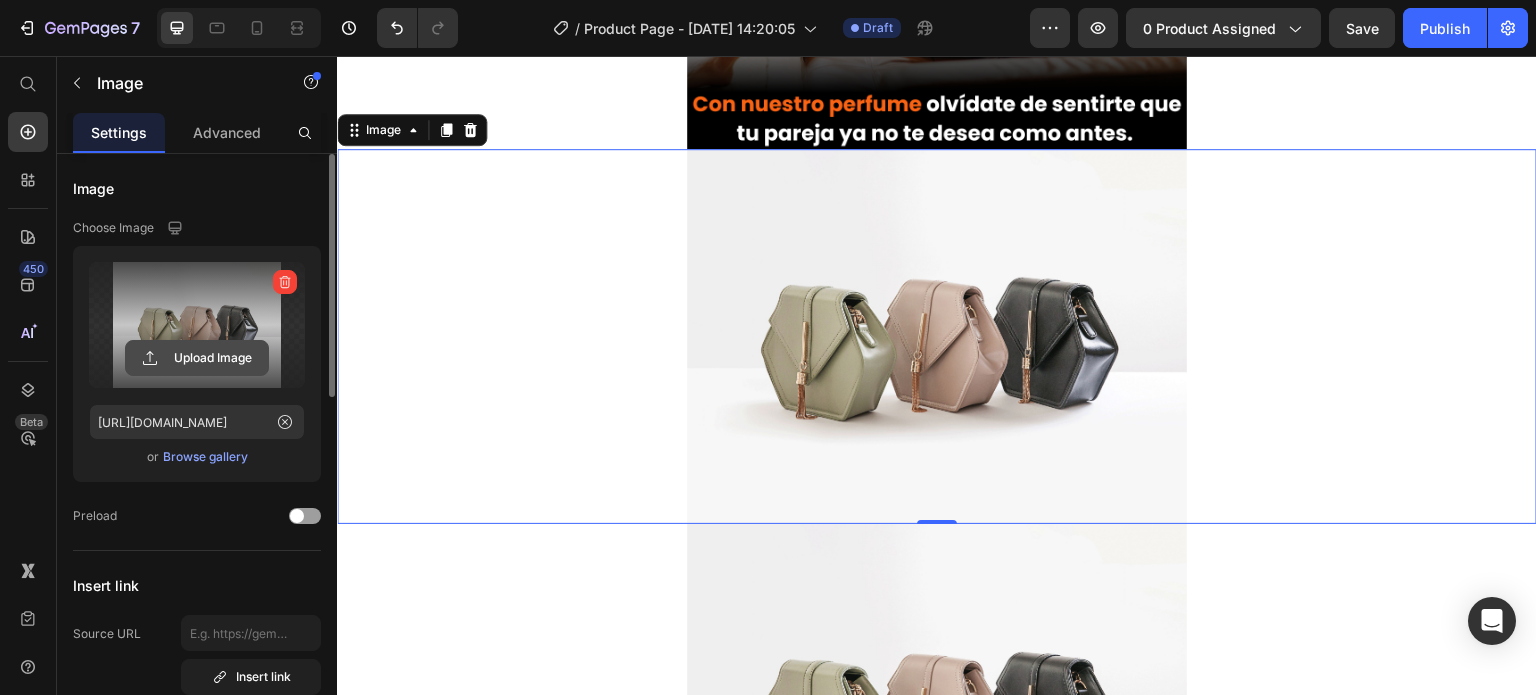 click 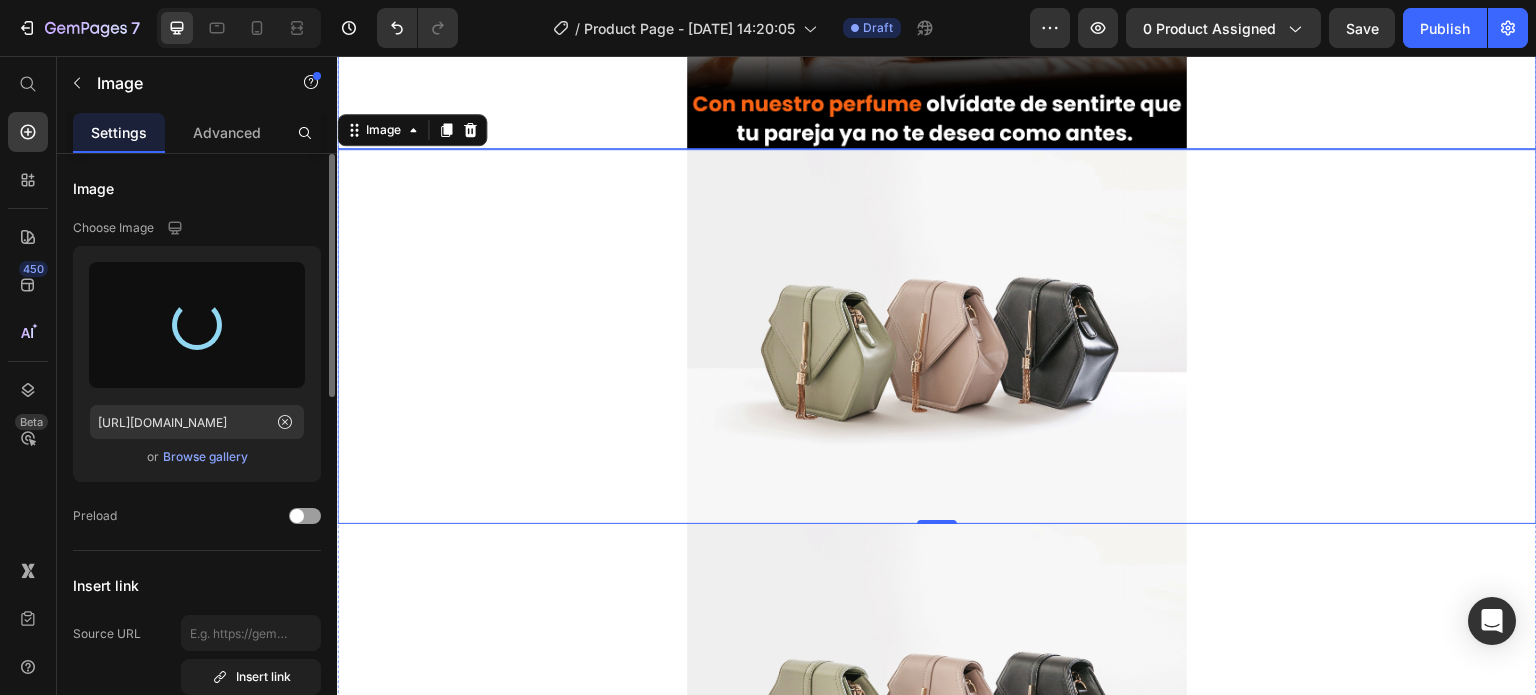type on "https://cdn.shopify.com/s/files/1/0631/7883/4106/files/gempages_484857481676194700-10ba9d2d-c1ee-4add-ad16-ebb2fe489454.png" 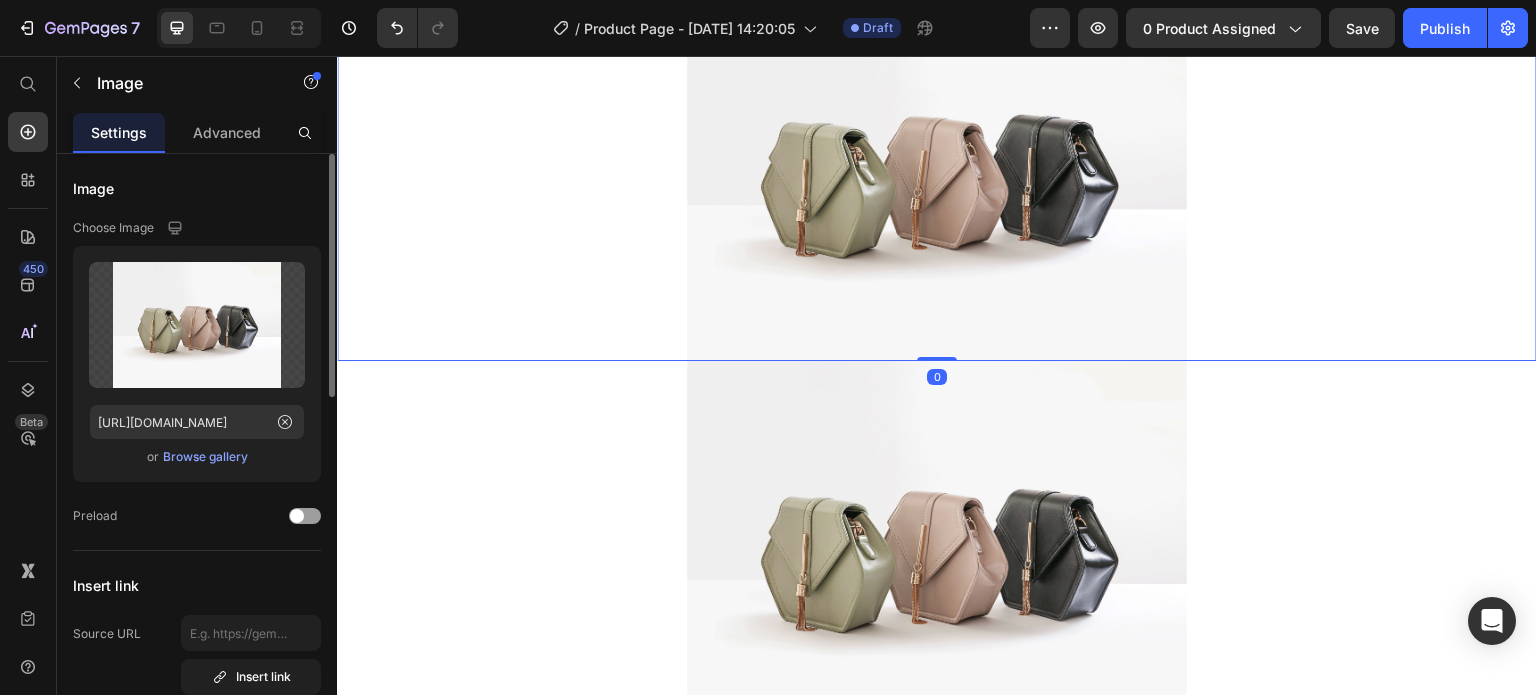 scroll, scrollTop: 3110, scrollLeft: 0, axis: vertical 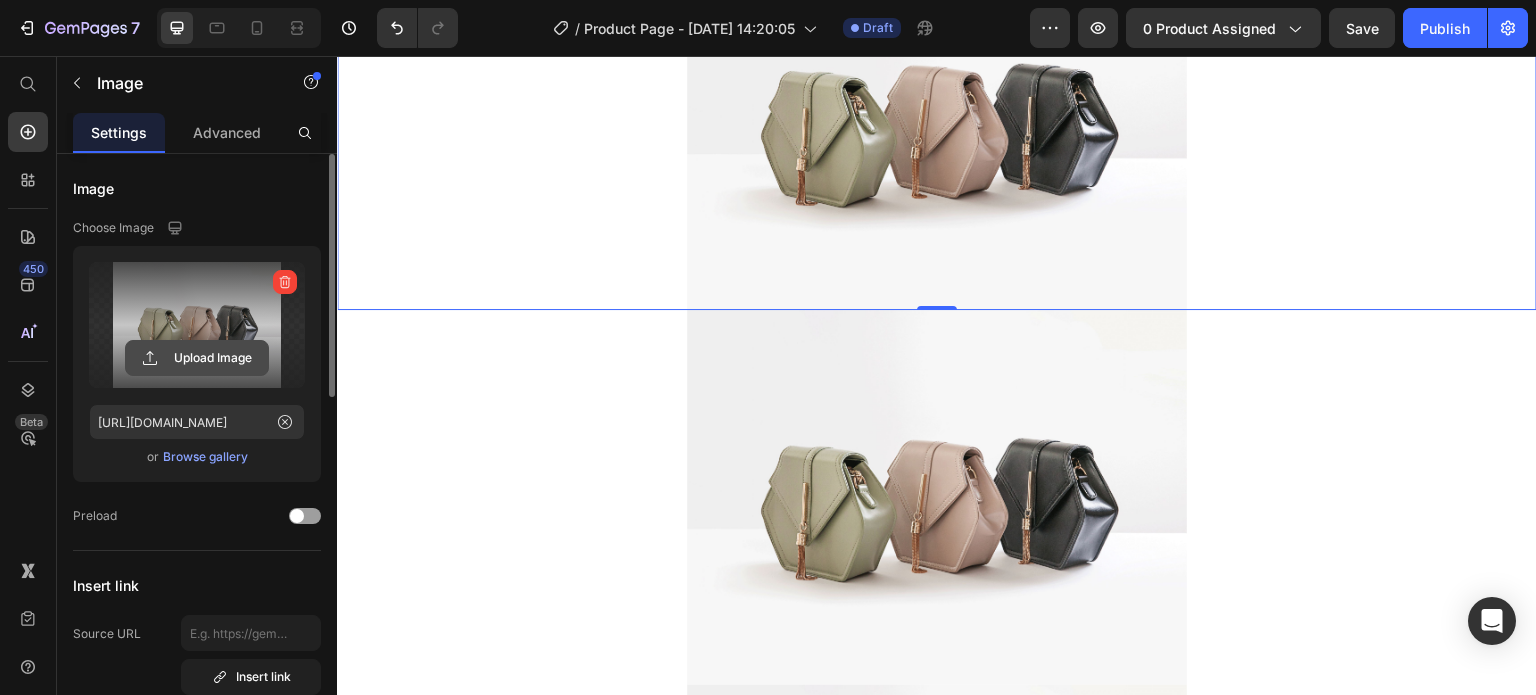 click 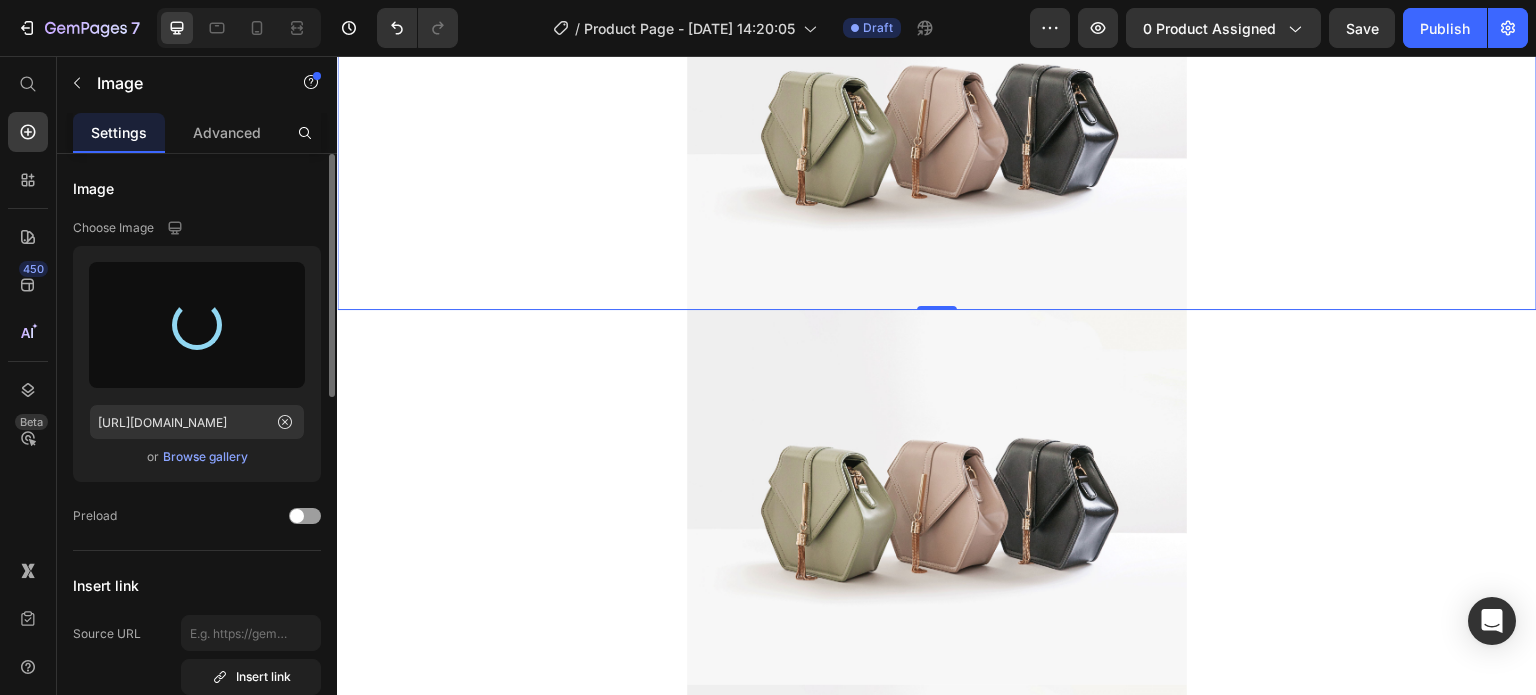 type on "https://cdn.shopify.com/s/files/1/0631/7883/4106/files/gempages_484857481676194700-631e2585-4320-41be-bc87-1a4931126d0b.png" 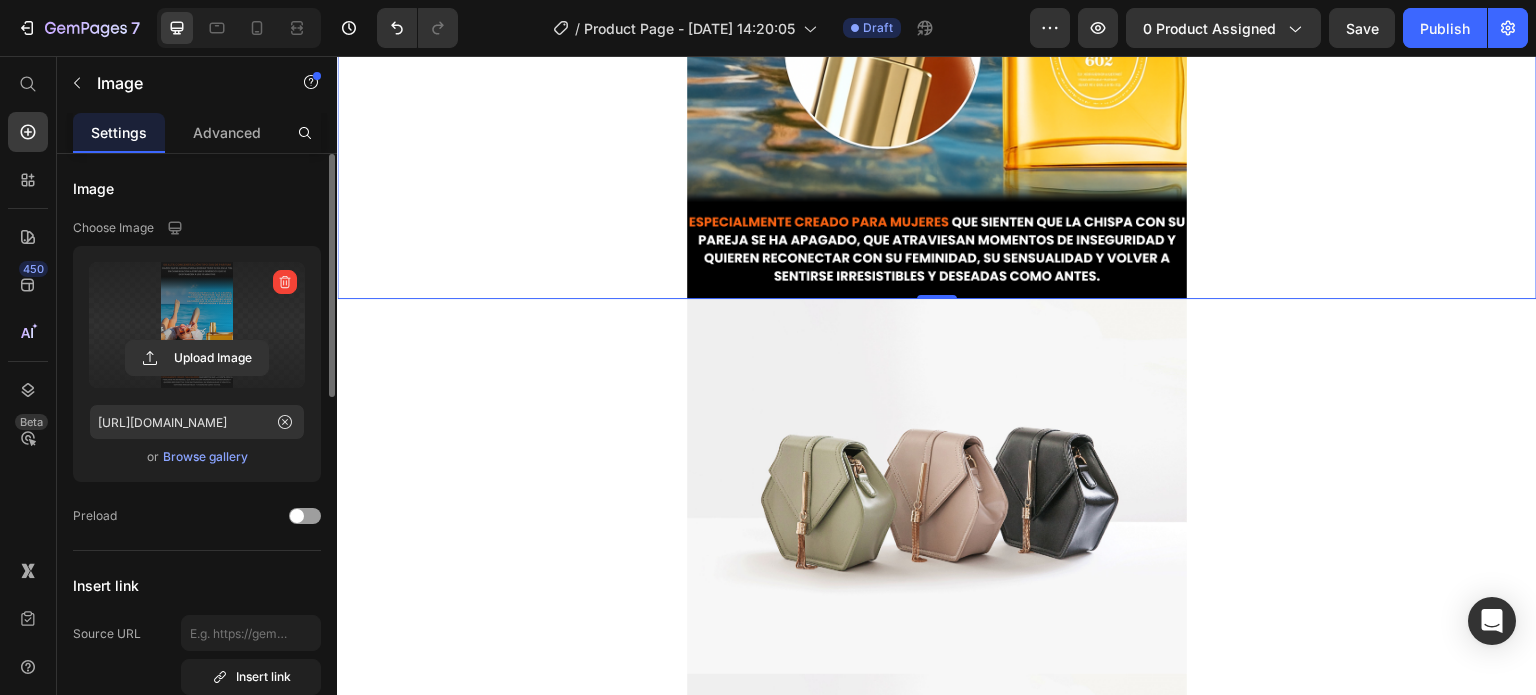 scroll, scrollTop: 3636, scrollLeft: 0, axis: vertical 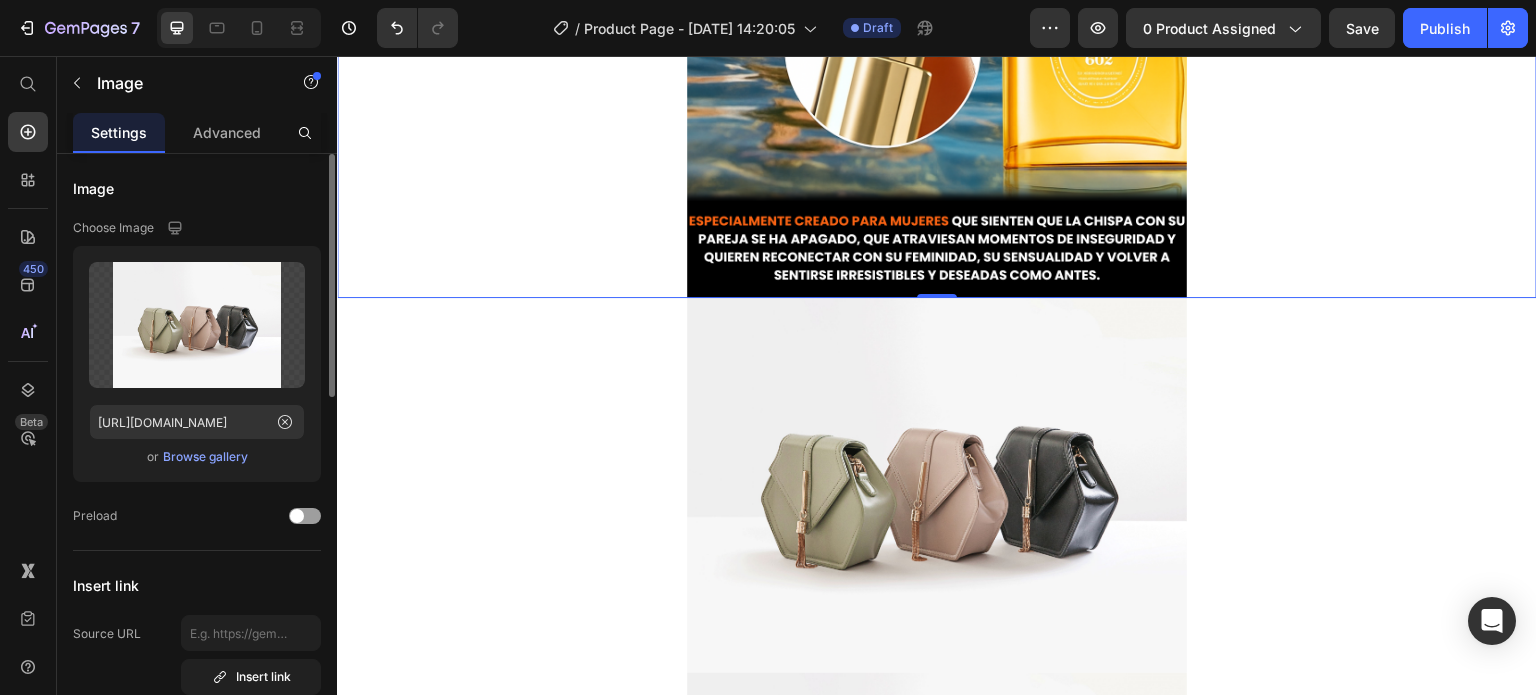 click at bounding box center (937, 485) 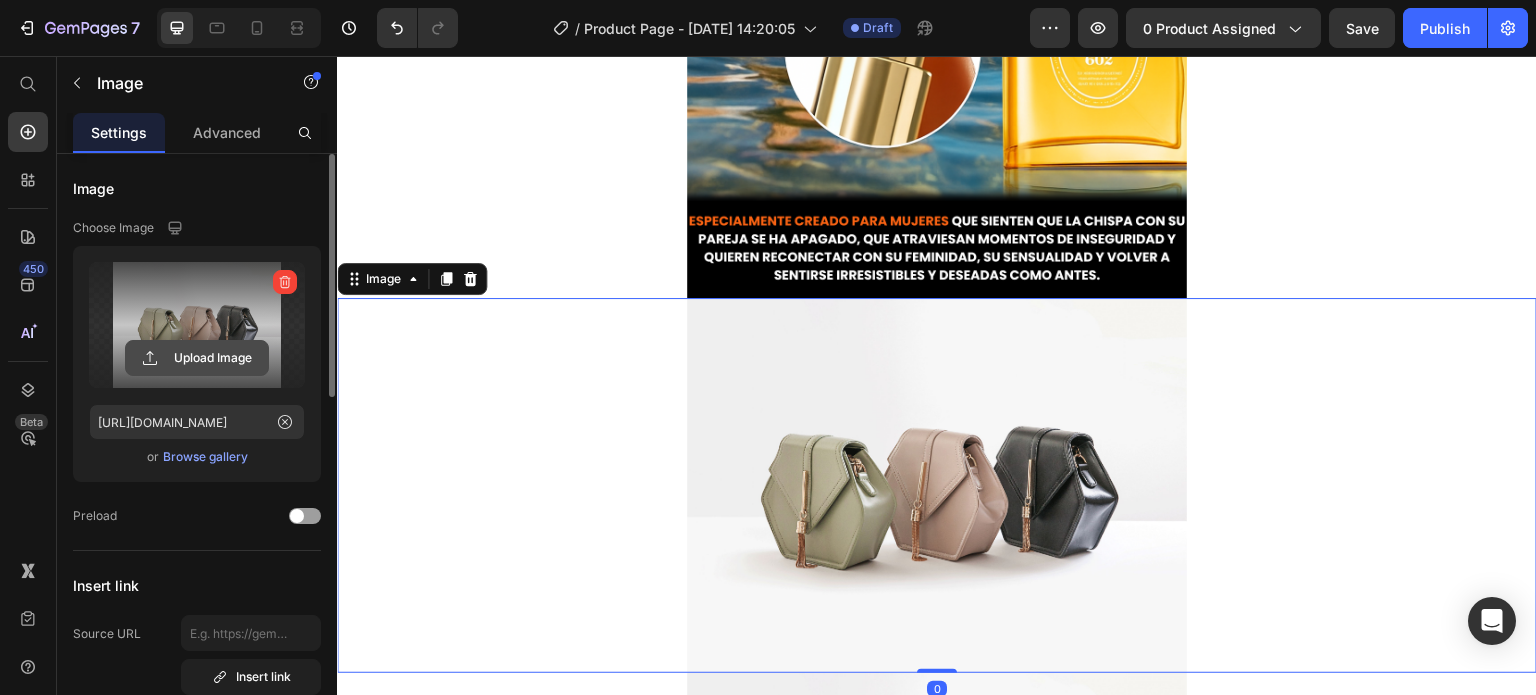click 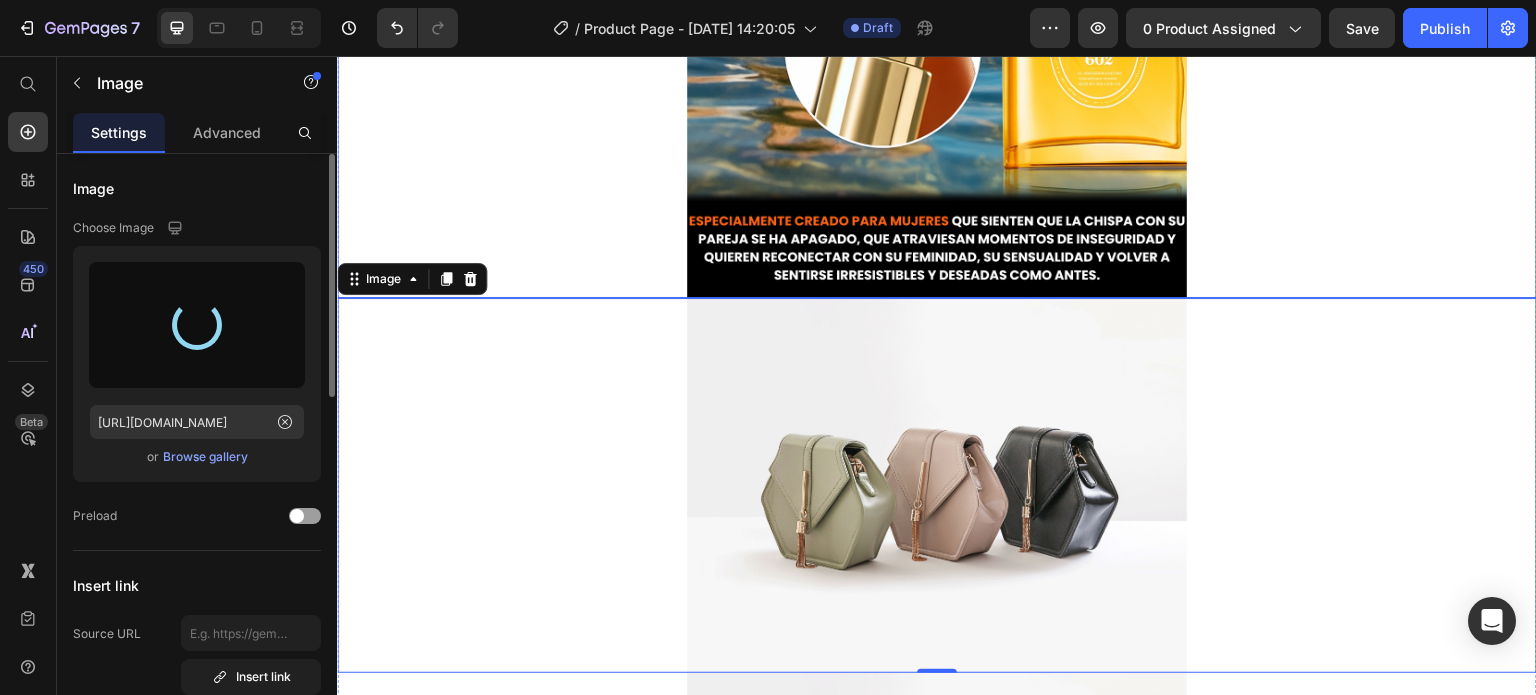 type on "https://cdn.shopify.com/s/files/1/0631/7883/4106/files/gempages_484857481676194700-e5834f1f-700c-422b-9dd2-be79f90c18cc.png" 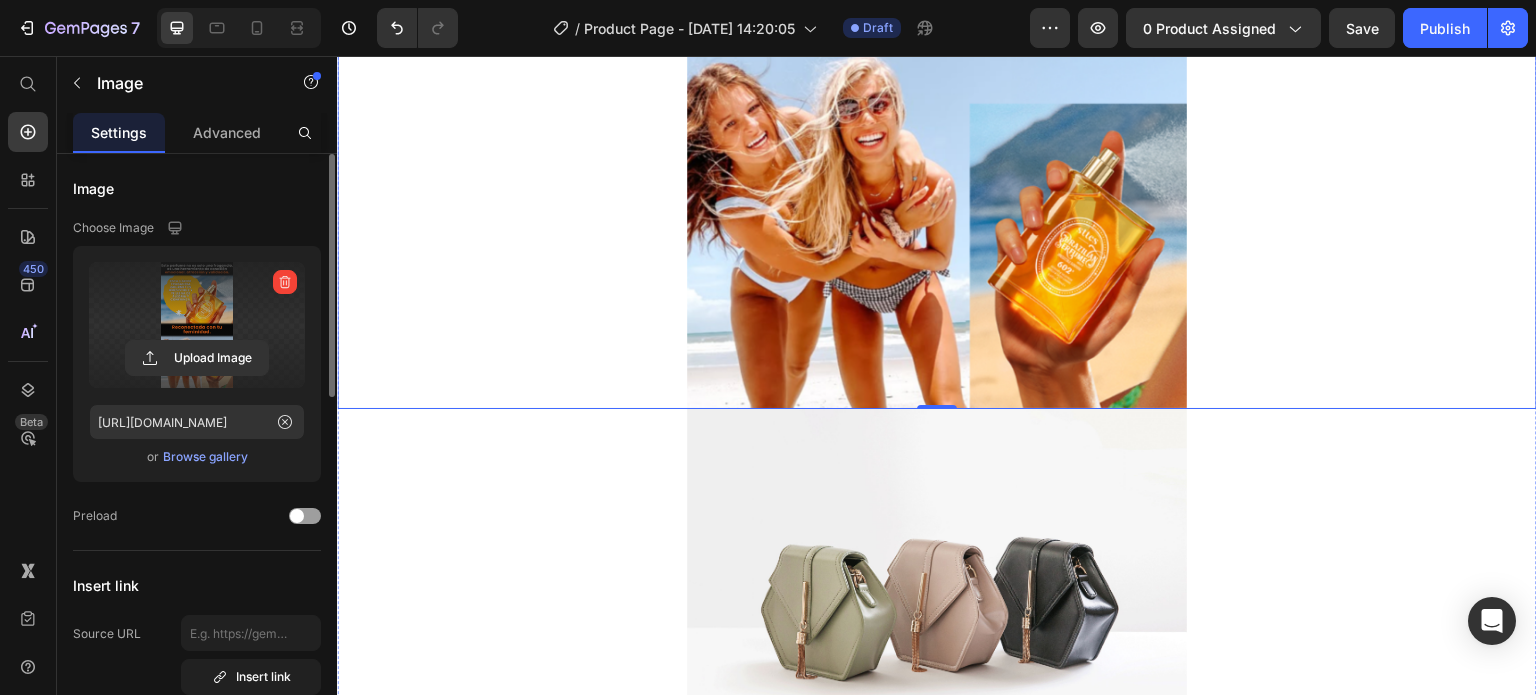 scroll, scrollTop: 4424, scrollLeft: 0, axis: vertical 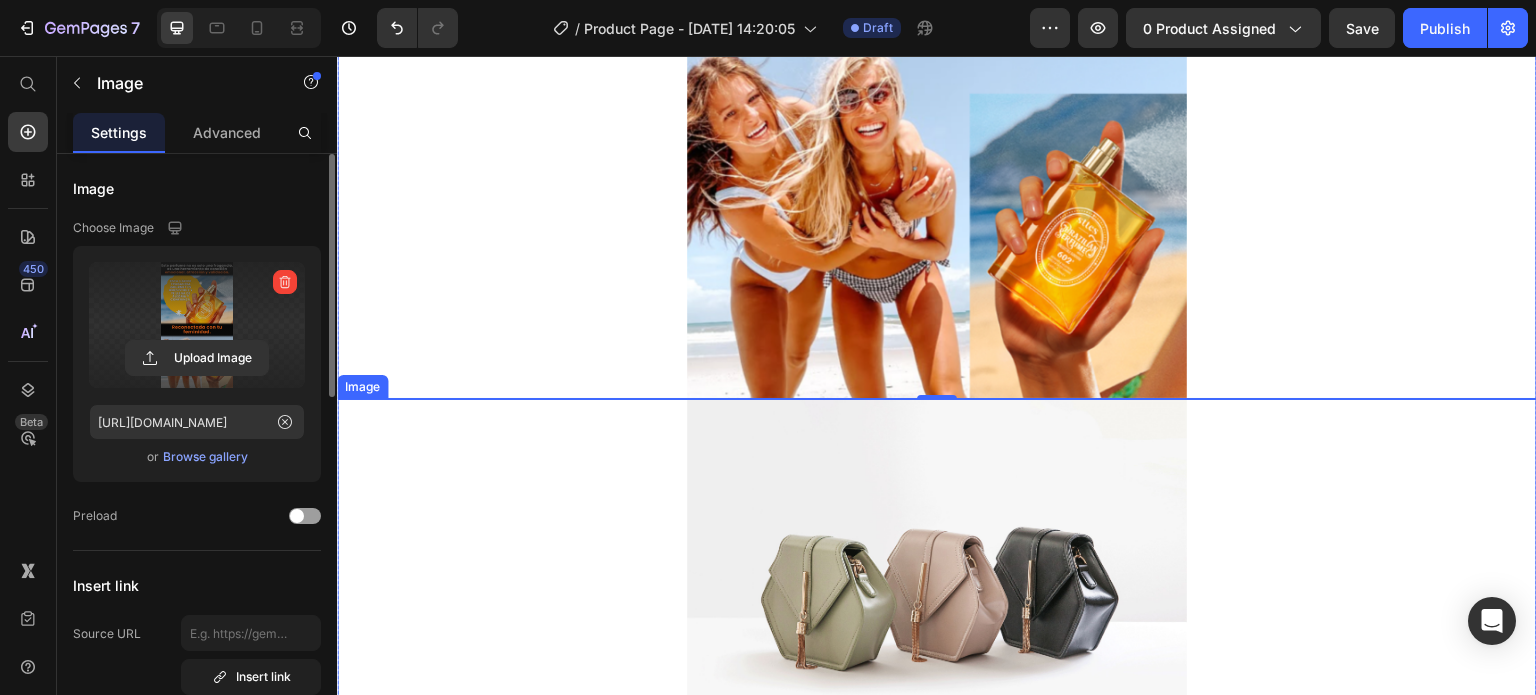 click at bounding box center (937, 586) 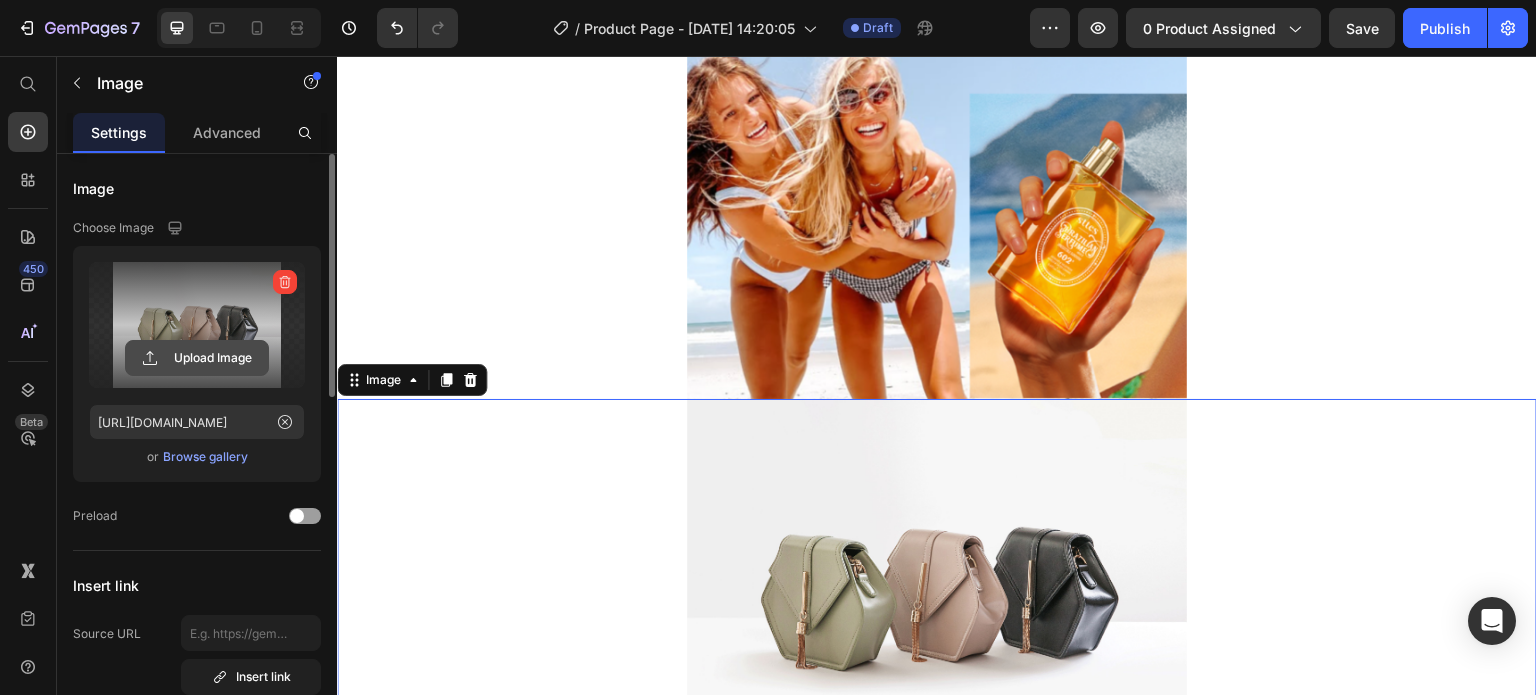 click 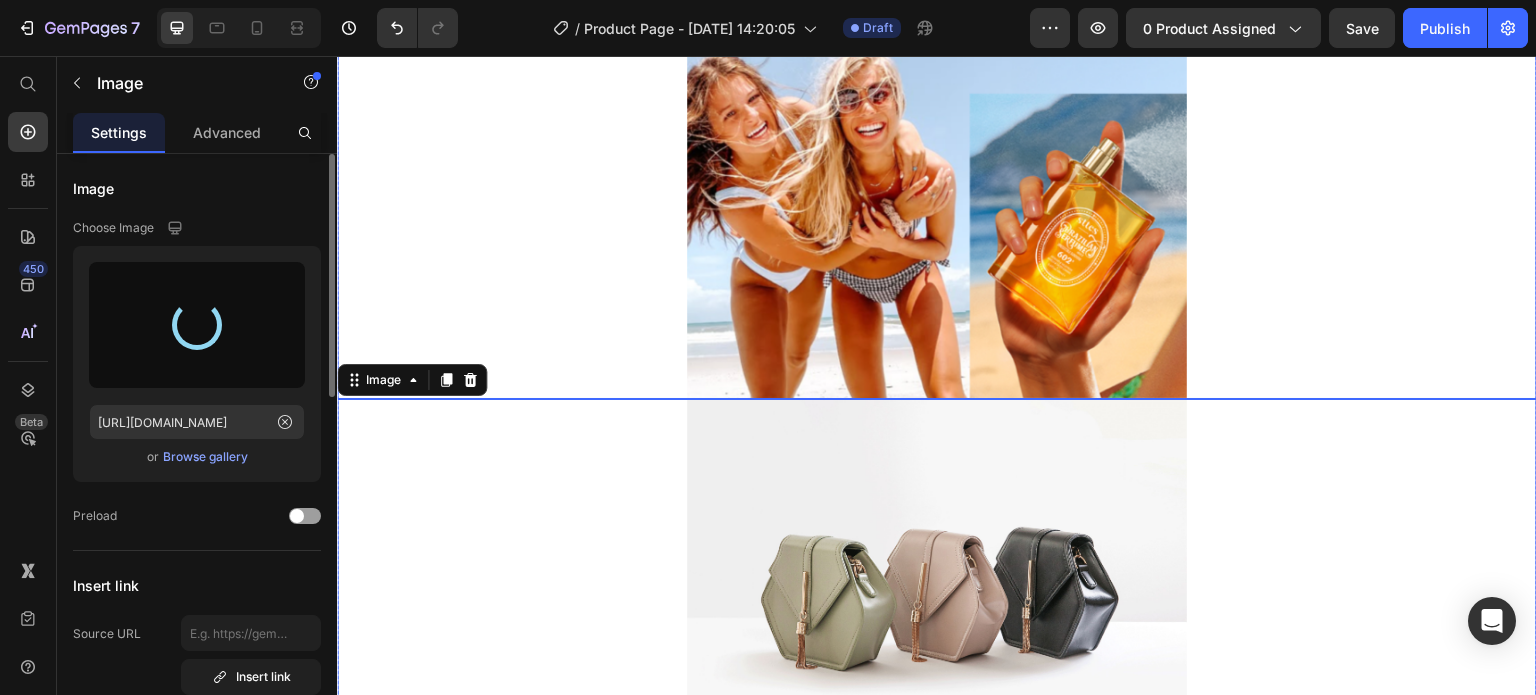 type on "https://cdn.shopify.com/s/files/1/0631/7883/4106/files/gempages_484857481676194700-9e5f9831-7183-4b07-889a-570639921402.png" 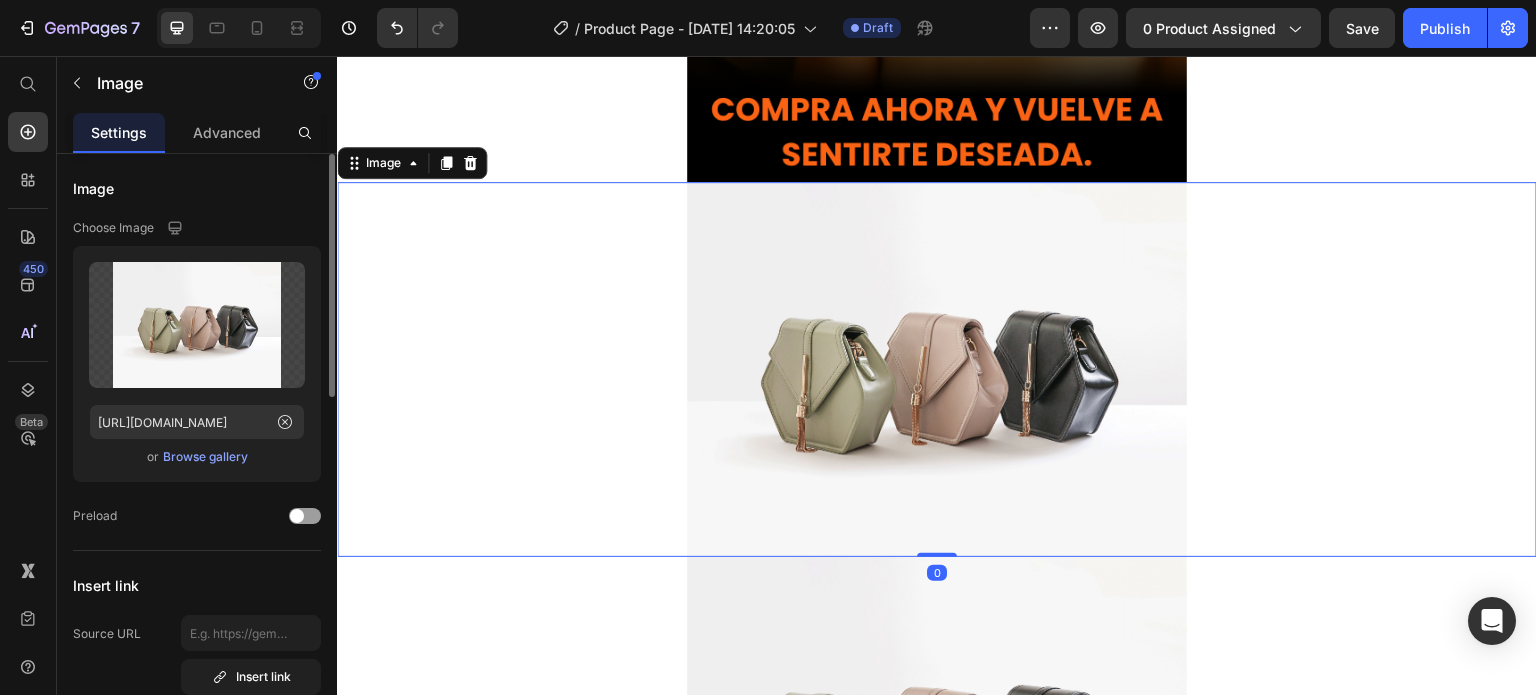 scroll, scrollTop: 5573, scrollLeft: 0, axis: vertical 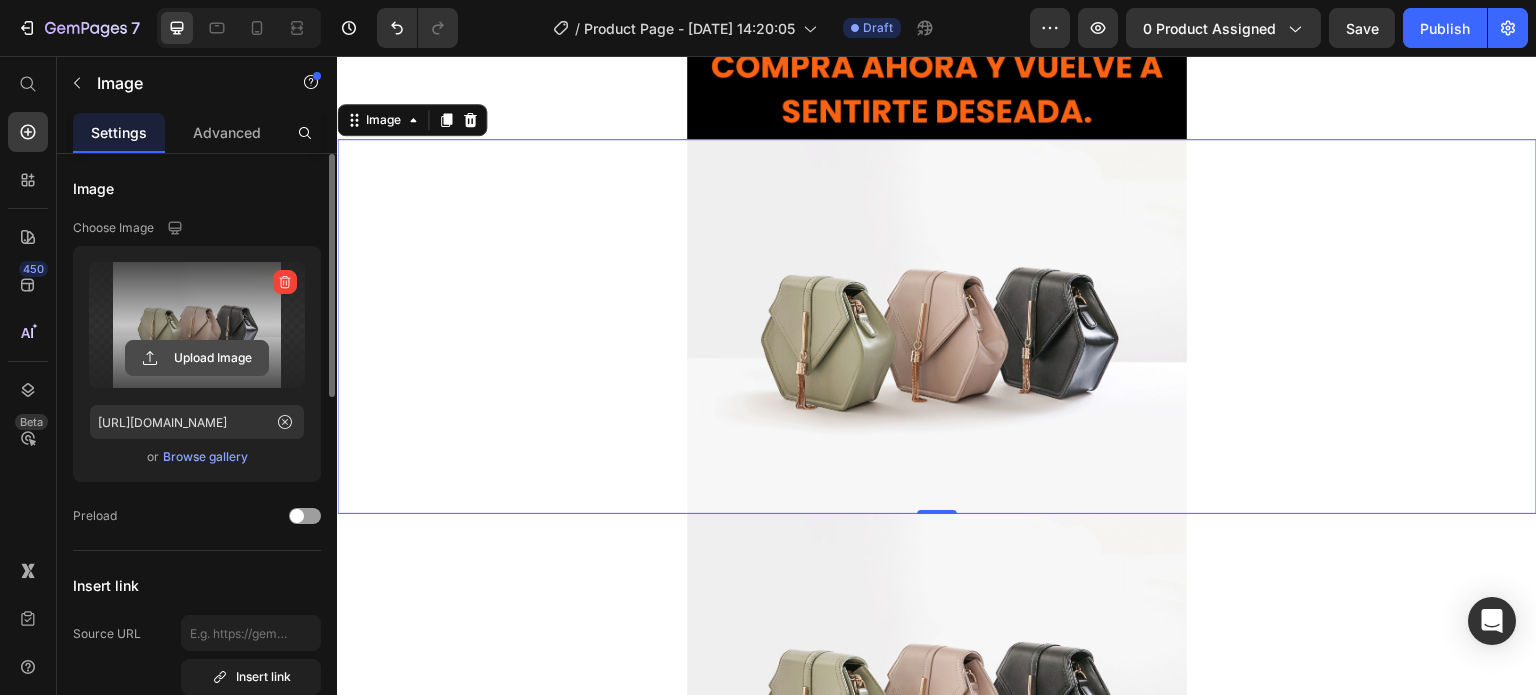 click 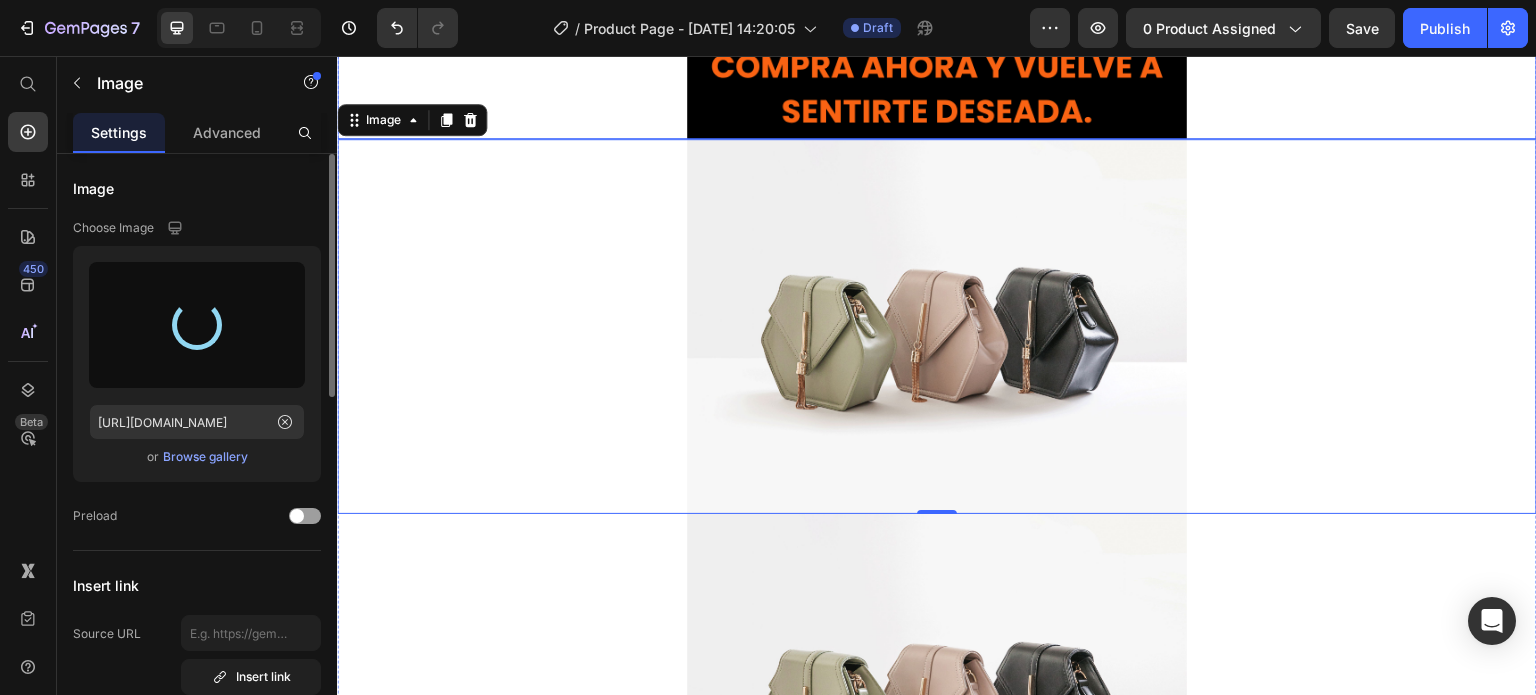 type on "https://cdn.shopify.com/s/files/1/0631/7883/4106/files/gempages_484857481676194700-5eed85bb-59ba-4094-8a49-16cd8e996bbd.png" 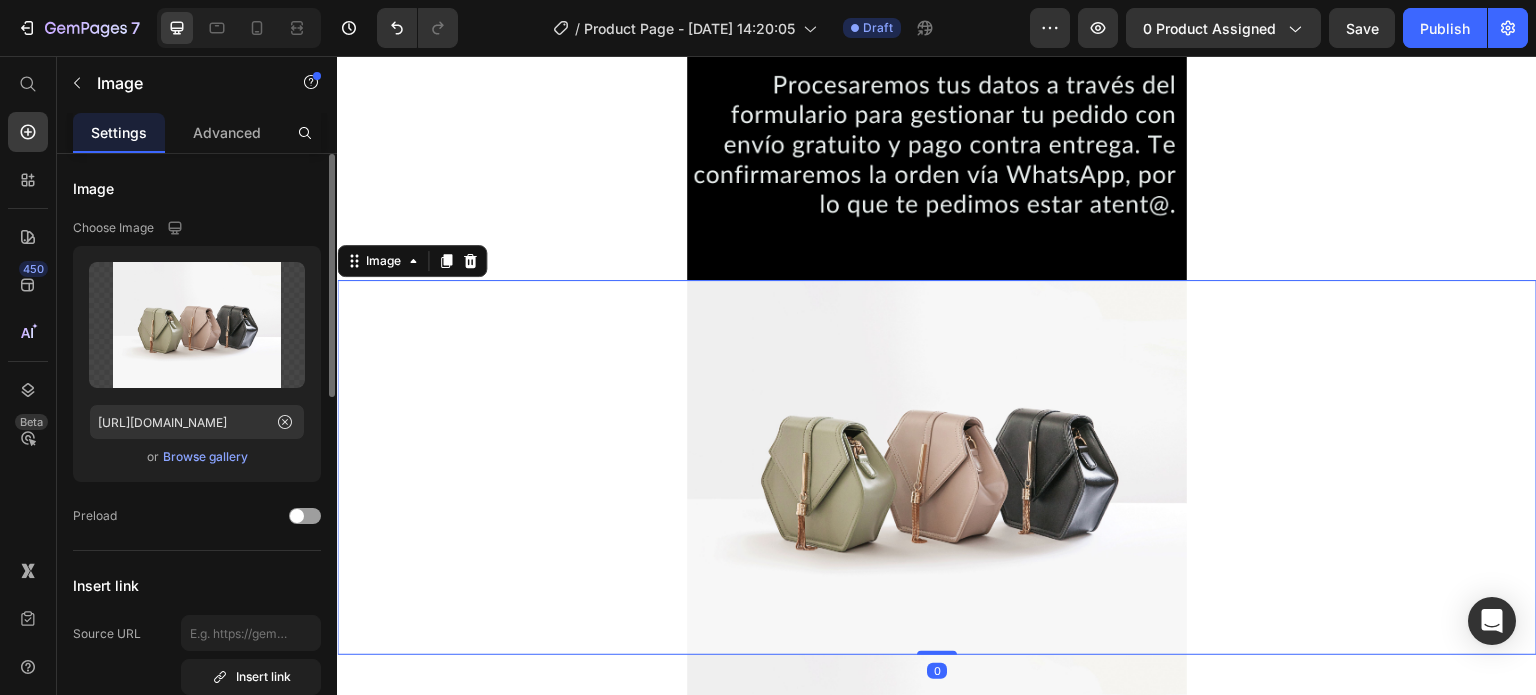 scroll, scrollTop: 6344, scrollLeft: 0, axis: vertical 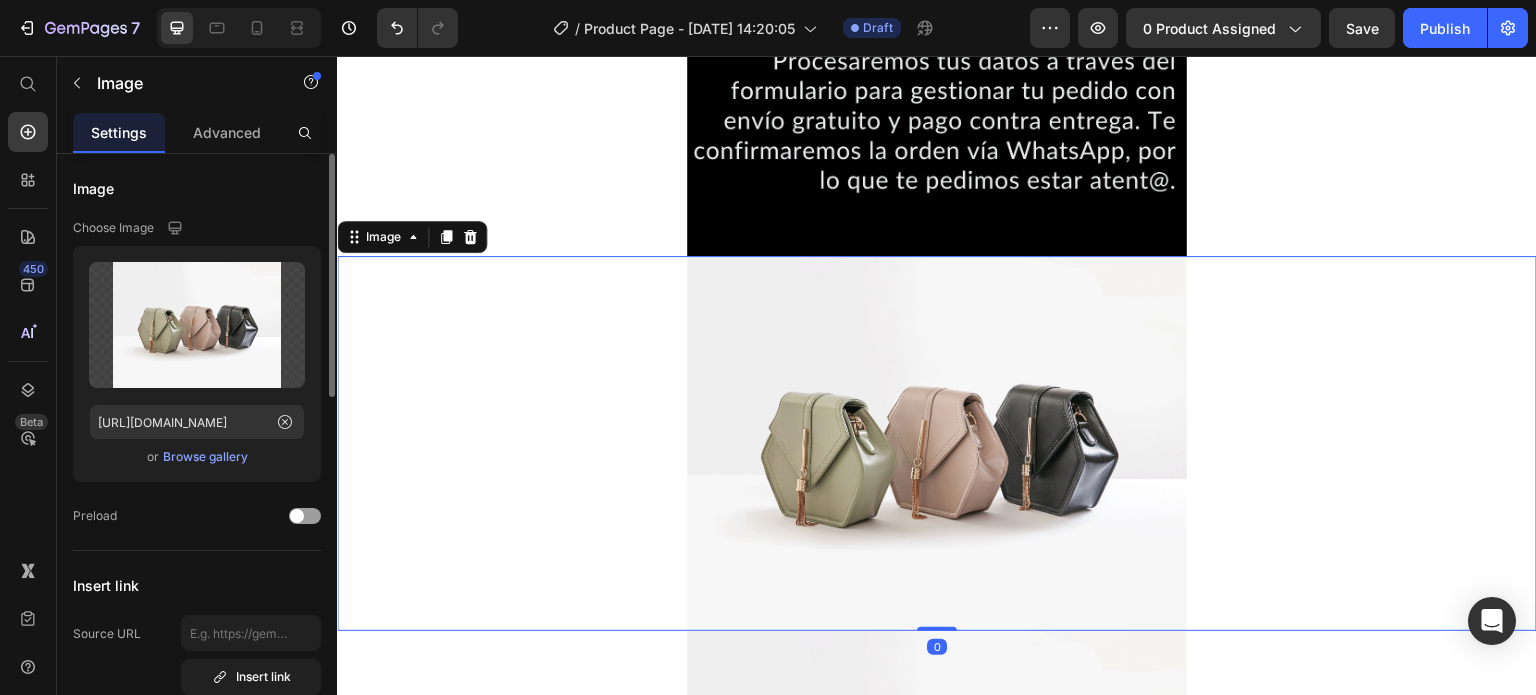 click at bounding box center (937, 443) 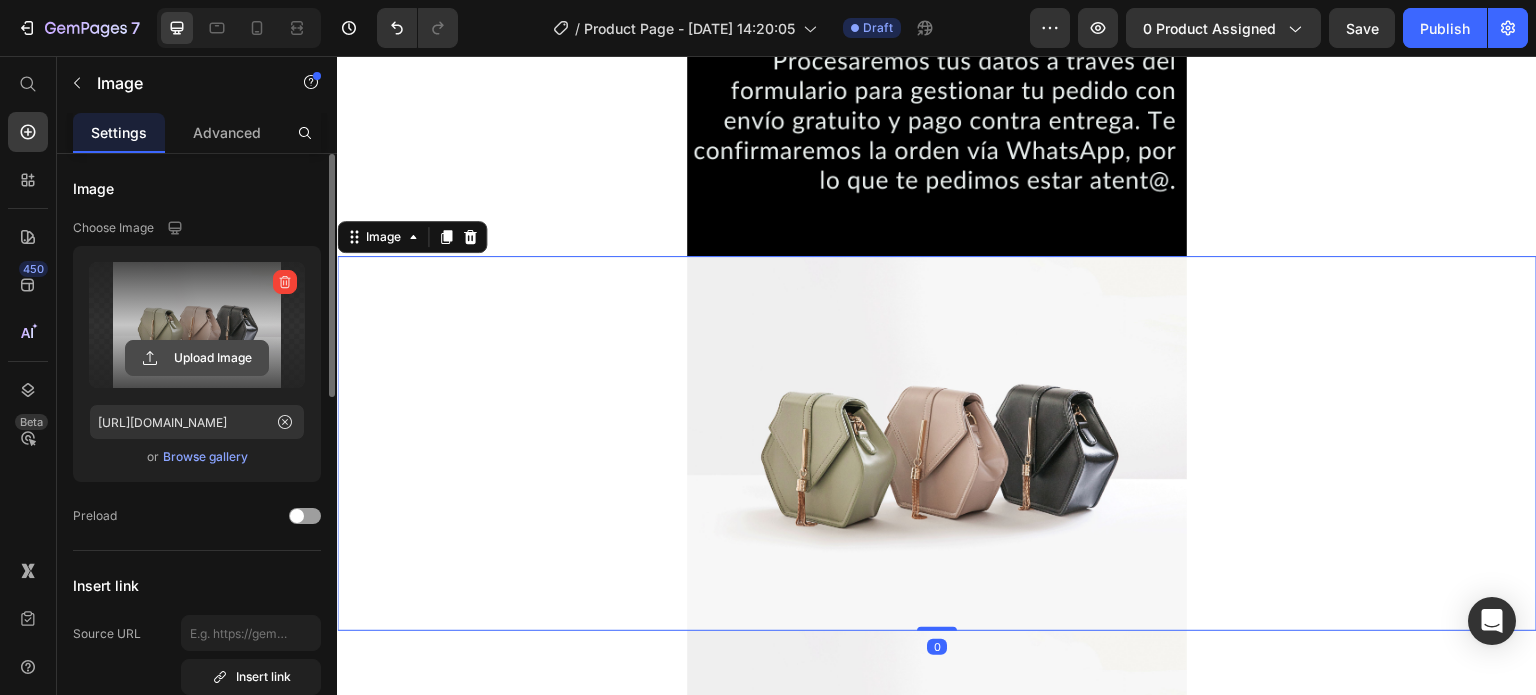 click 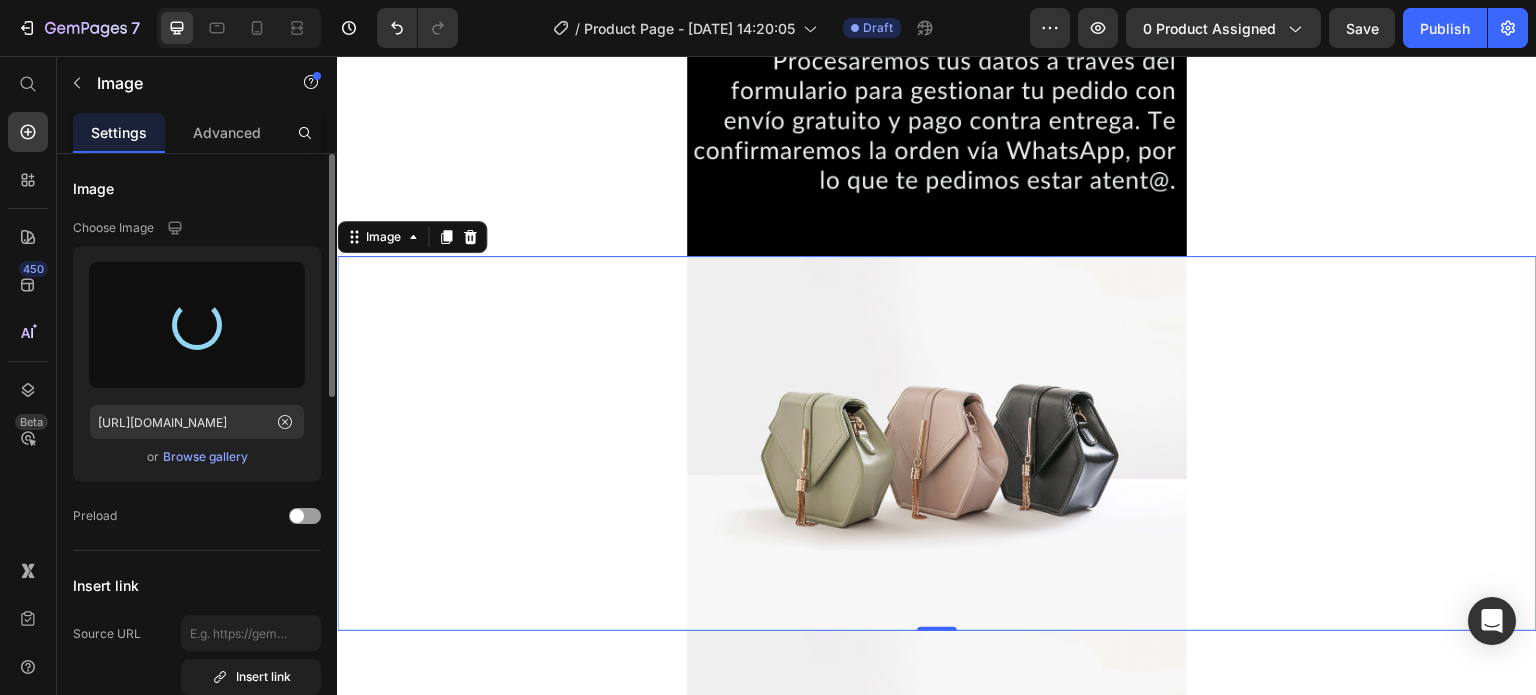 type on "https://cdn.shopify.com/s/files/1/0631/7883/4106/files/gempages_484857481676194700-a4a7c1d3-d6ca-4670-9a4e-43da55be7304.png" 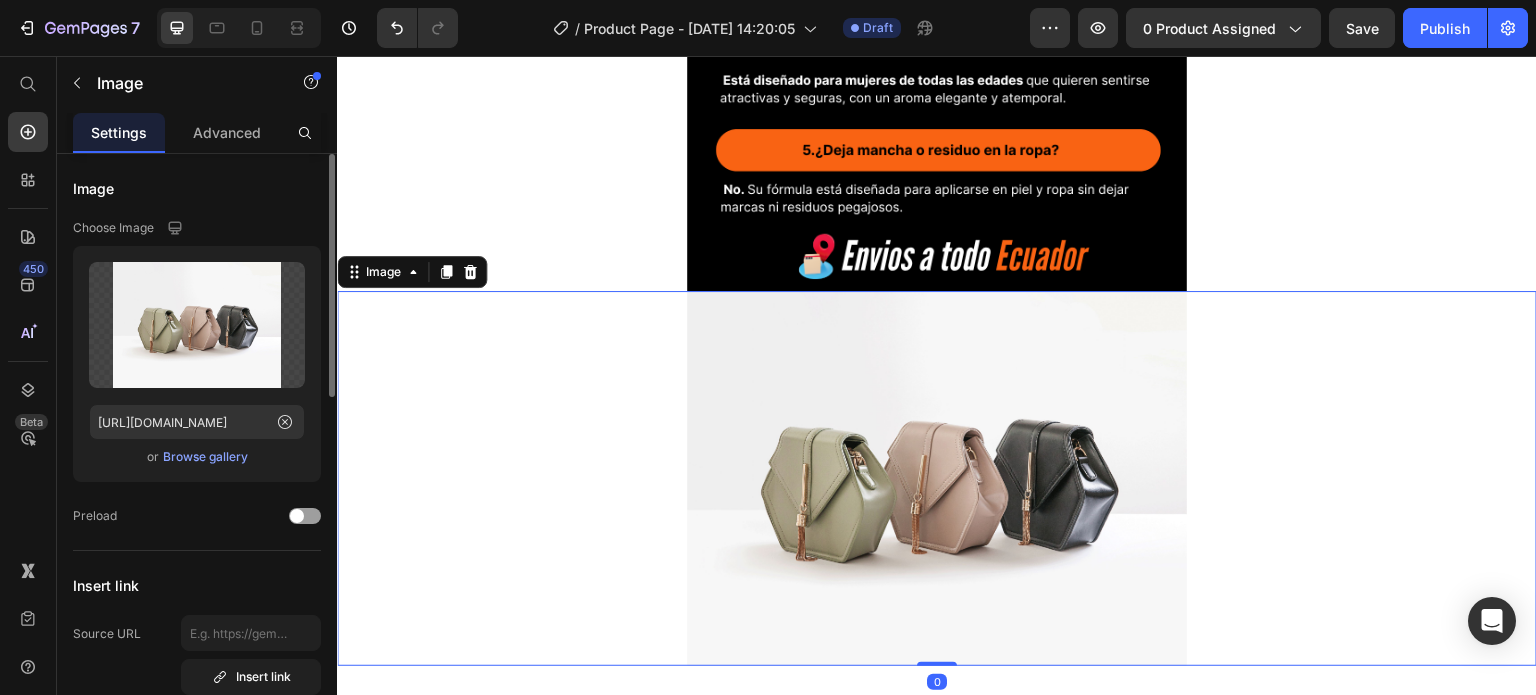 scroll, scrollTop: 7238, scrollLeft: 0, axis: vertical 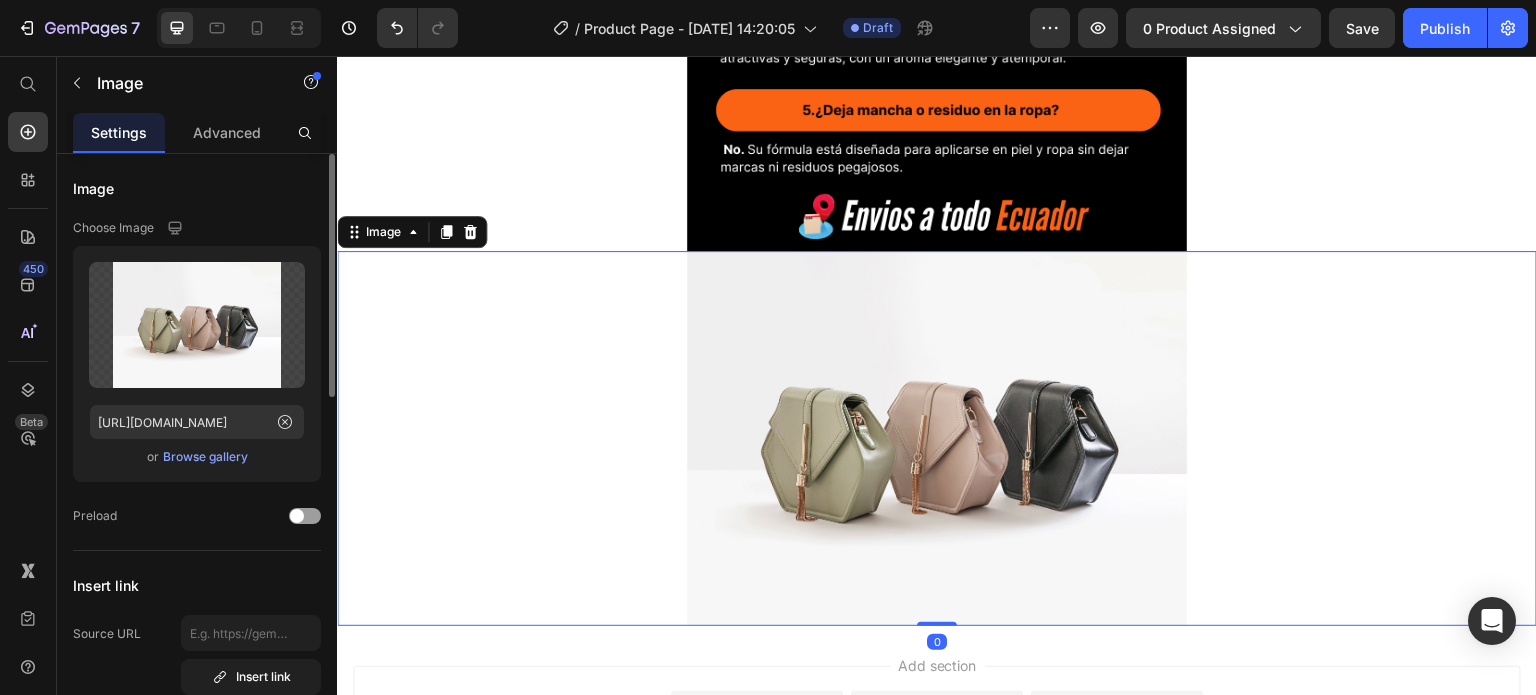 click at bounding box center [937, 438] 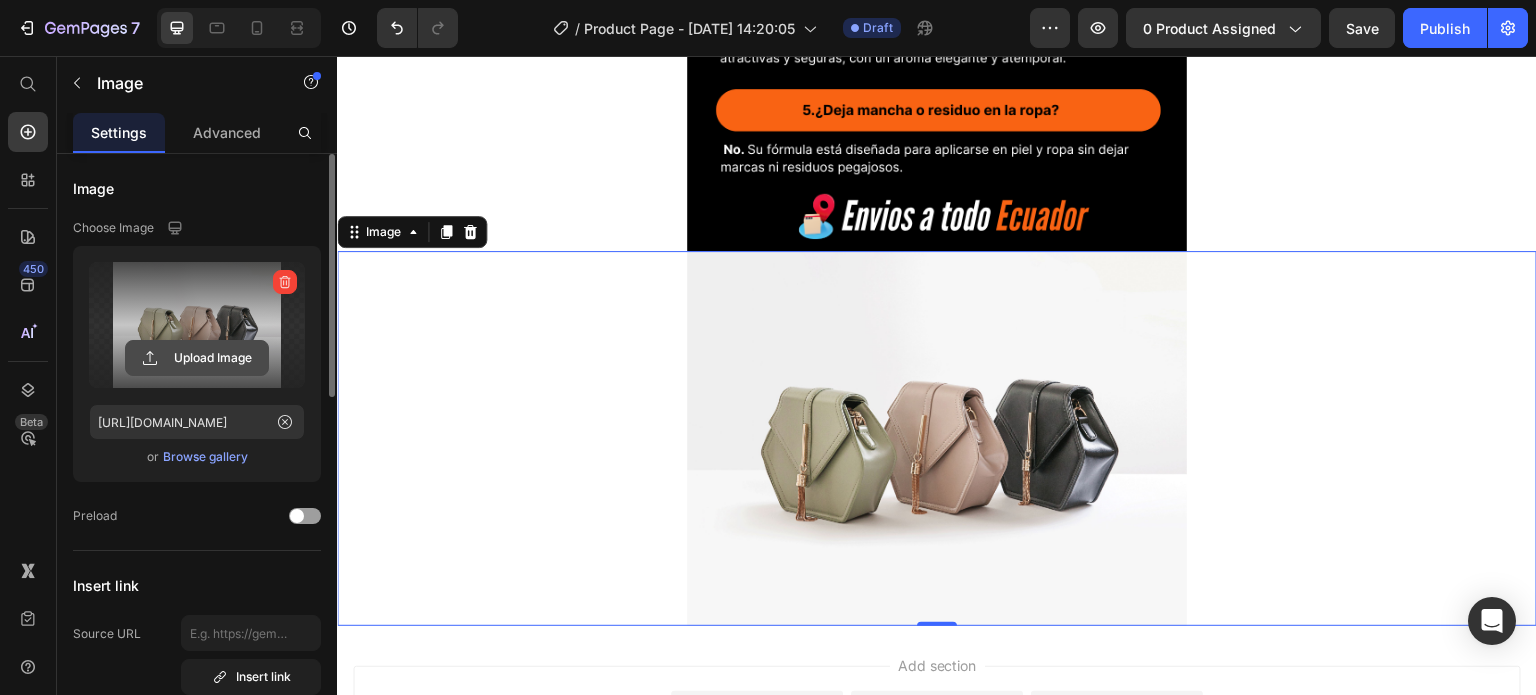 click 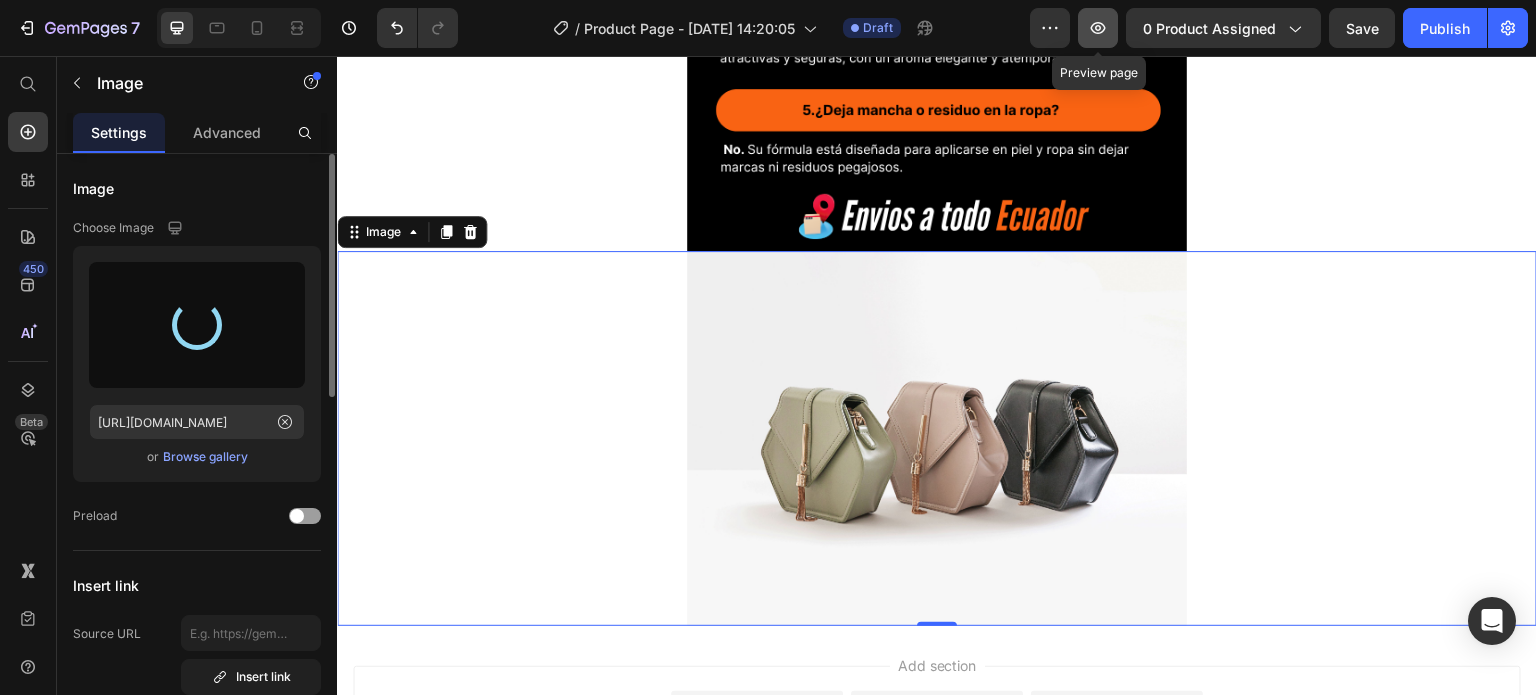 type on "https://cdn.shopify.com/s/files/1/0631/7883/4106/files/gempages_484857481676194700-61f831e0-19d6-4e05-867e-f12d4a4eb8a3.png" 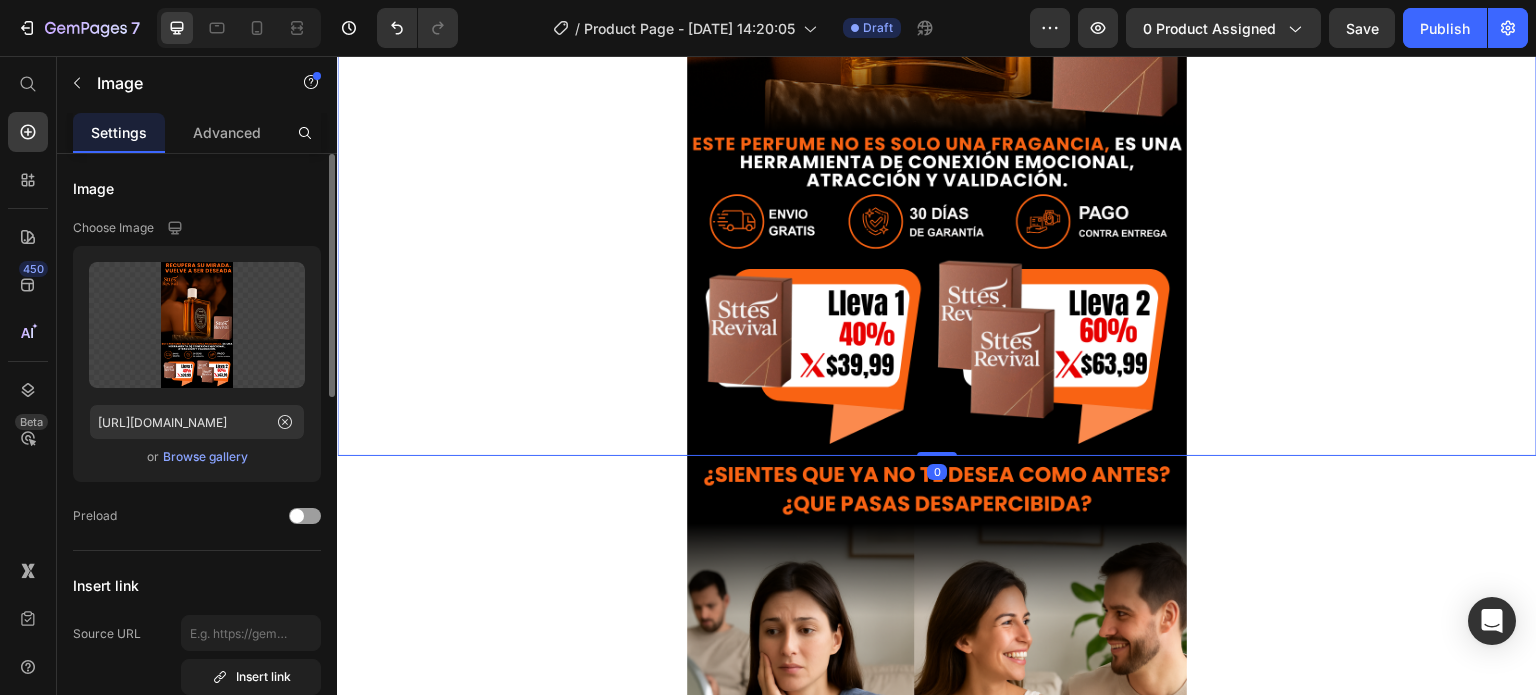 scroll, scrollTop: 826, scrollLeft: 0, axis: vertical 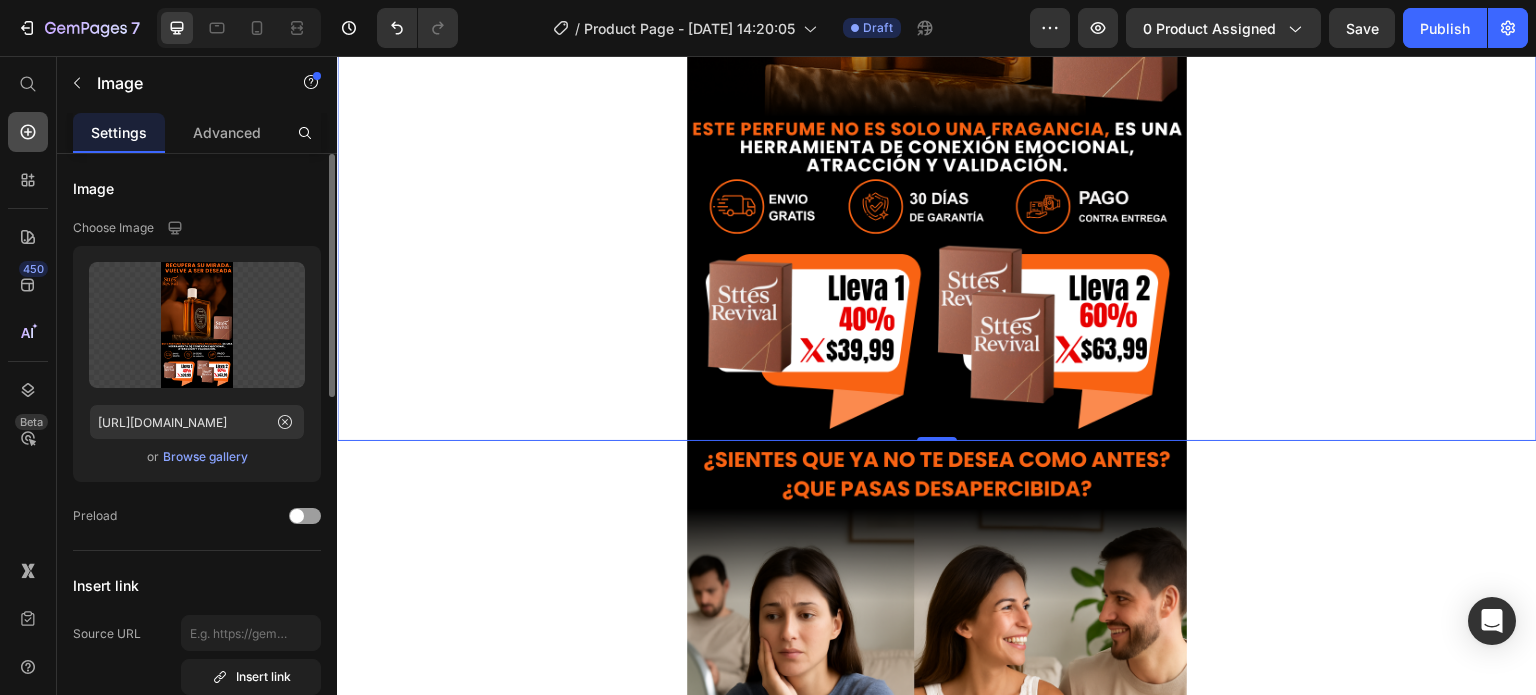 click 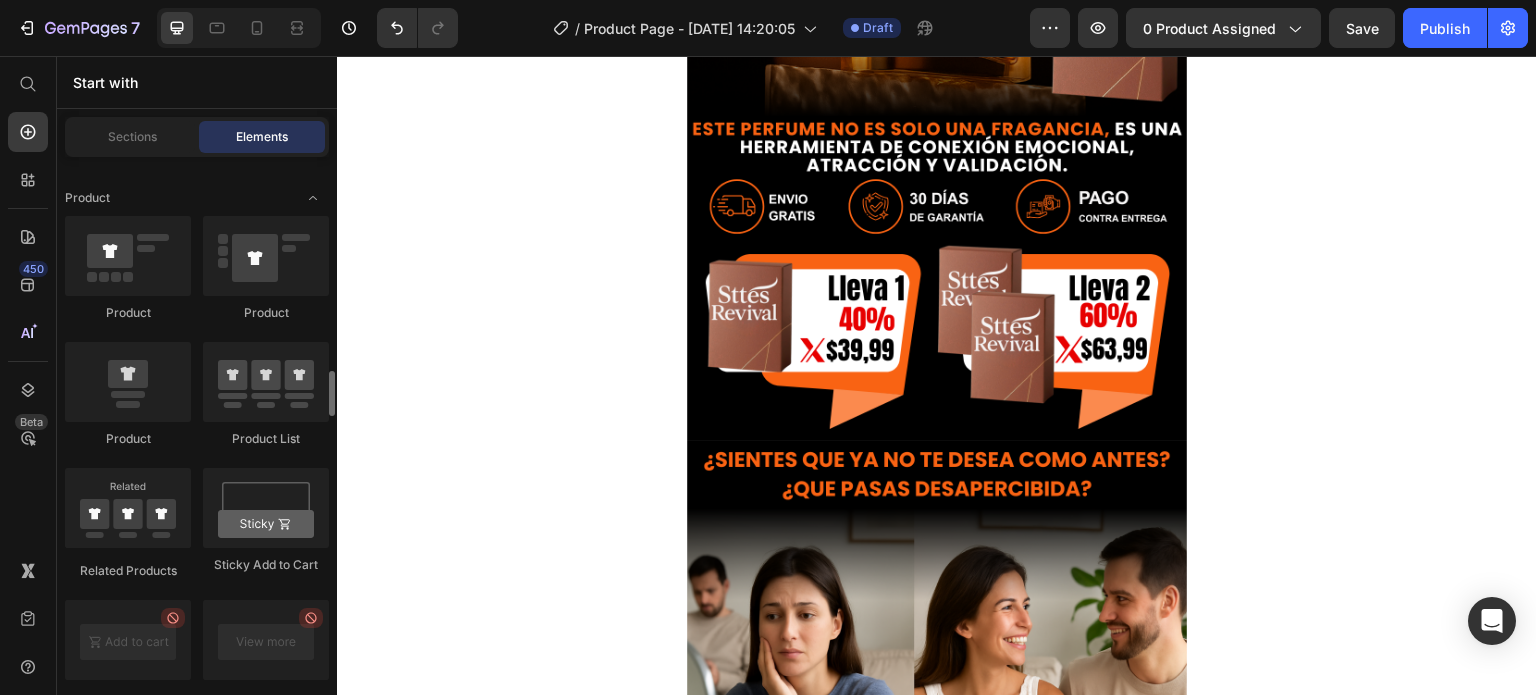 scroll, scrollTop: 2664, scrollLeft: 0, axis: vertical 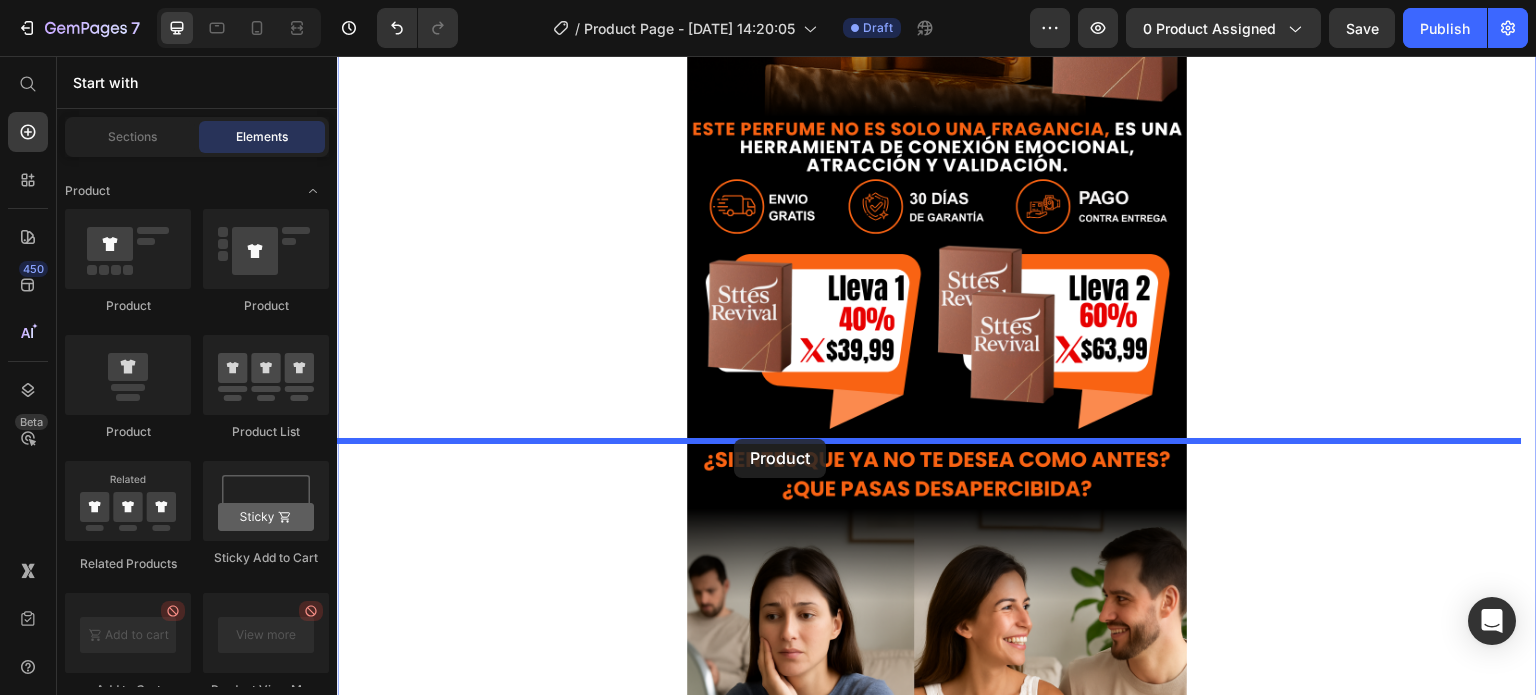 drag, startPoint x: 473, startPoint y: 448, endPoint x: 733, endPoint y: 437, distance: 260.23257 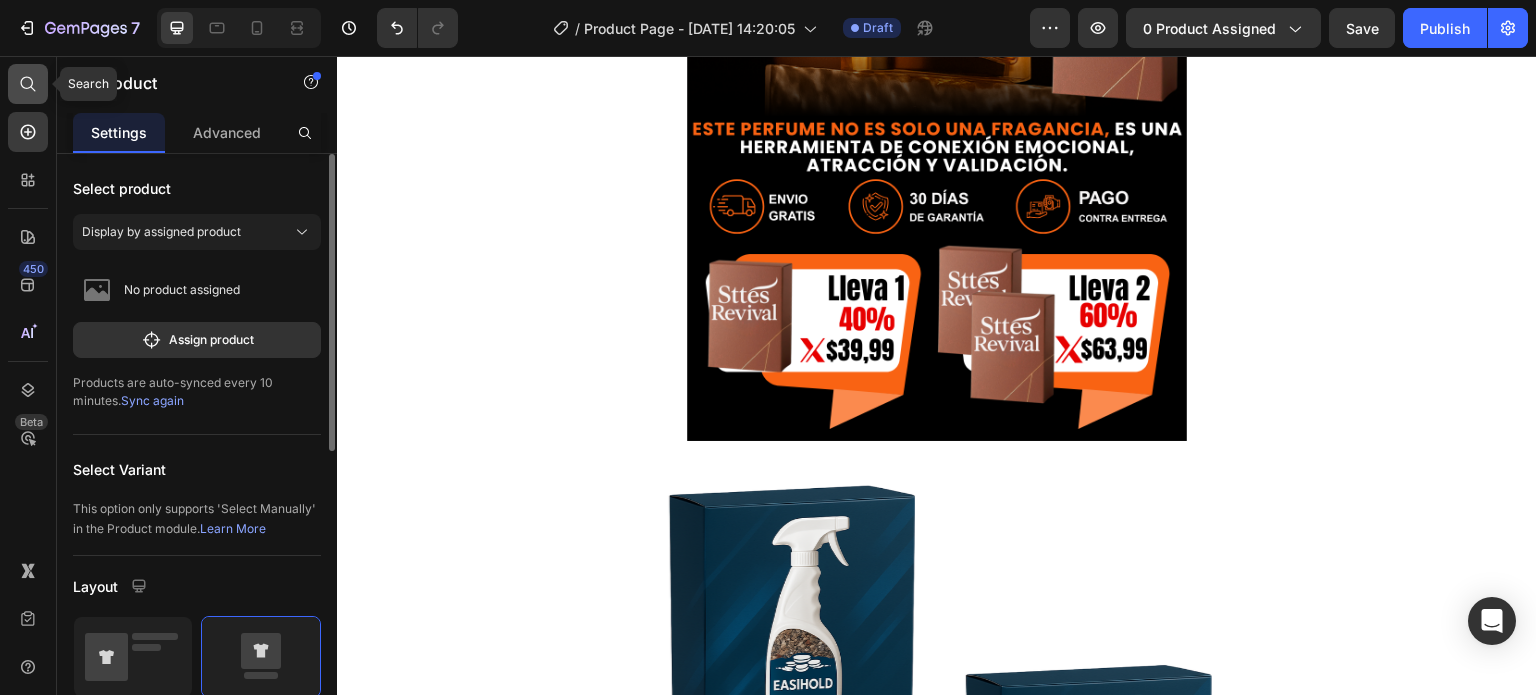 click 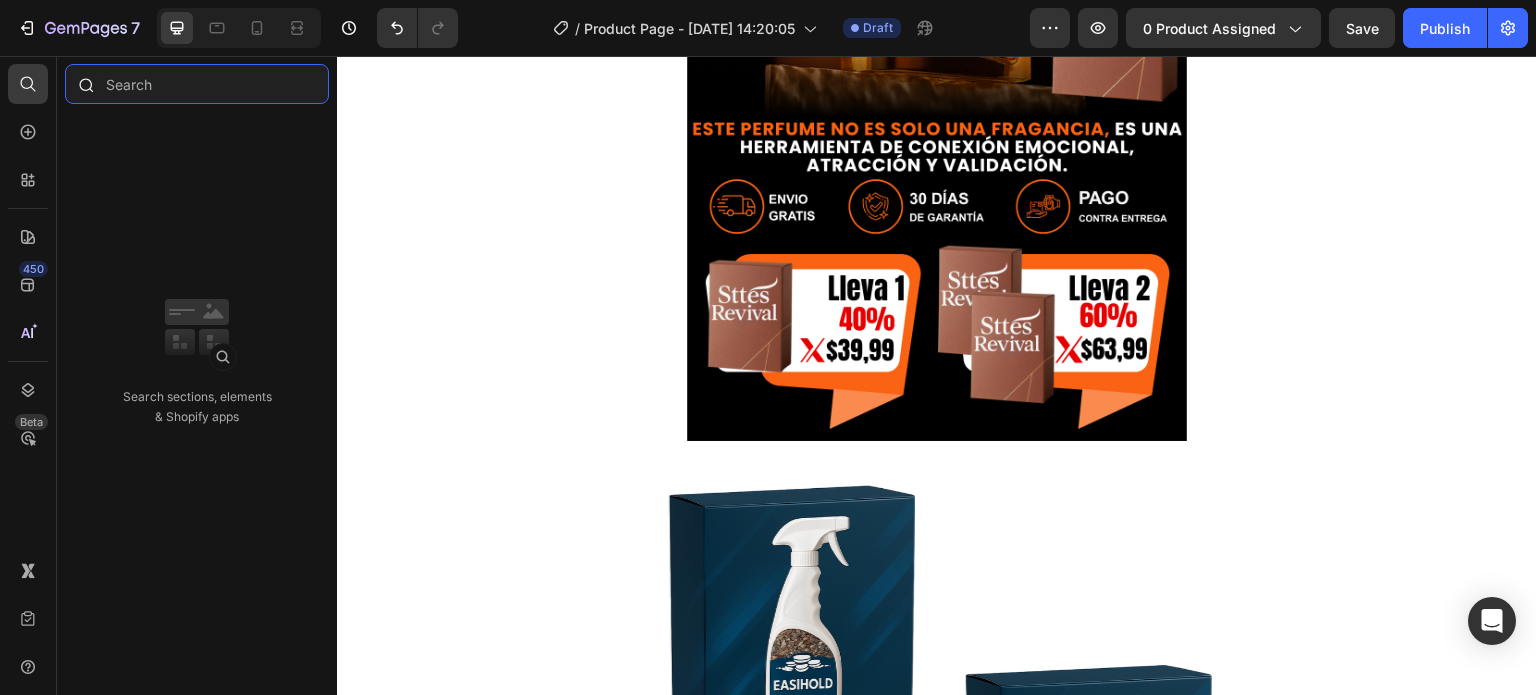 click at bounding box center (197, 84) 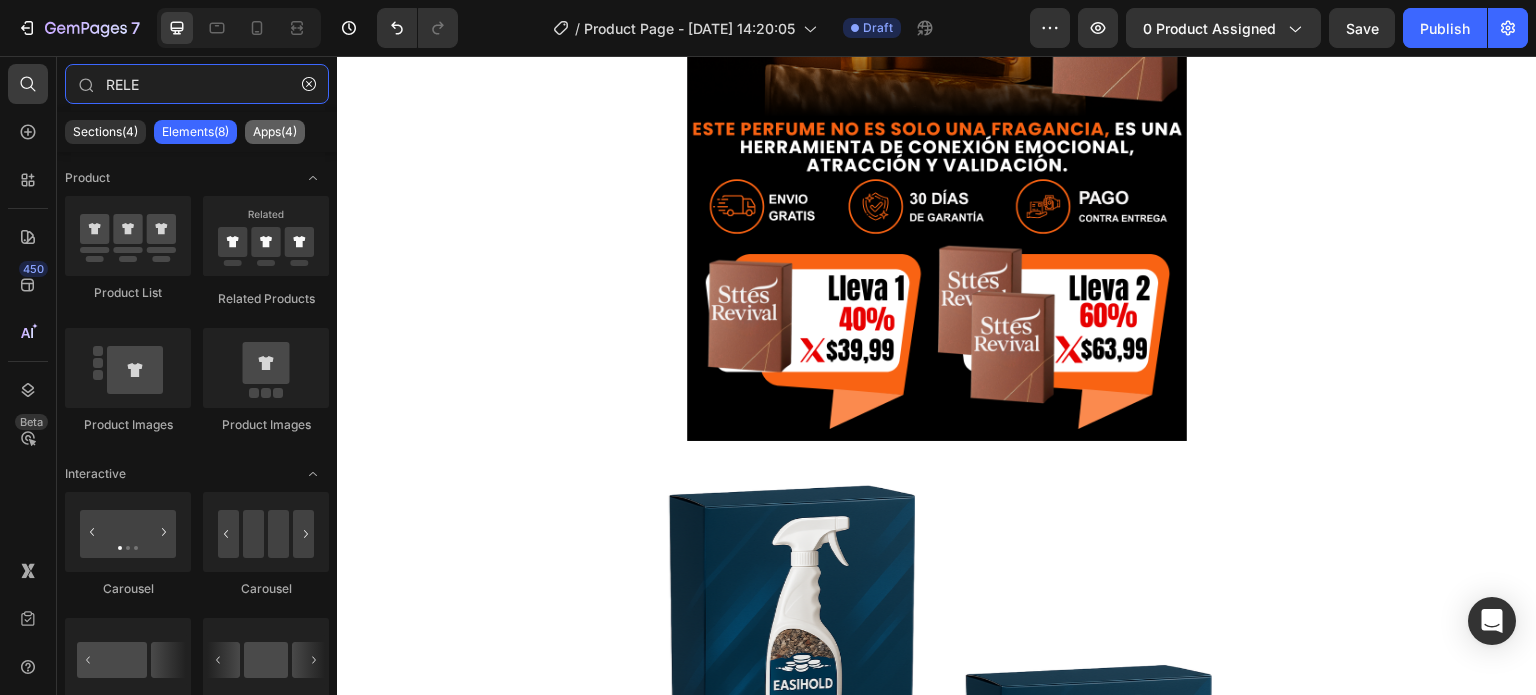 type on "RELE" 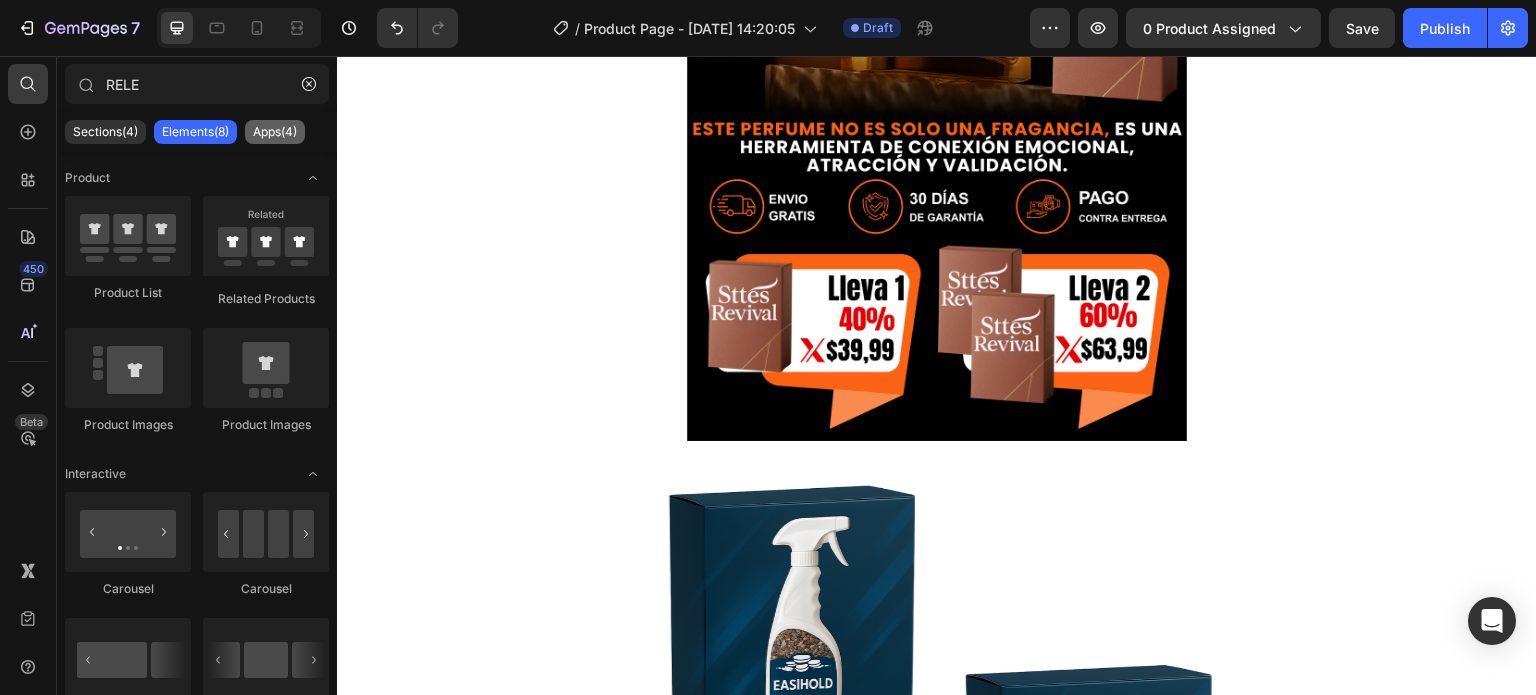 click on "Apps(4)" 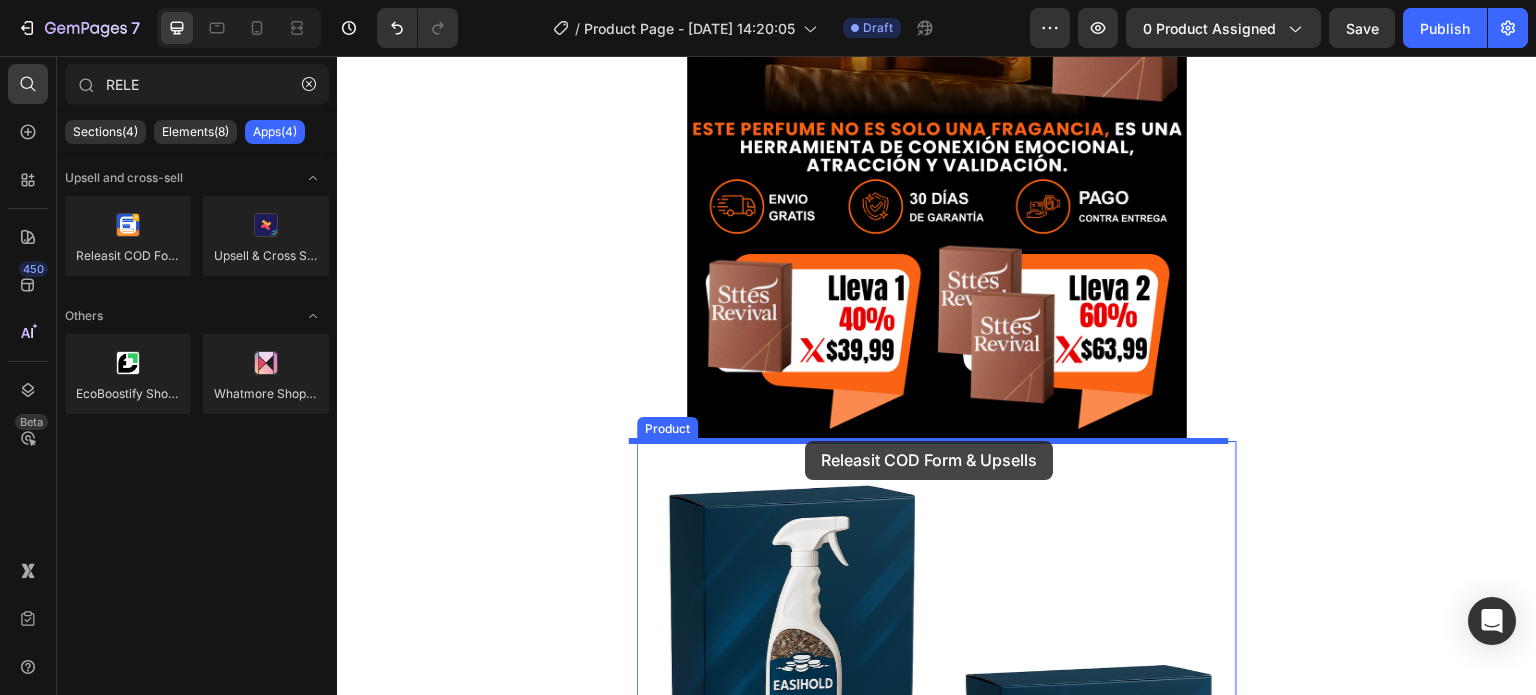 drag, startPoint x: 563, startPoint y: 324, endPoint x: 804, endPoint y: 437, distance: 266.17664 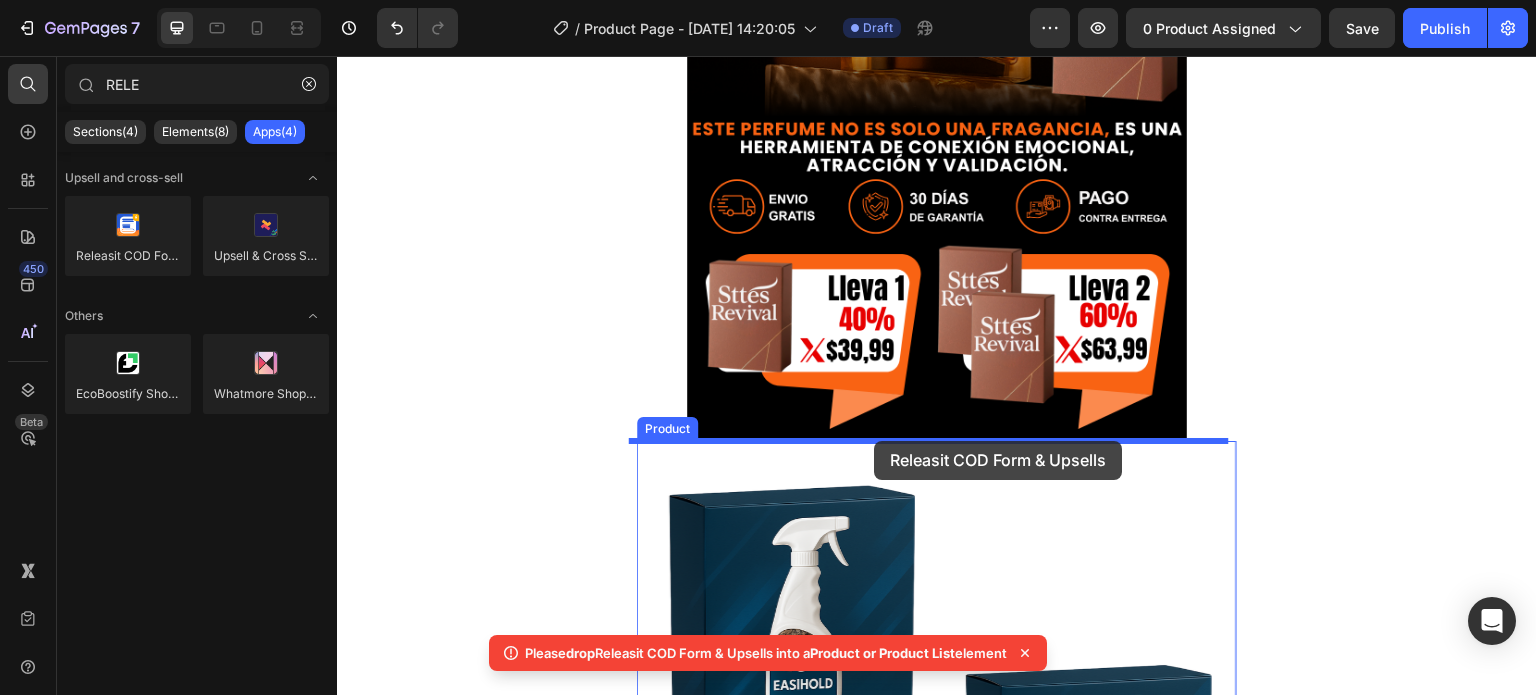 drag, startPoint x: 494, startPoint y: 307, endPoint x: 874, endPoint y: 440, distance: 402.60278 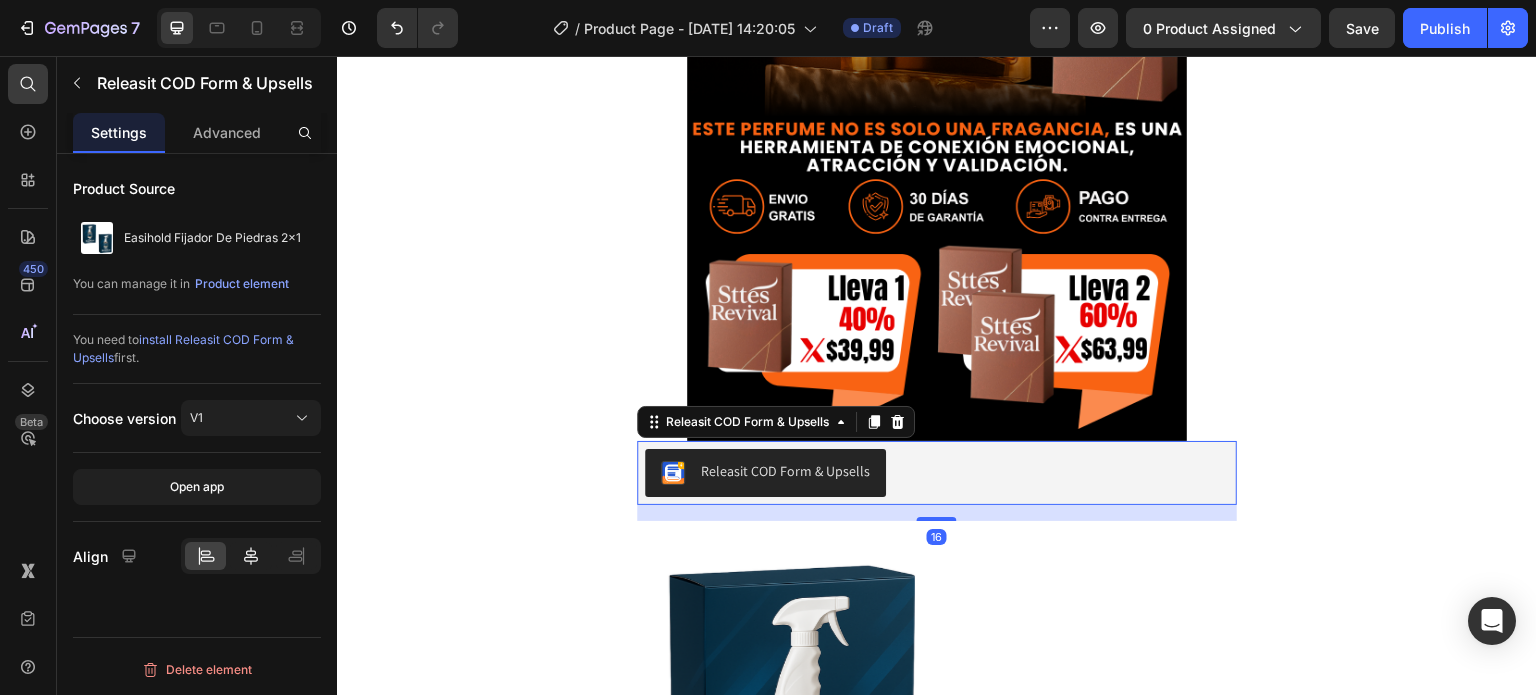 click 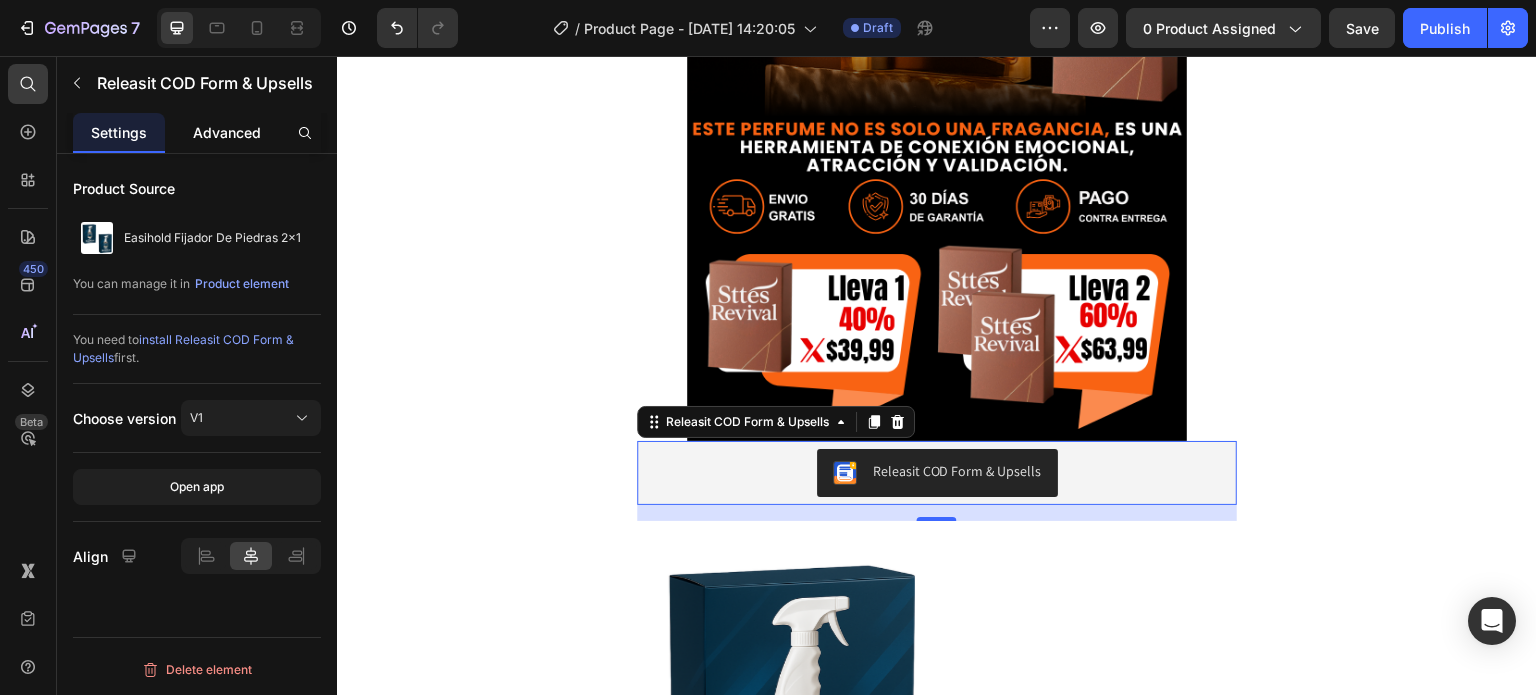 click on "Advanced" at bounding box center (227, 132) 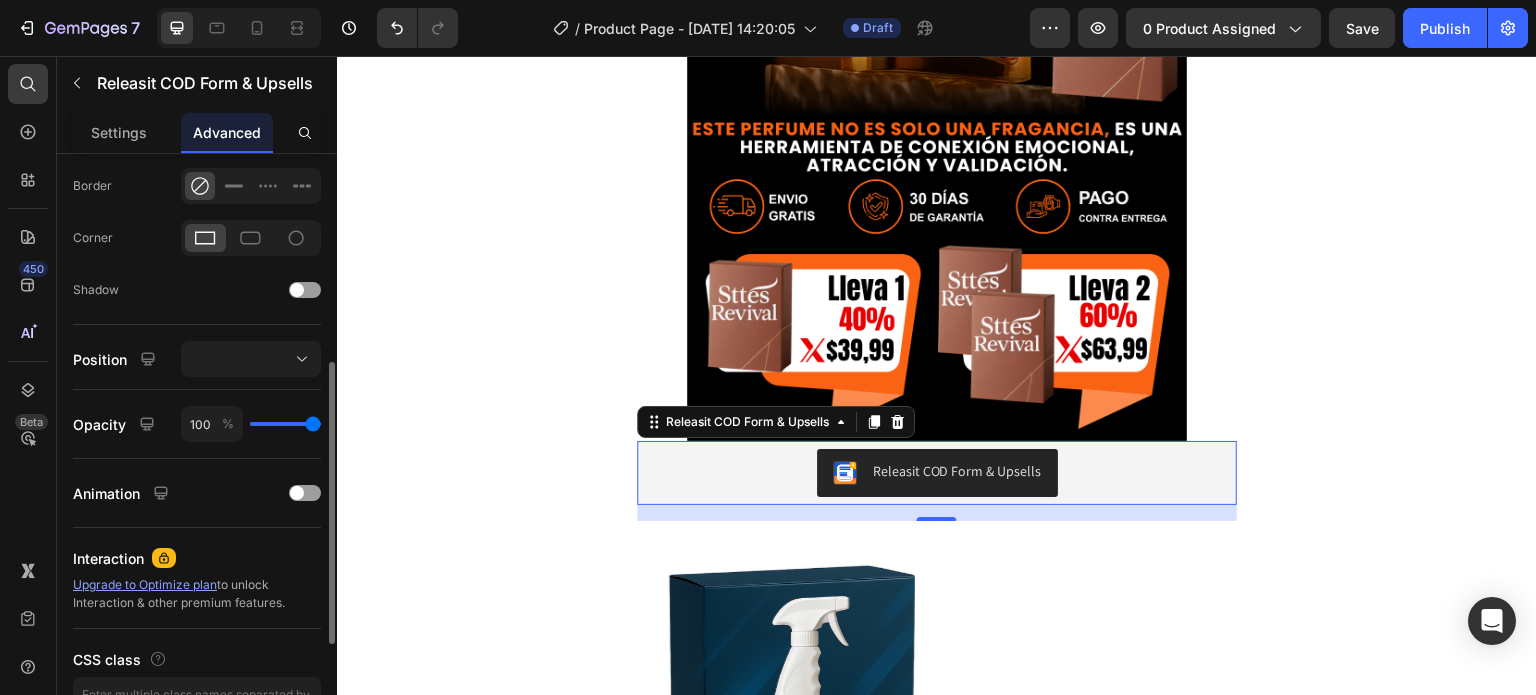scroll, scrollTop: 668, scrollLeft: 0, axis: vertical 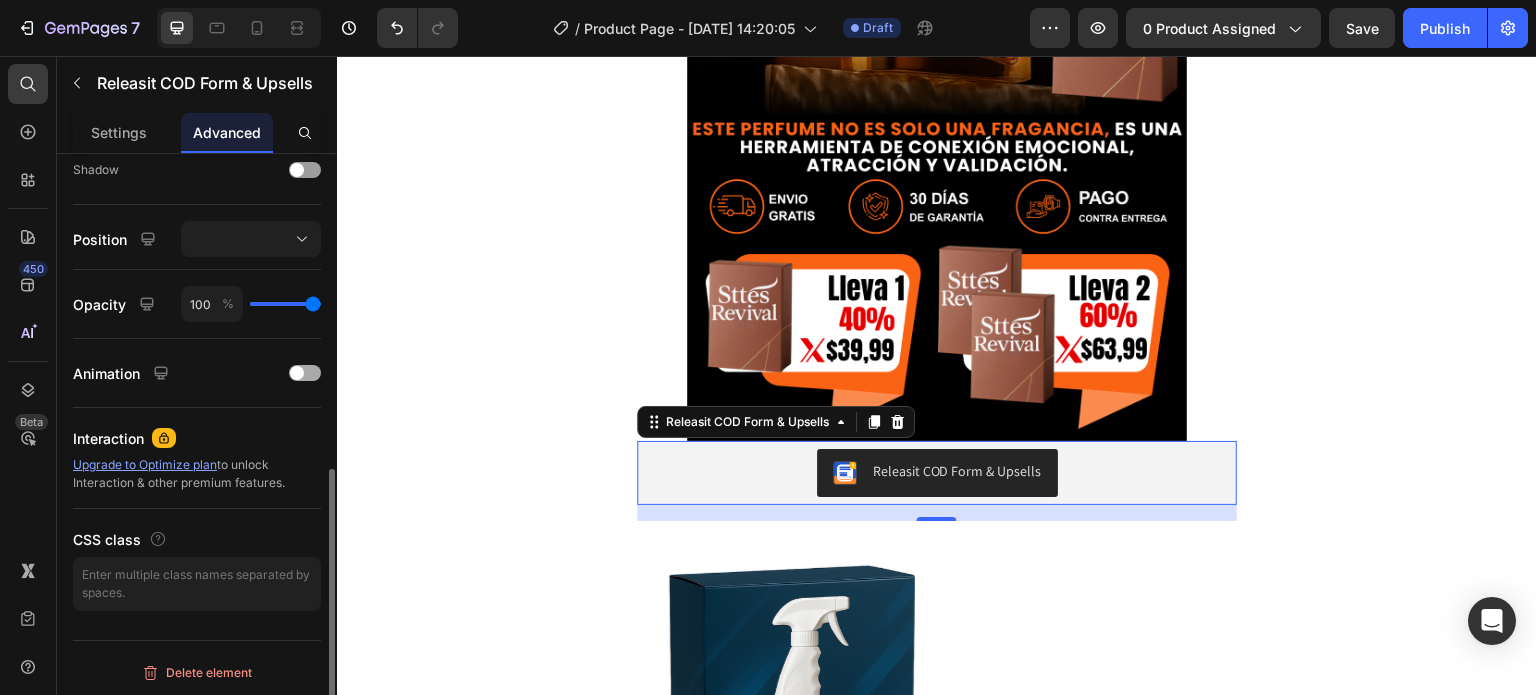 click at bounding box center [305, 373] 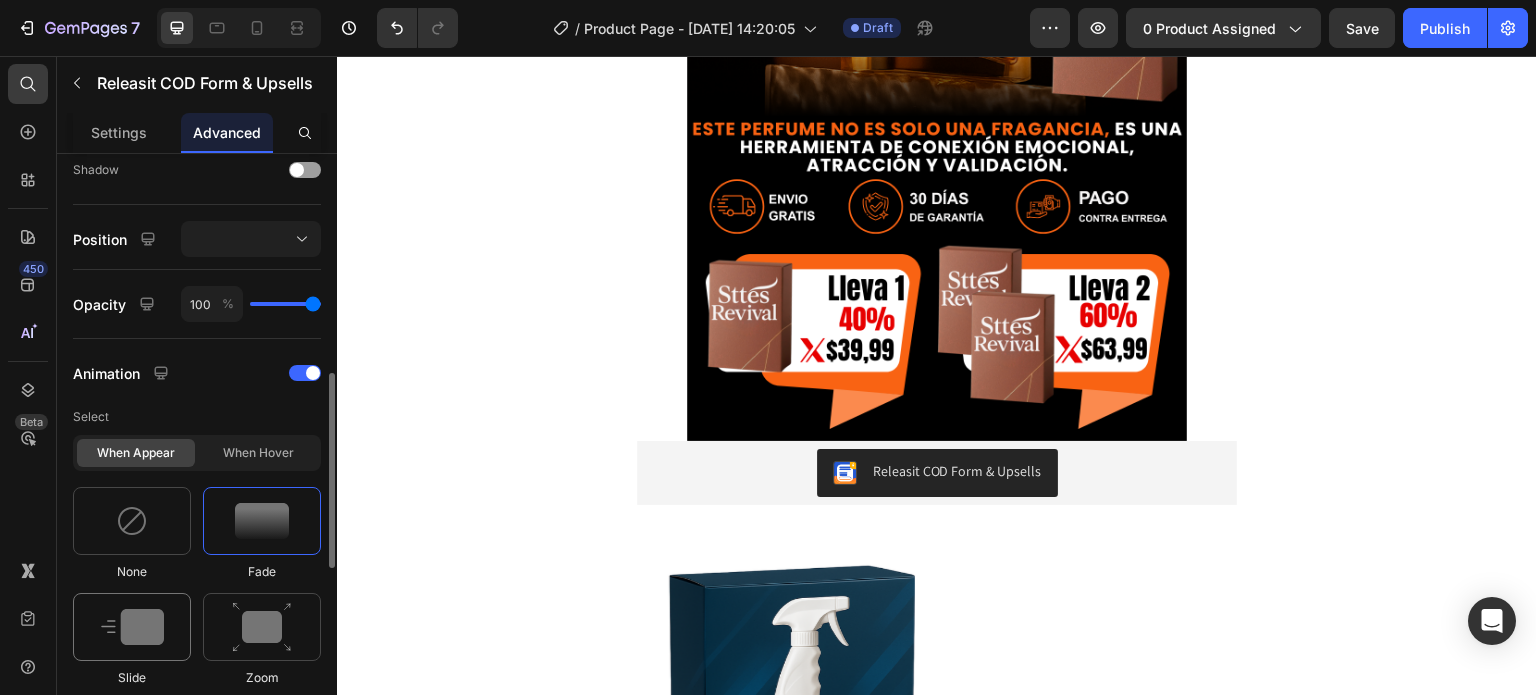 click at bounding box center [132, 627] 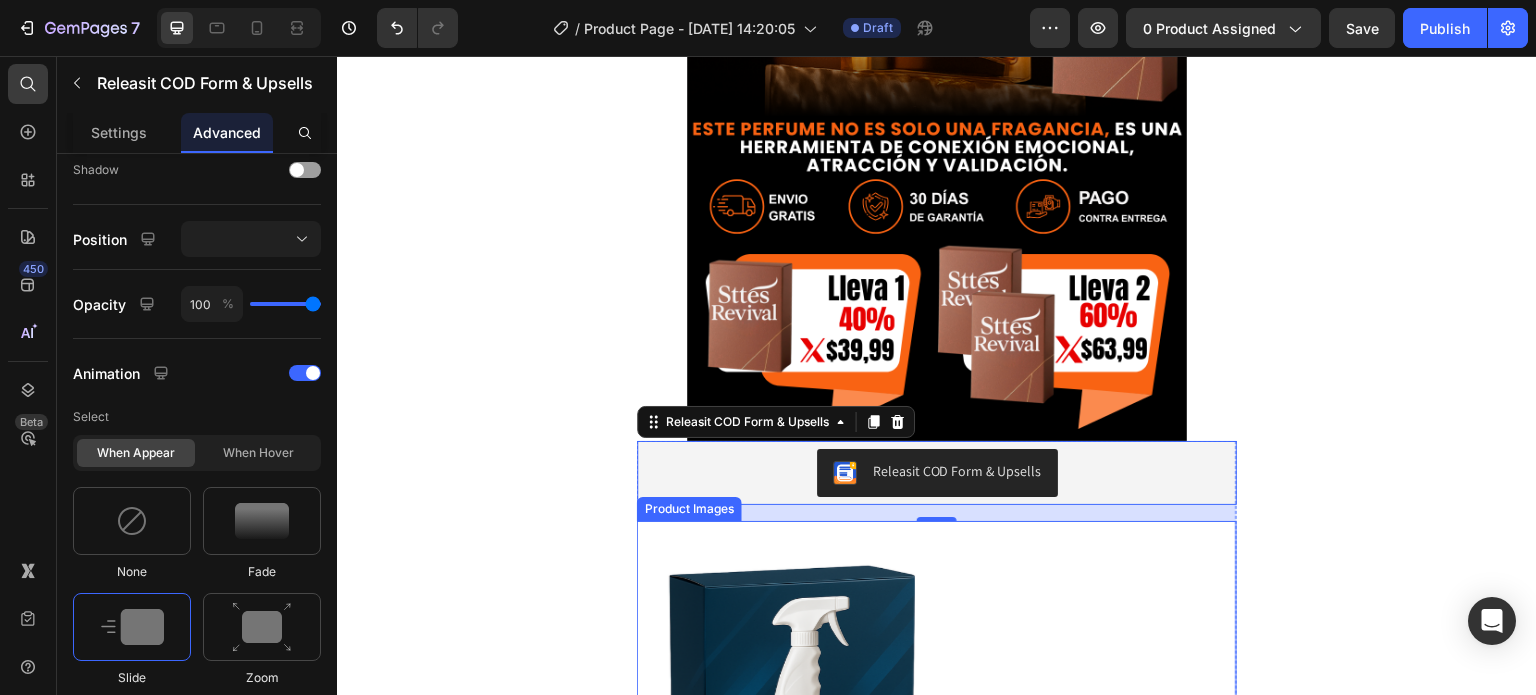 click at bounding box center (937, 821) 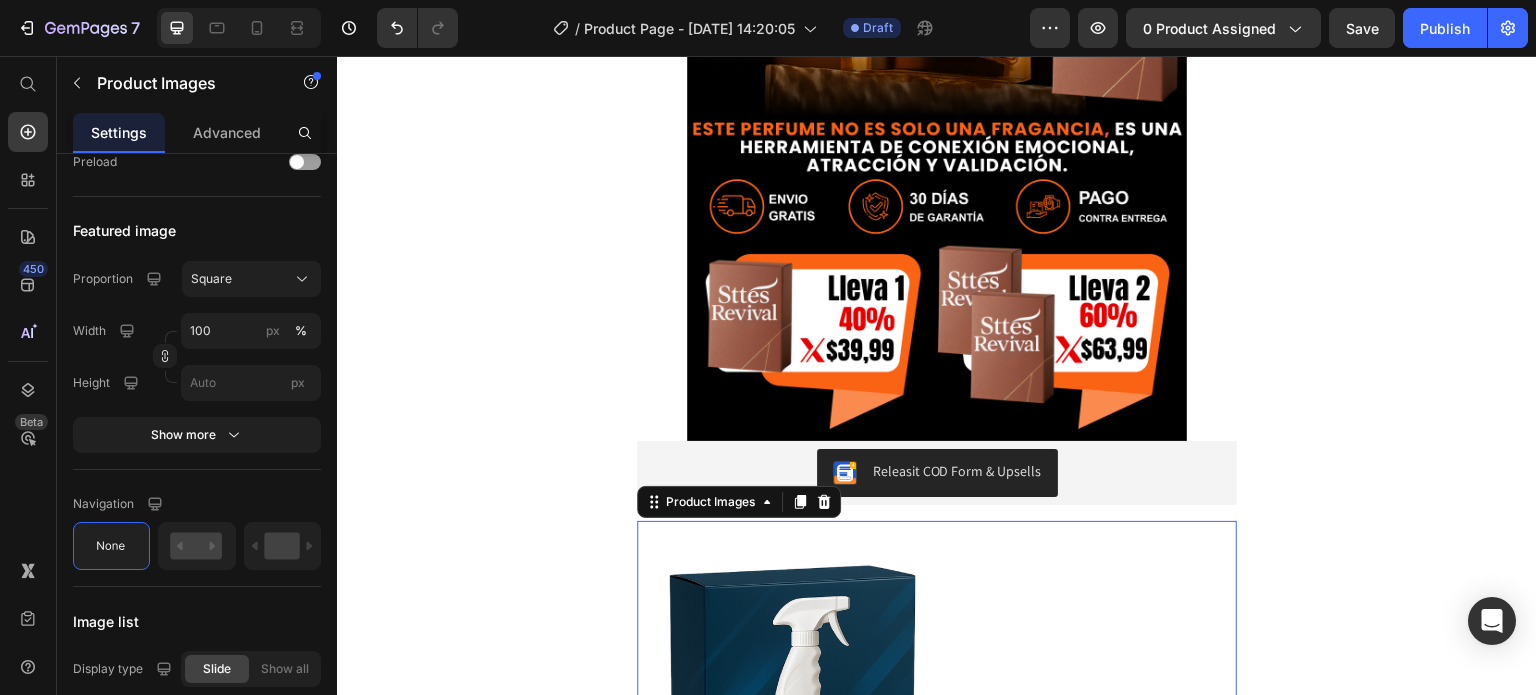 scroll, scrollTop: 0, scrollLeft: 0, axis: both 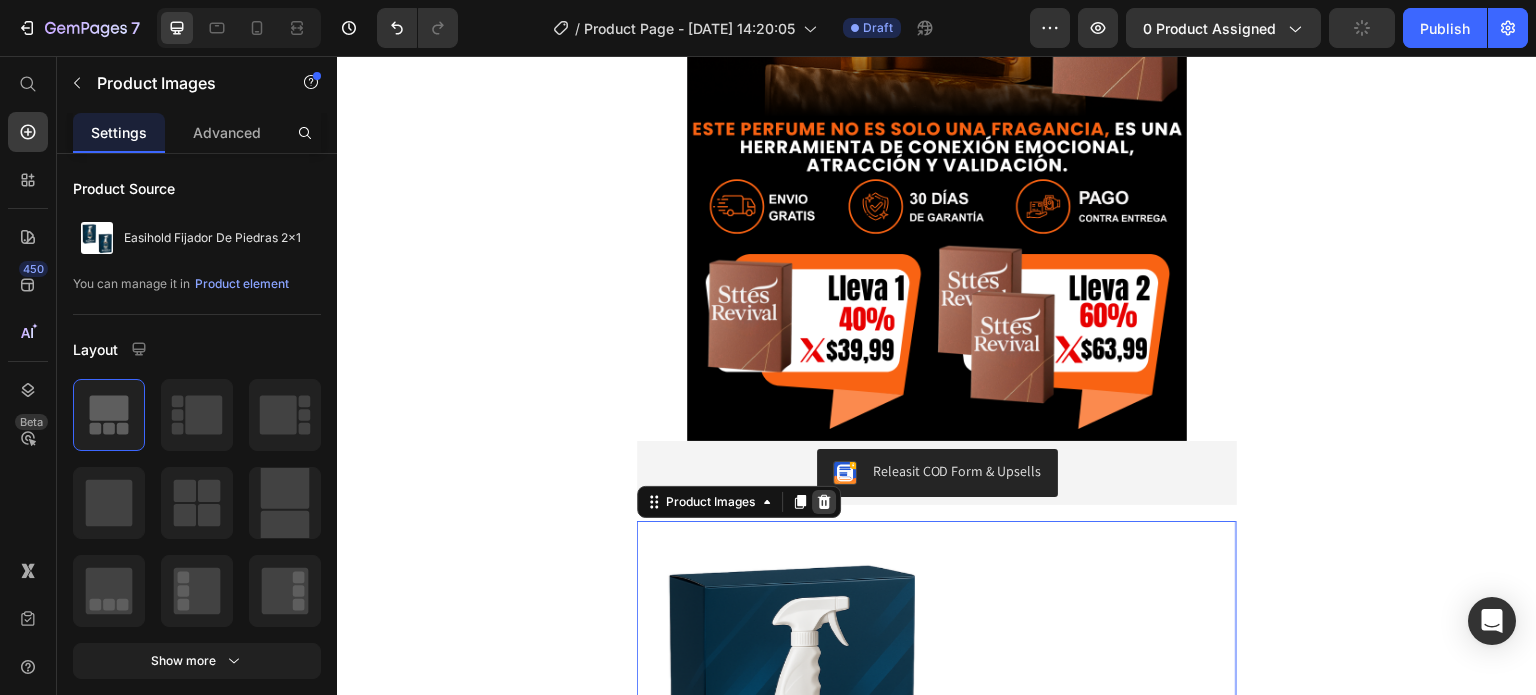 click 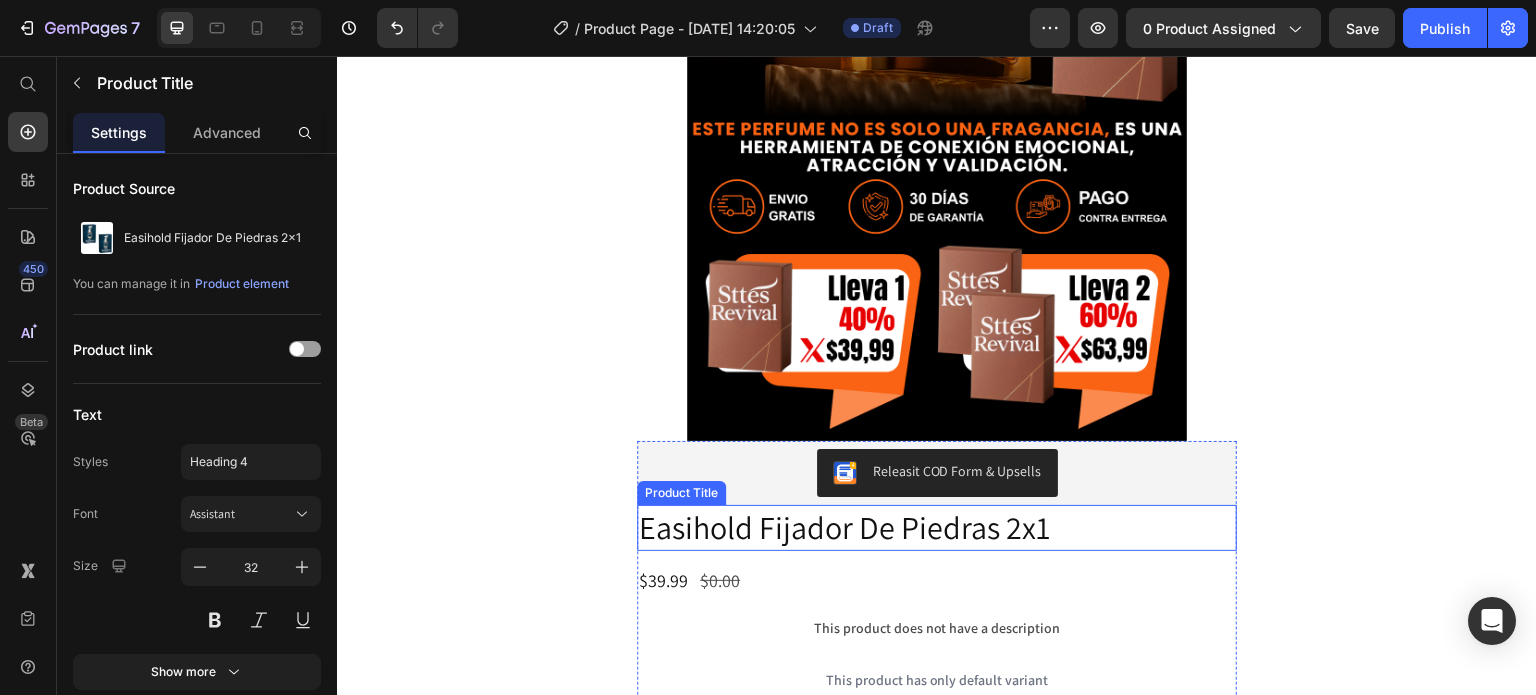 click on "Easihold Fijador De Piedras 2x1" at bounding box center [937, 528] 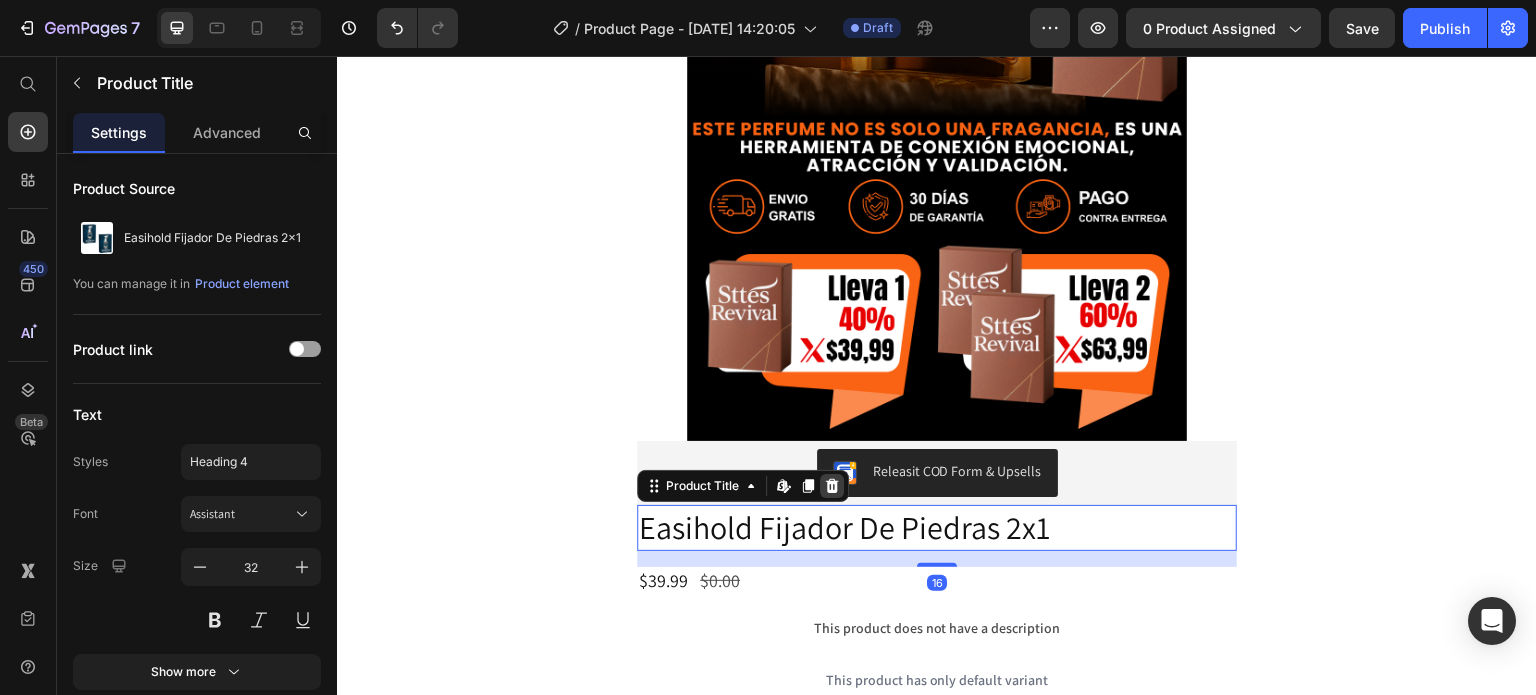 click at bounding box center [832, 486] 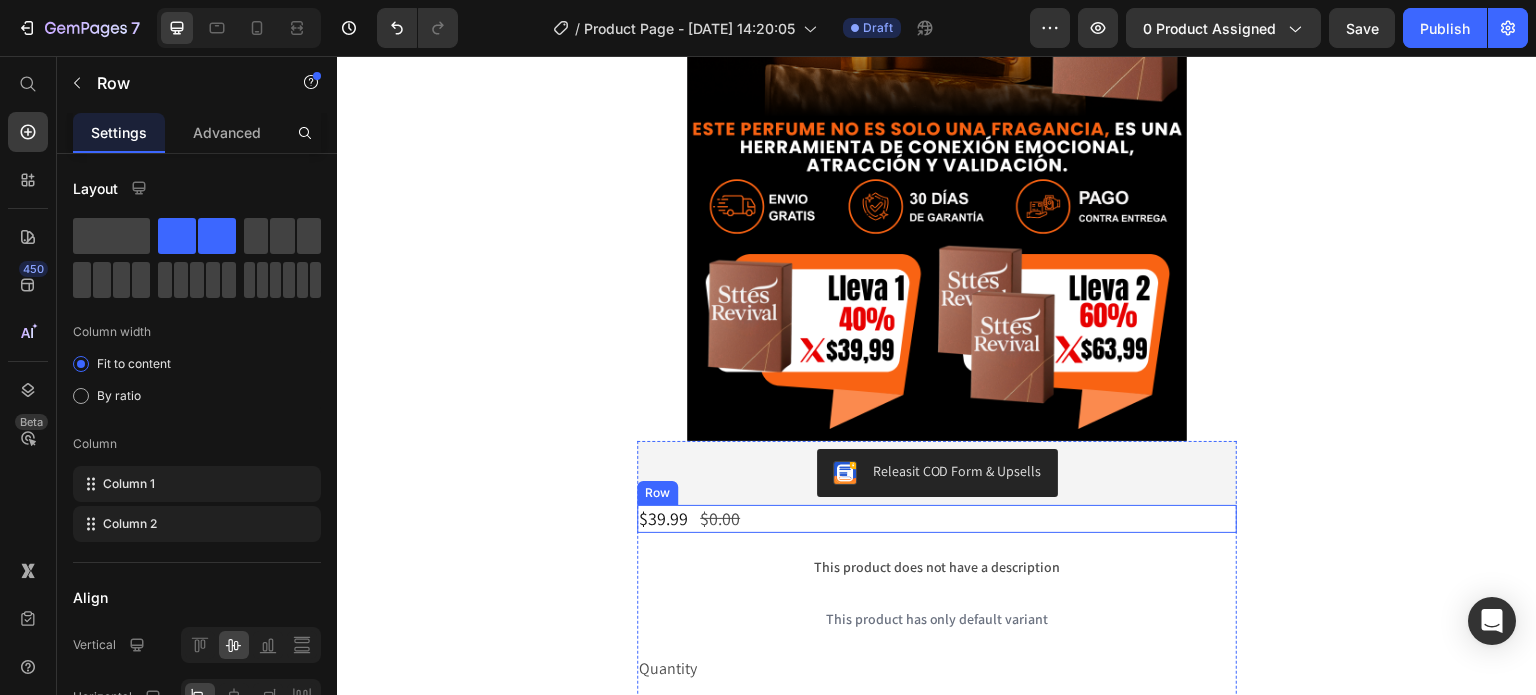 click on "$39.99 Product Price $0.00 Product Price Row" at bounding box center (937, 518) 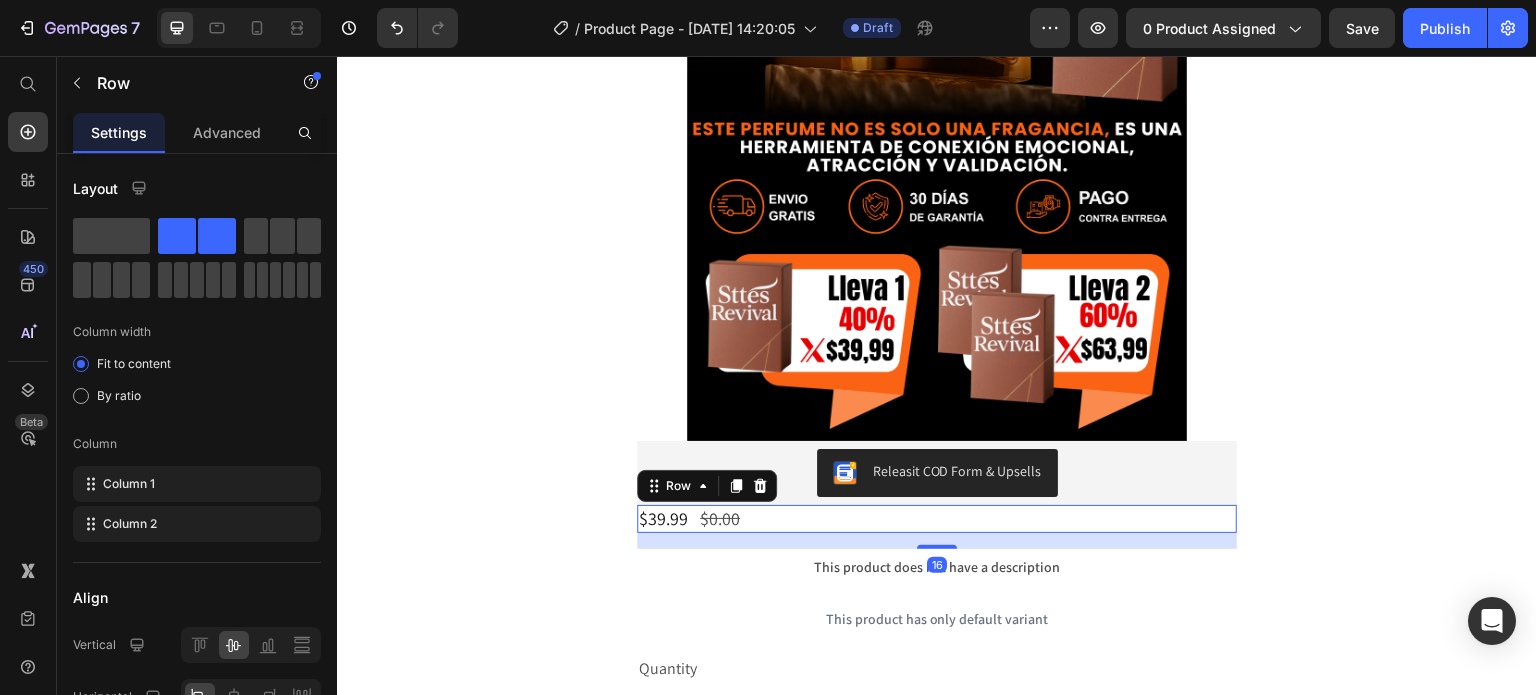 click on "Row" at bounding box center (707, 486) 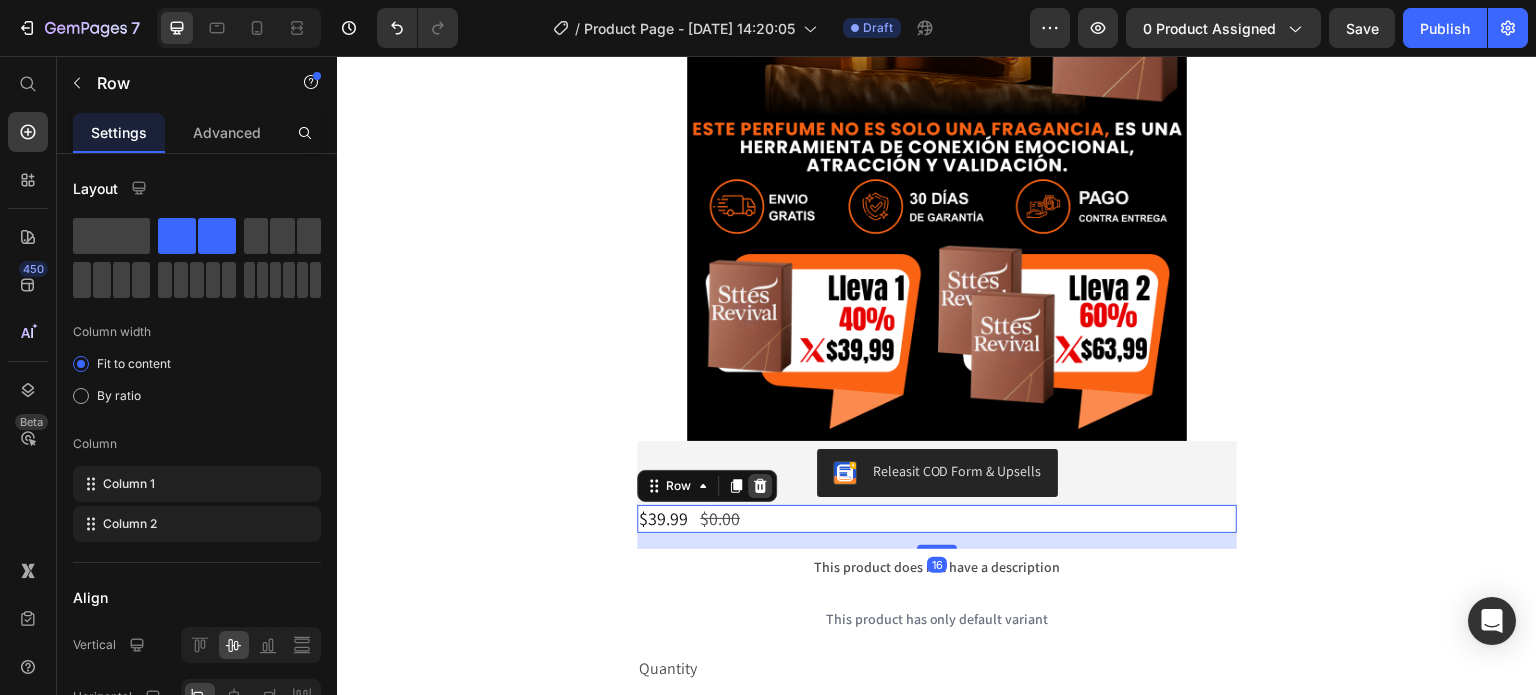 click 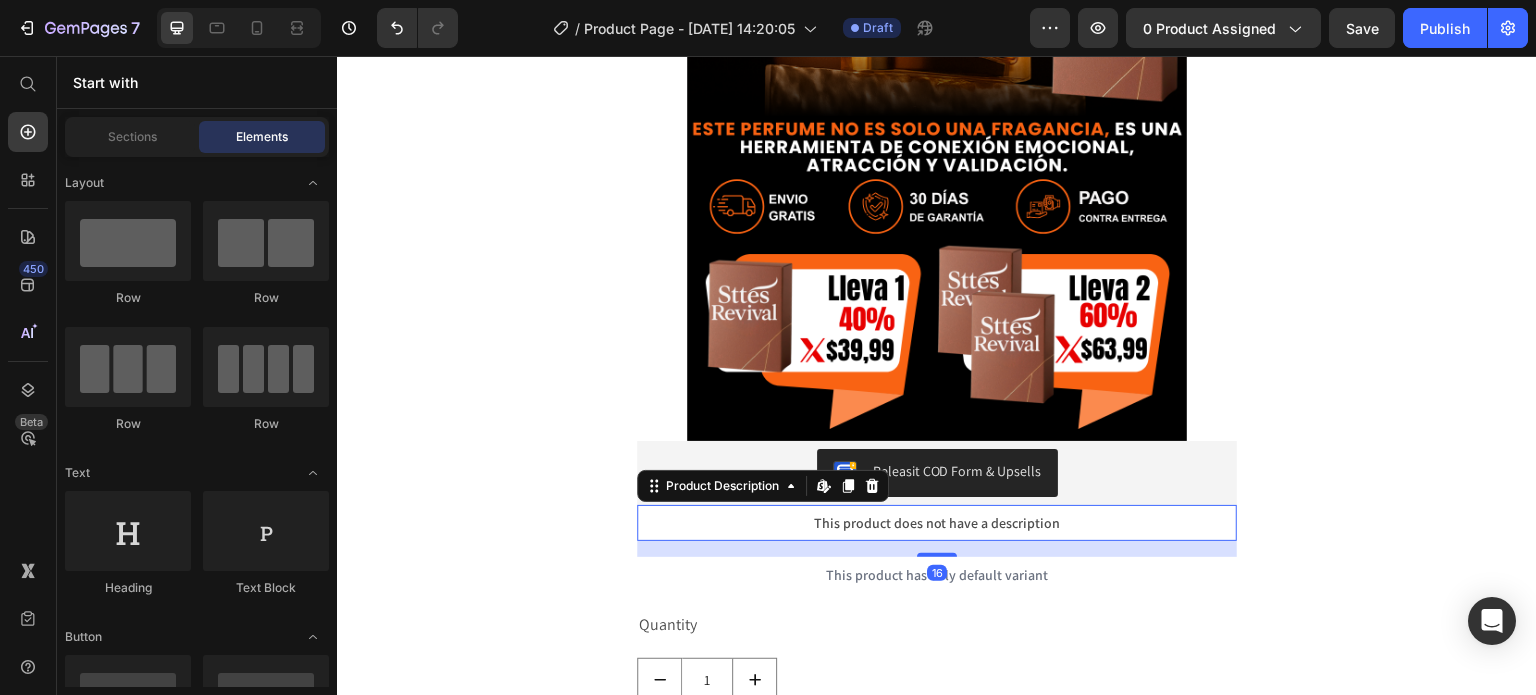 click on "This product does not have a description" at bounding box center (937, 523) 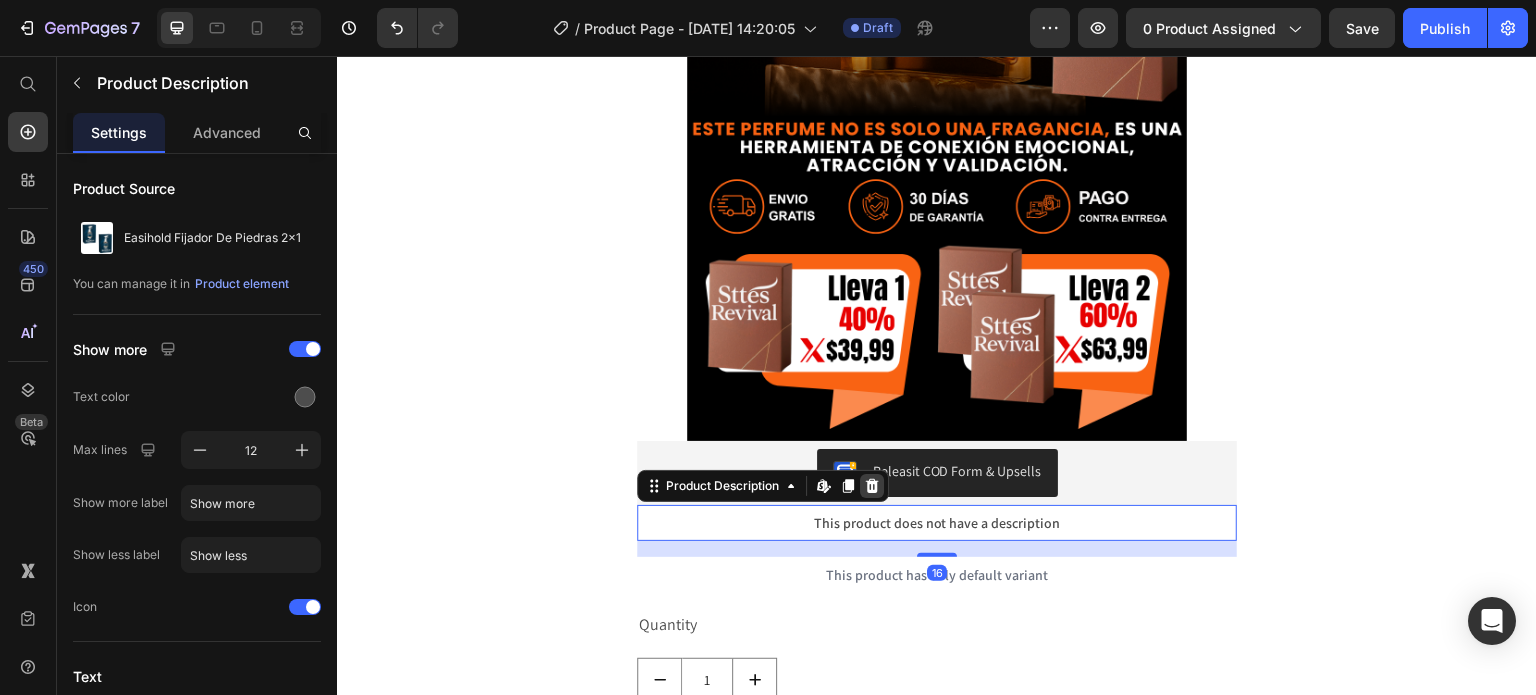 click 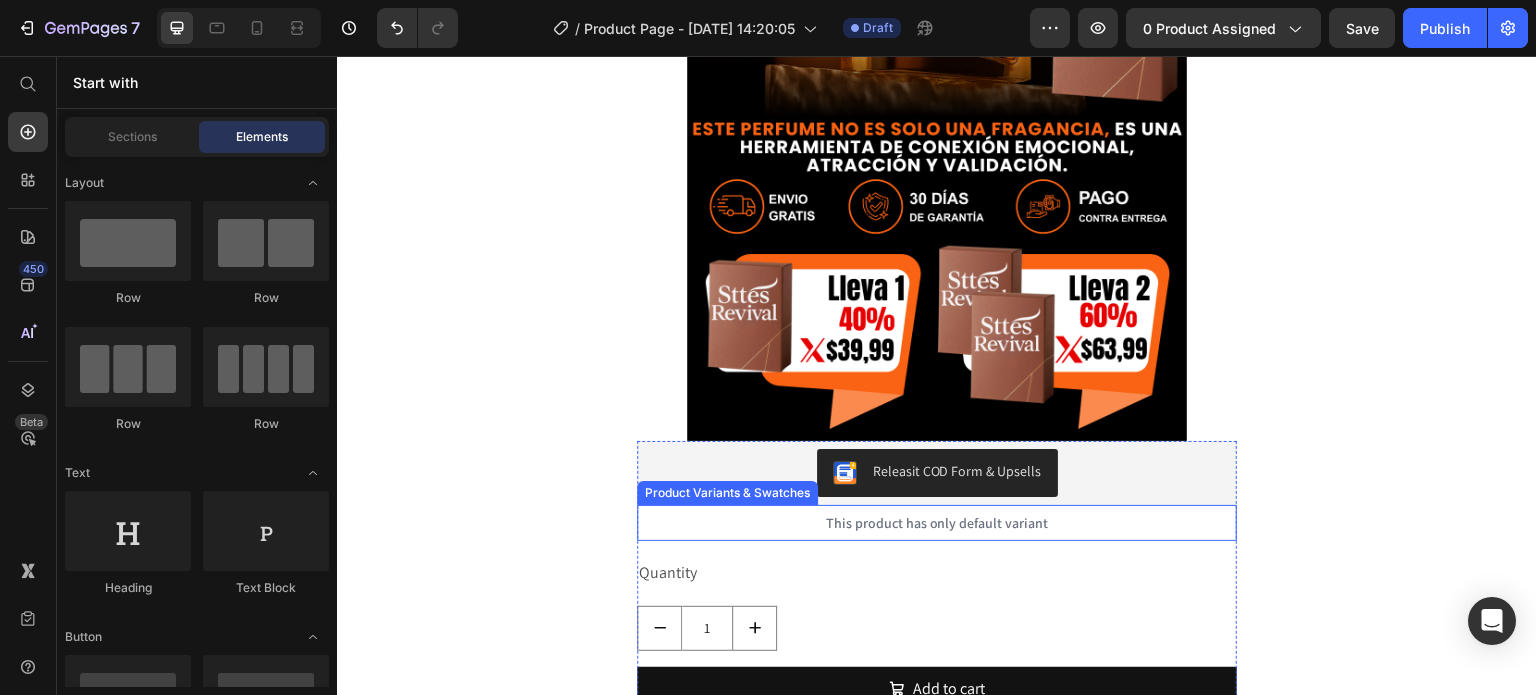 click on "This product has only default variant" at bounding box center (937, 523) 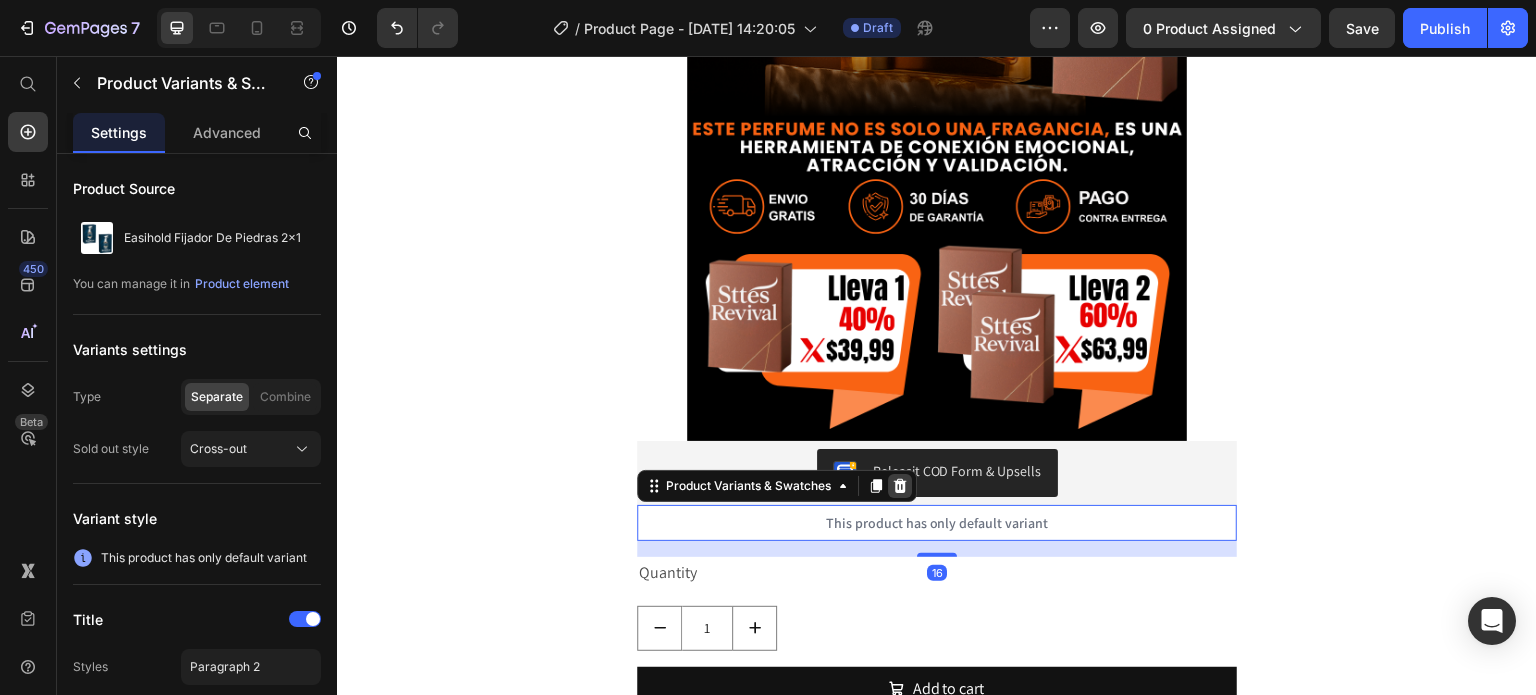 click 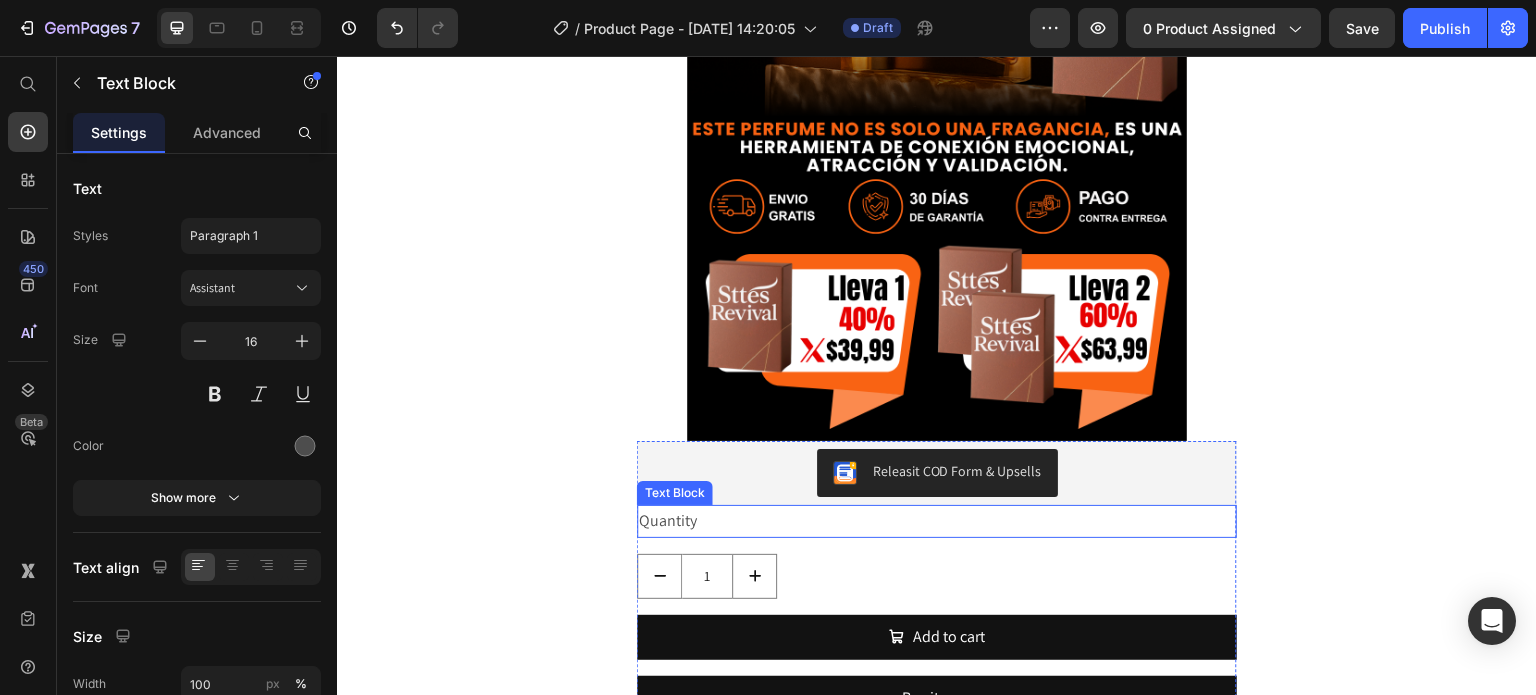 click on "Quantity" at bounding box center [937, 521] 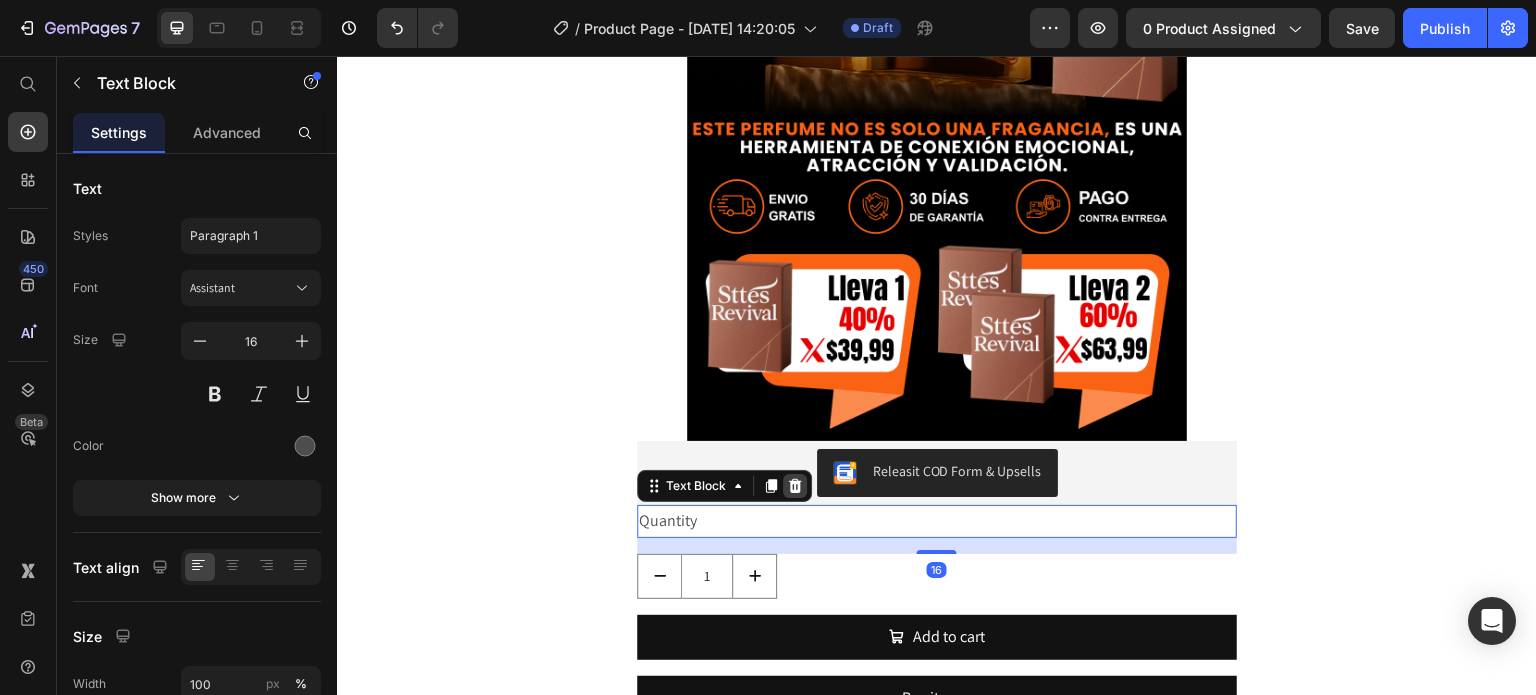 click 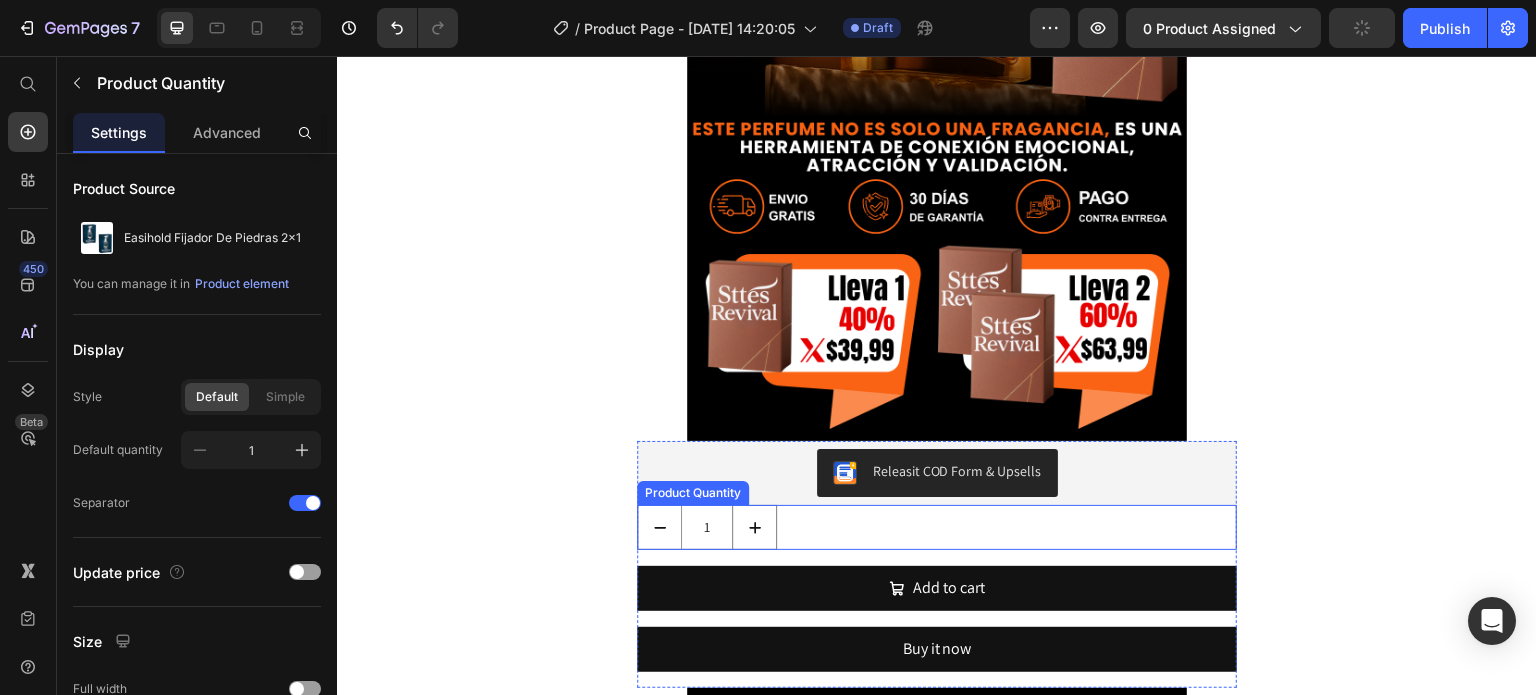 click on "1" at bounding box center (937, 527) 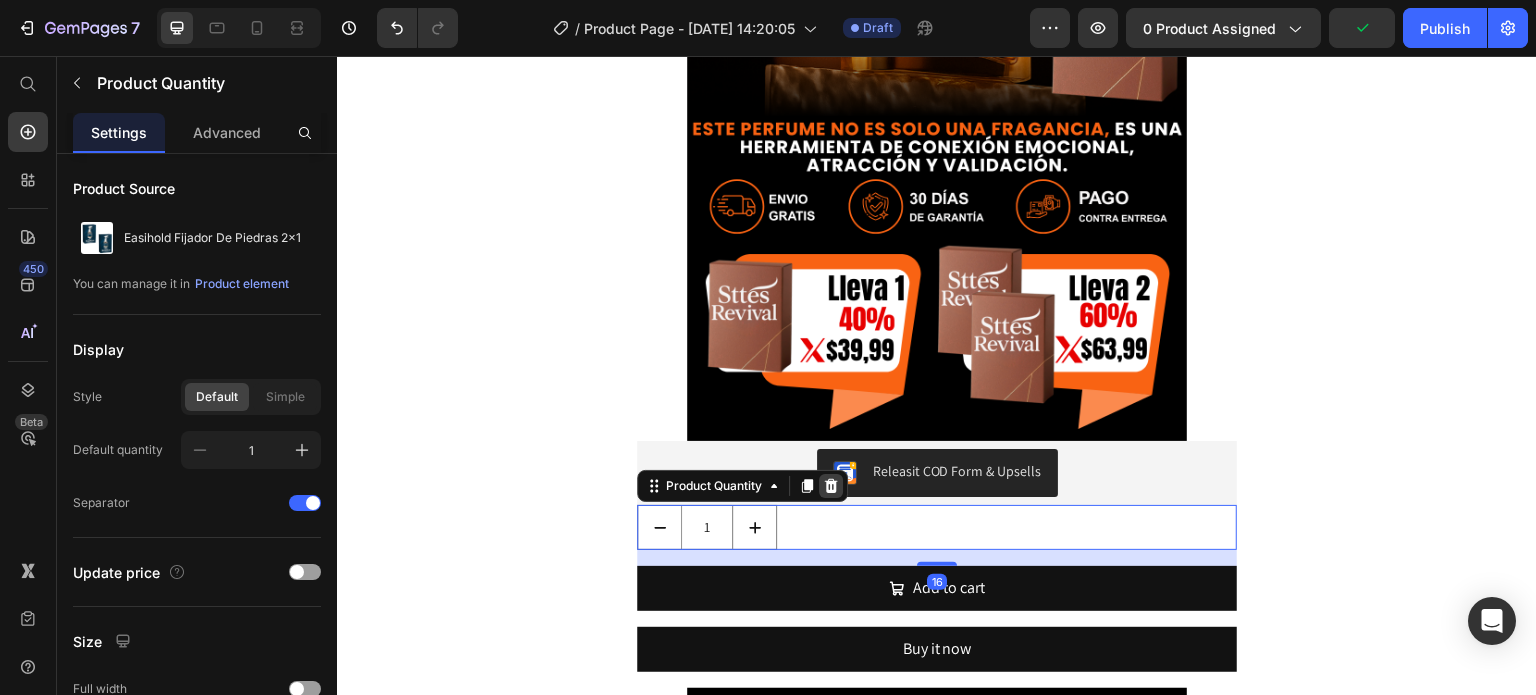 click at bounding box center [831, 486] 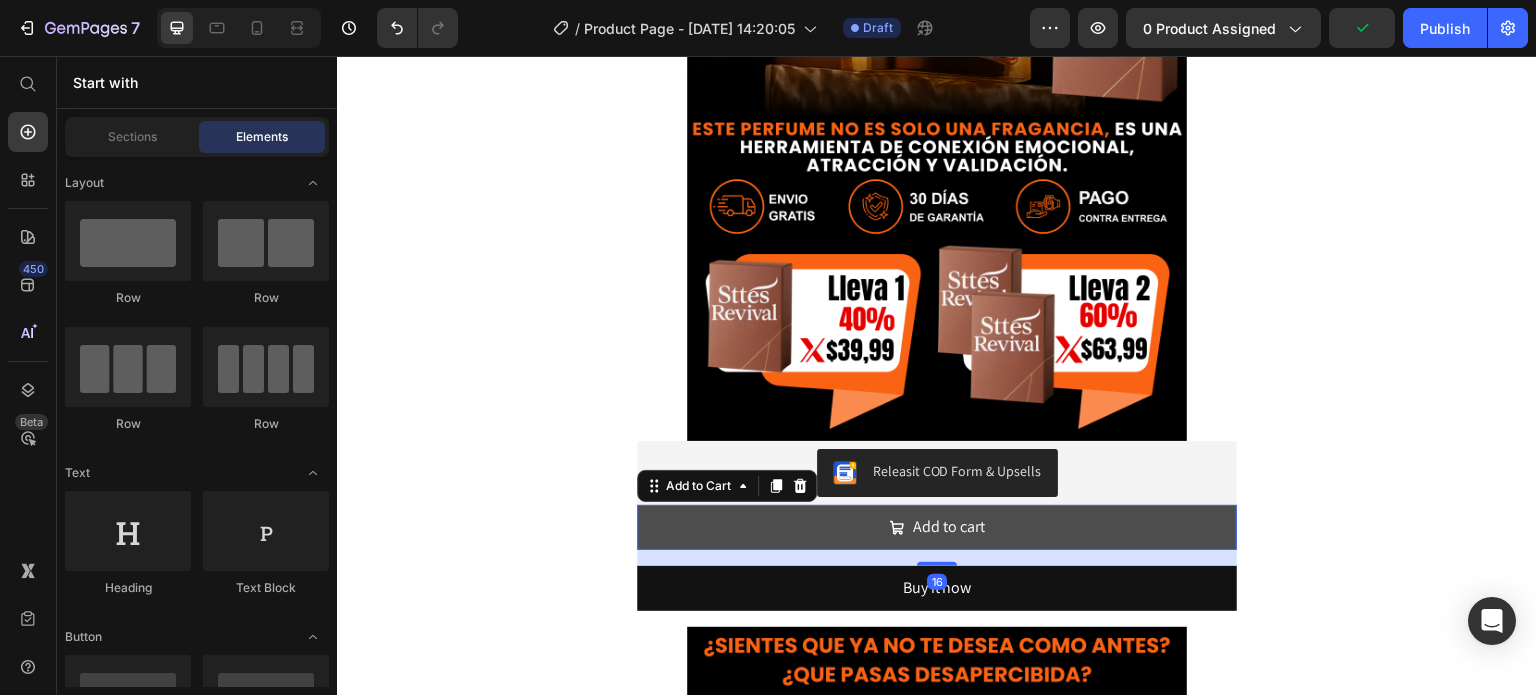 click on "Add to cart" at bounding box center [937, 527] 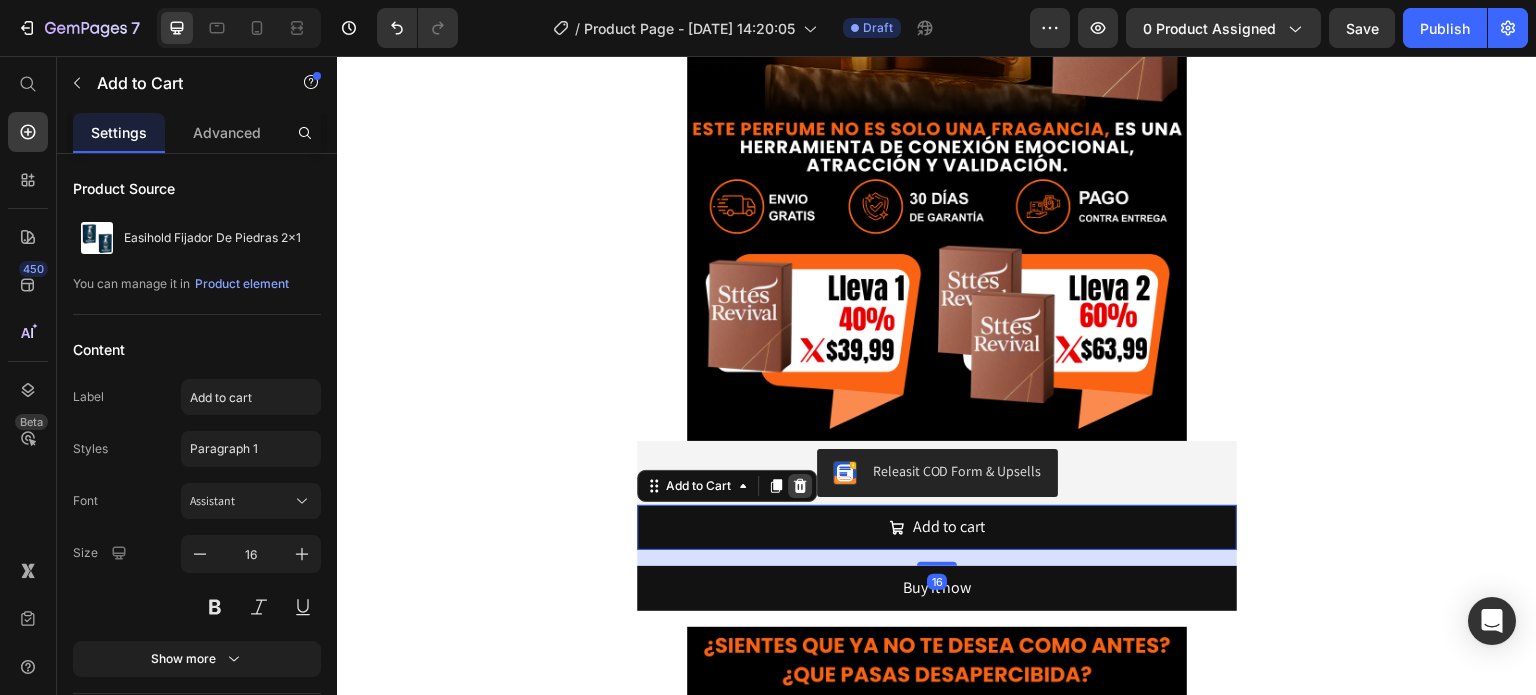 click 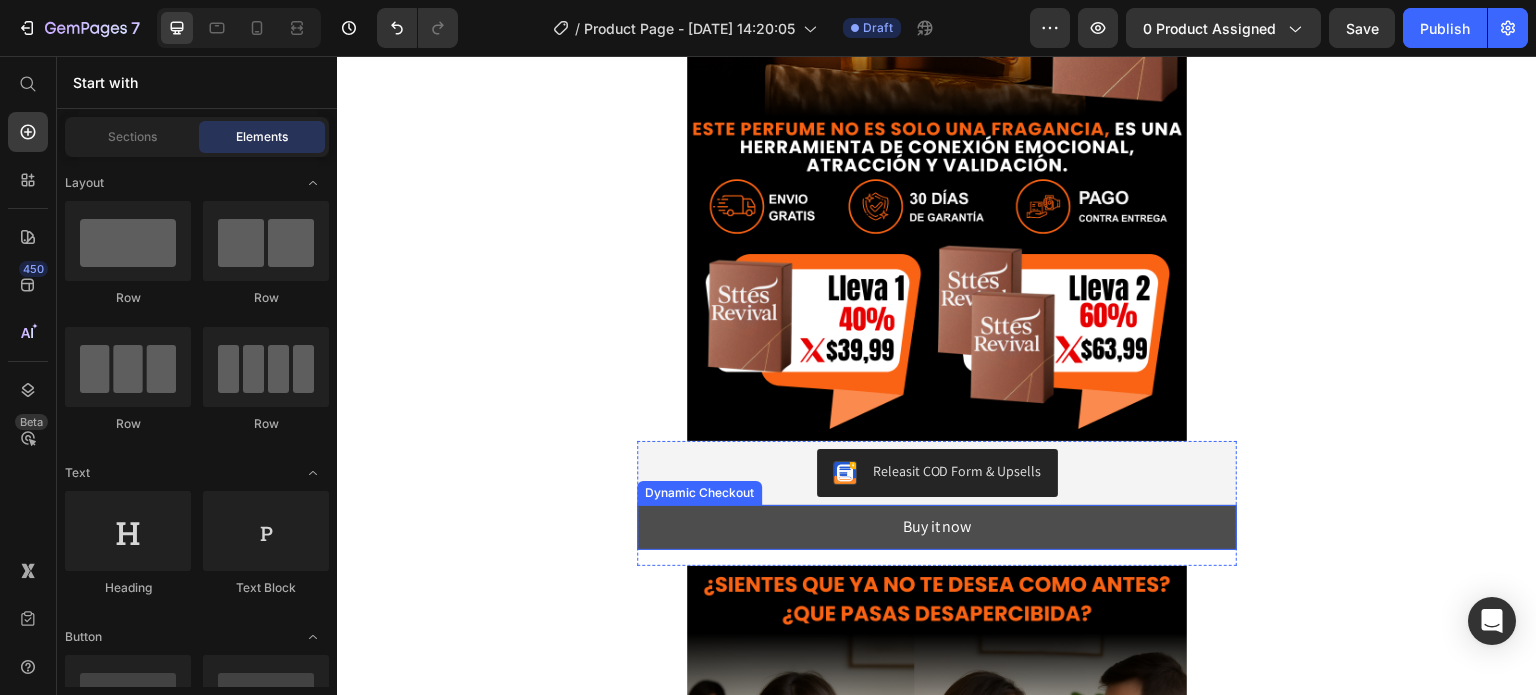 click on "Buy it now" at bounding box center (937, 527) 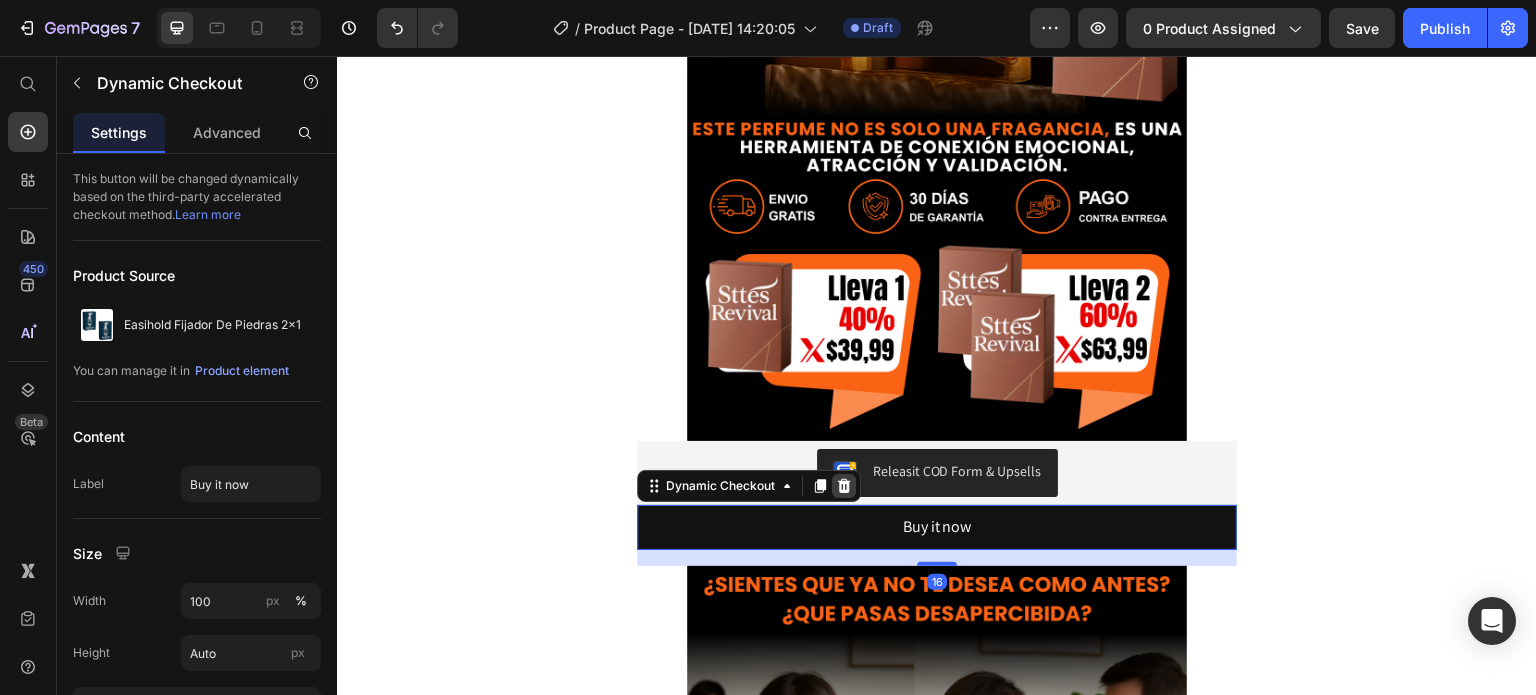 click 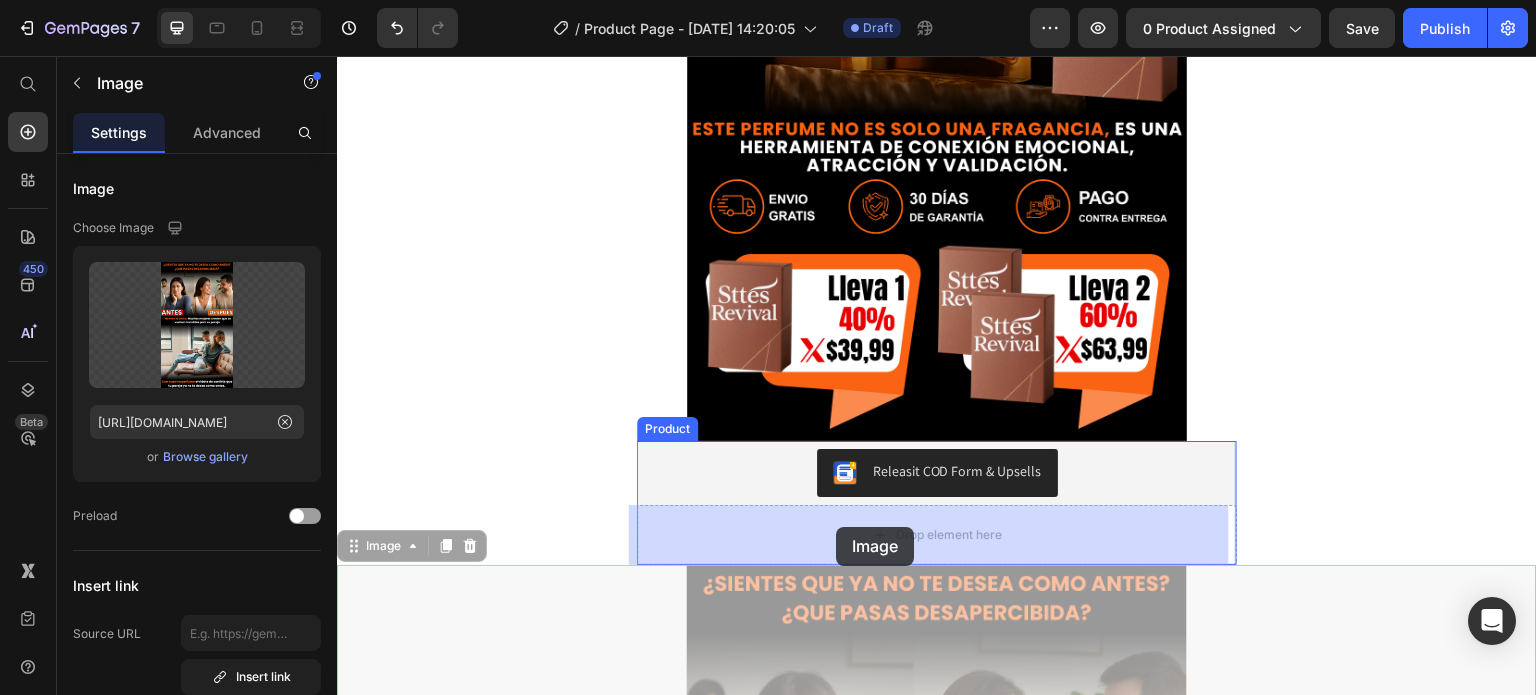 drag, startPoint x: 832, startPoint y: 605, endPoint x: 836, endPoint y: 527, distance: 78.10249 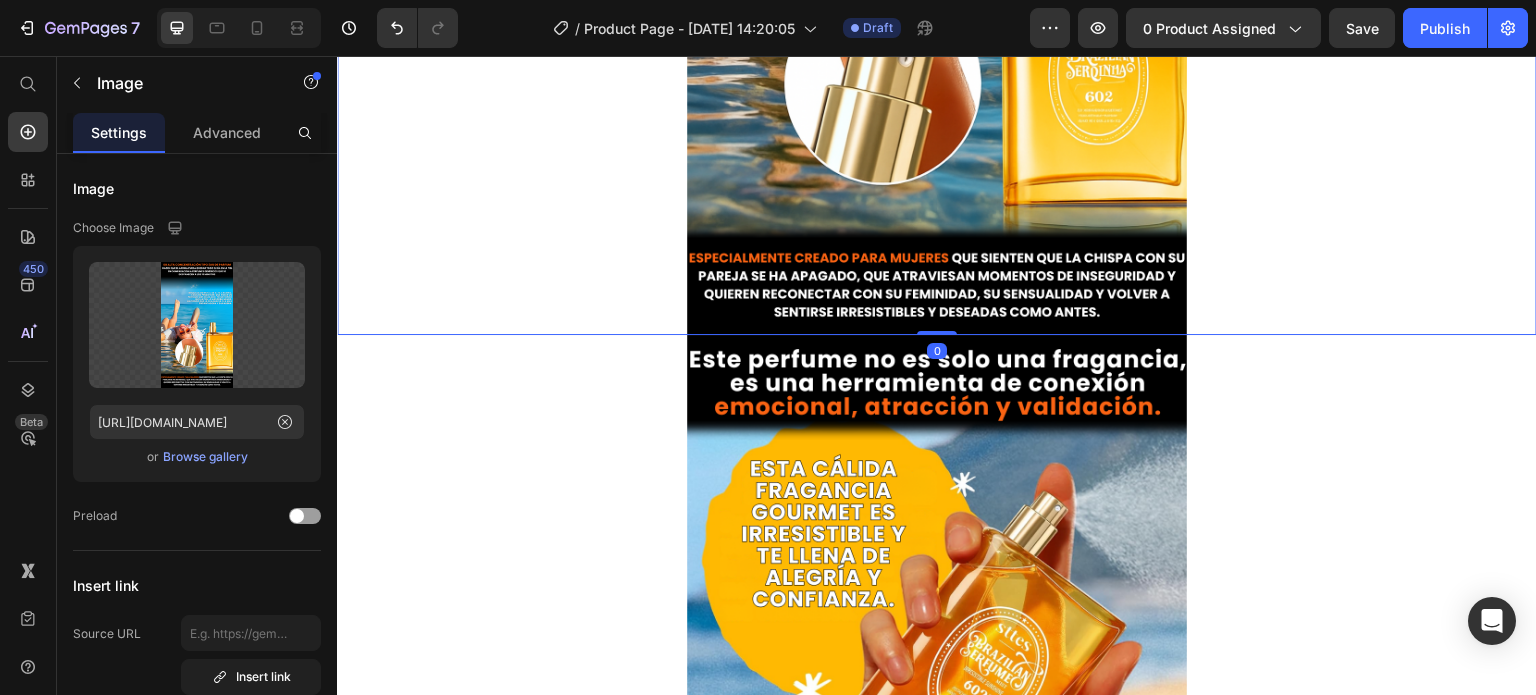 scroll, scrollTop: 3664, scrollLeft: 0, axis: vertical 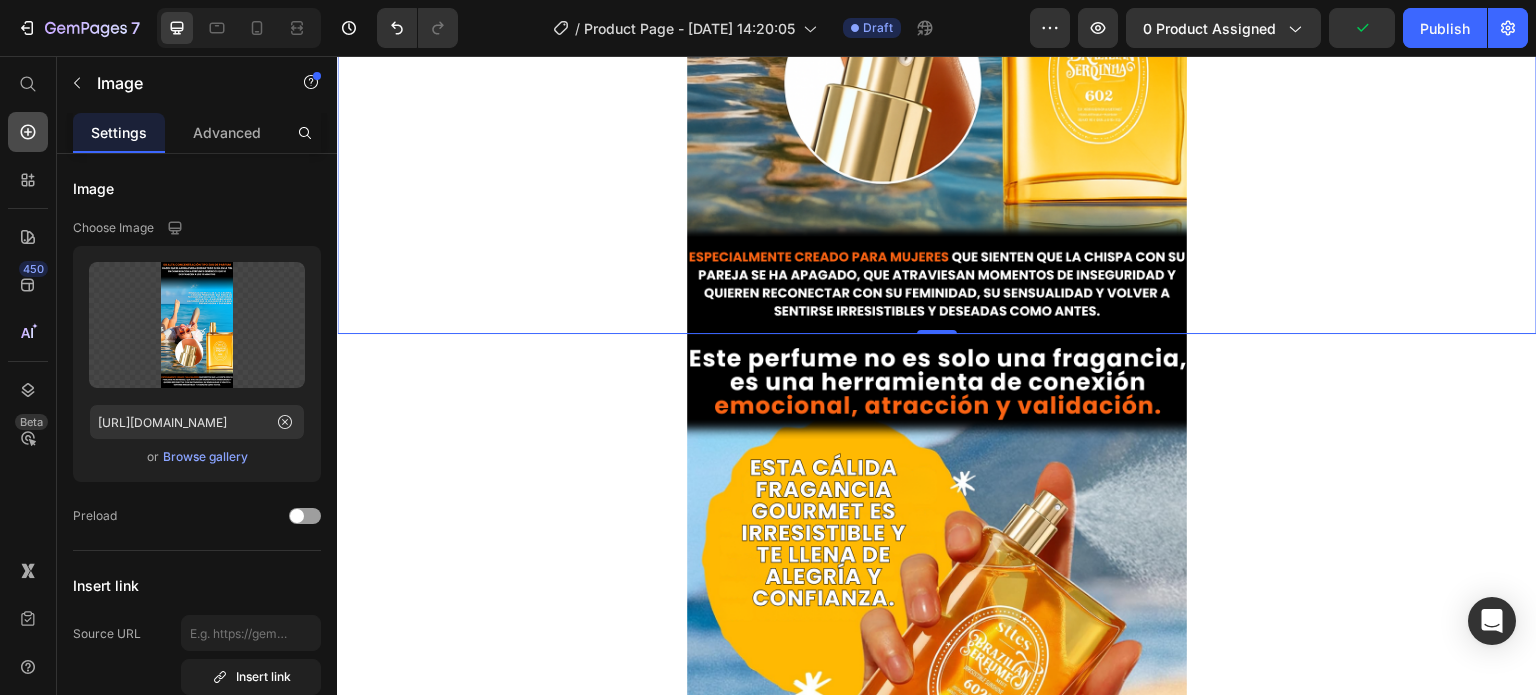 click 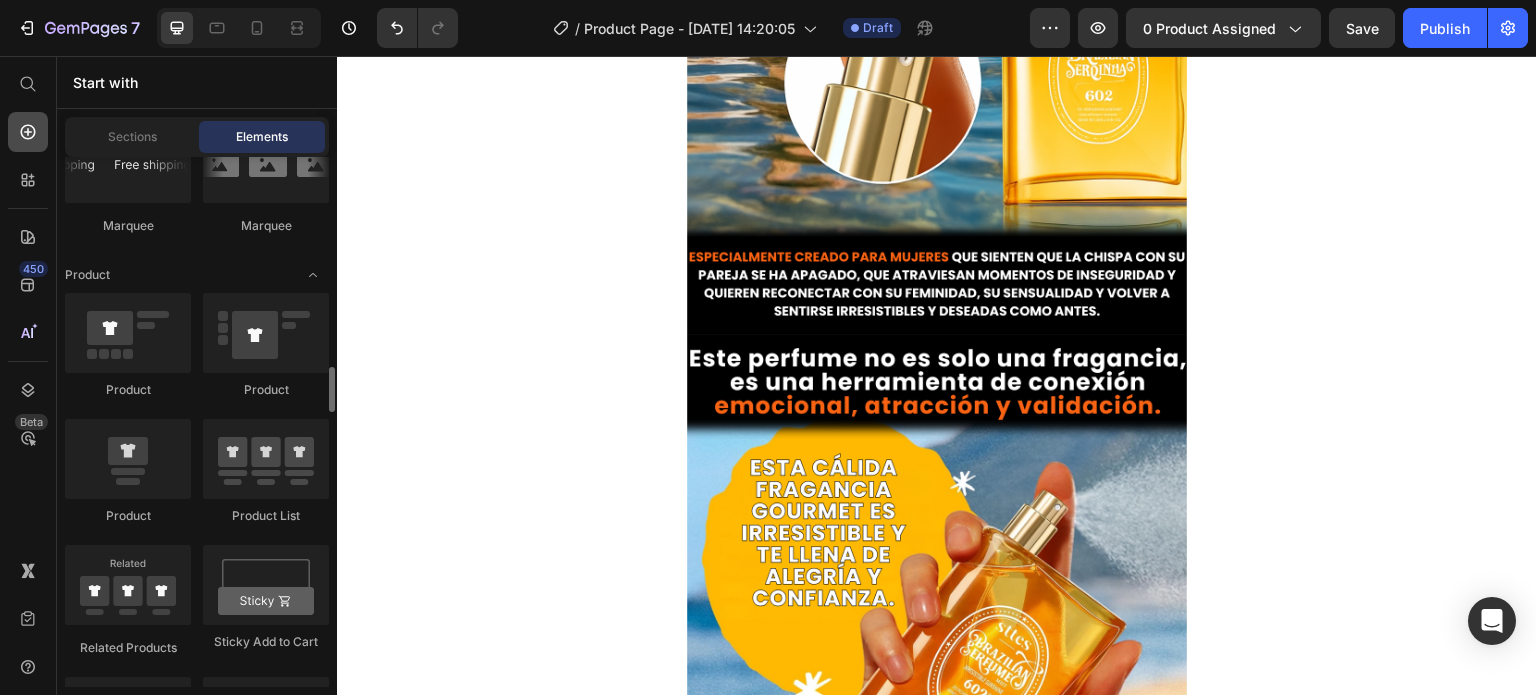 scroll, scrollTop: 2583, scrollLeft: 0, axis: vertical 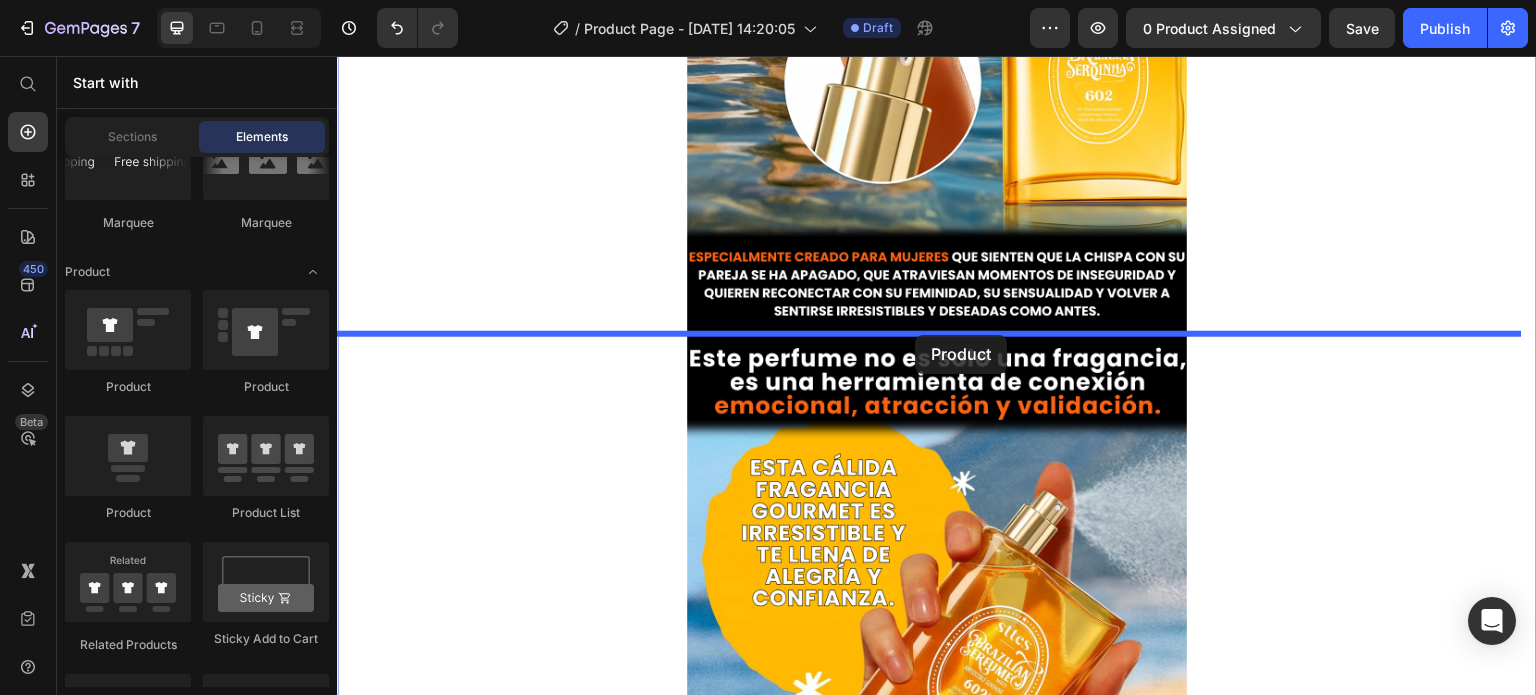 drag, startPoint x: 432, startPoint y: 495, endPoint x: 916, endPoint y: 335, distance: 509.76074 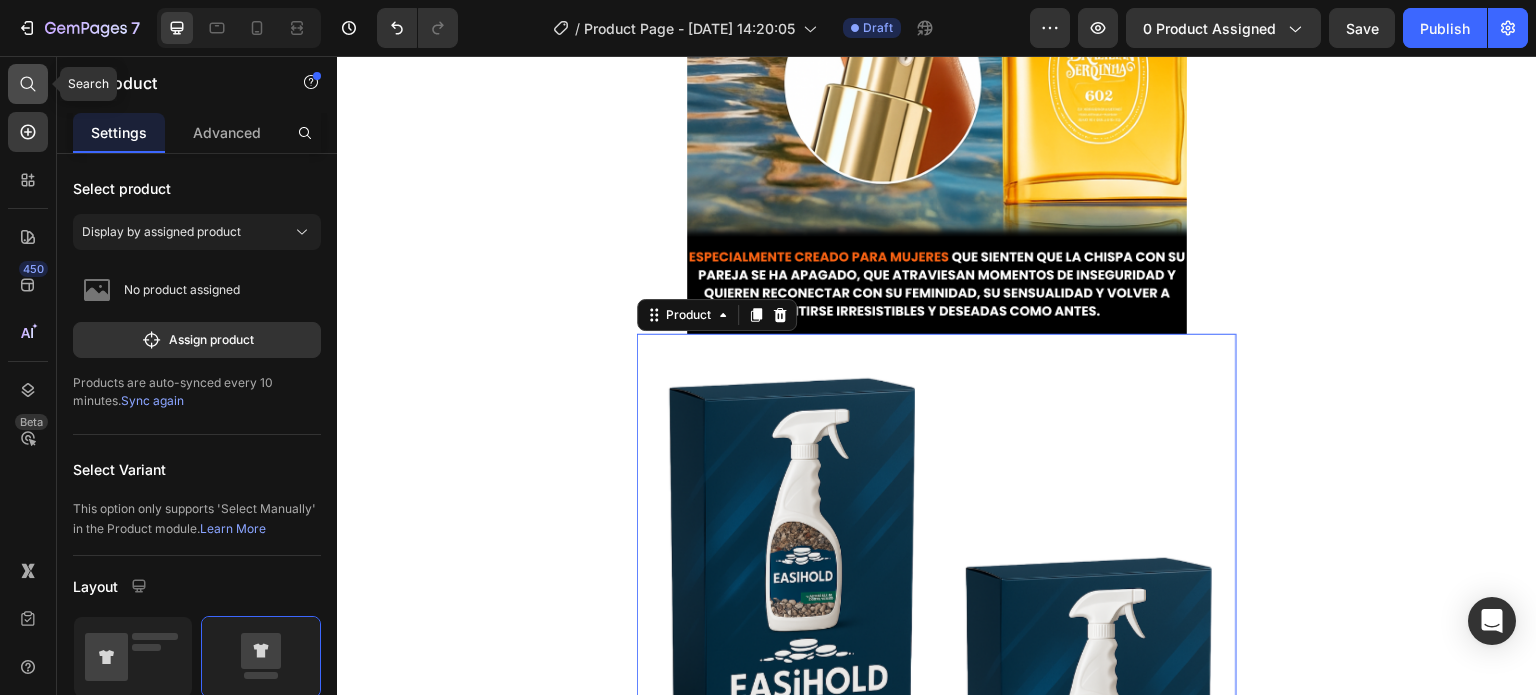 click 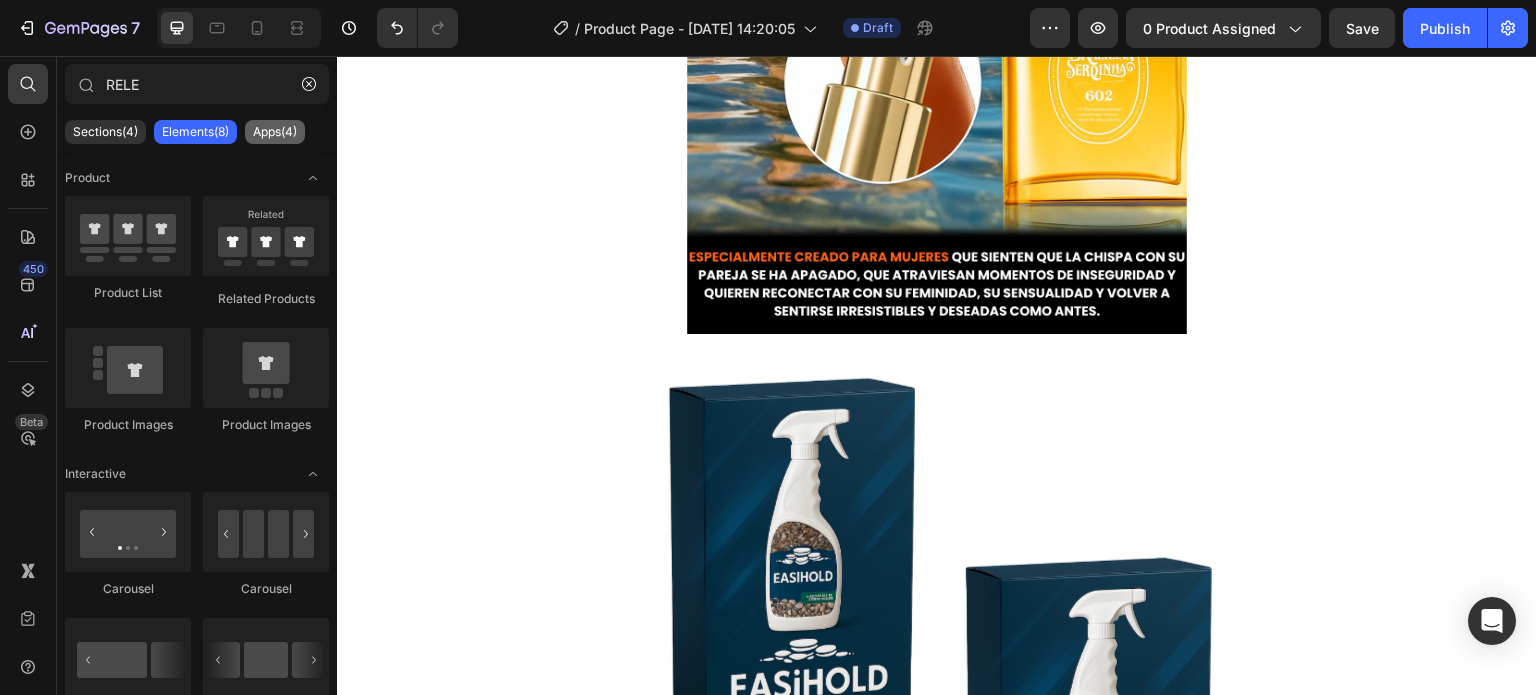 click on "Apps(4)" at bounding box center (275, 132) 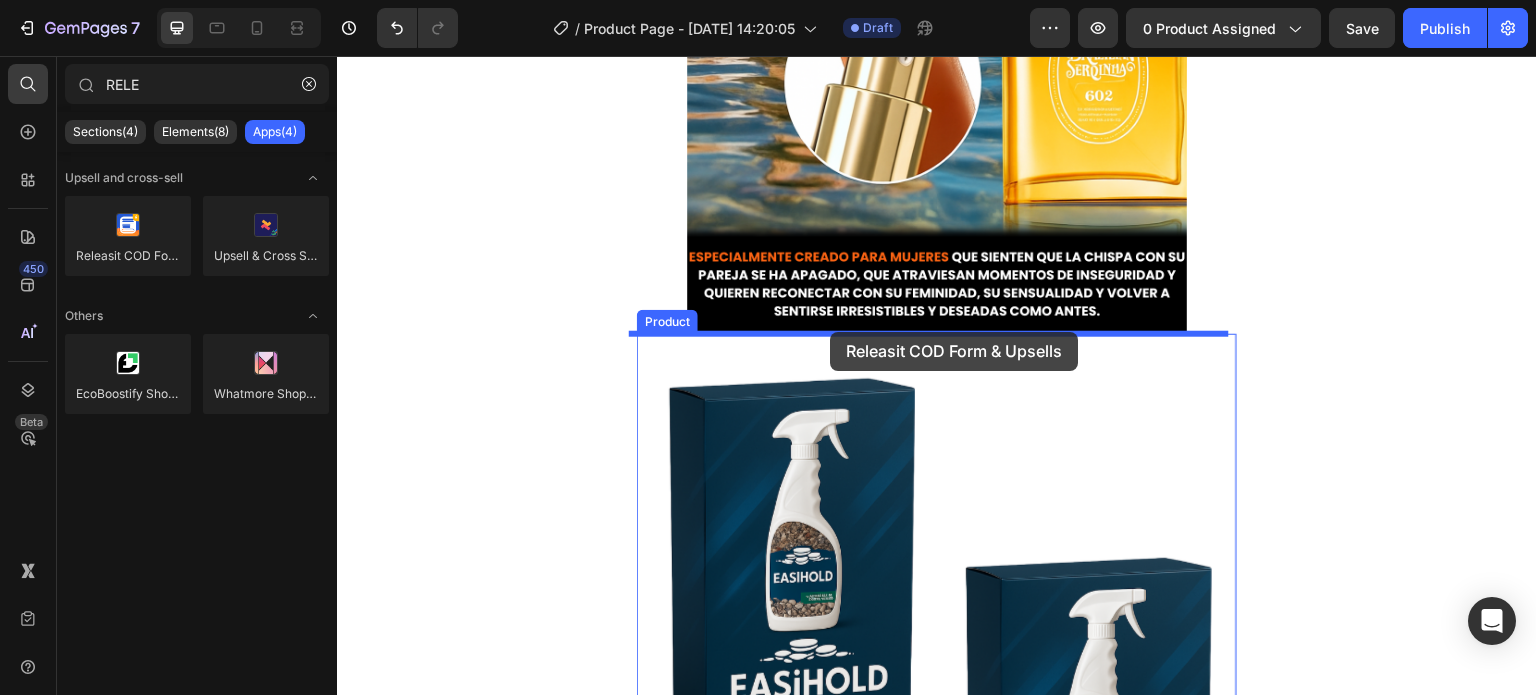 drag, startPoint x: 493, startPoint y: 283, endPoint x: 830, endPoint y: 331, distance: 340.40125 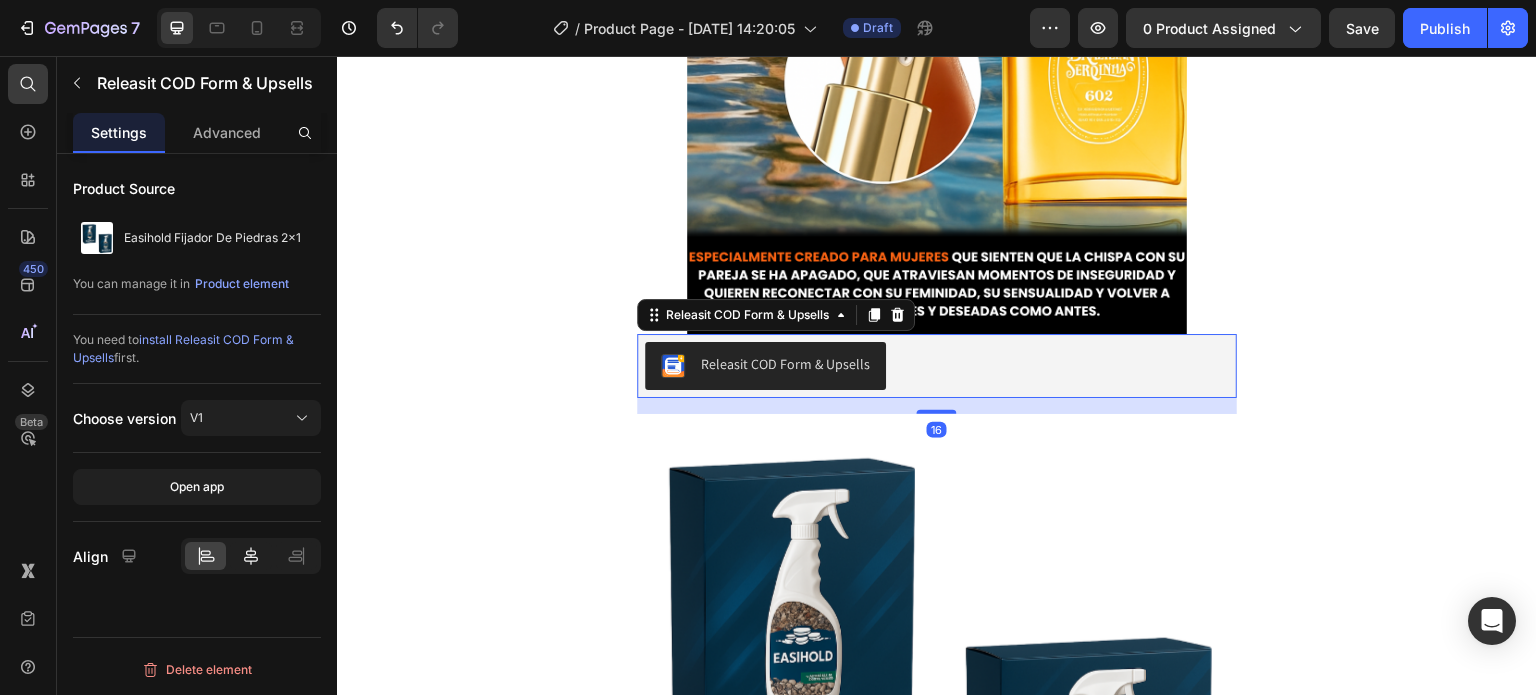 click 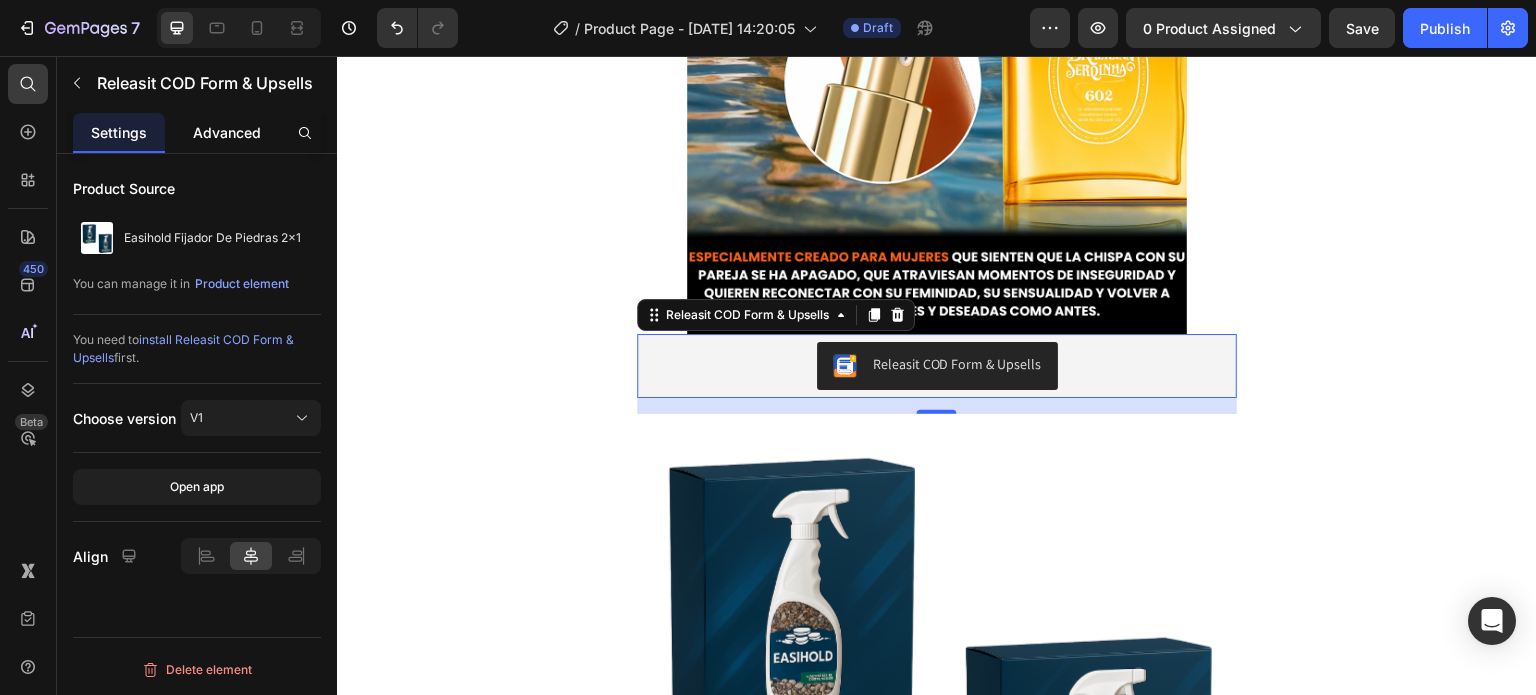 click on "Advanced" at bounding box center [227, 132] 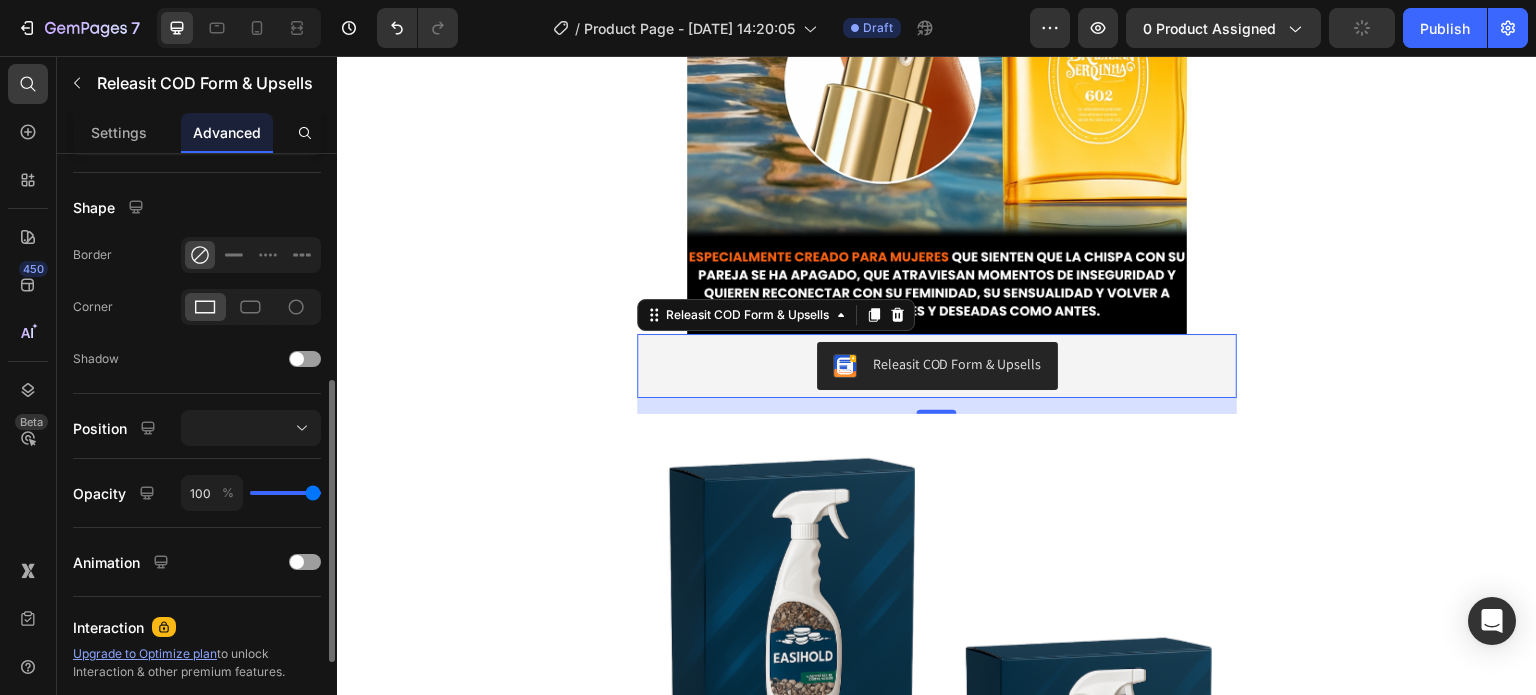 scroll, scrollTop: 478, scrollLeft: 0, axis: vertical 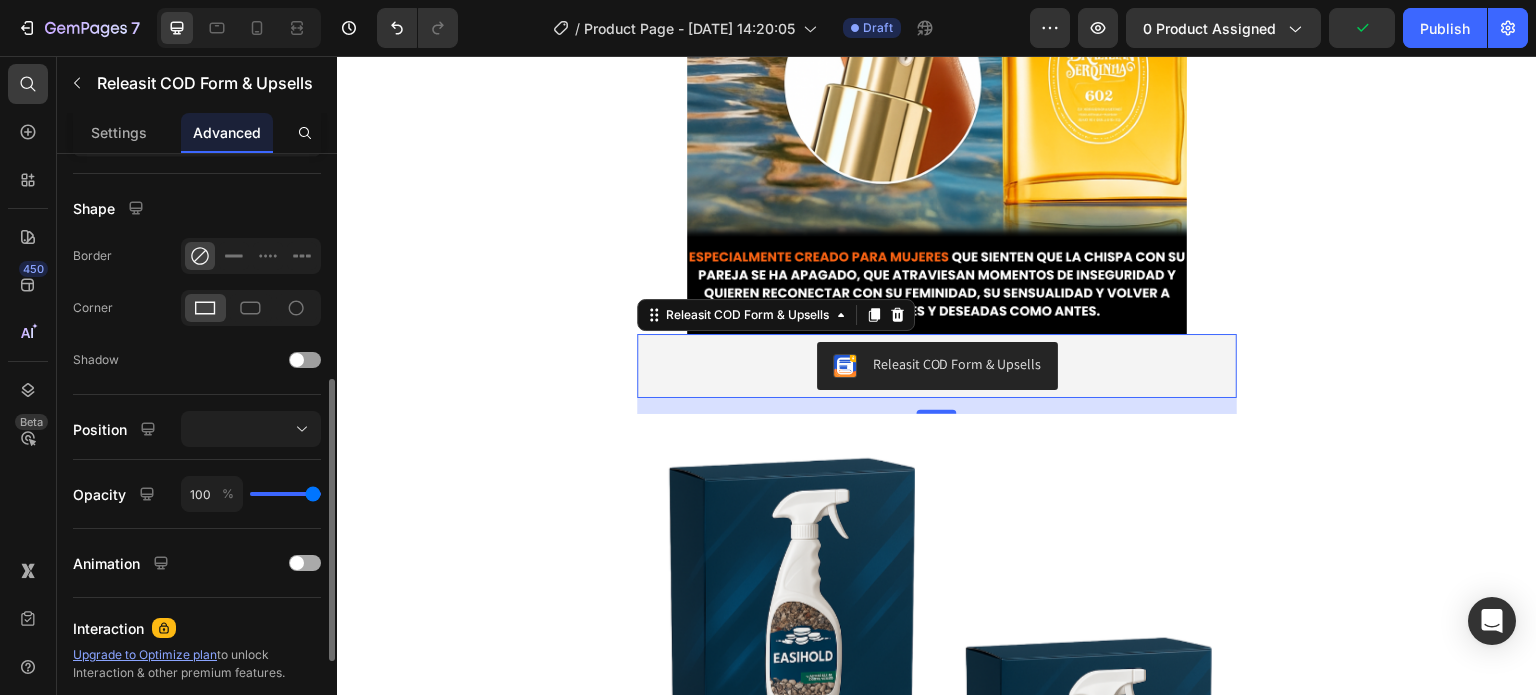 click at bounding box center (305, 563) 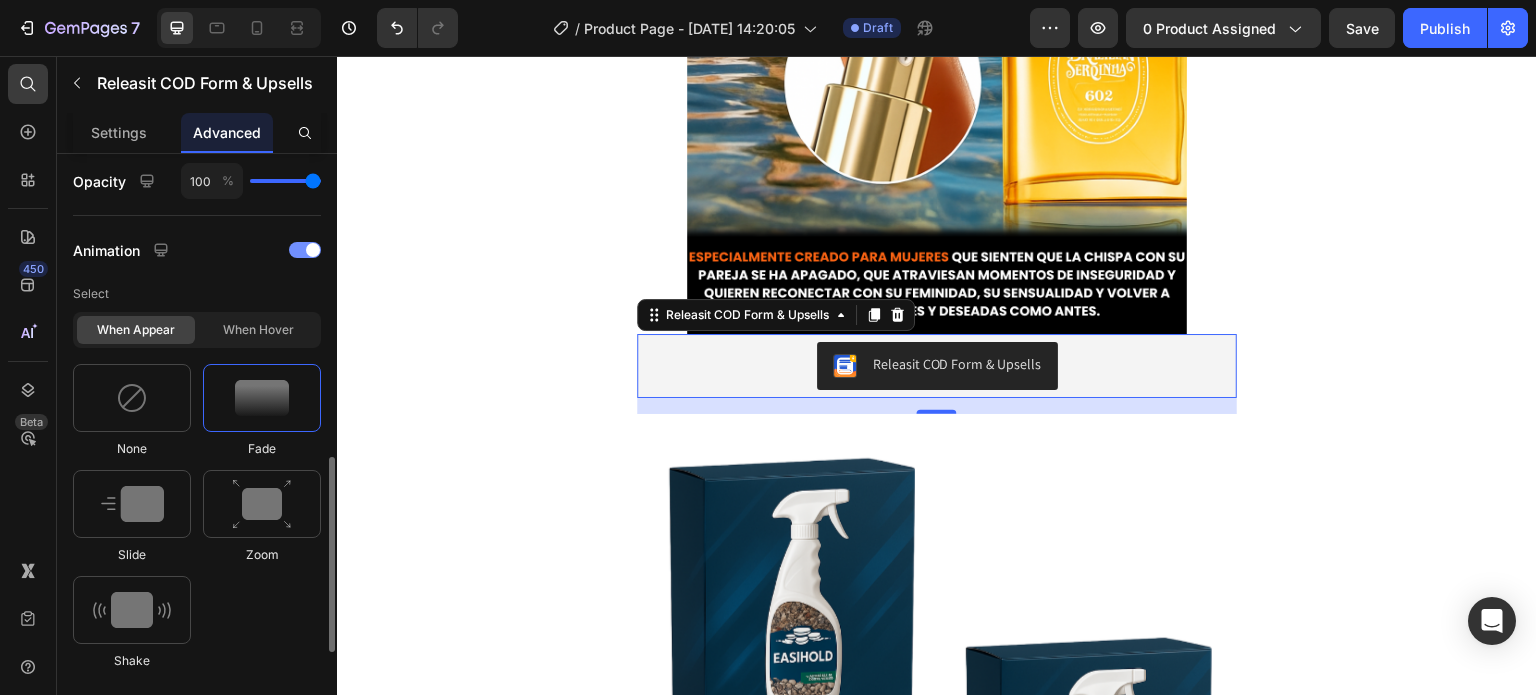 scroll, scrollTop: 825, scrollLeft: 0, axis: vertical 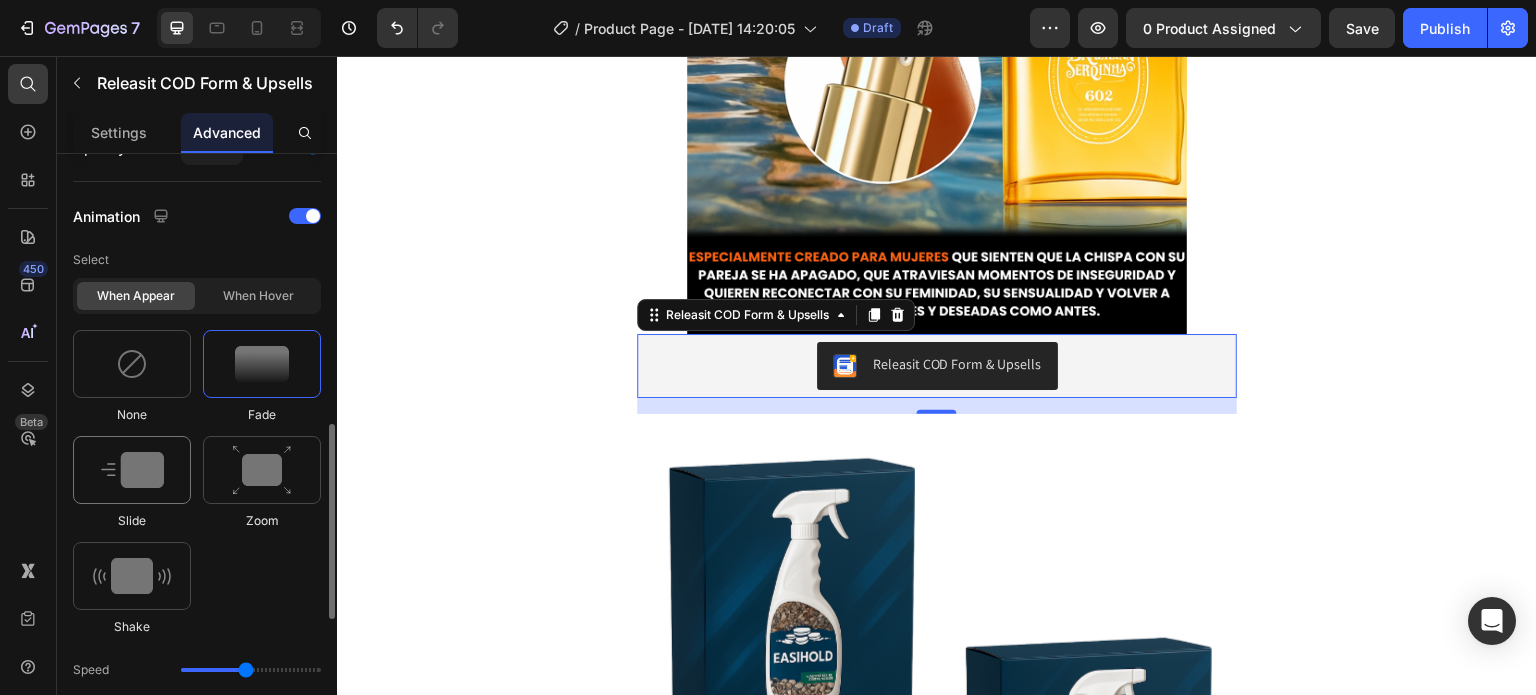 click at bounding box center [132, 470] 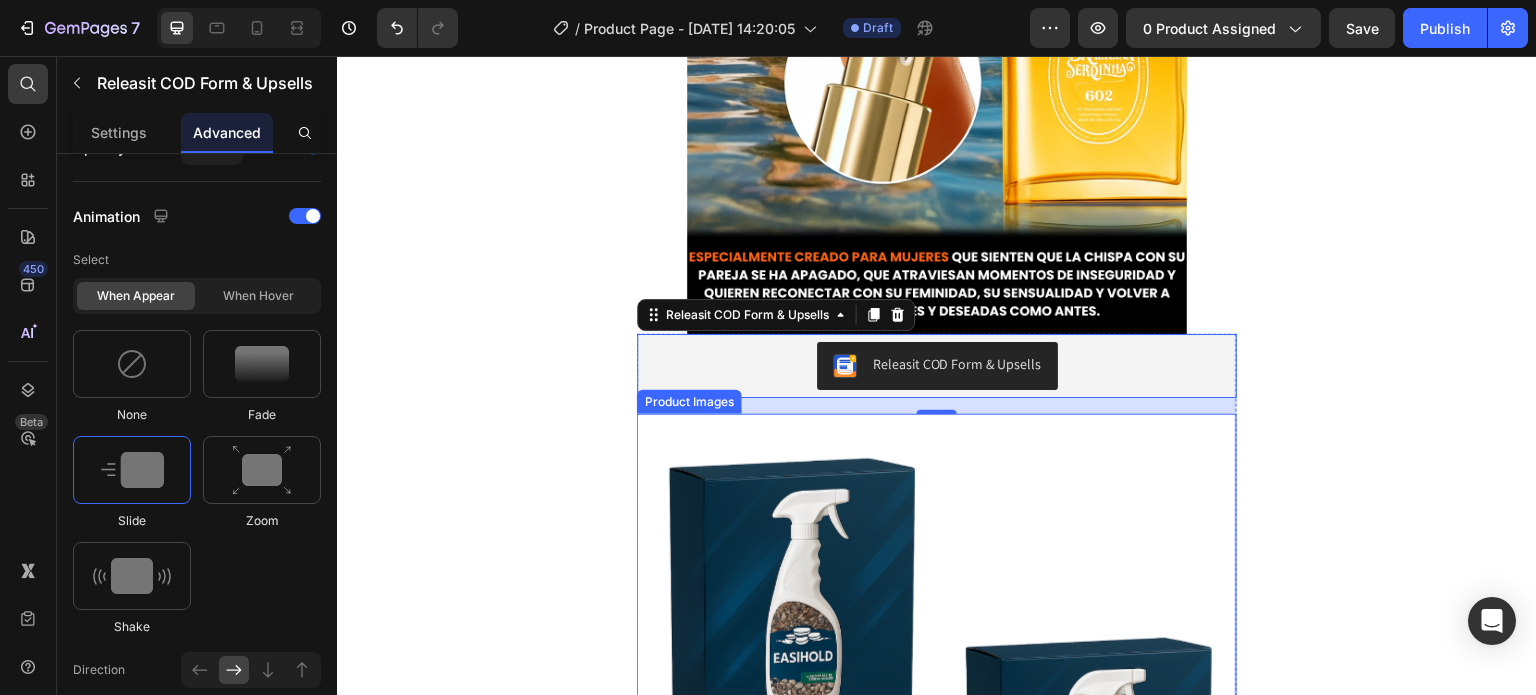 click at bounding box center (937, 714) 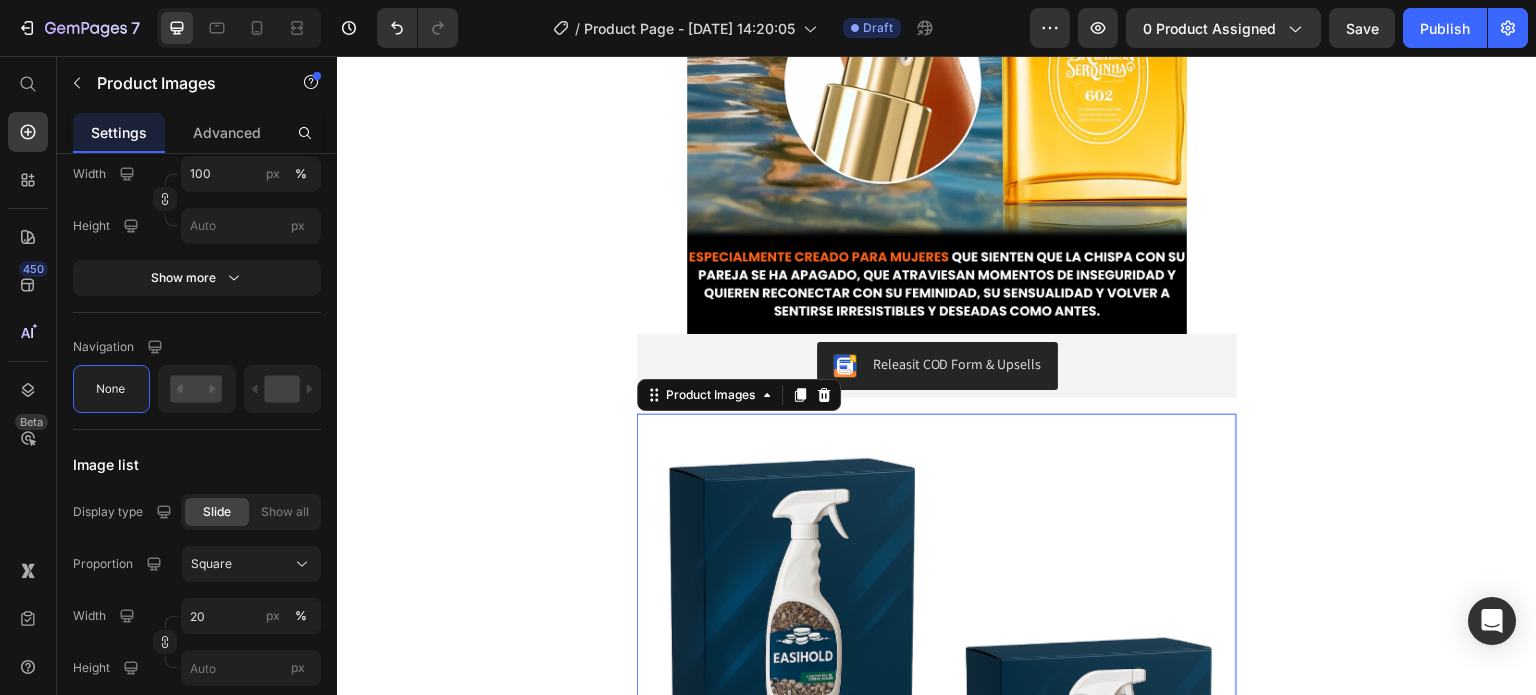 scroll, scrollTop: 0, scrollLeft: 0, axis: both 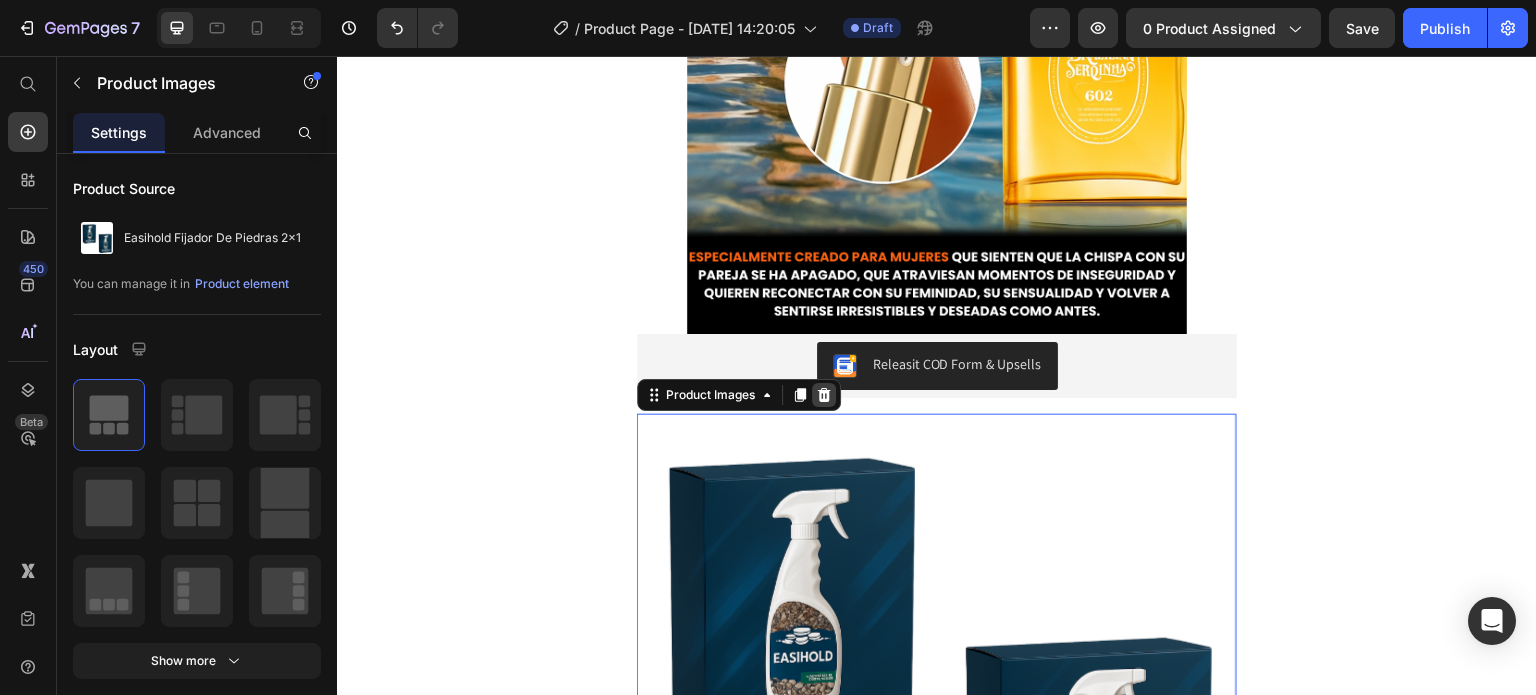 click 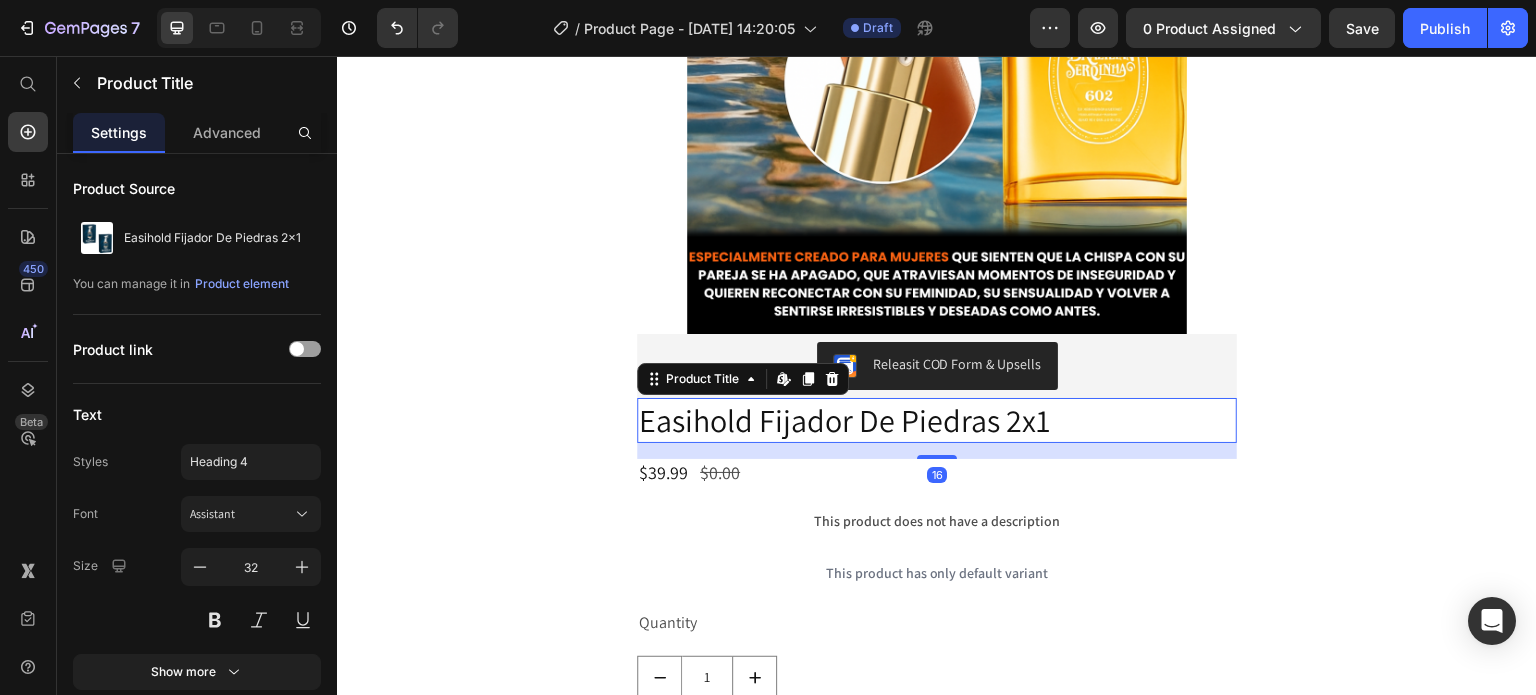 click on "Easihold Fijador De Piedras 2x1" at bounding box center (937, 421) 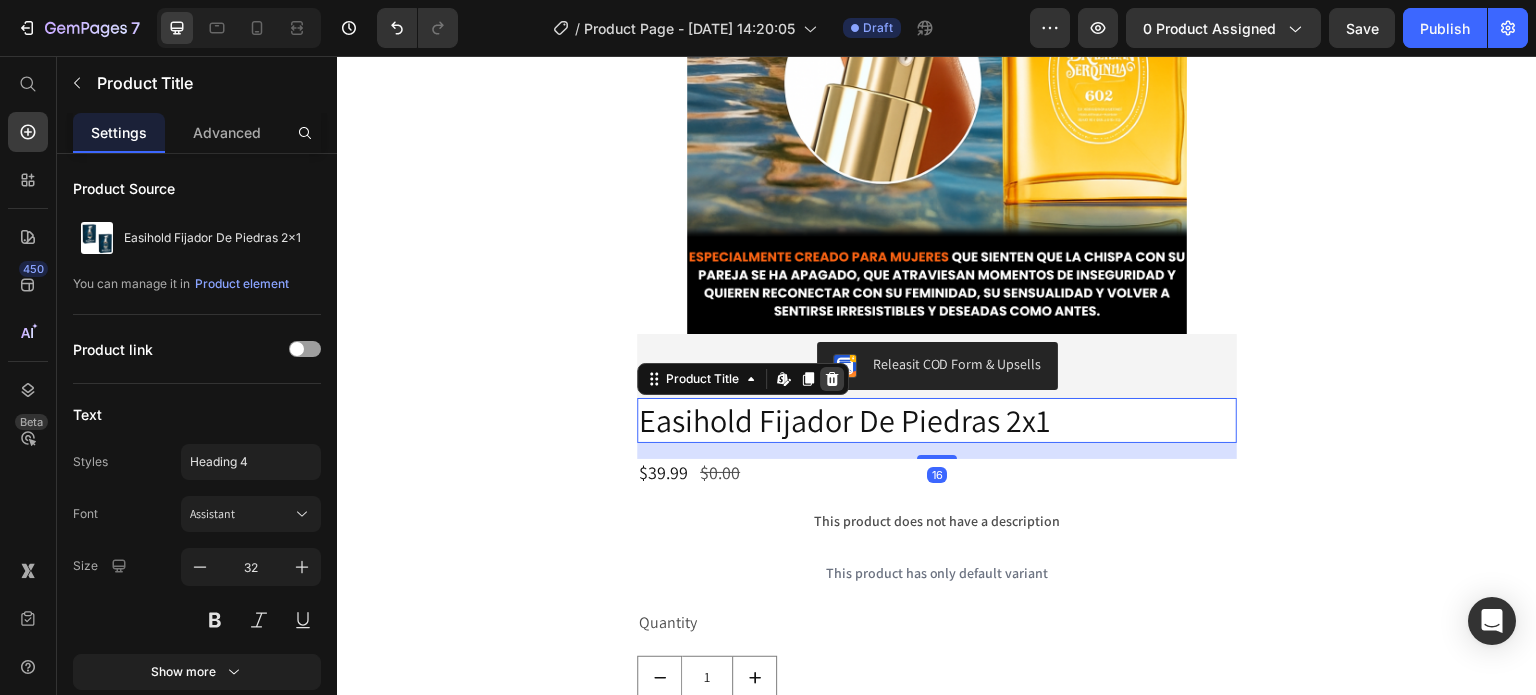 click 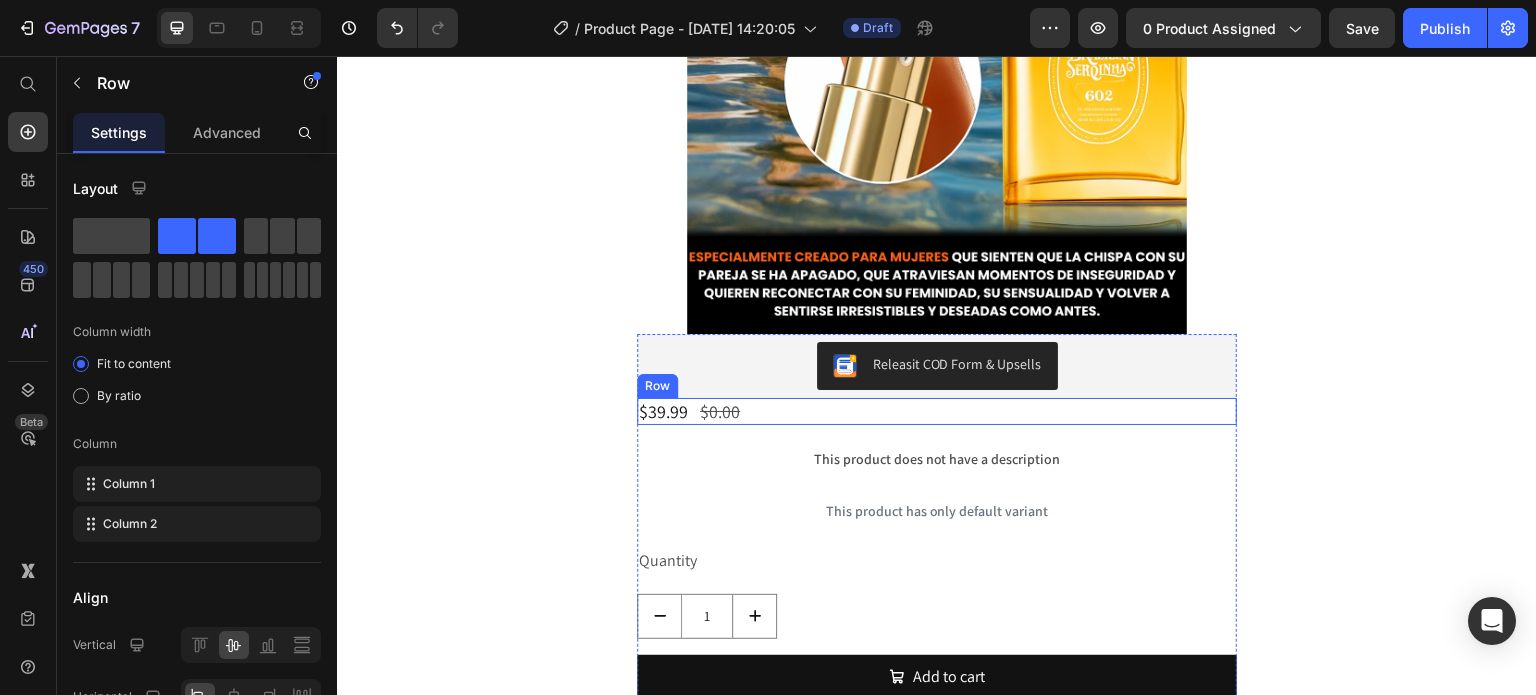 click on "$39.99 Product Price $0.00 Product Price Row" at bounding box center (937, 411) 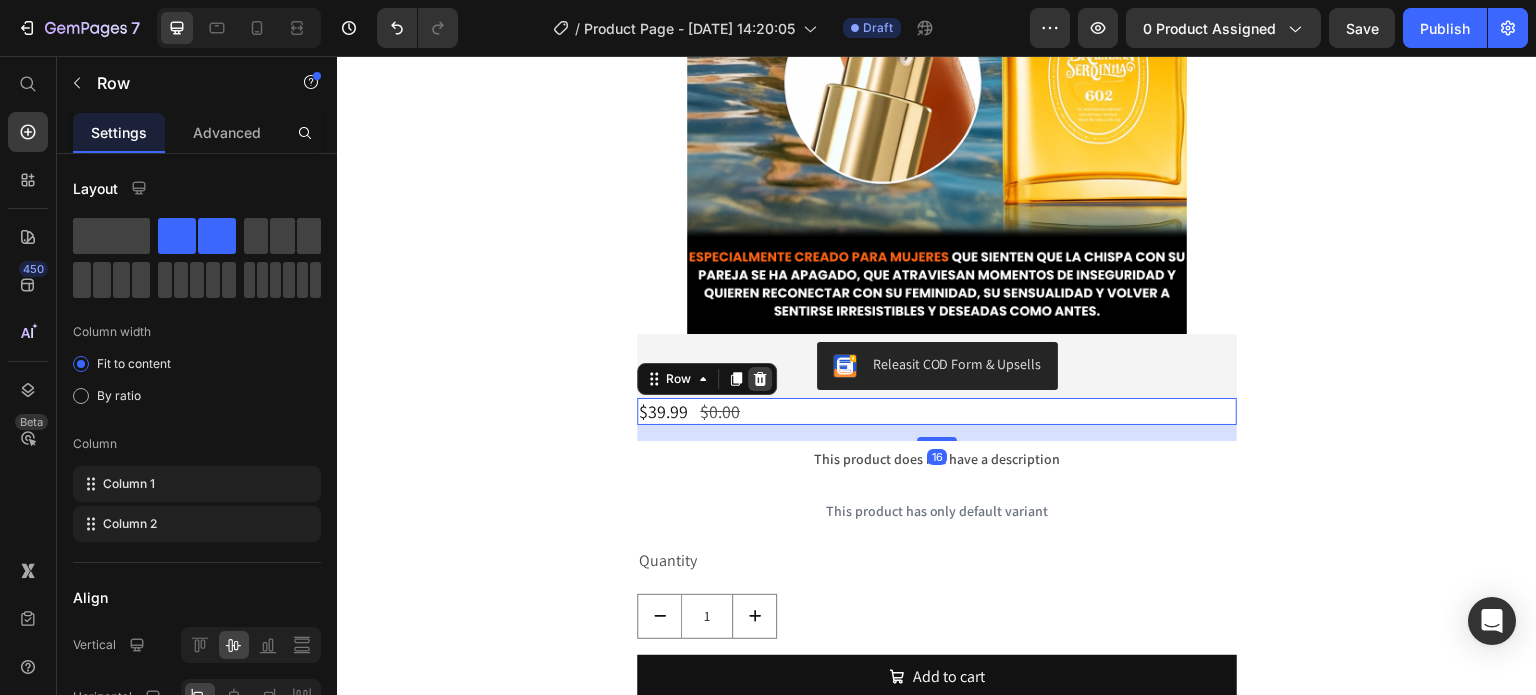click 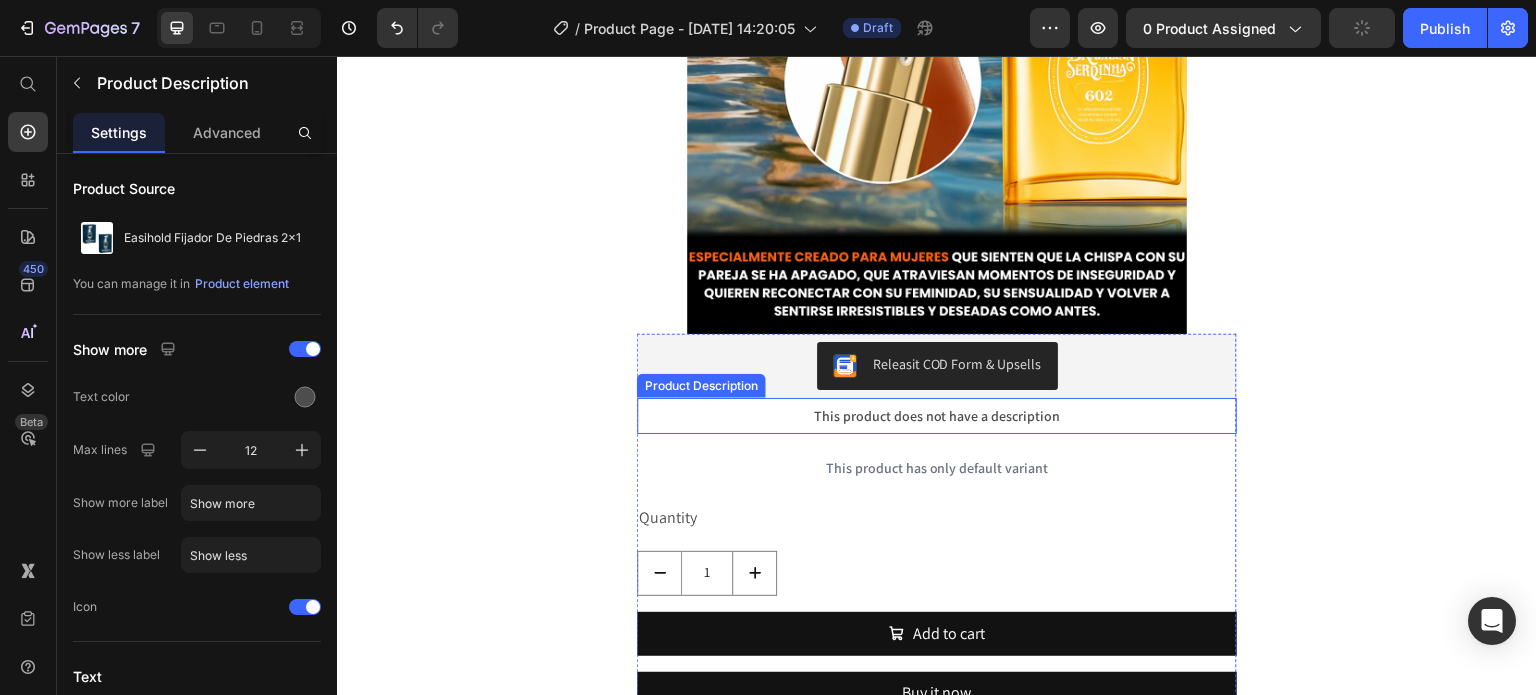 click on "This product does not have a description" at bounding box center [937, 416] 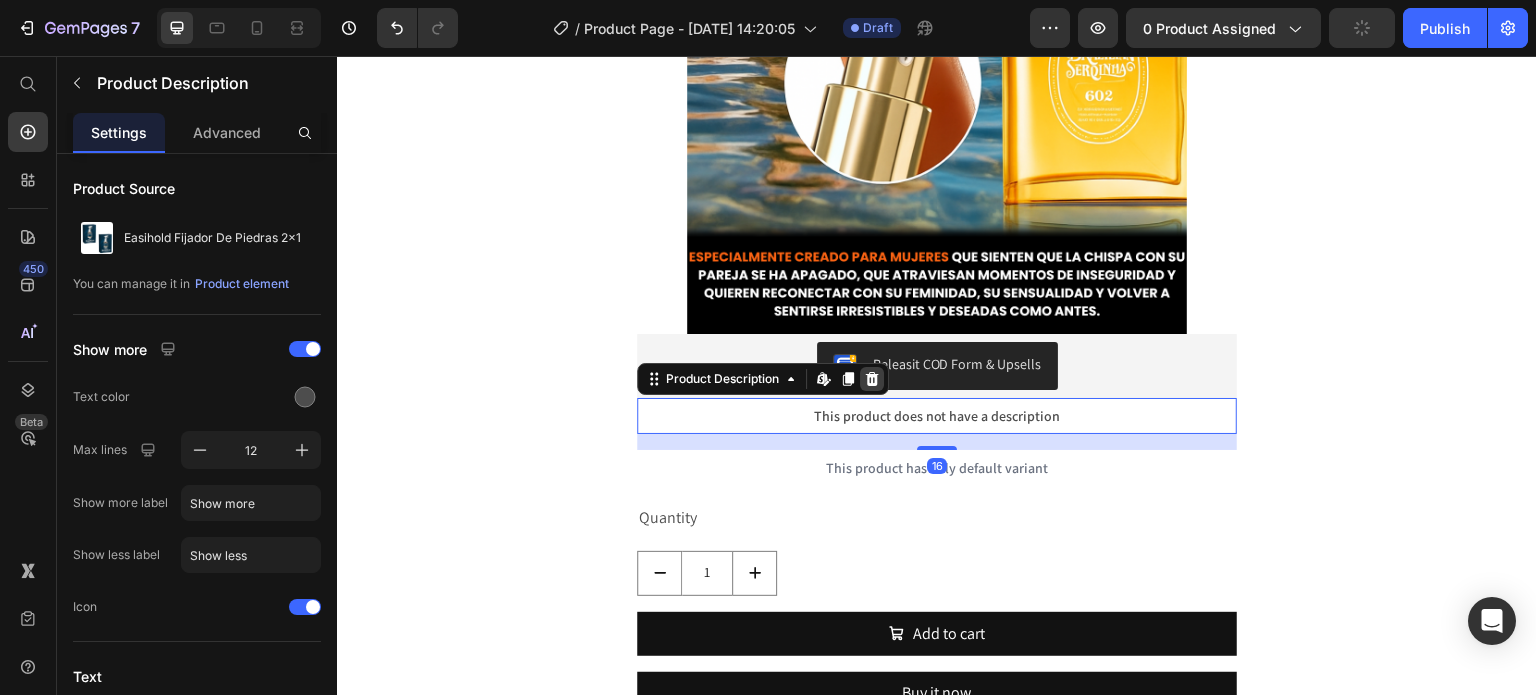 click 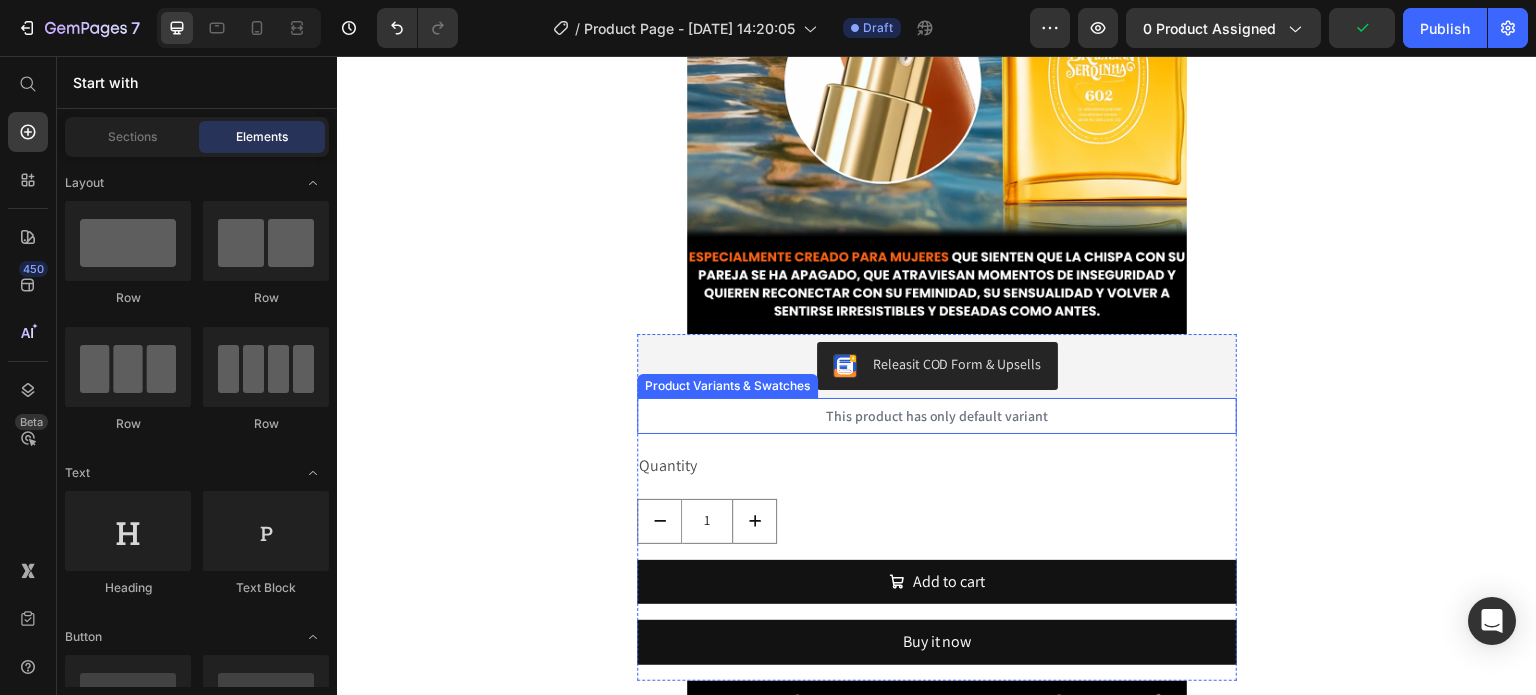 click on "This product has only default variant" at bounding box center (937, 416) 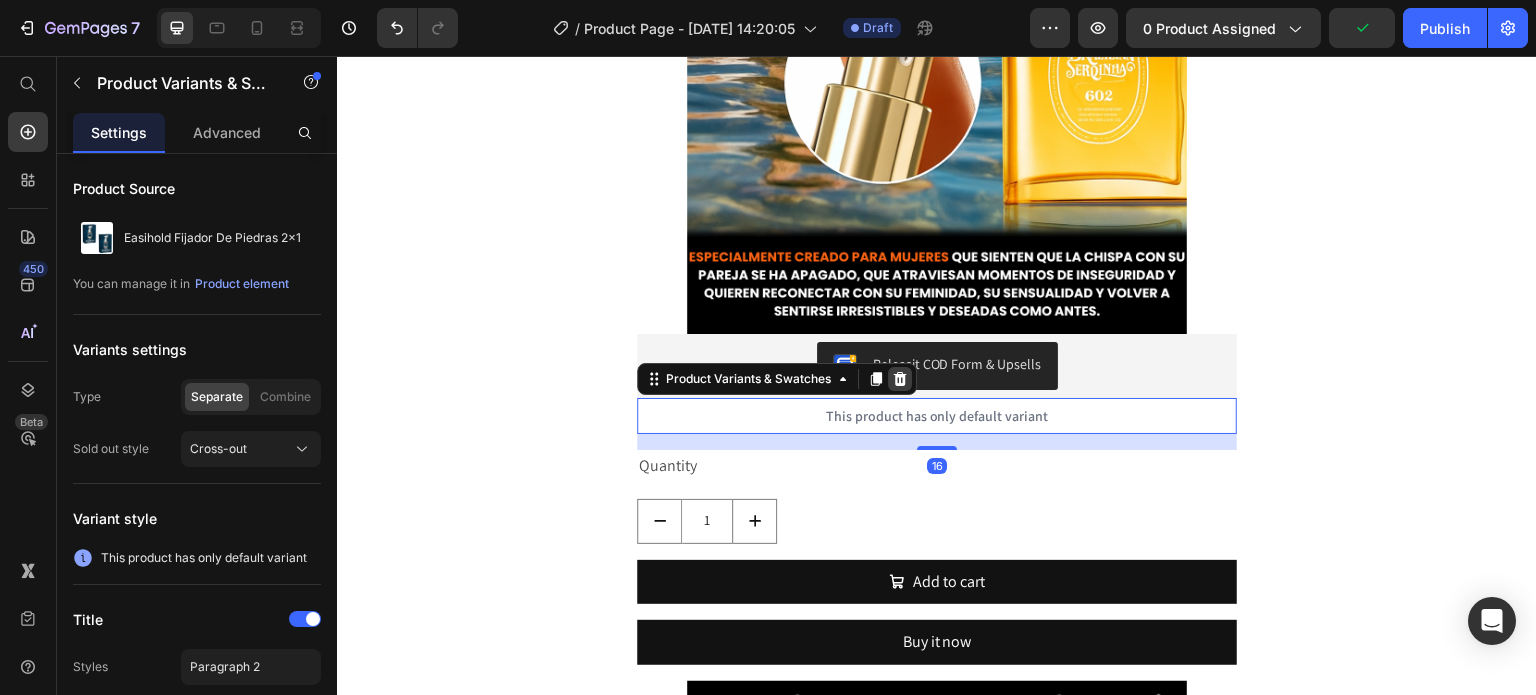 click 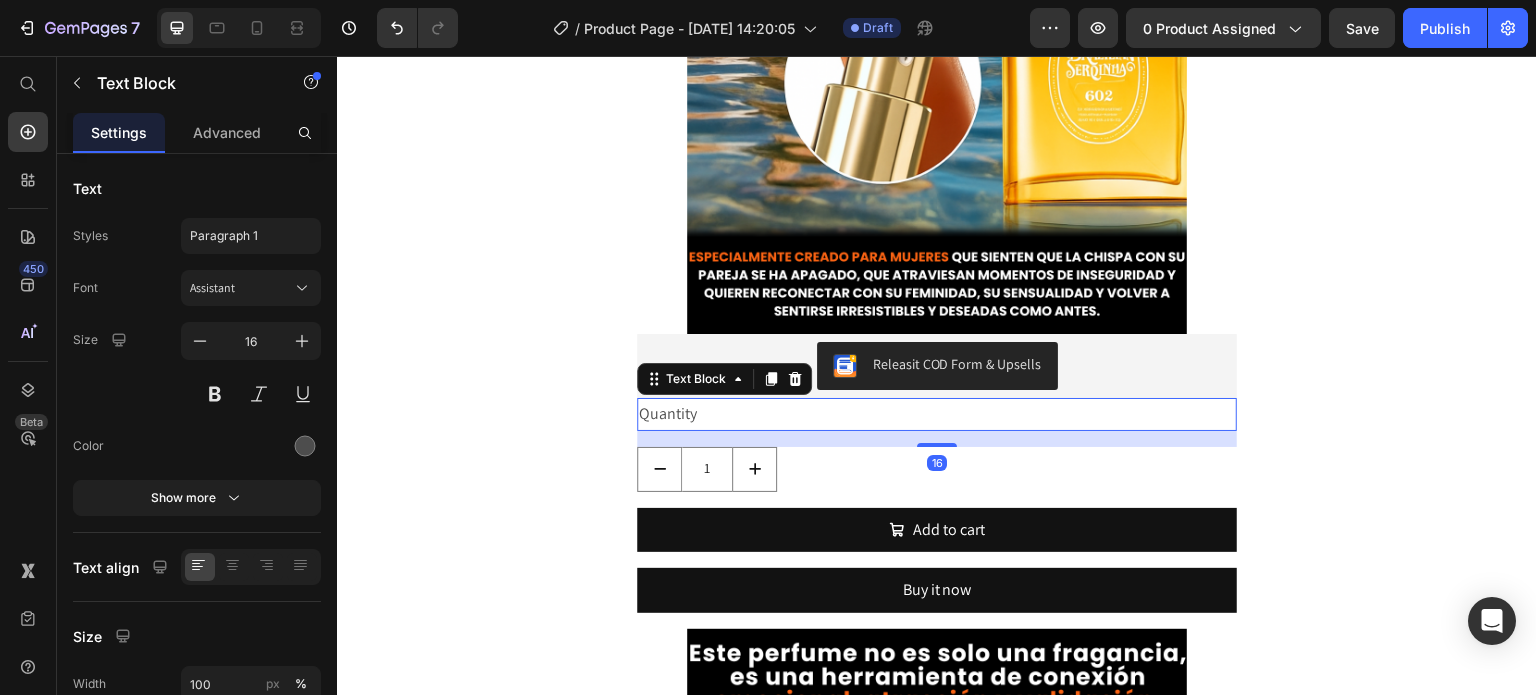 click on "Quantity" at bounding box center (937, 414) 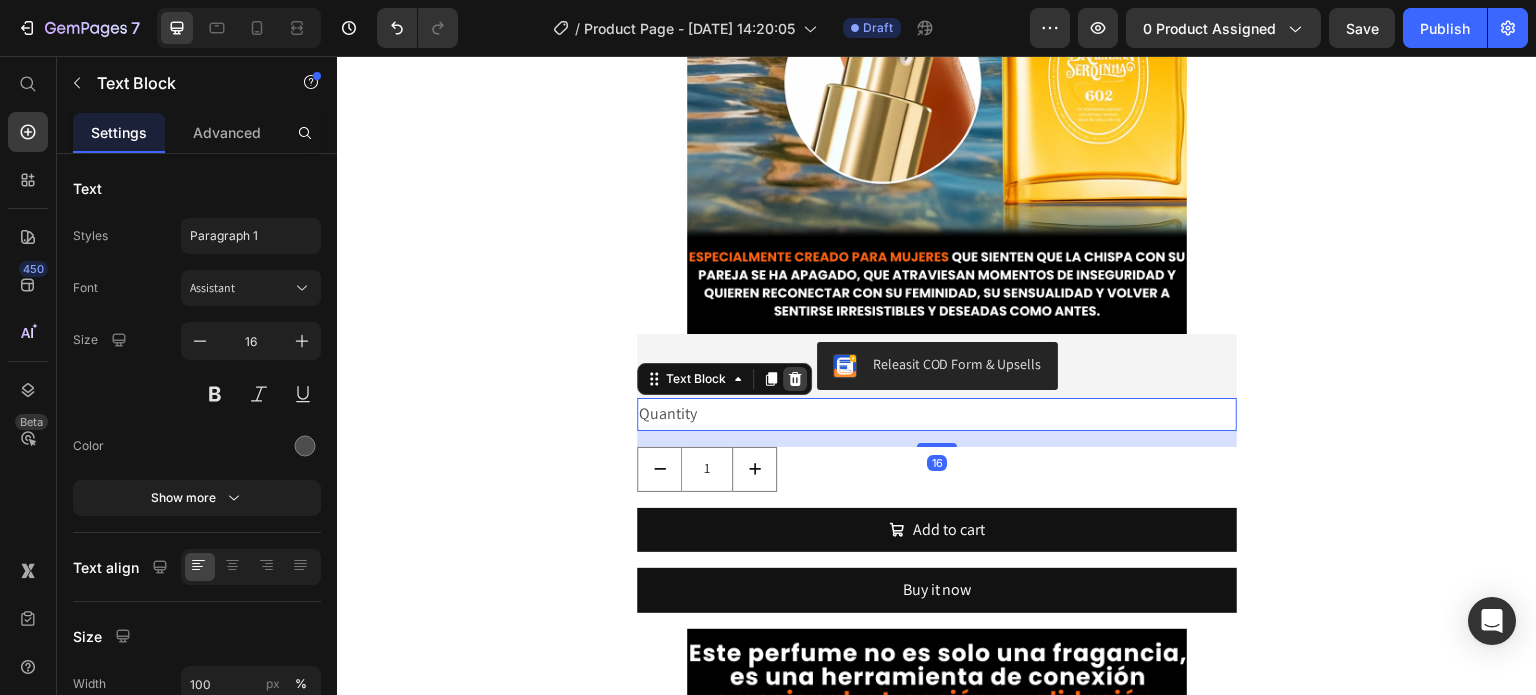 click 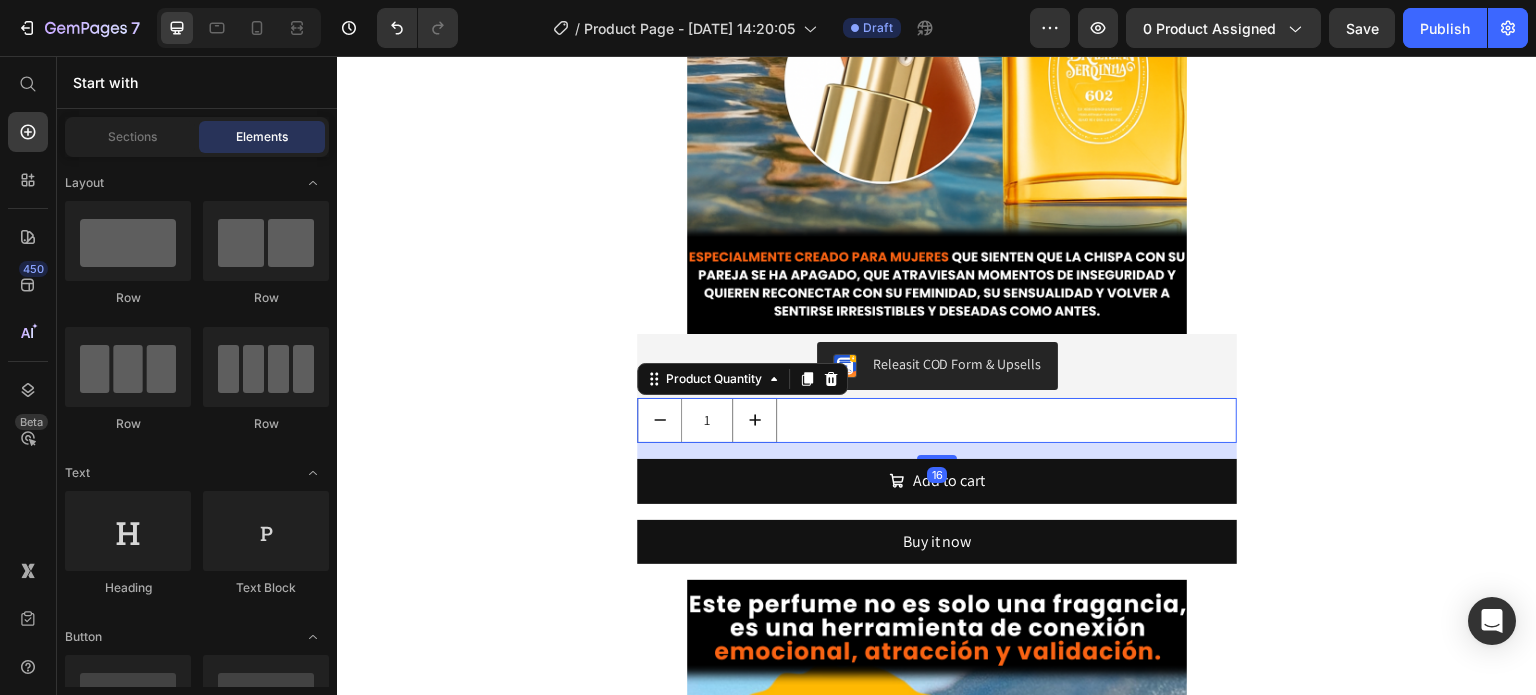 click on "1" at bounding box center [937, 420] 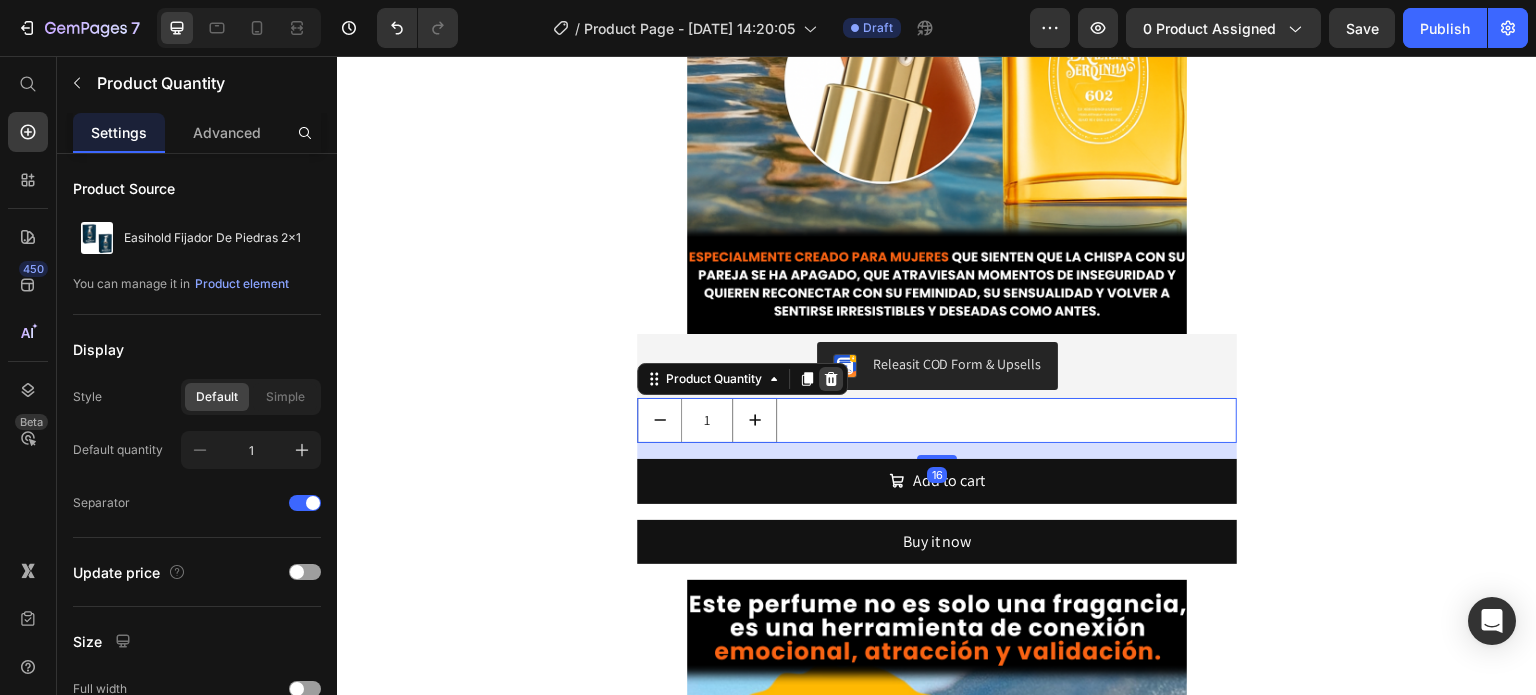click 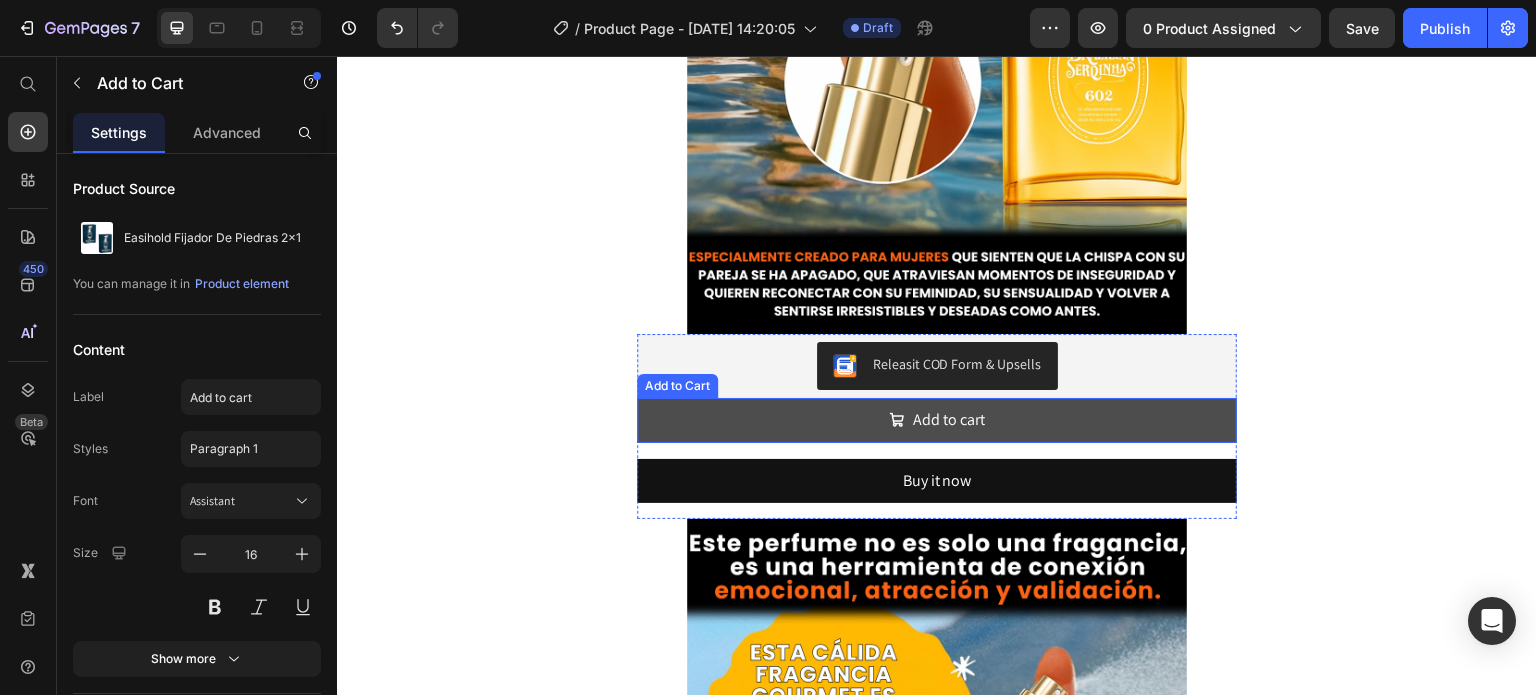 click on "Add to cart" at bounding box center (937, 420) 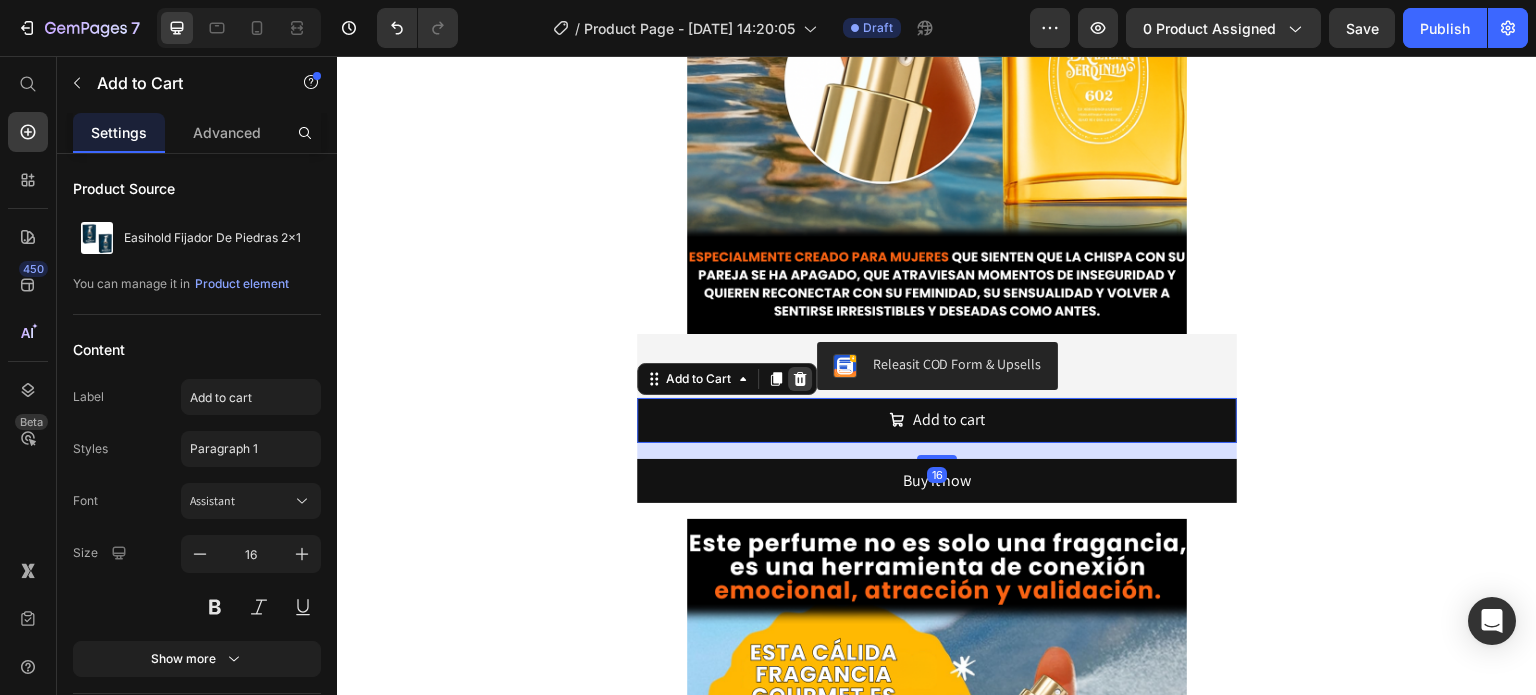 click 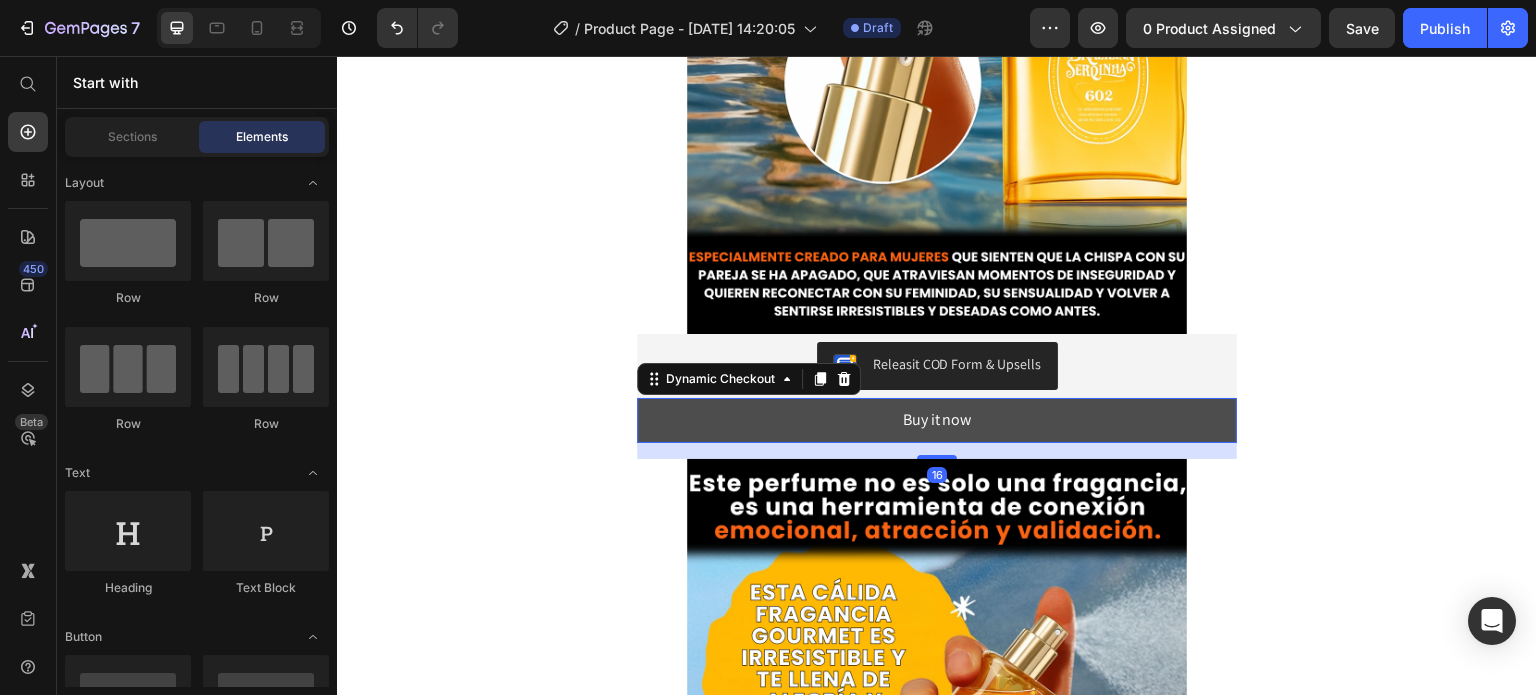 click on "Buy it now" at bounding box center [937, 420] 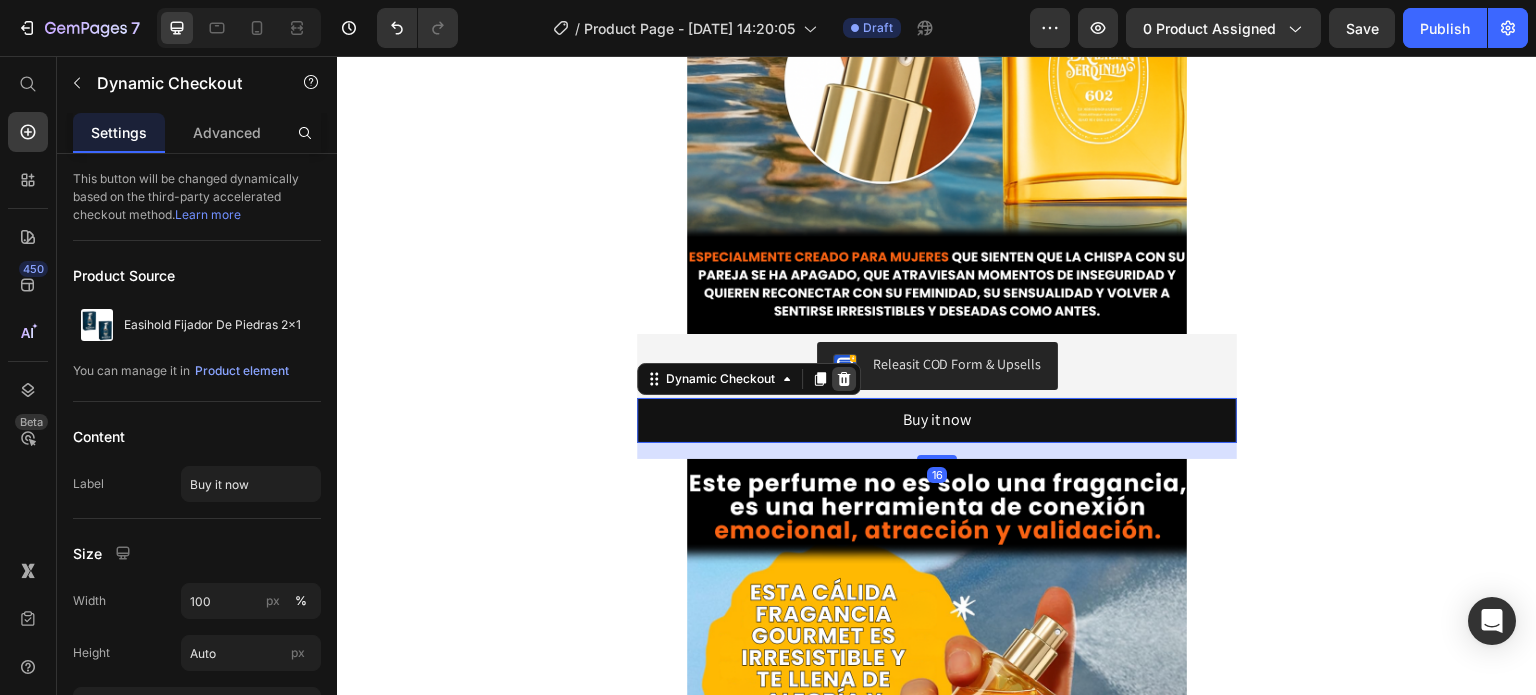 click 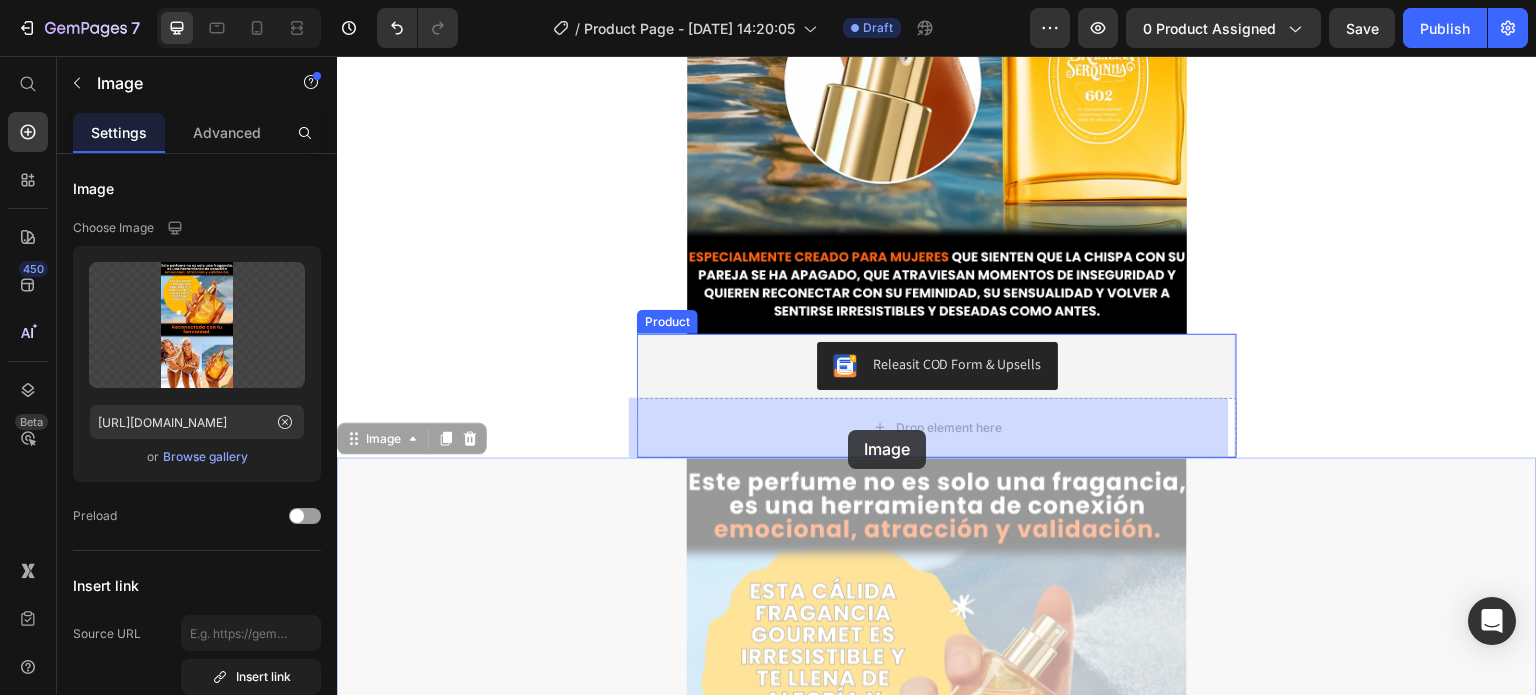drag, startPoint x: 839, startPoint y: 512, endPoint x: 848, endPoint y: 433, distance: 79.51101 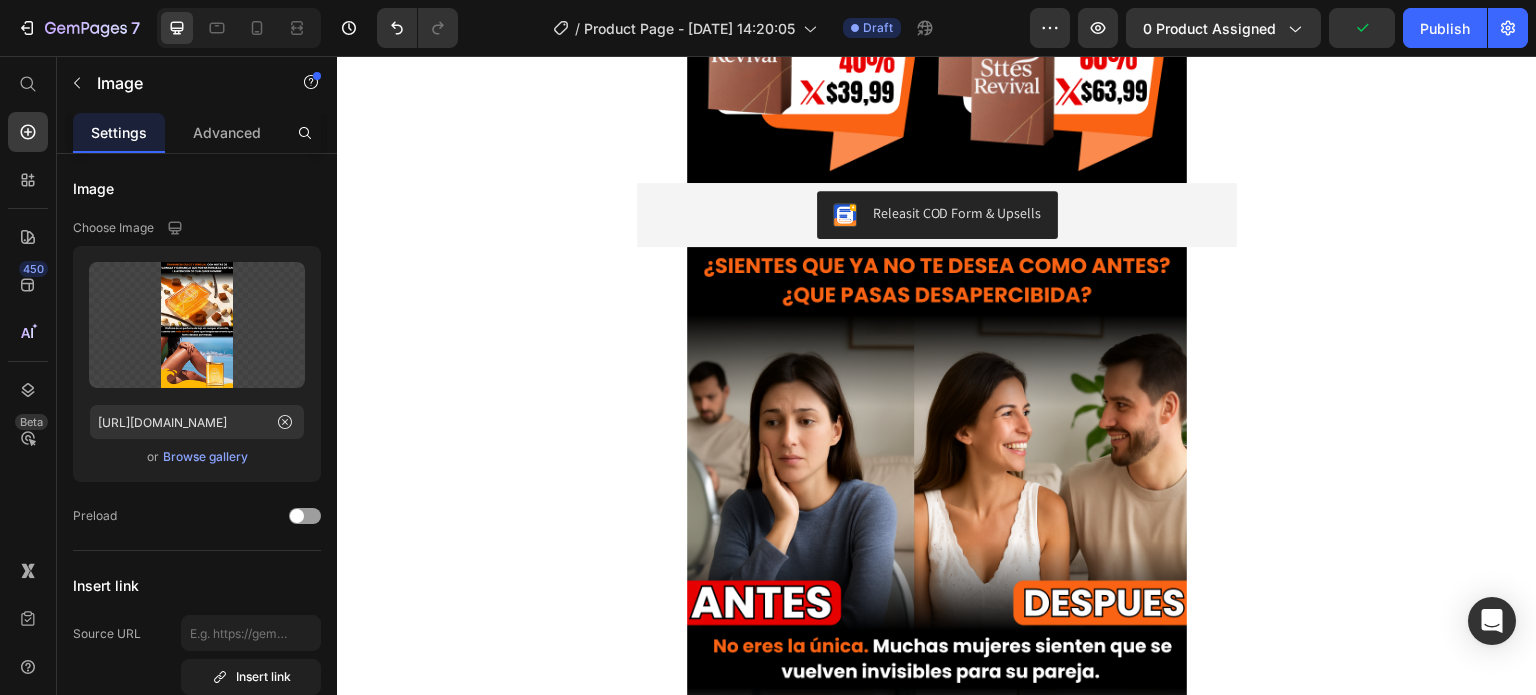 click at bounding box center [937, -262] 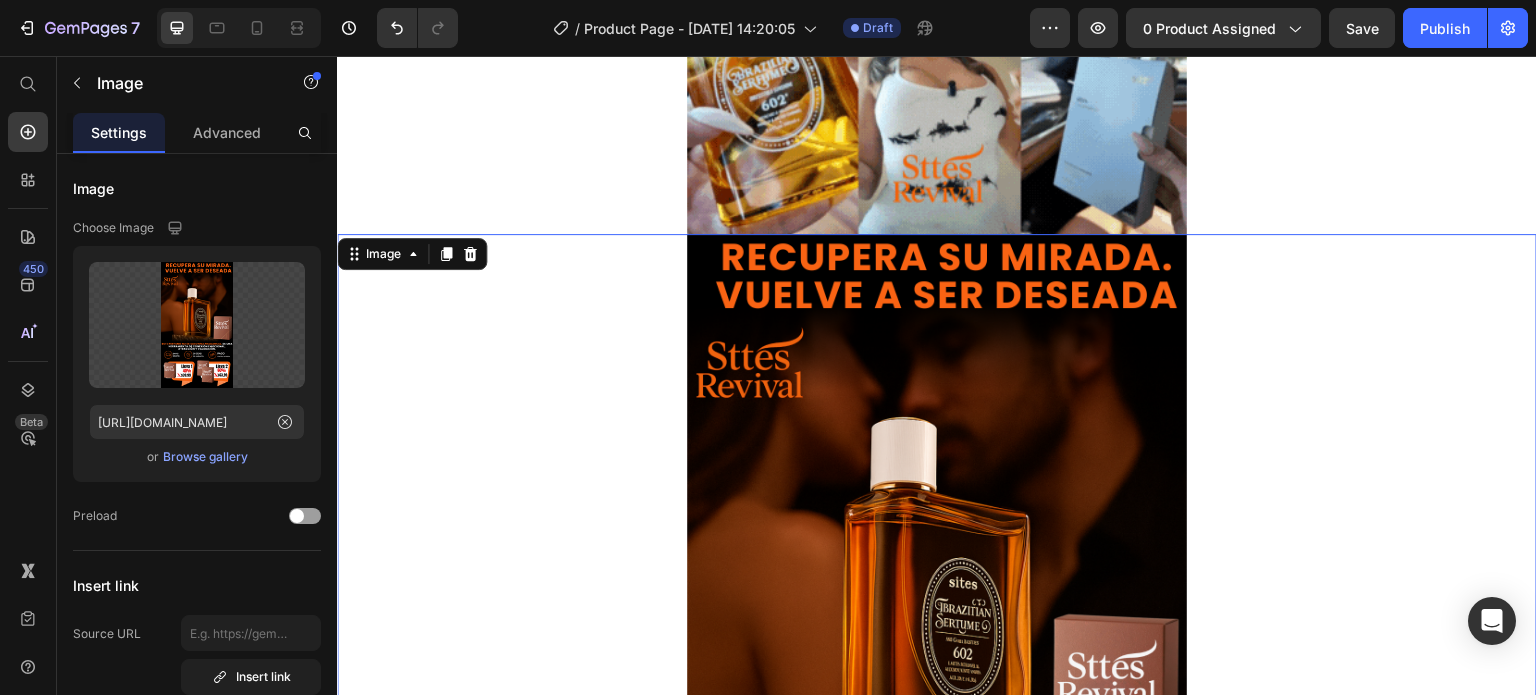 scroll, scrollTop: 0, scrollLeft: 0, axis: both 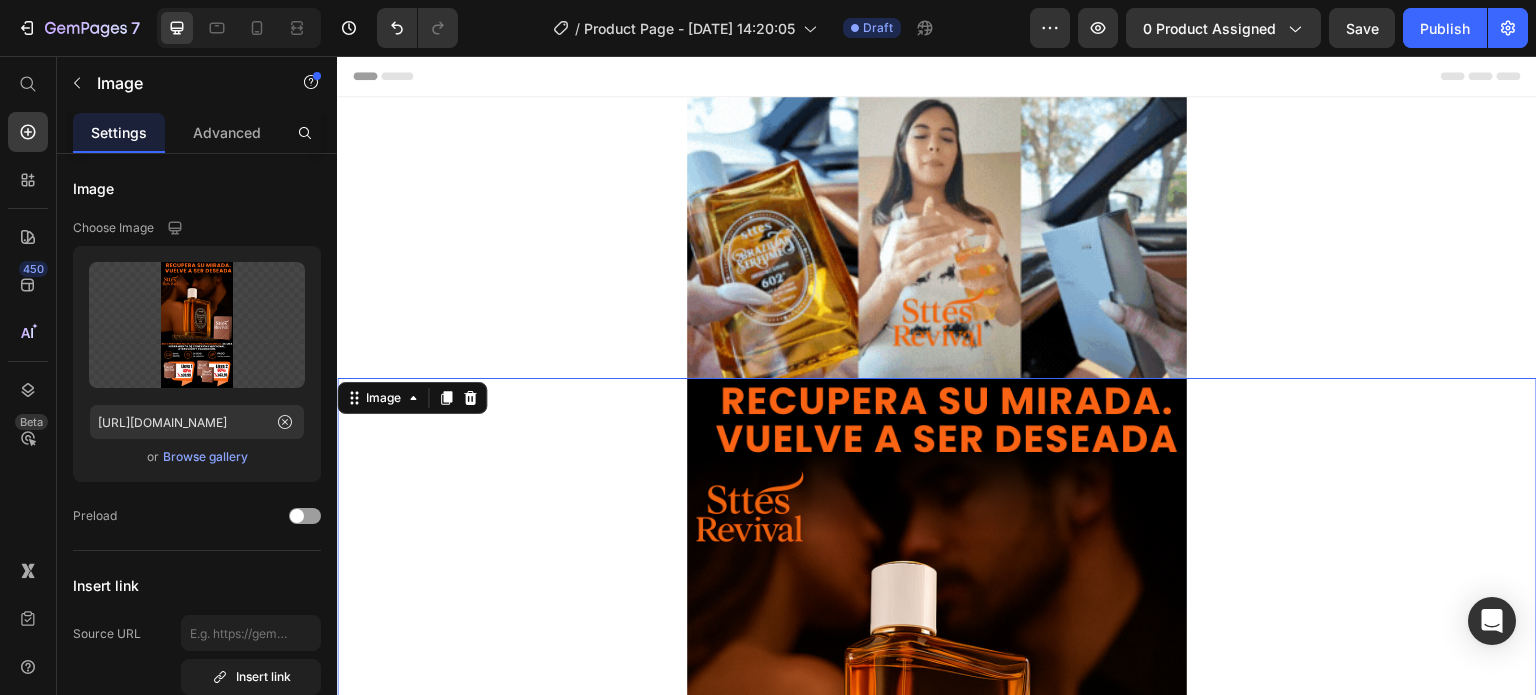 click at bounding box center [937, 237] 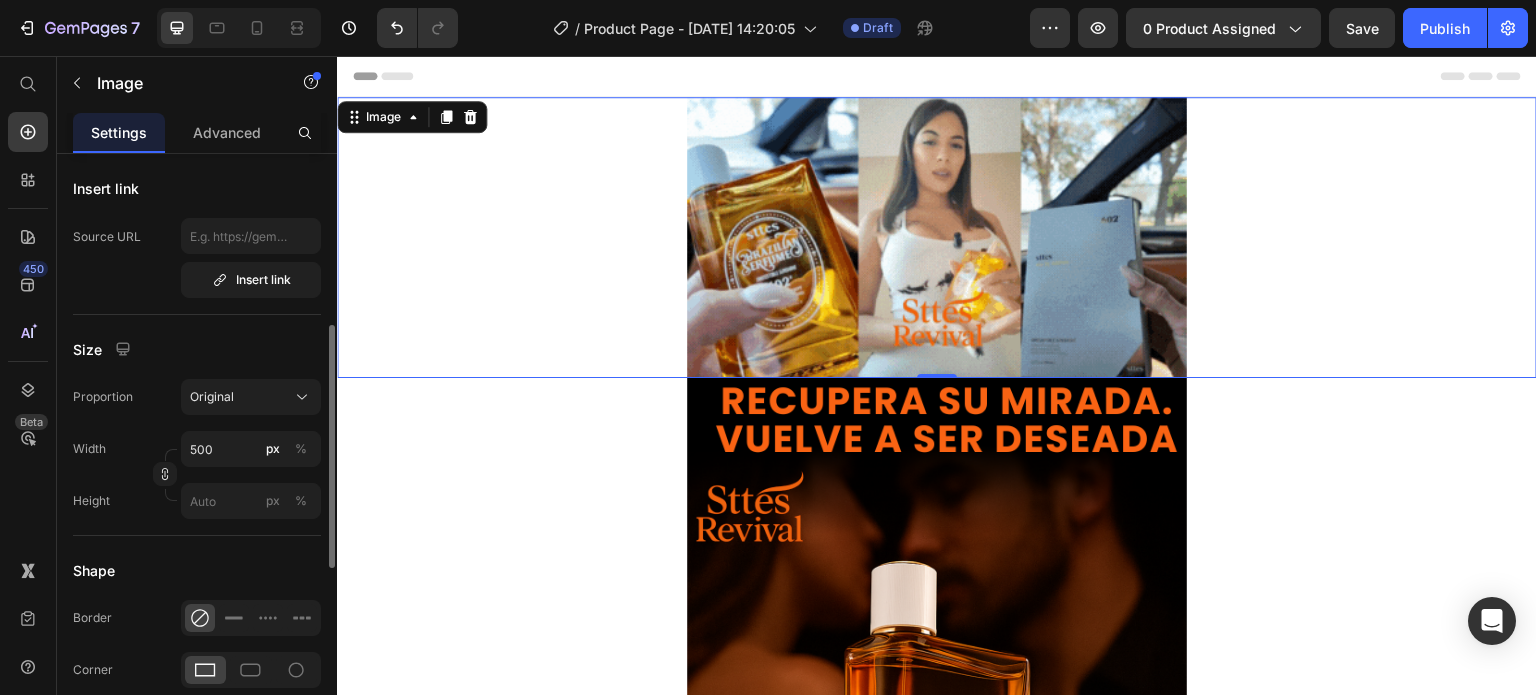 scroll, scrollTop: 407, scrollLeft: 0, axis: vertical 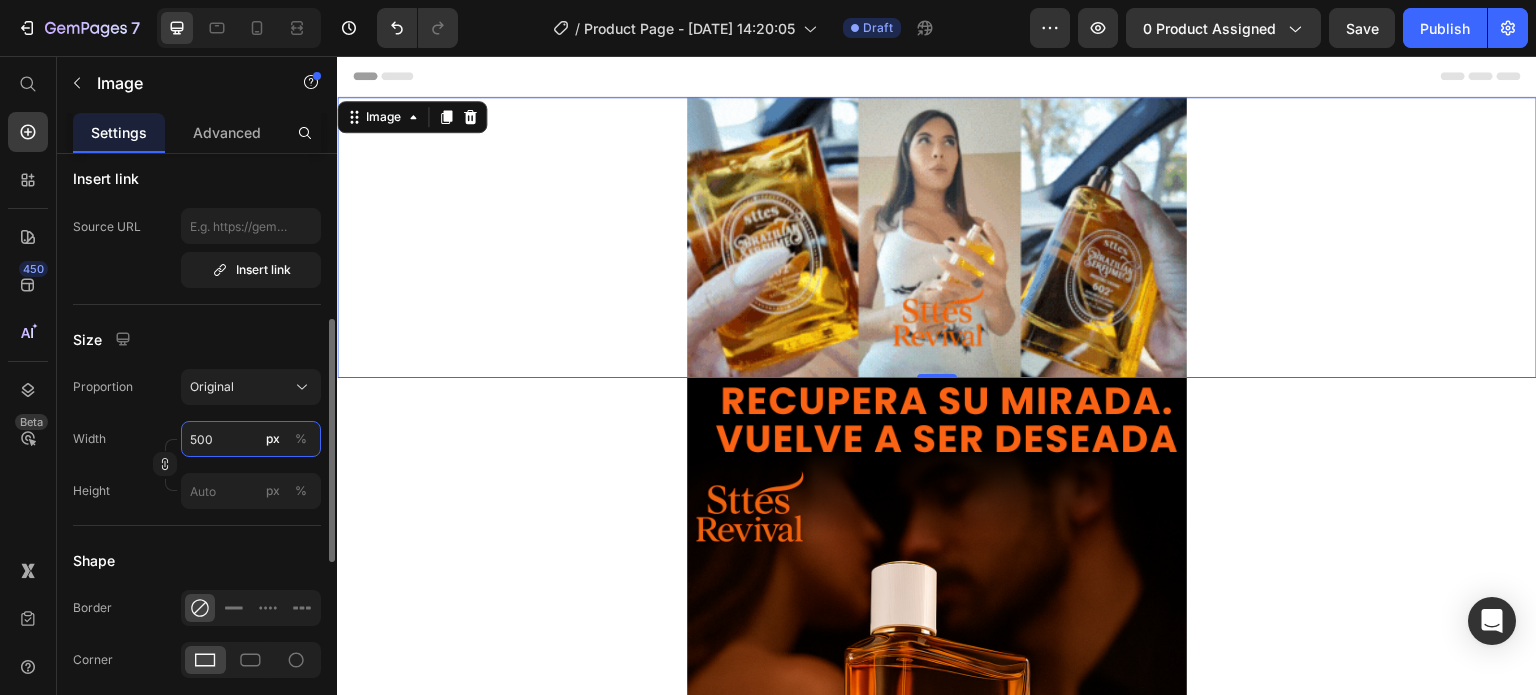 click on "500" at bounding box center (251, 439) 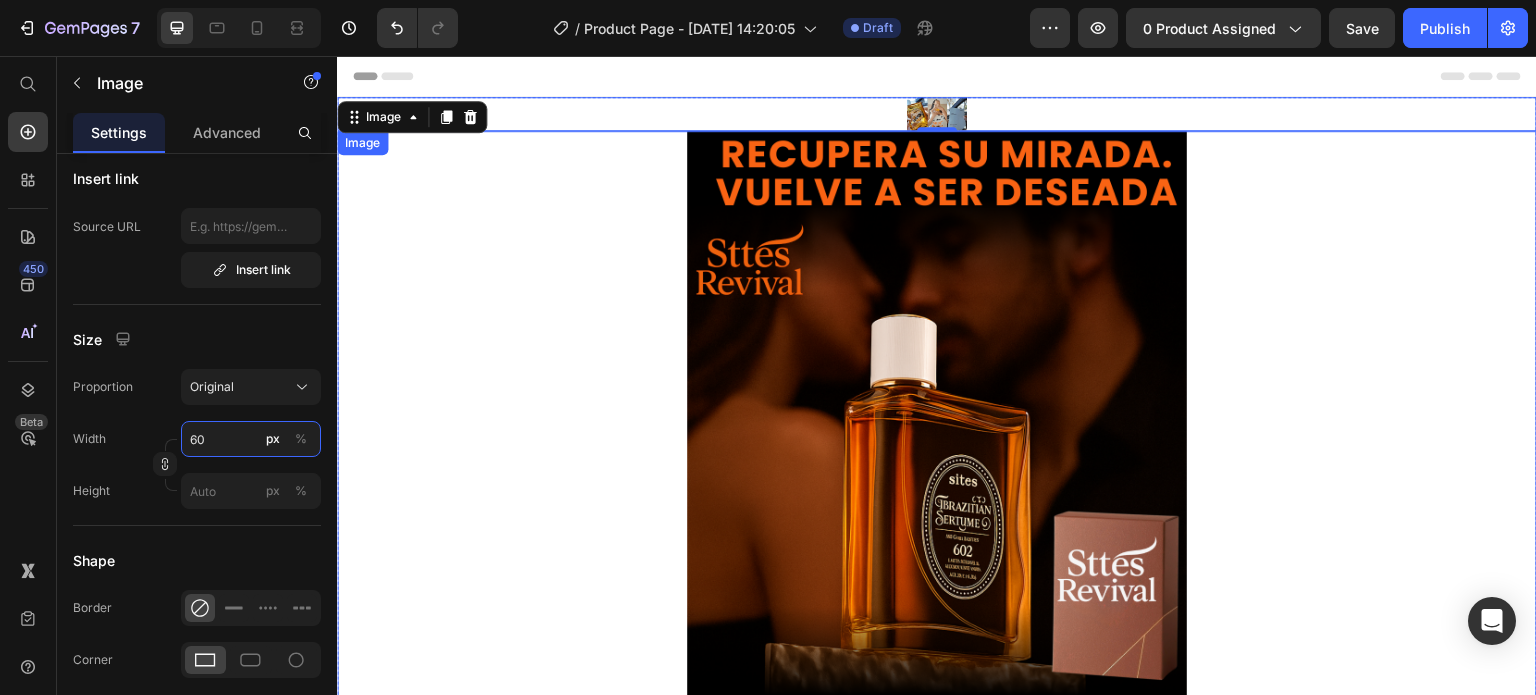 type on "600" 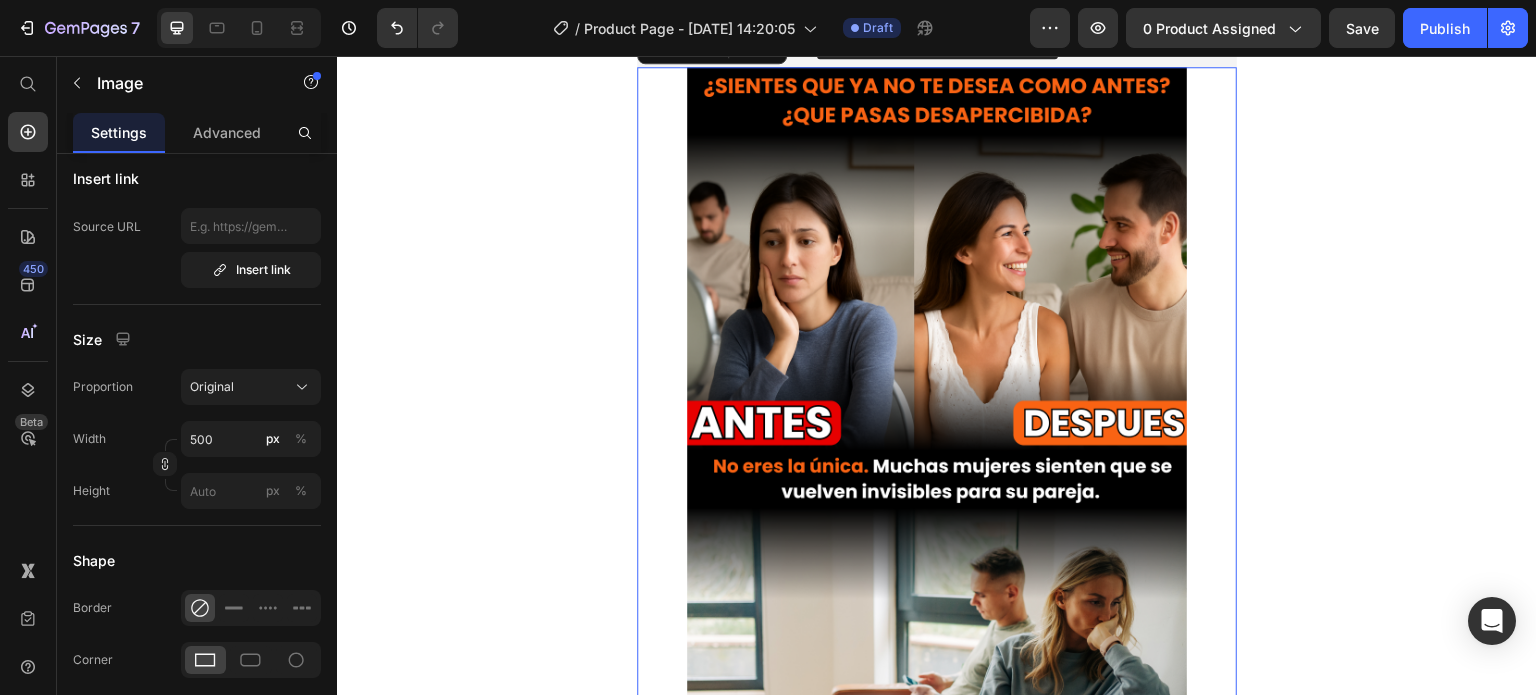 scroll, scrollTop: 1534, scrollLeft: 0, axis: vertical 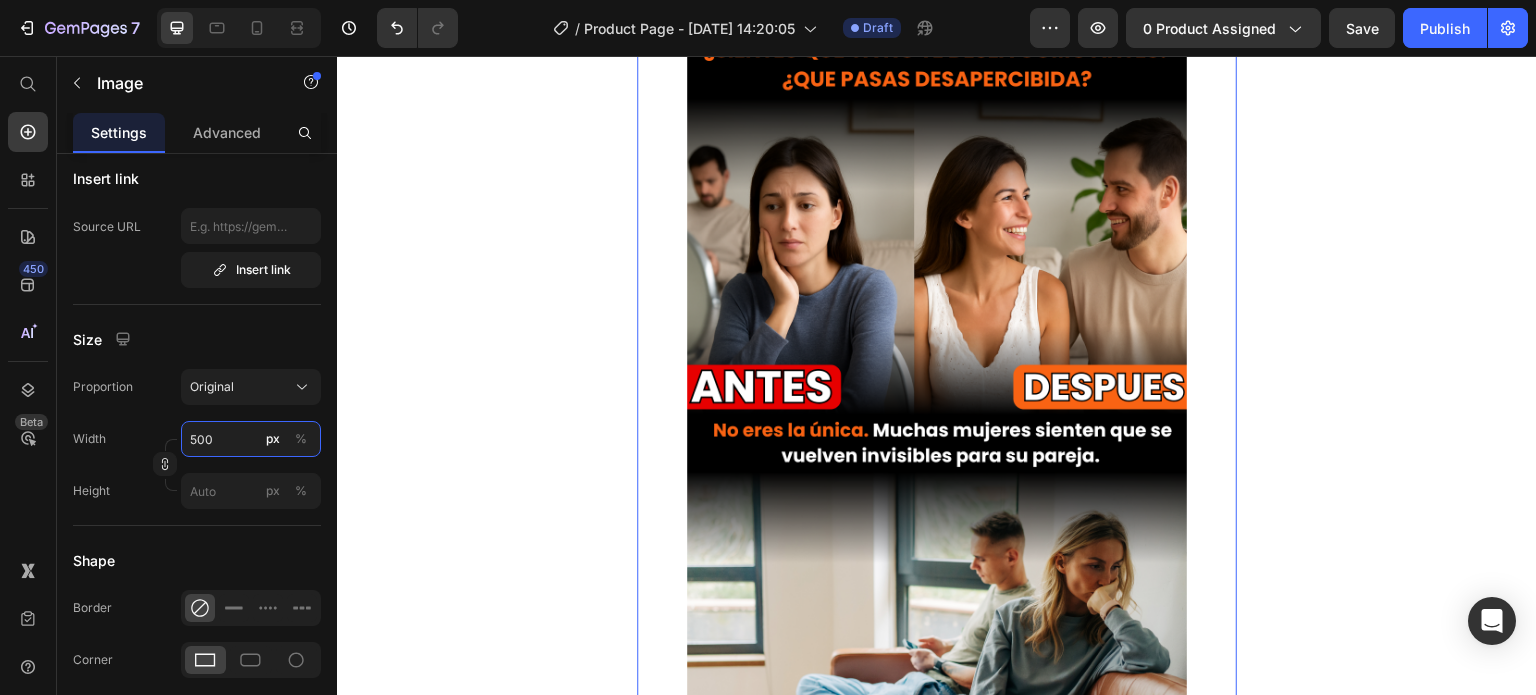click on "500" at bounding box center [251, 439] 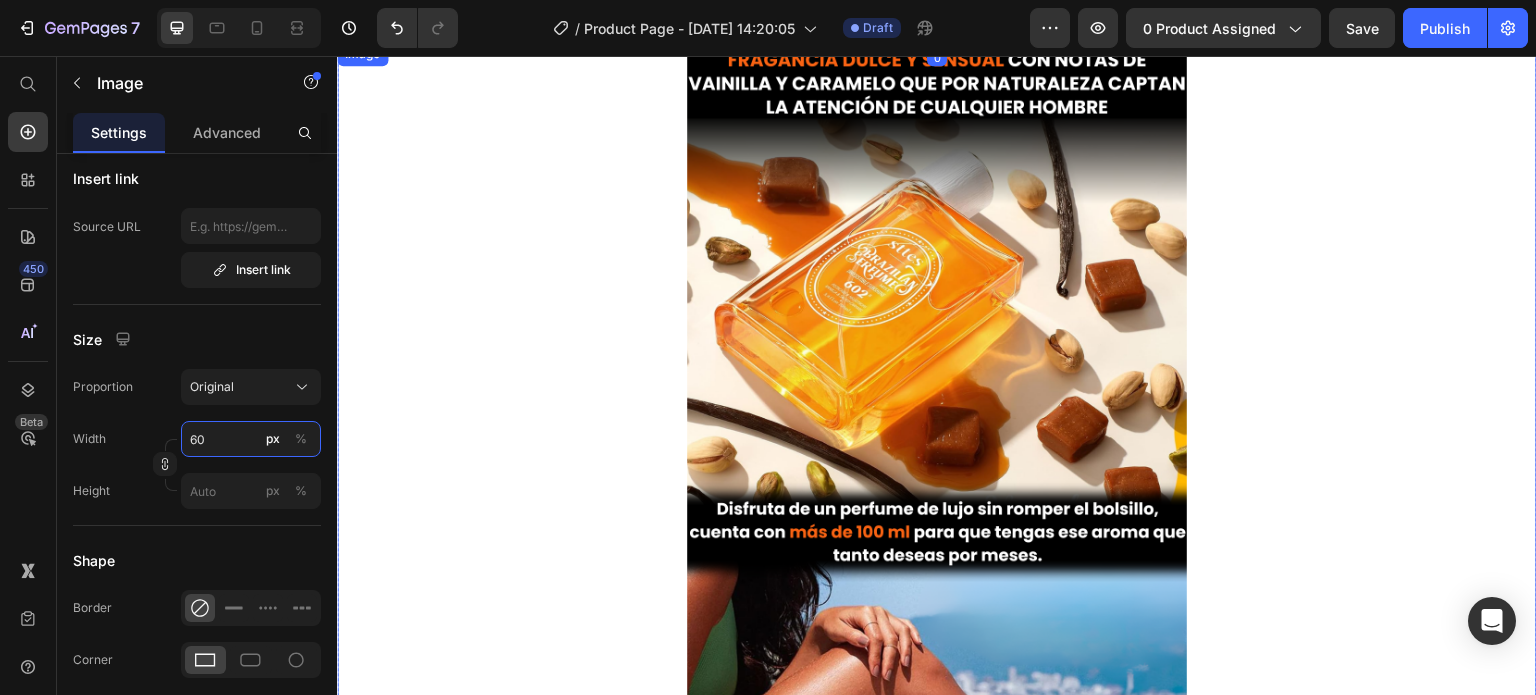 type on "600" 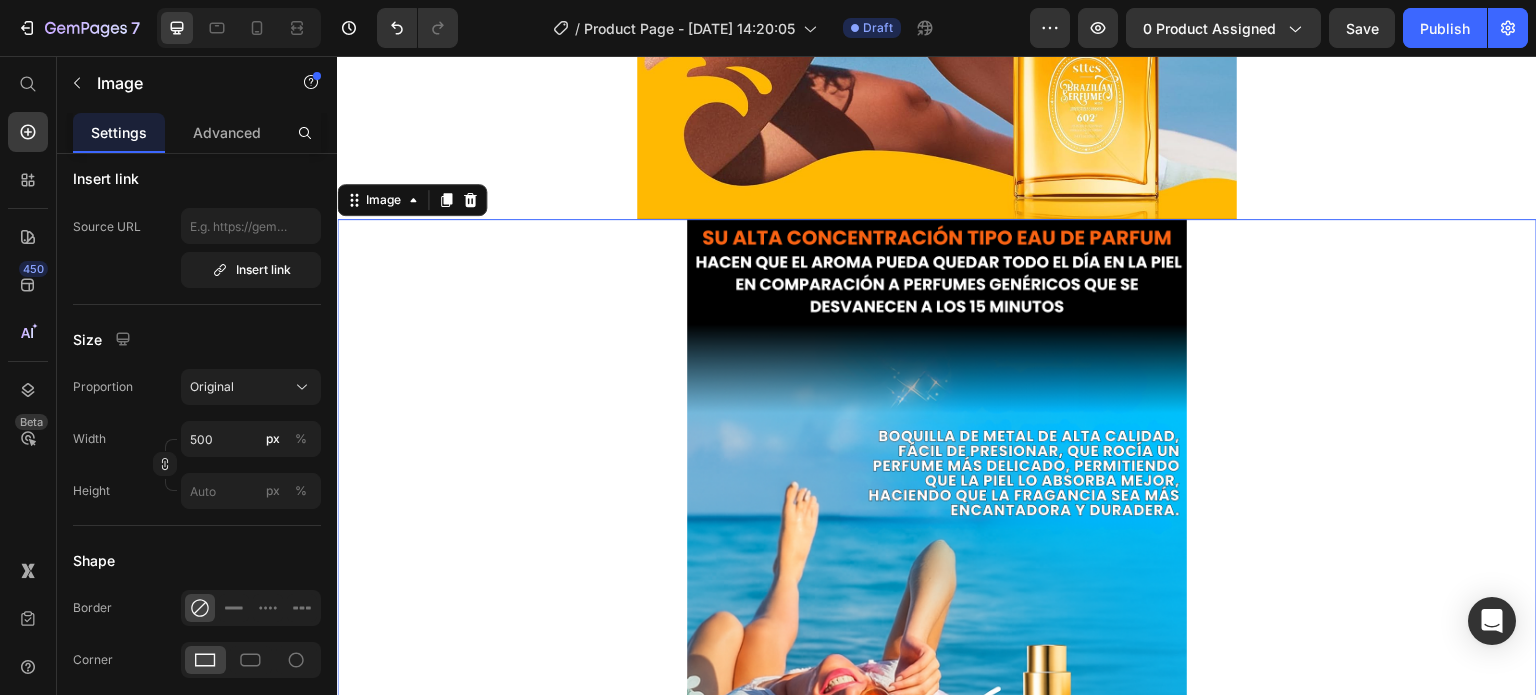 scroll, scrollTop: 3612, scrollLeft: 0, axis: vertical 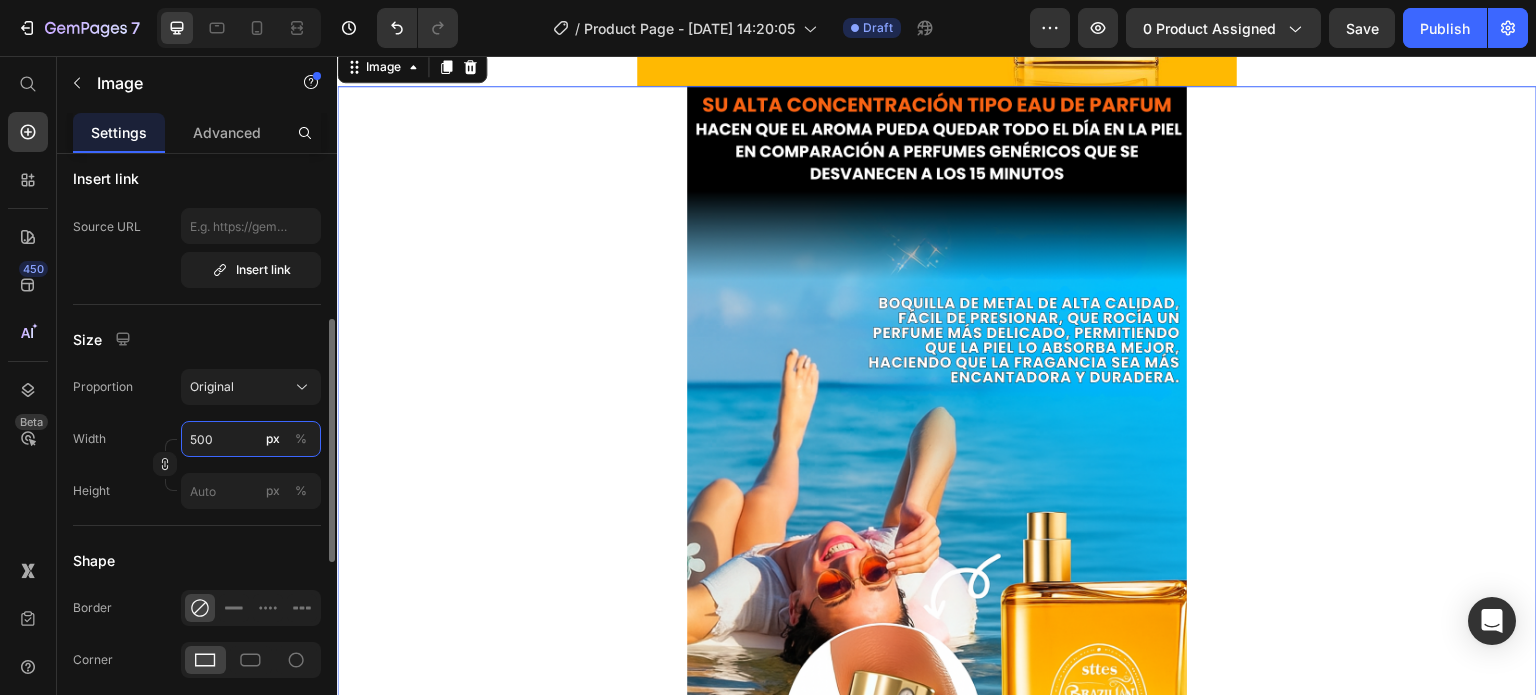 click on "500" at bounding box center (251, 439) 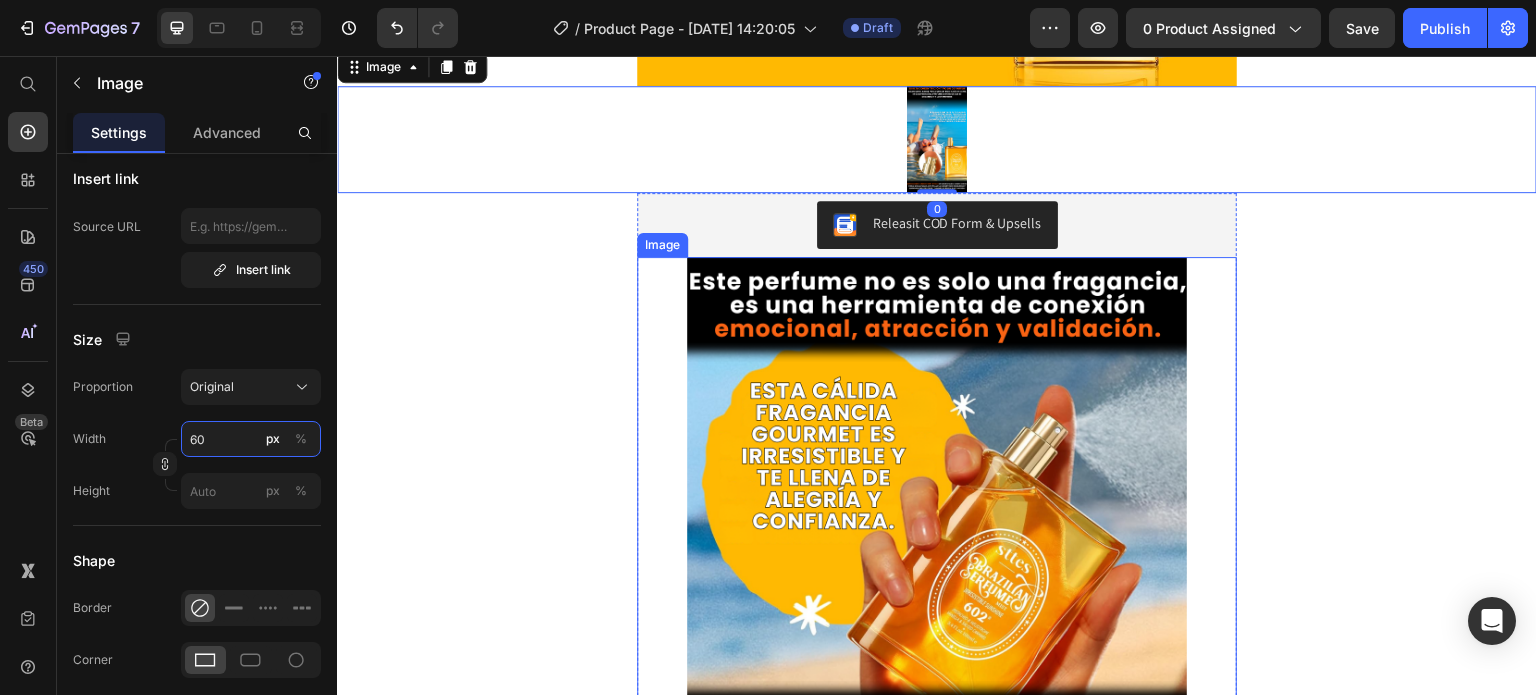 type on "600" 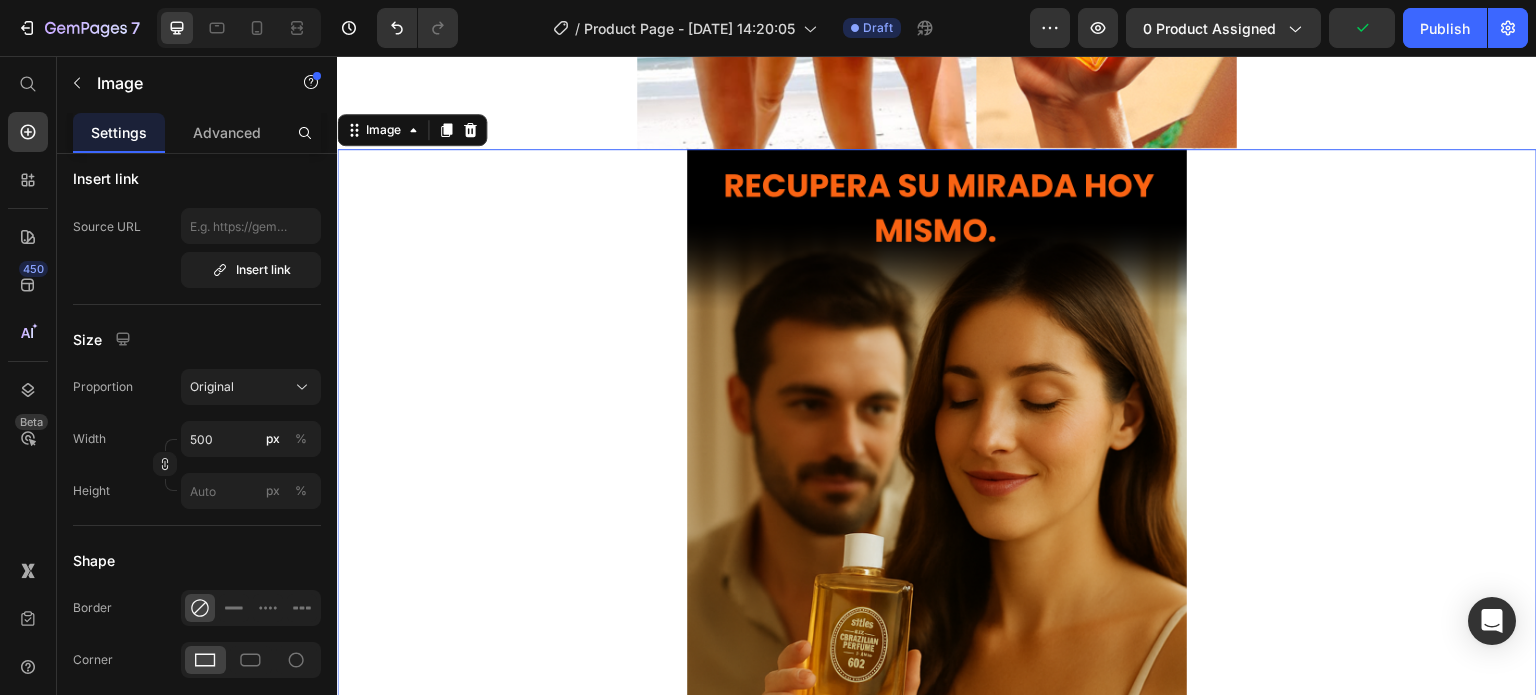 scroll, scrollTop: 5944, scrollLeft: 0, axis: vertical 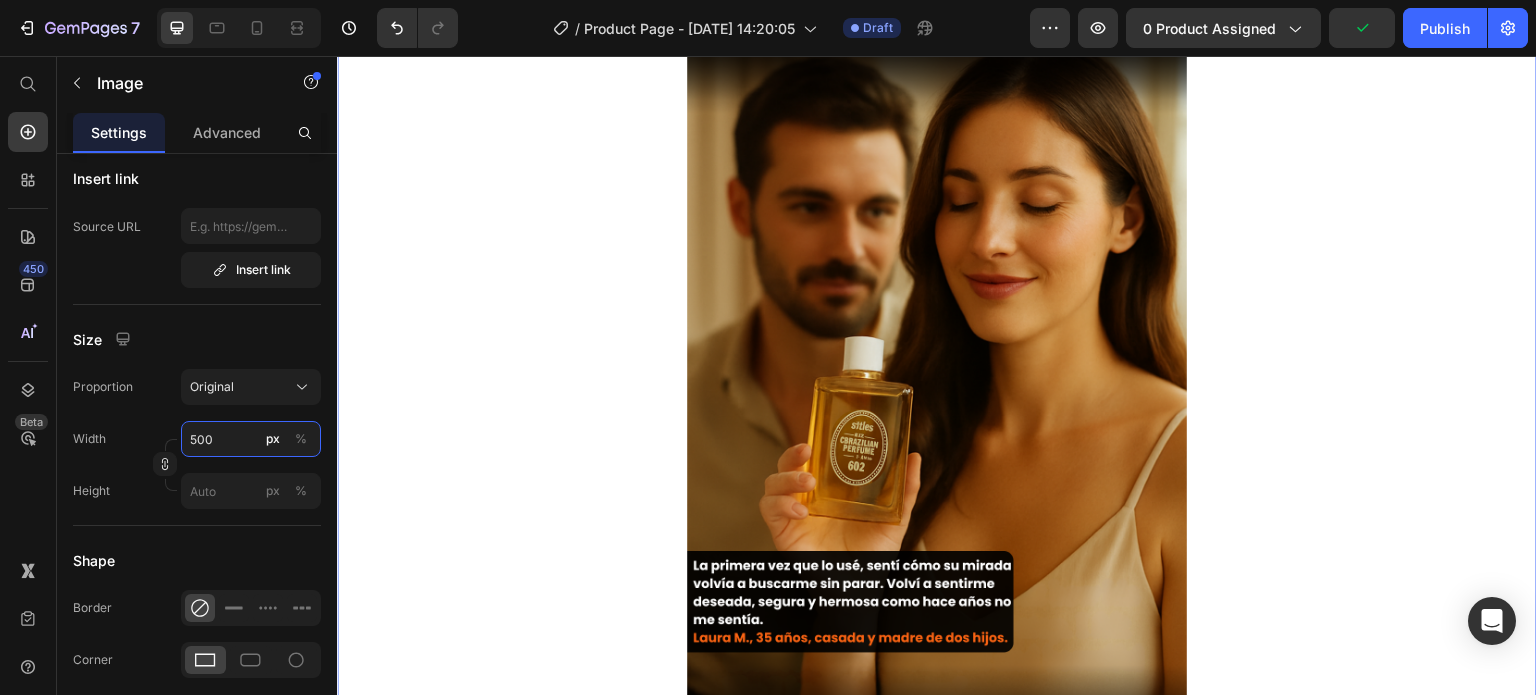 click on "500" at bounding box center [251, 439] 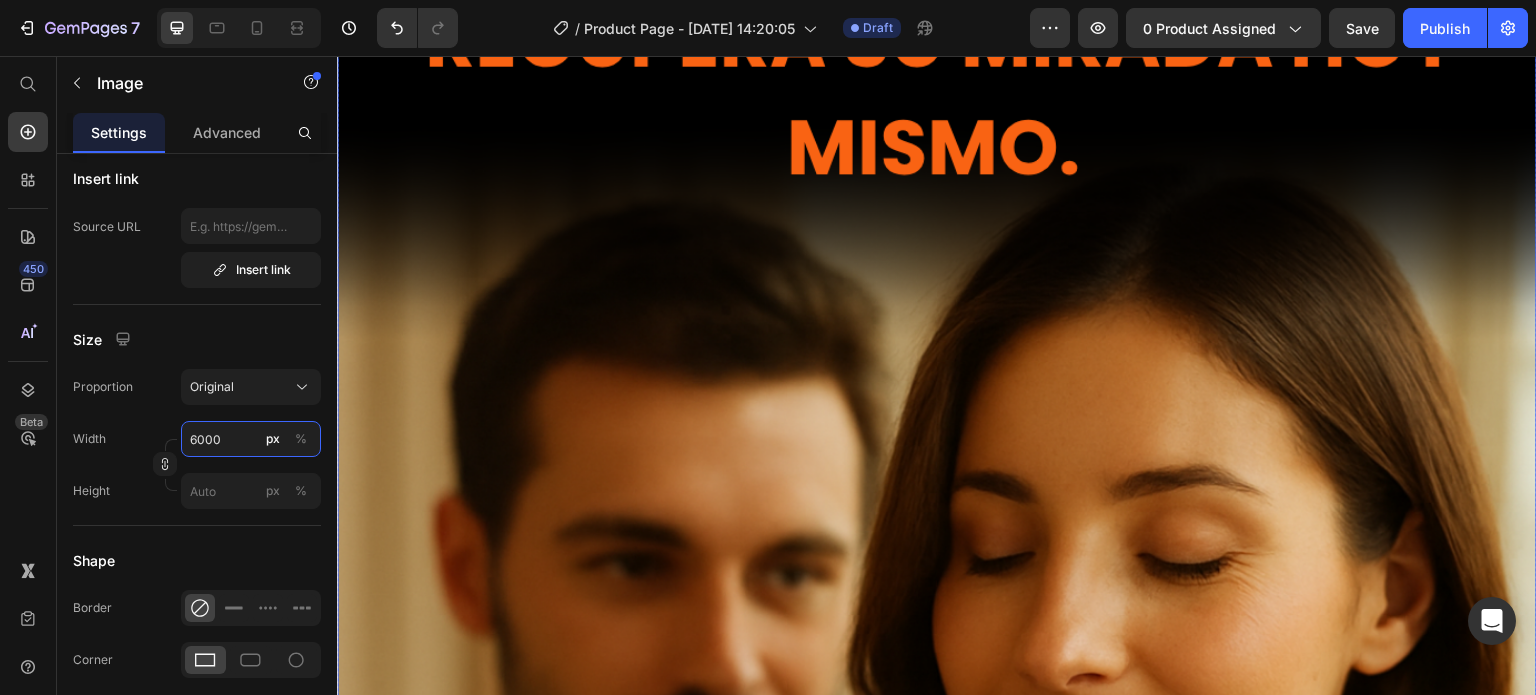 type on "600" 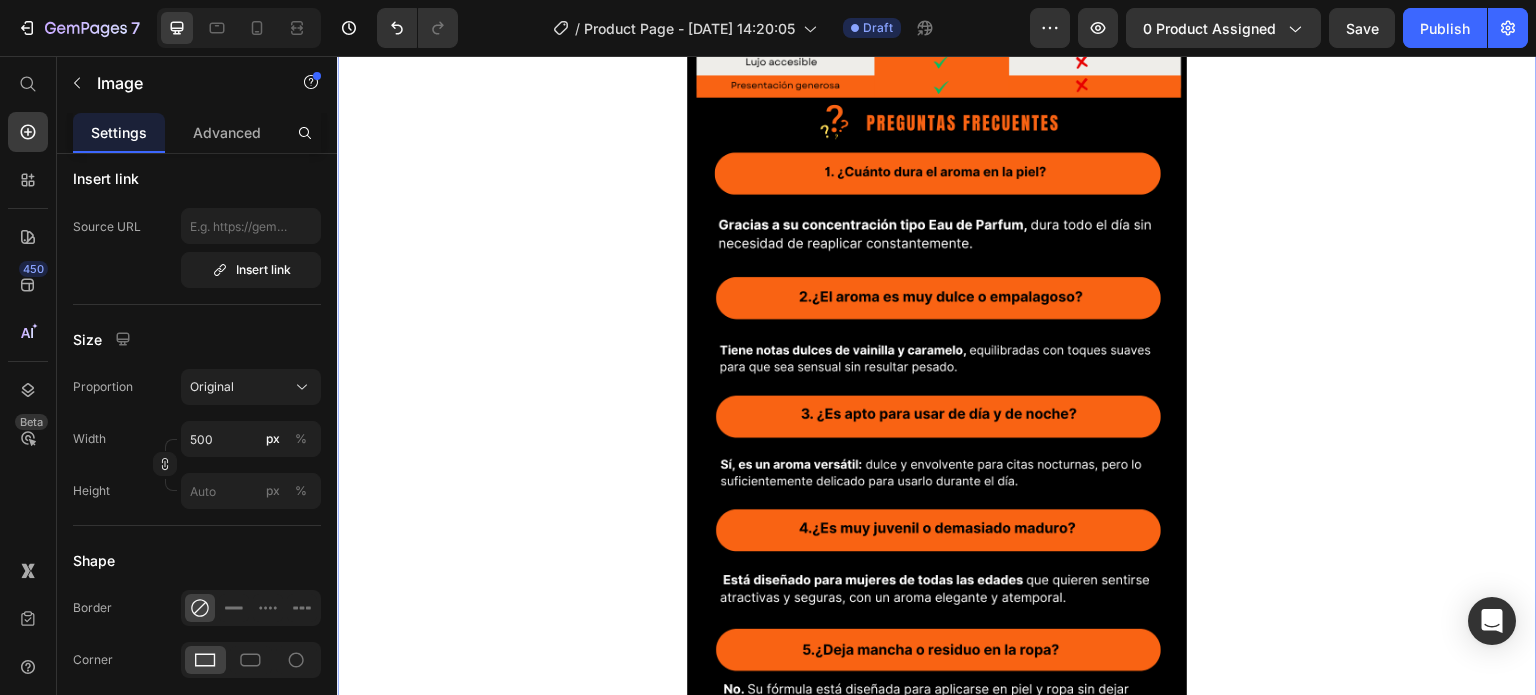 scroll, scrollTop: 8137, scrollLeft: 0, axis: vertical 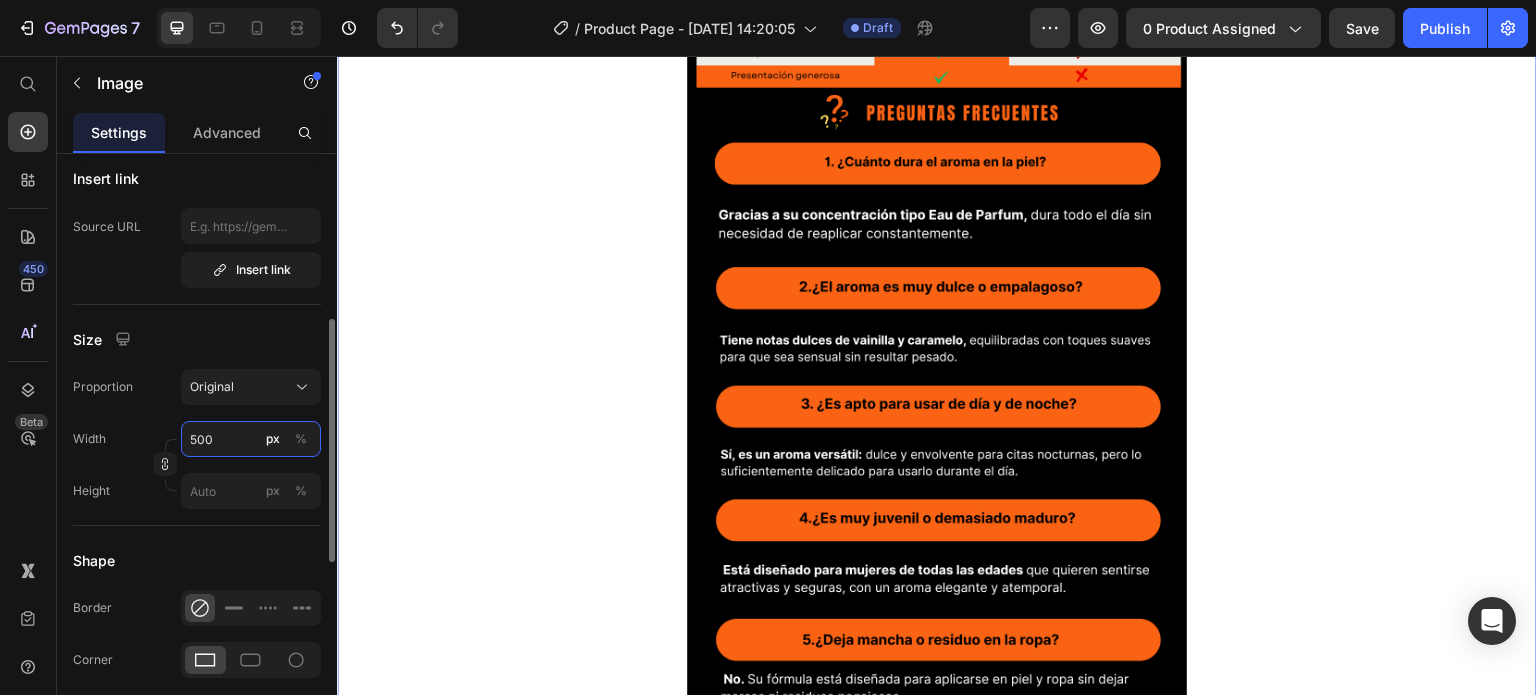 click on "500" at bounding box center (251, 439) 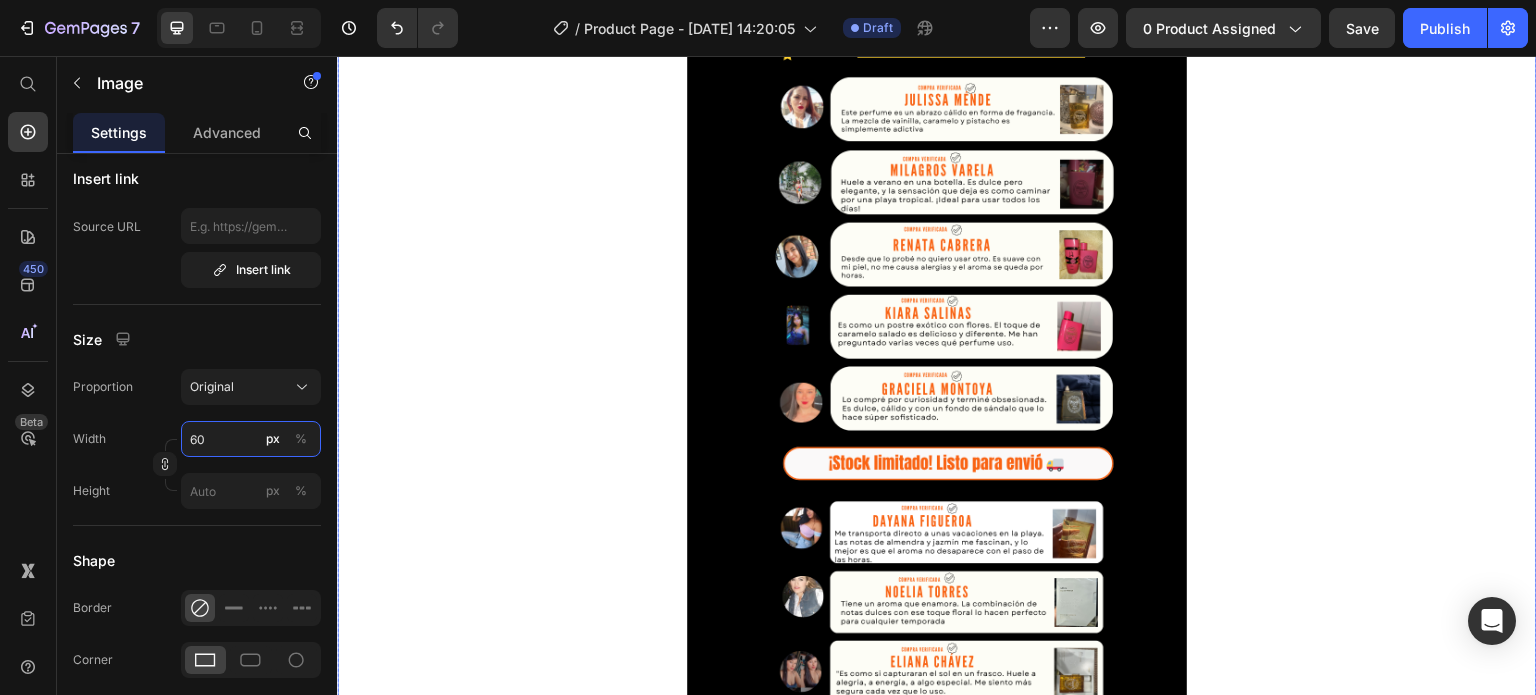 type on "600" 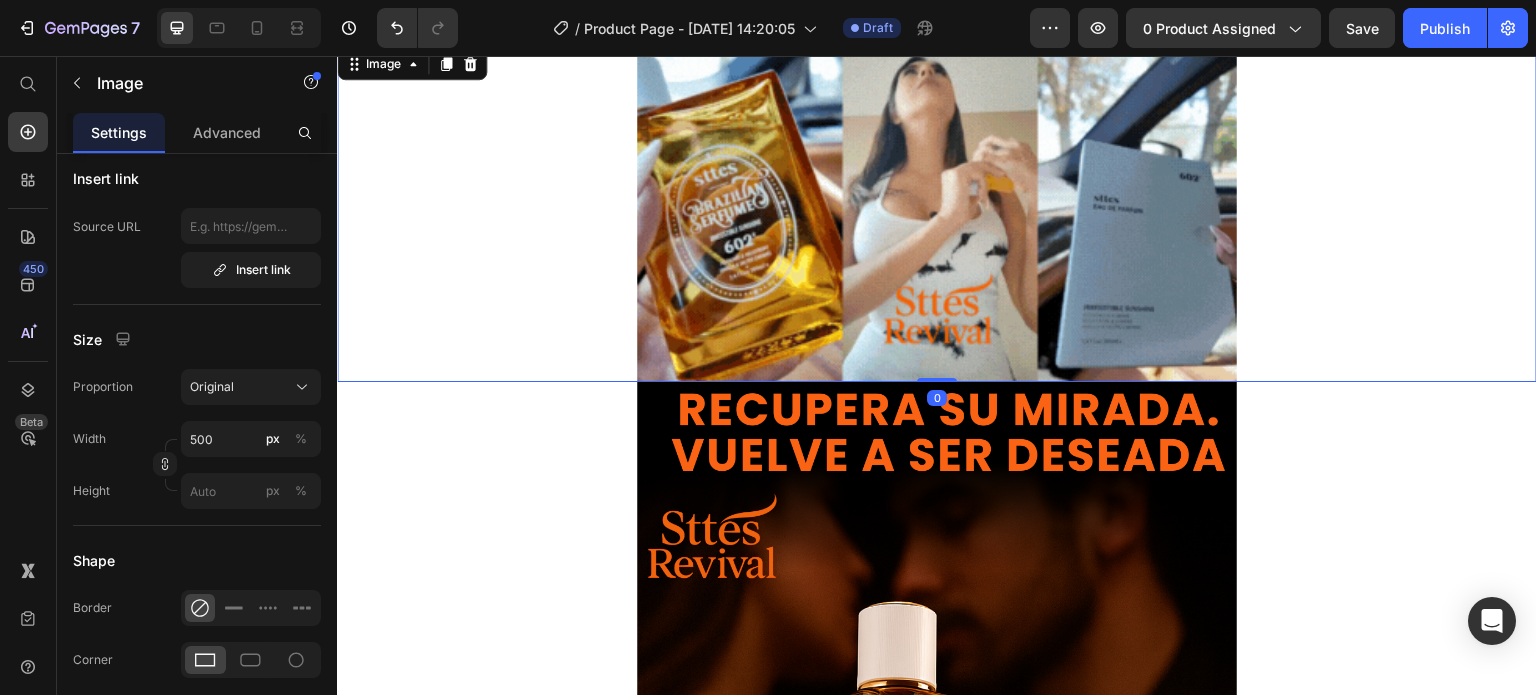 scroll, scrollTop: 59, scrollLeft: 0, axis: vertical 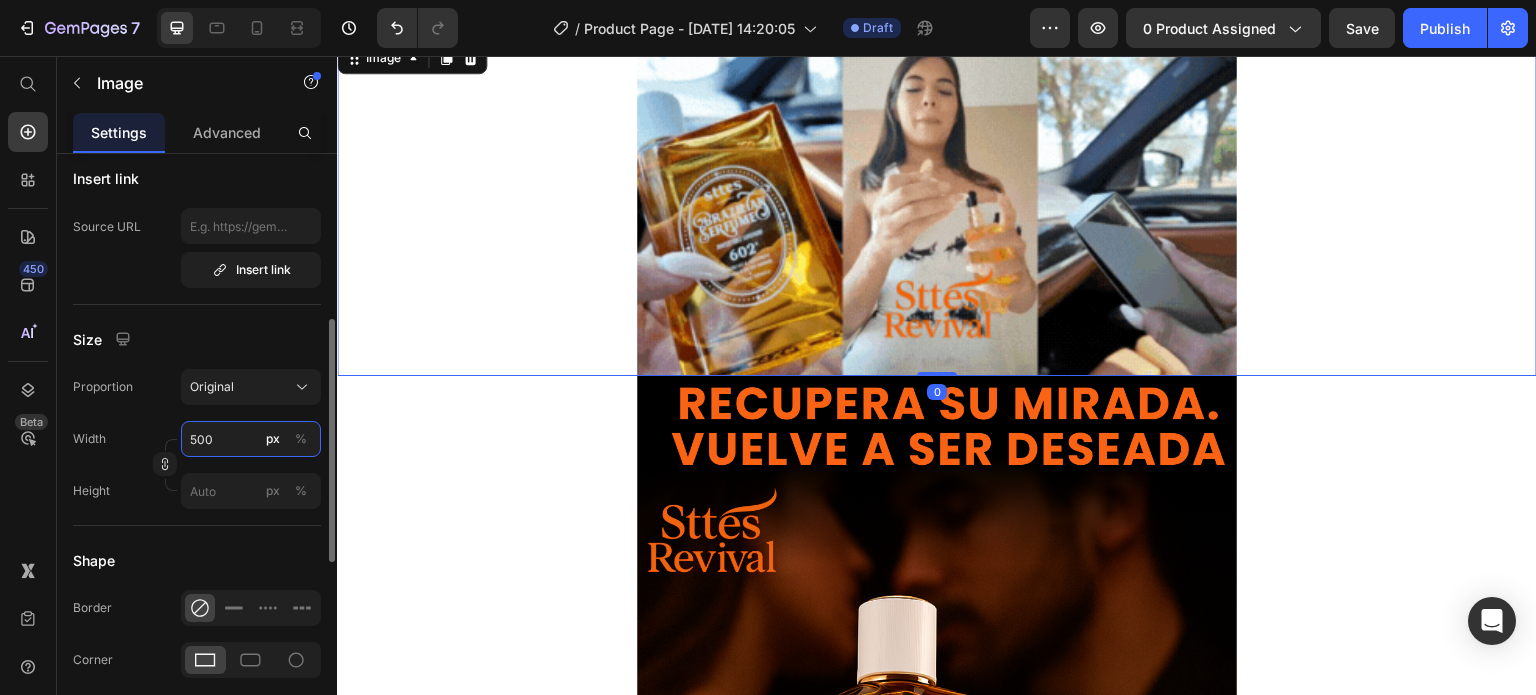 click on "500" at bounding box center (251, 439) 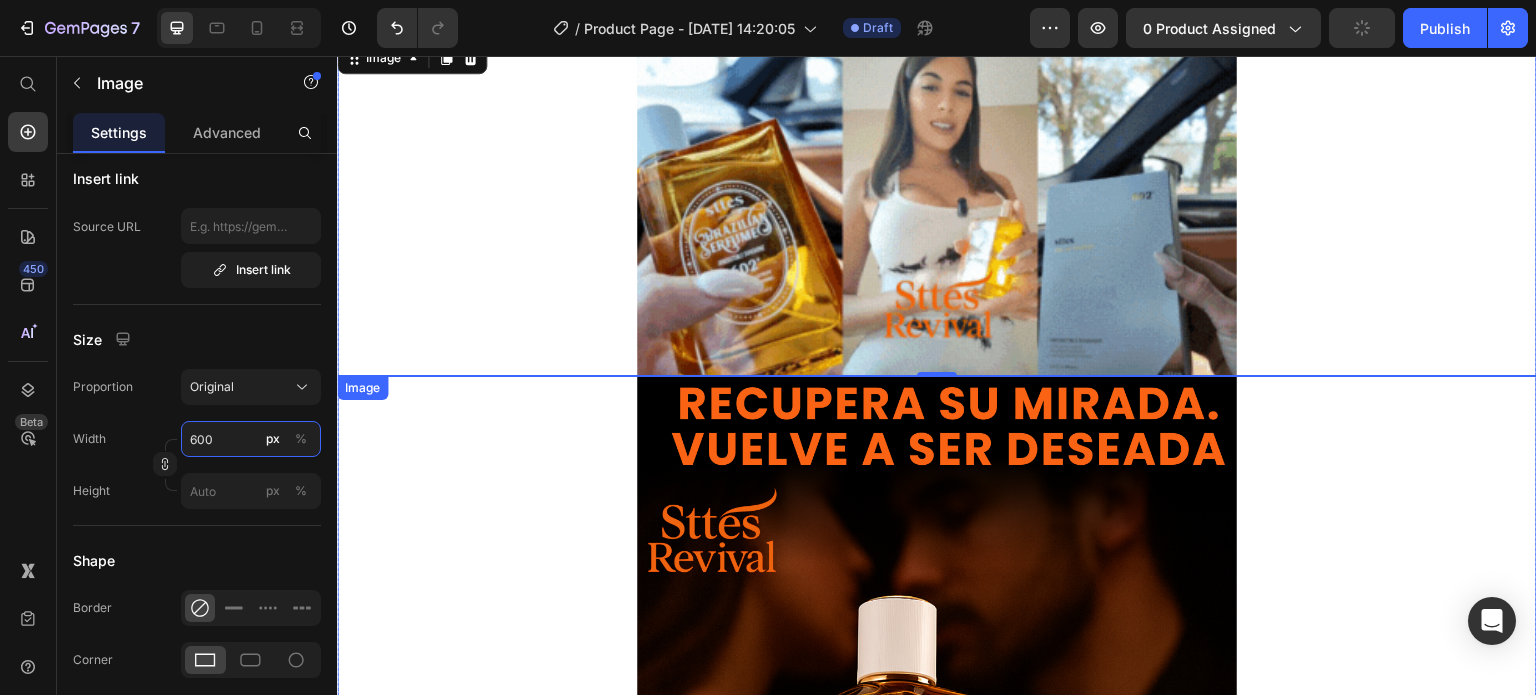 type on "500" 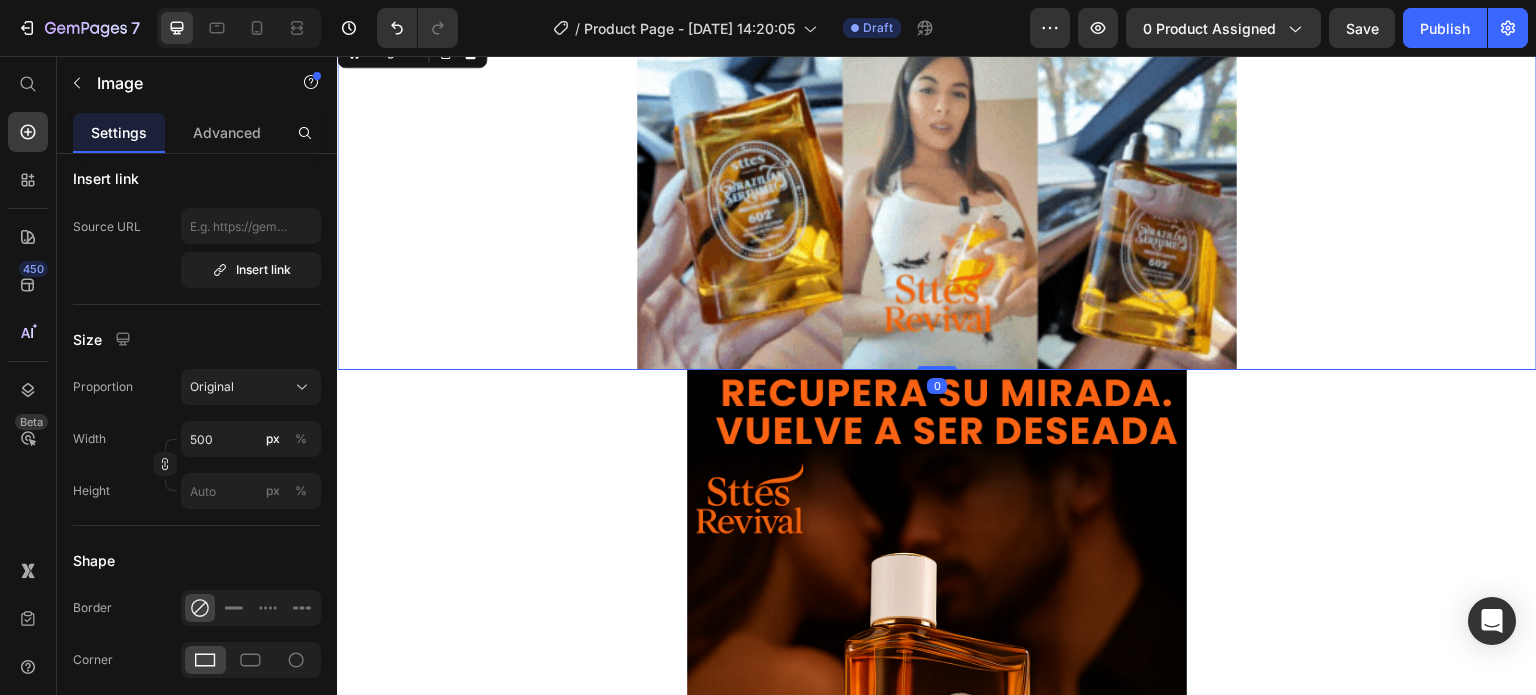 scroll, scrollTop: 84, scrollLeft: 0, axis: vertical 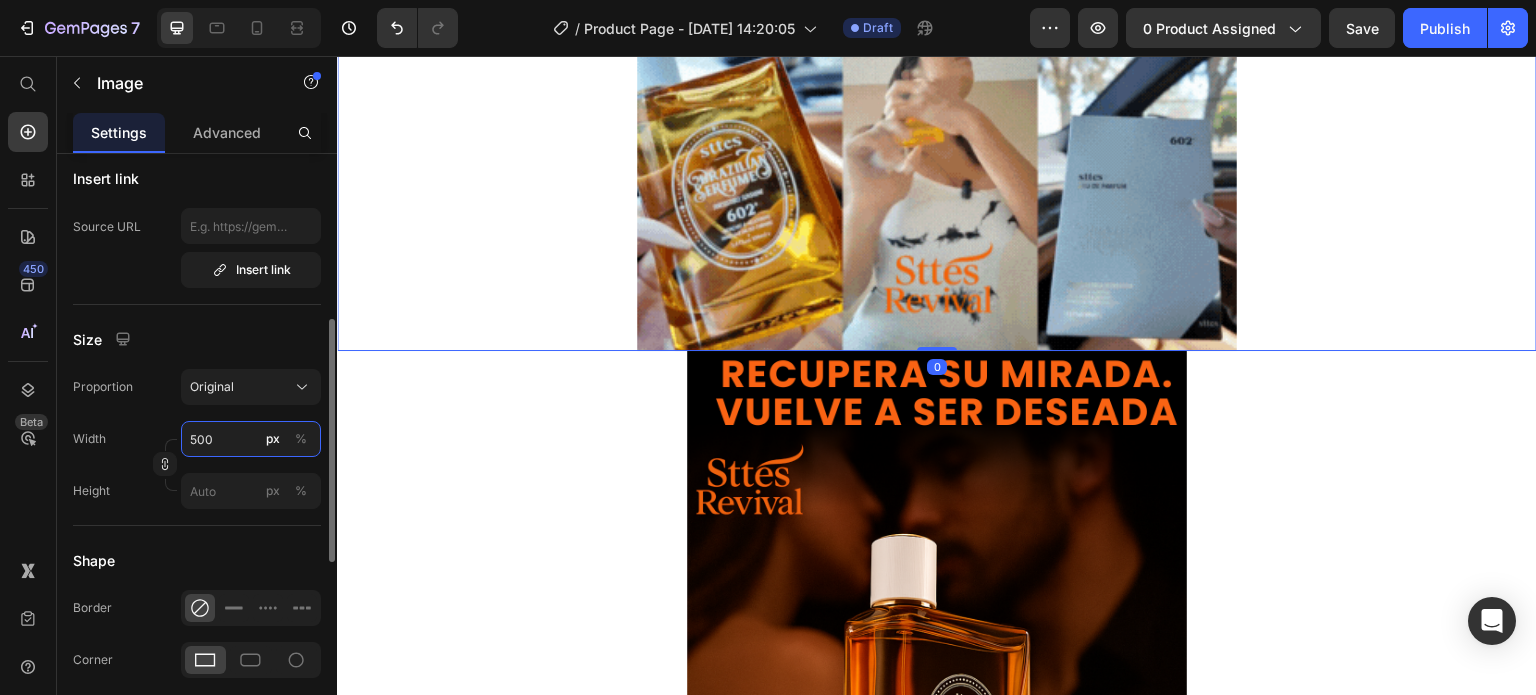 click on "500" at bounding box center (251, 439) 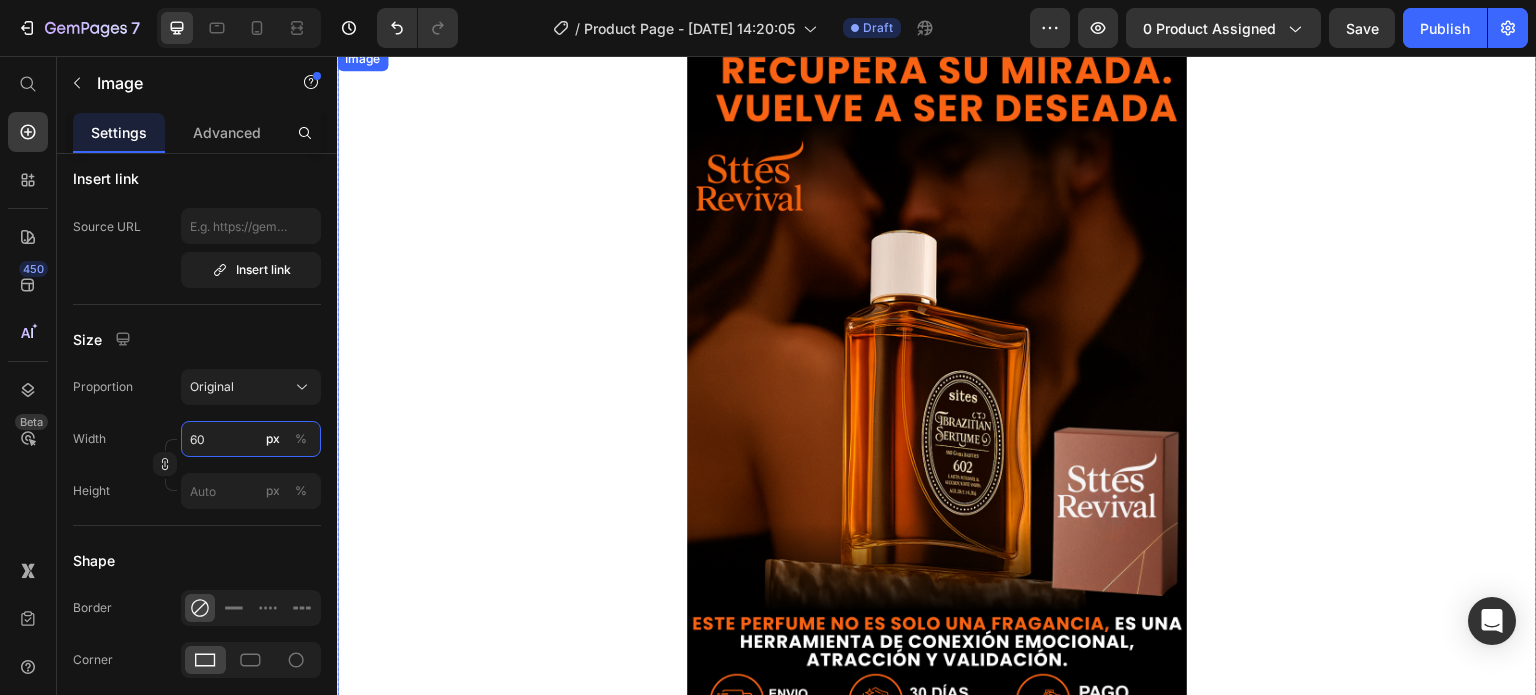 type on "600" 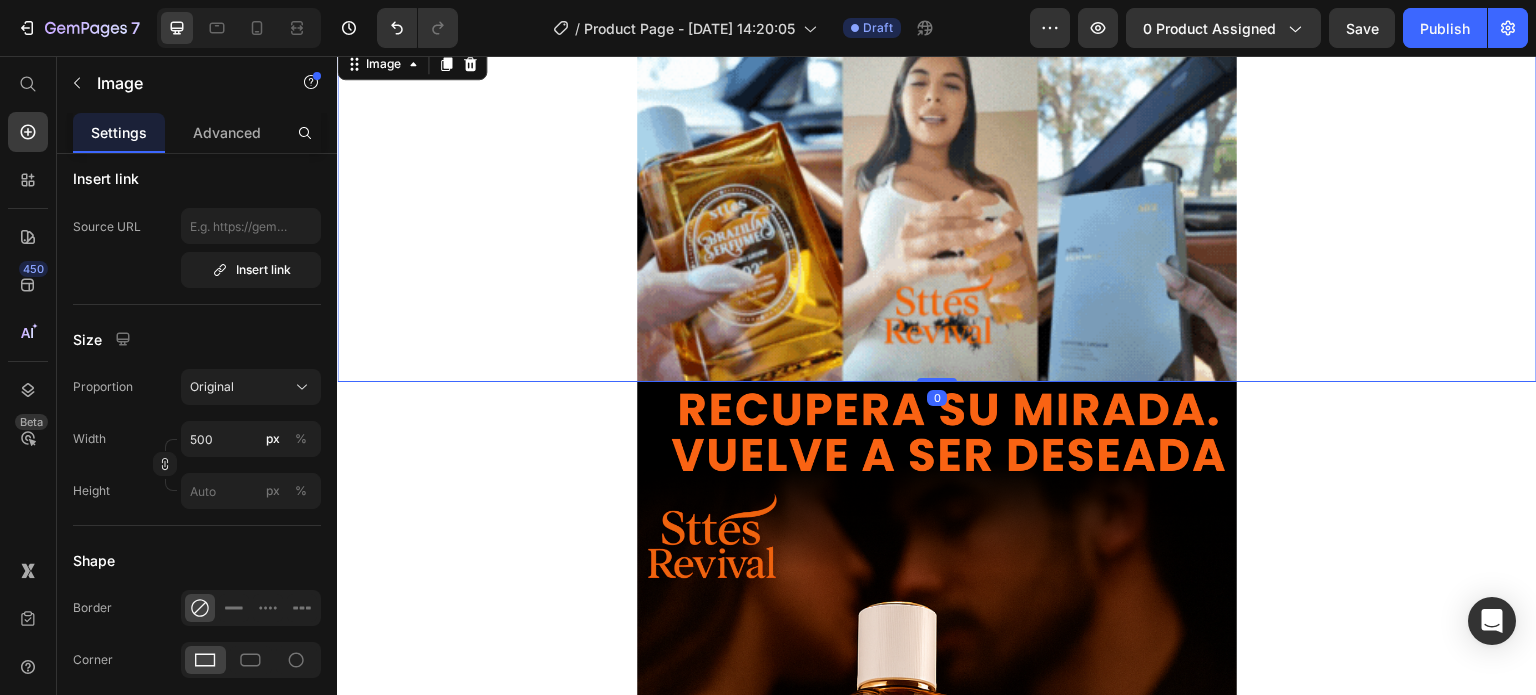 scroll, scrollTop: 55, scrollLeft: 0, axis: vertical 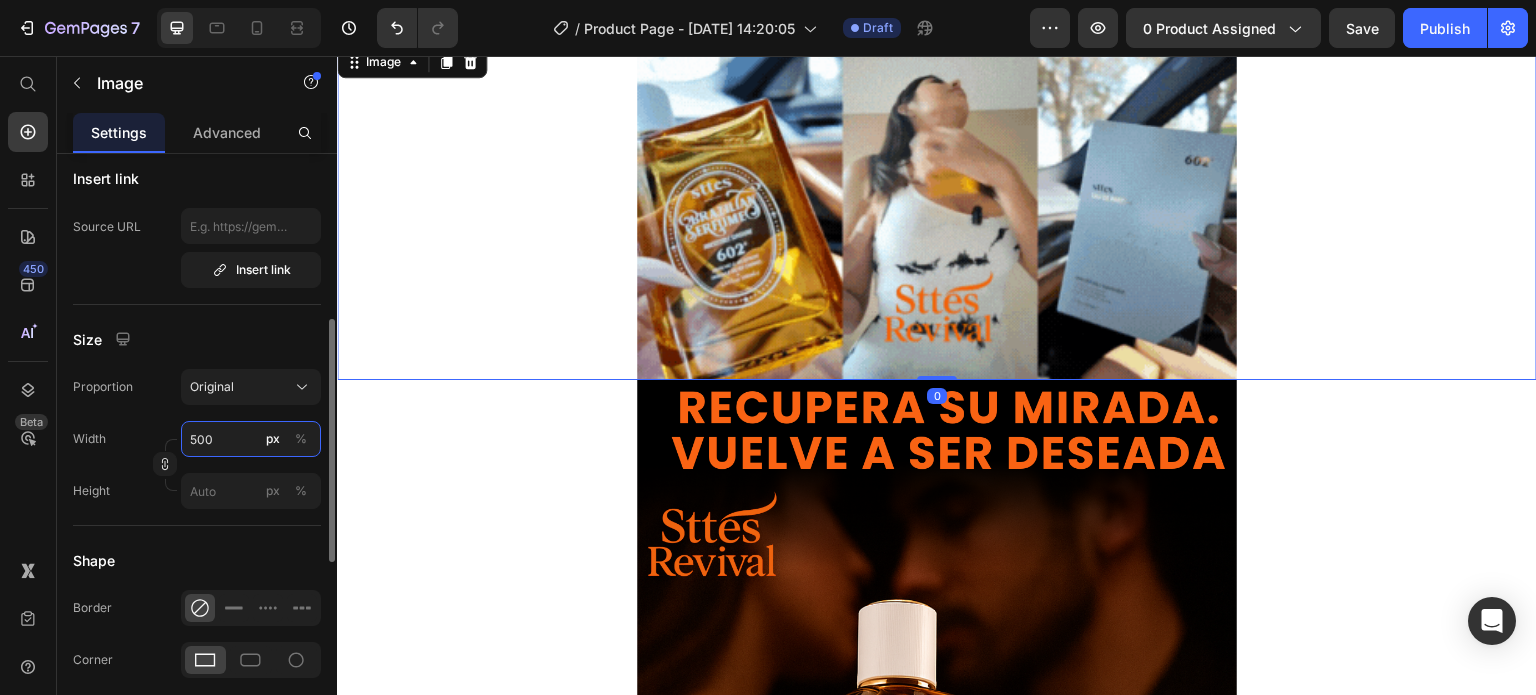 click on "500" at bounding box center [251, 439] 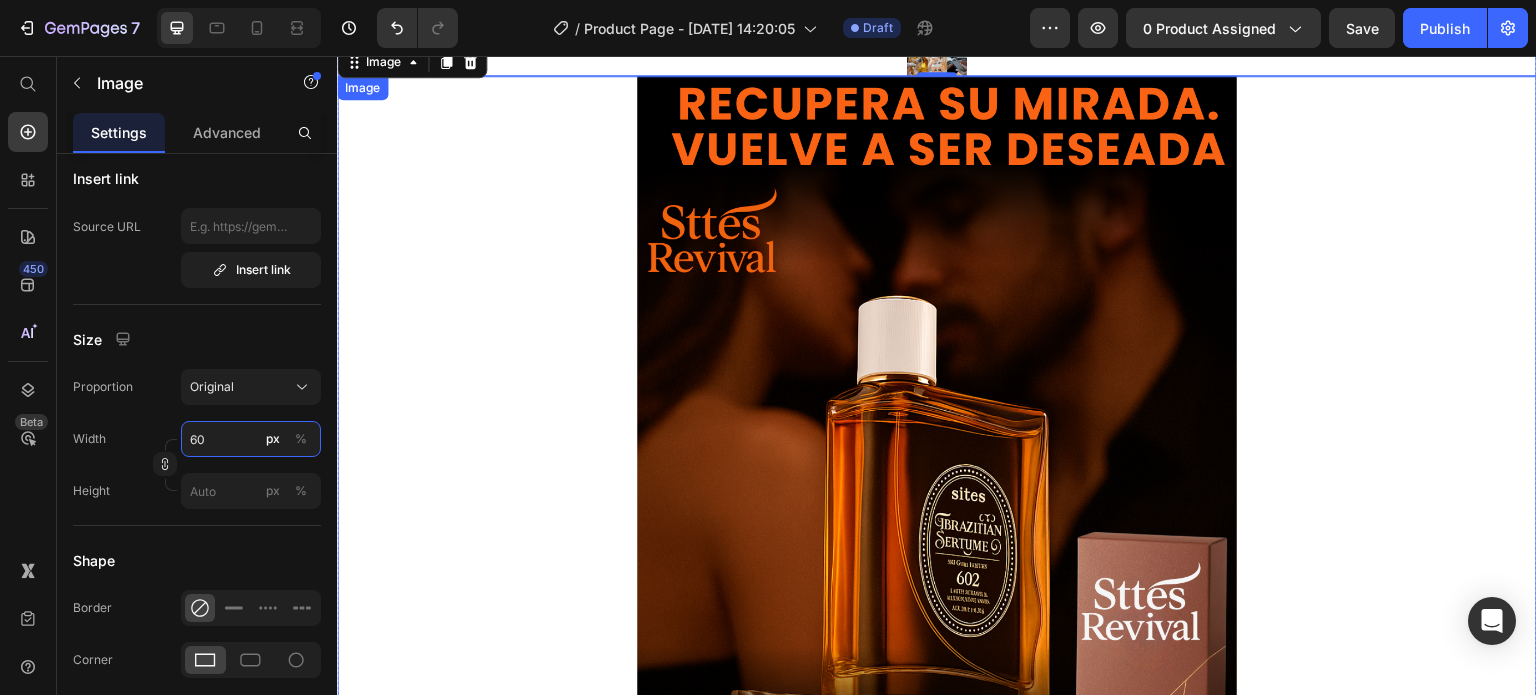type on "600" 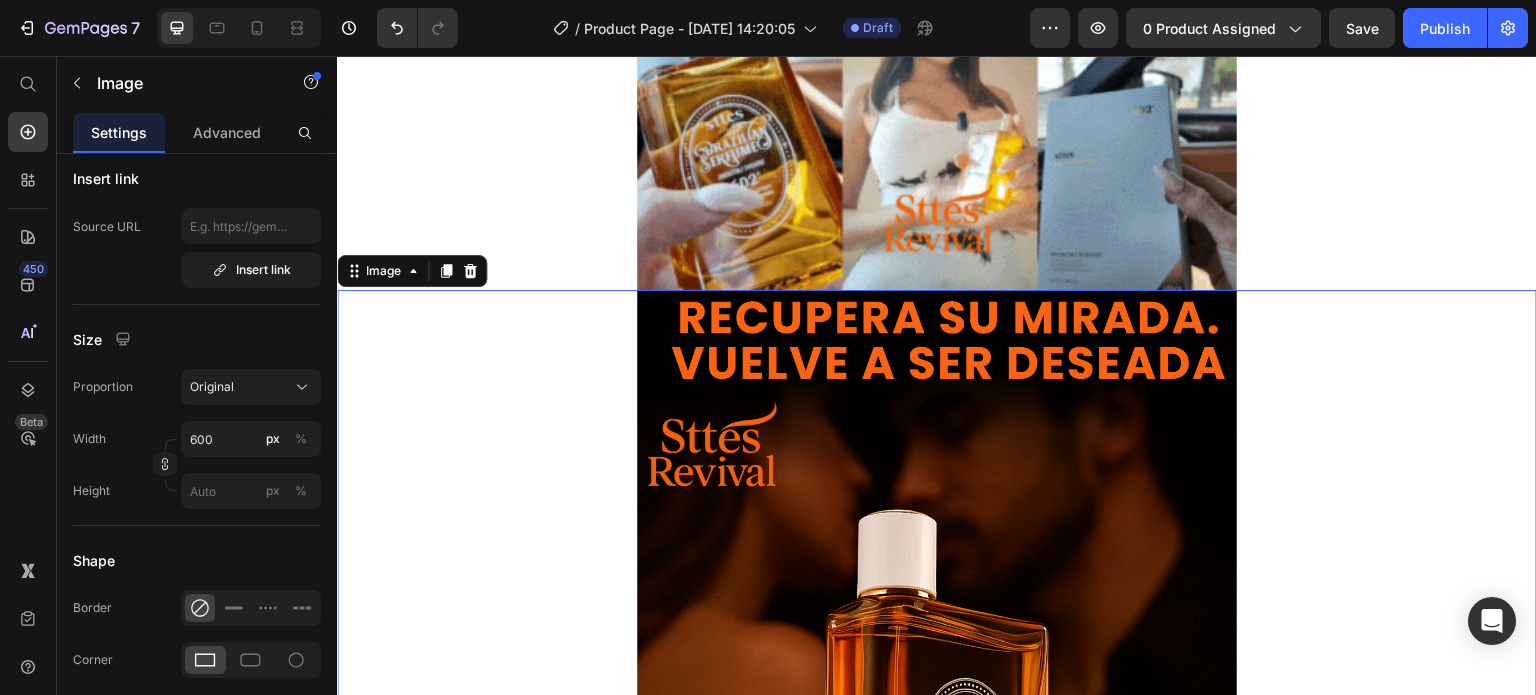 scroll, scrollTop: 159, scrollLeft: 0, axis: vertical 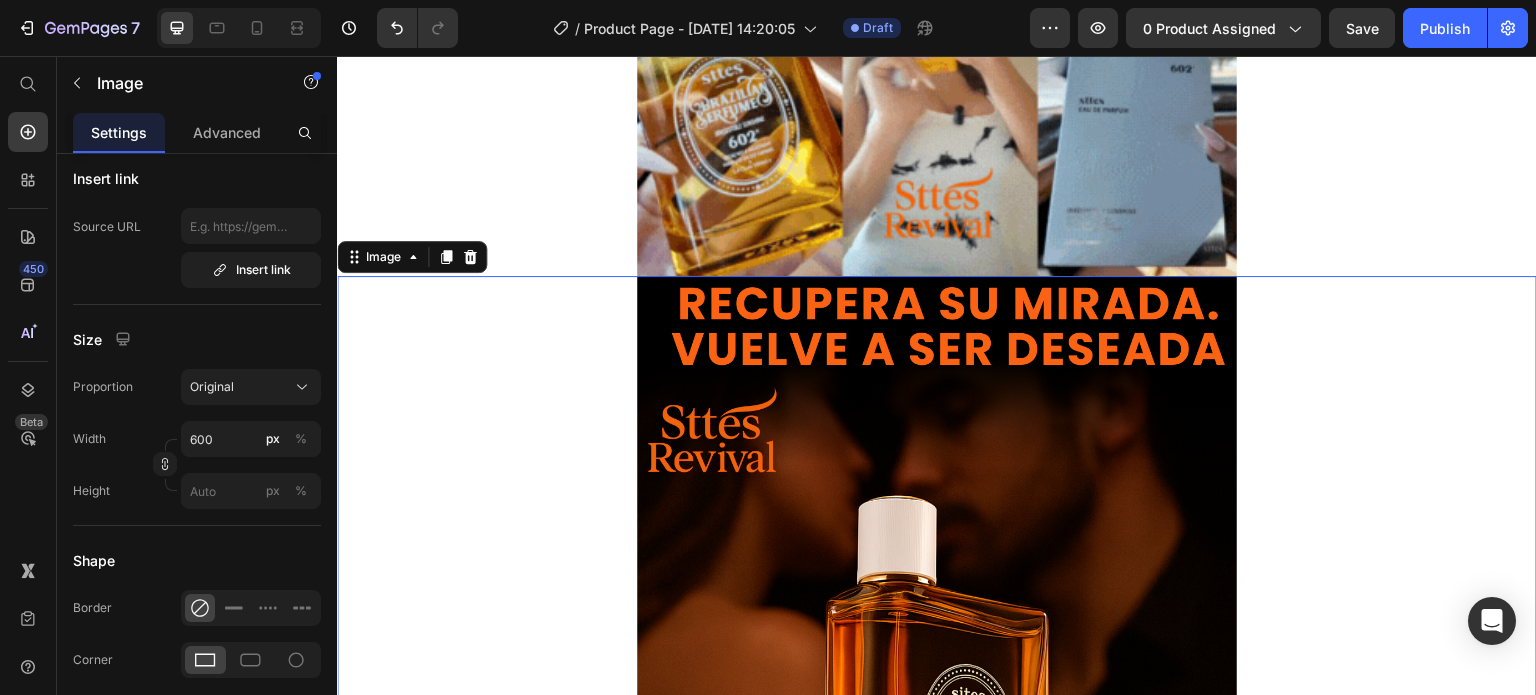 click at bounding box center (937, 107) 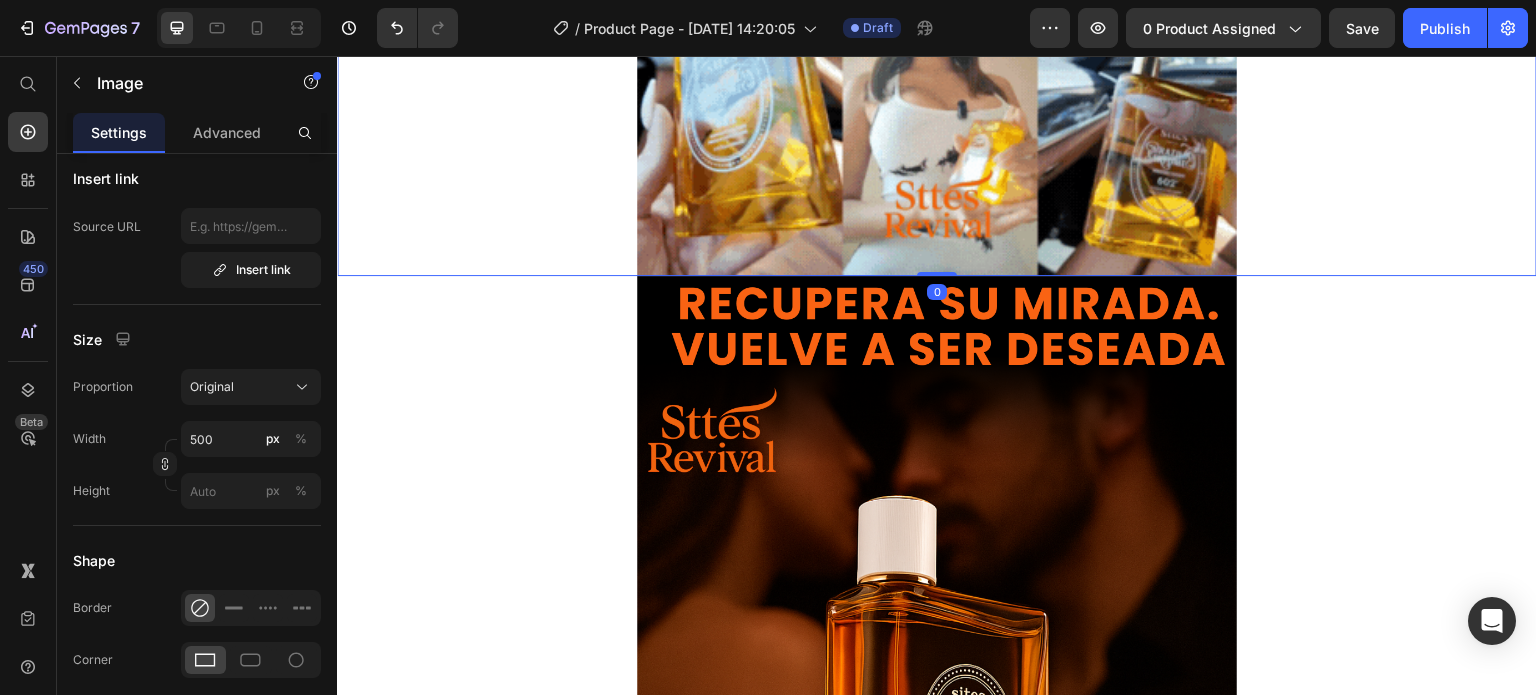 click at bounding box center [937, 107] 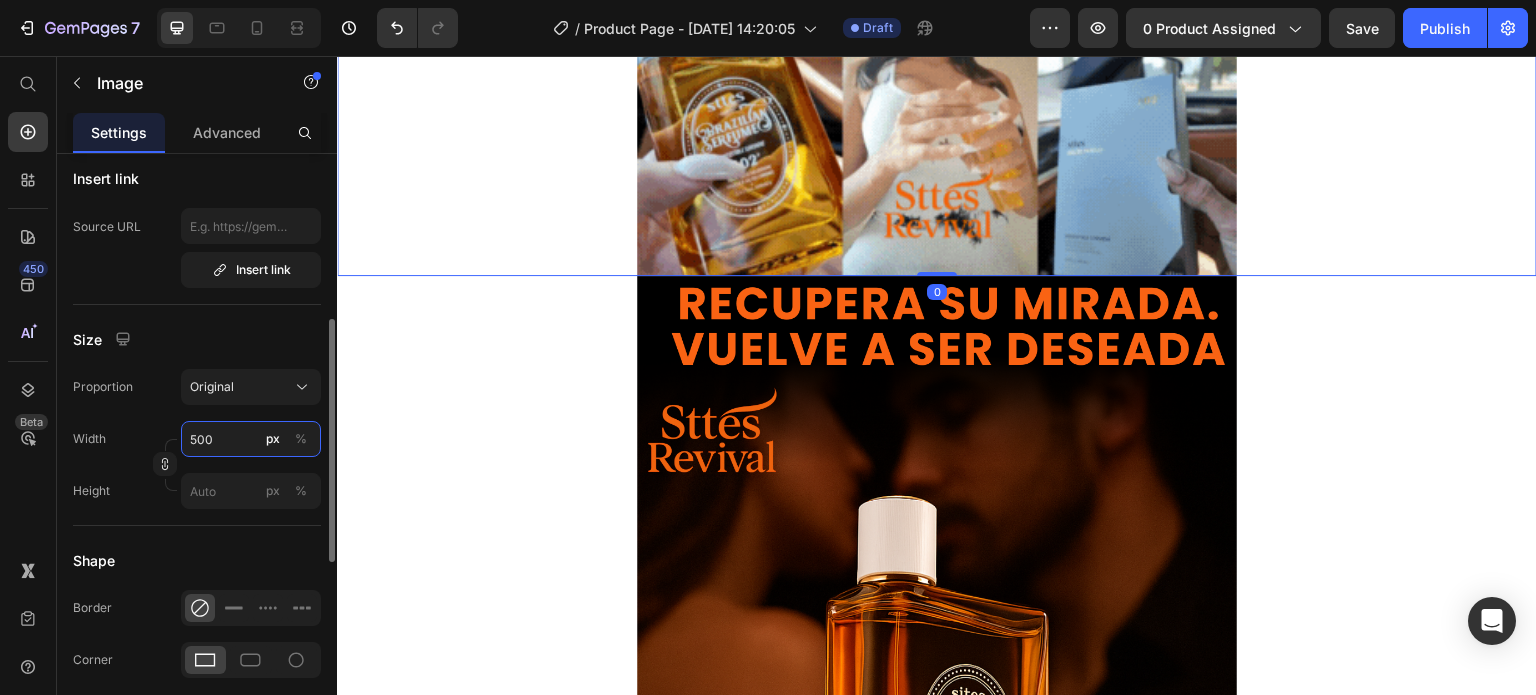 click on "500" at bounding box center [251, 439] 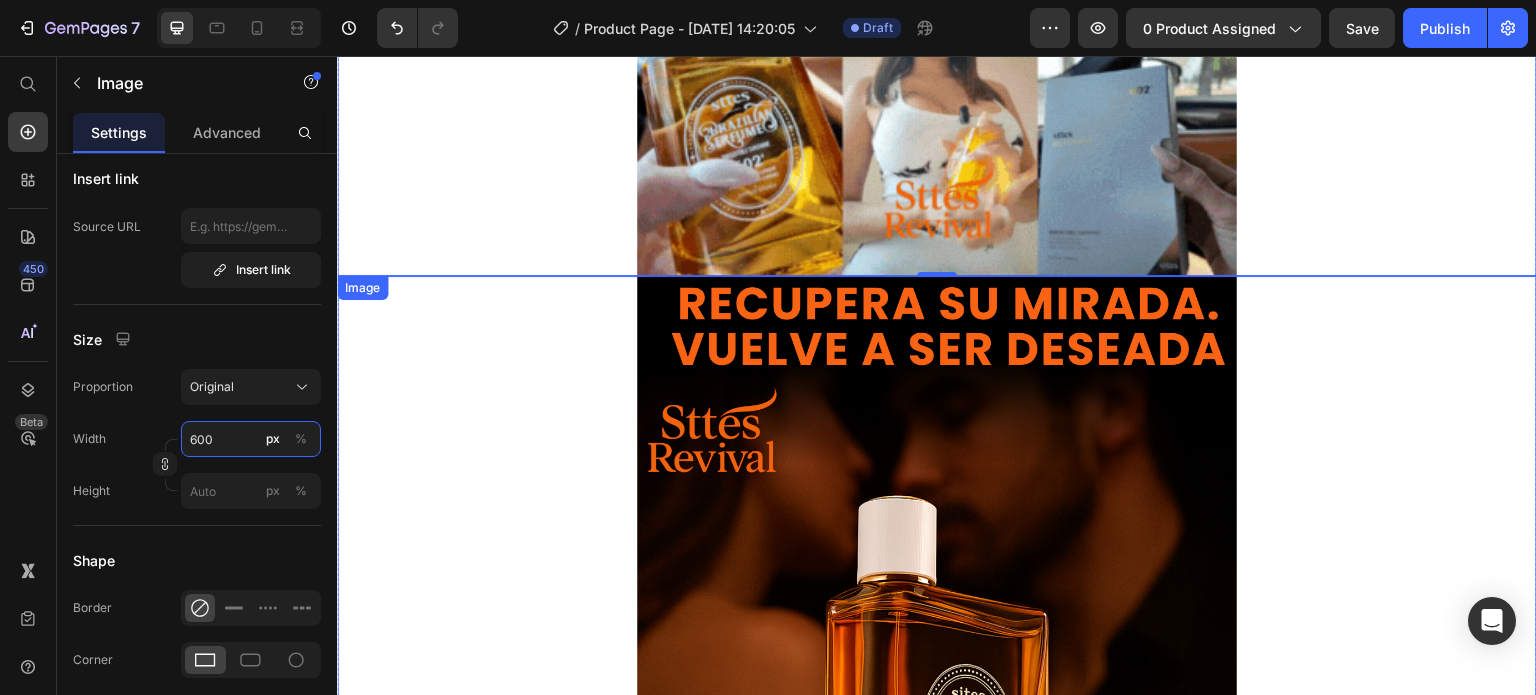 type on "600" 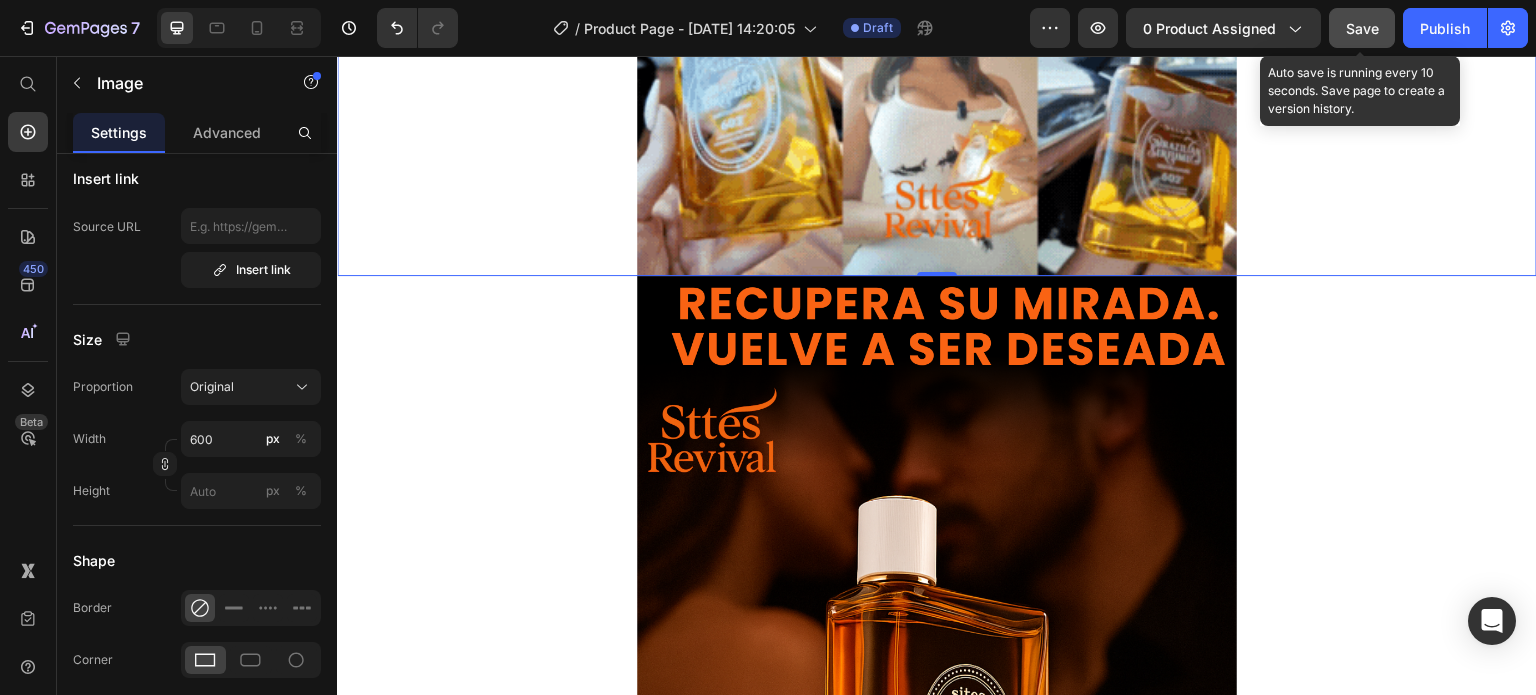 click on "Save" at bounding box center (1362, 28) 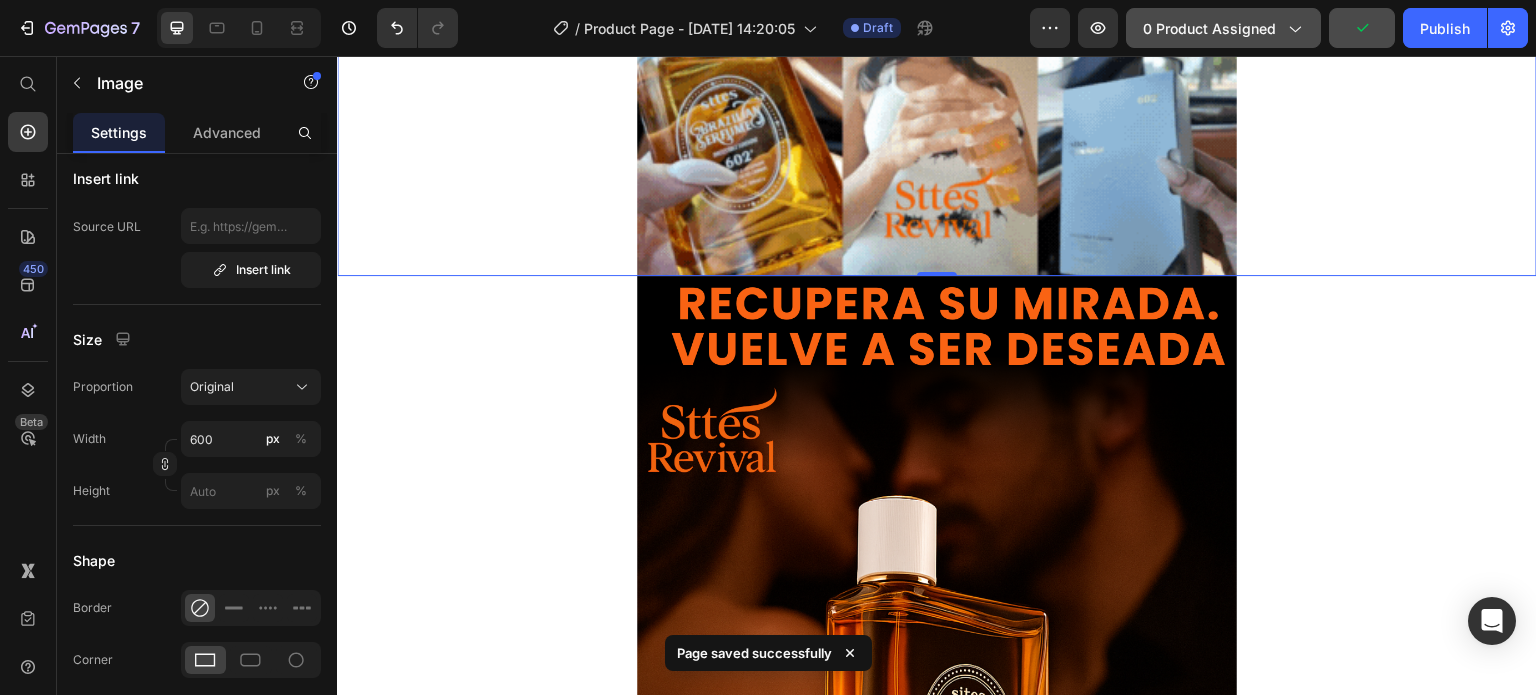 click on "0 product assigned" 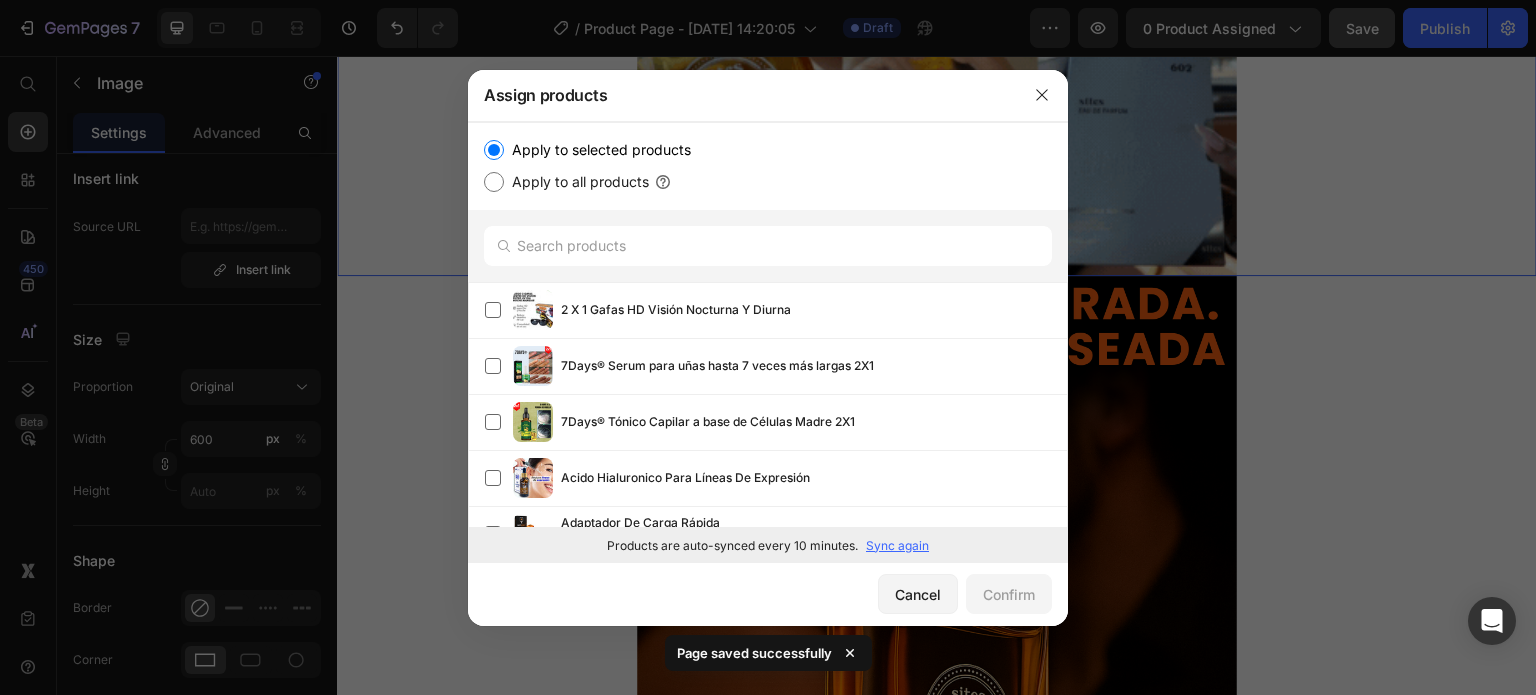 click on "Sync again" at bounding box center (897, 546) 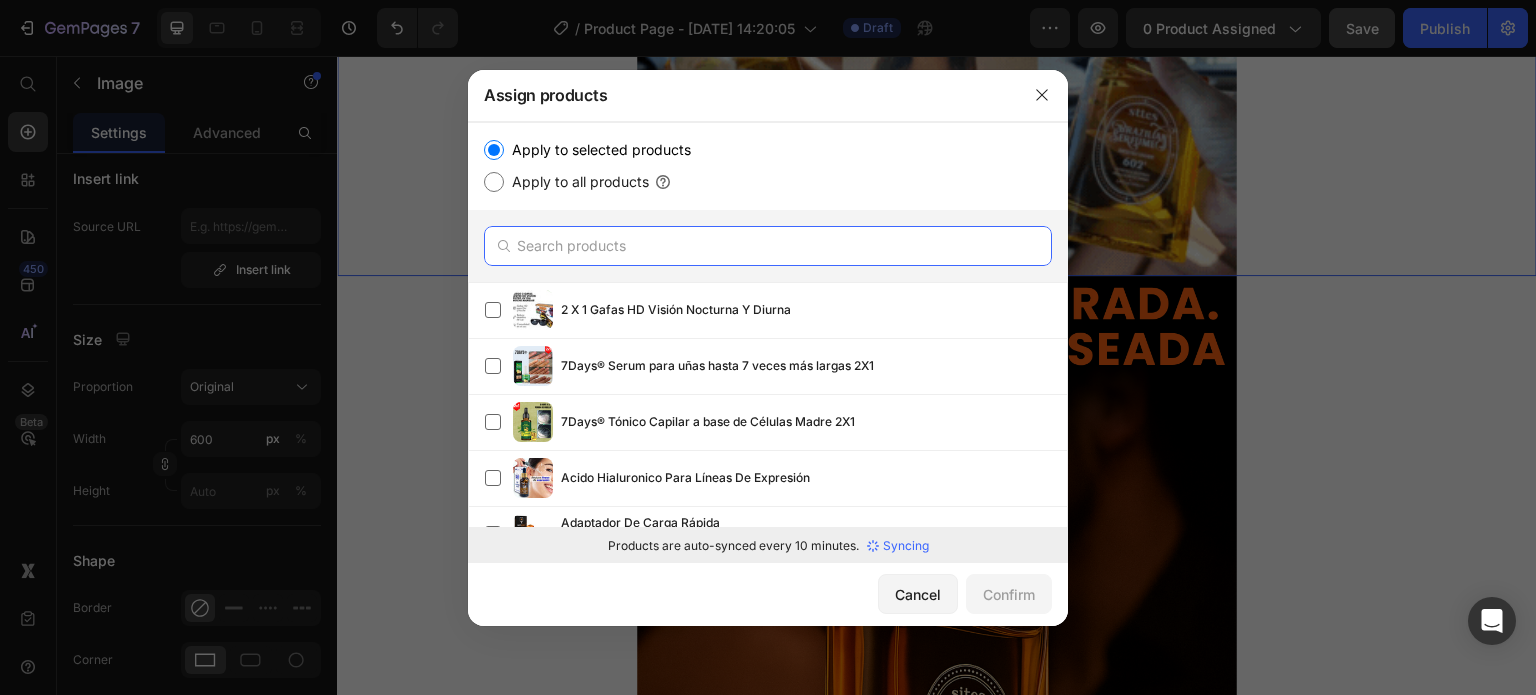 click at bounding box center (768, 246) 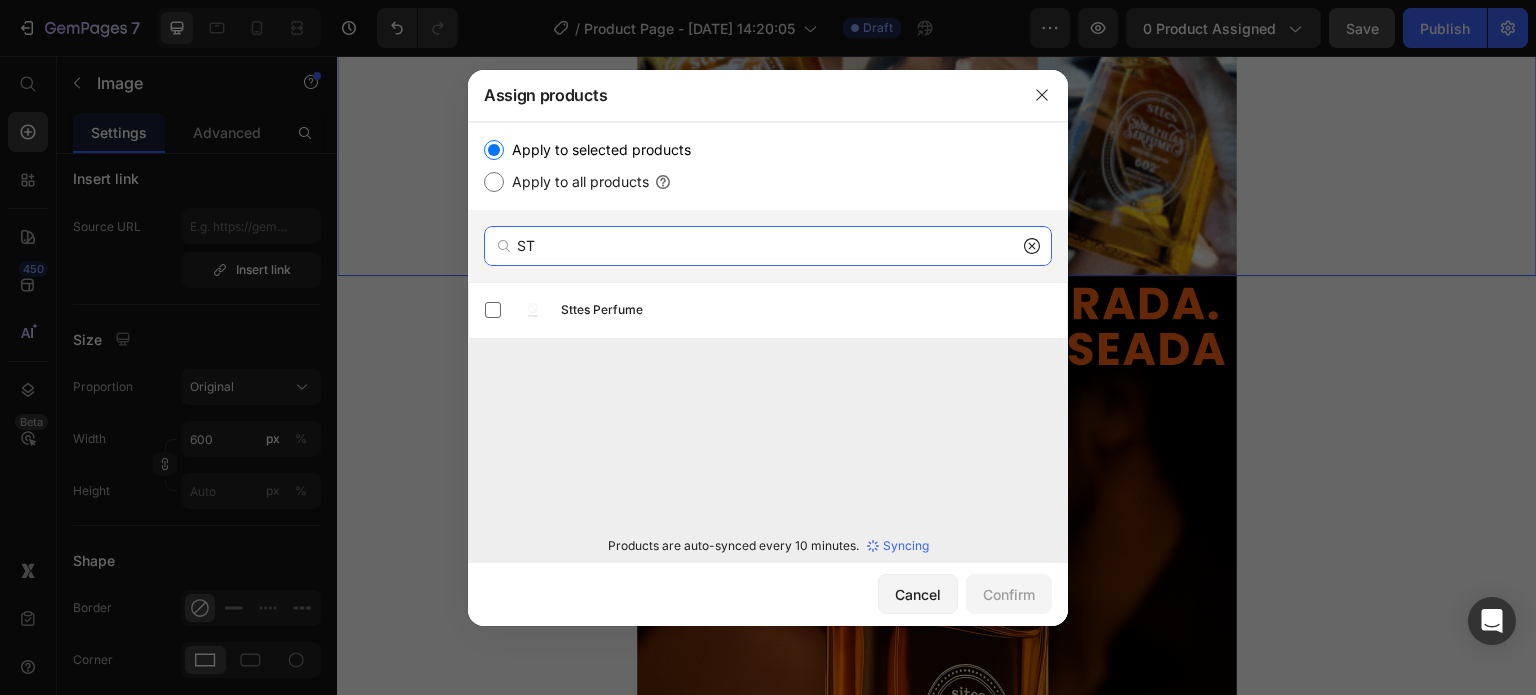 type on "S" 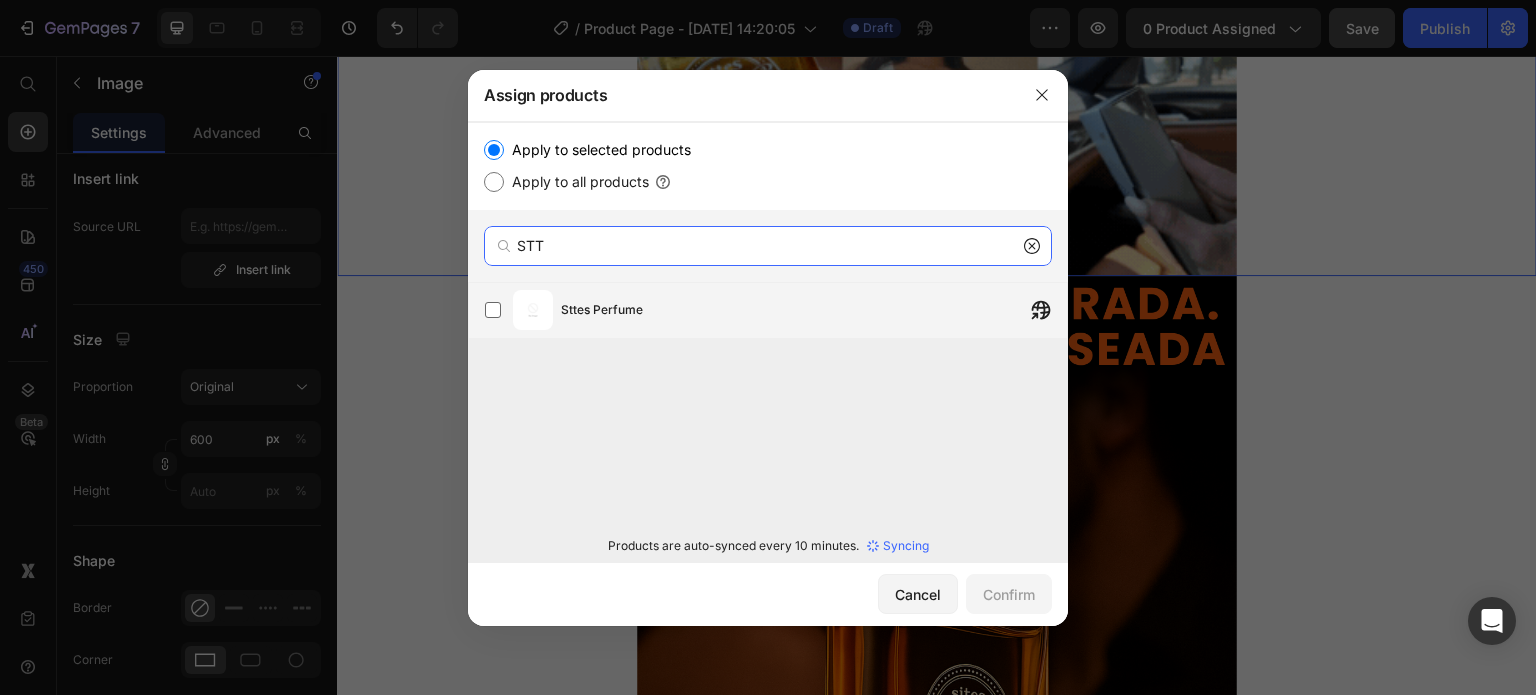 type on "STT" 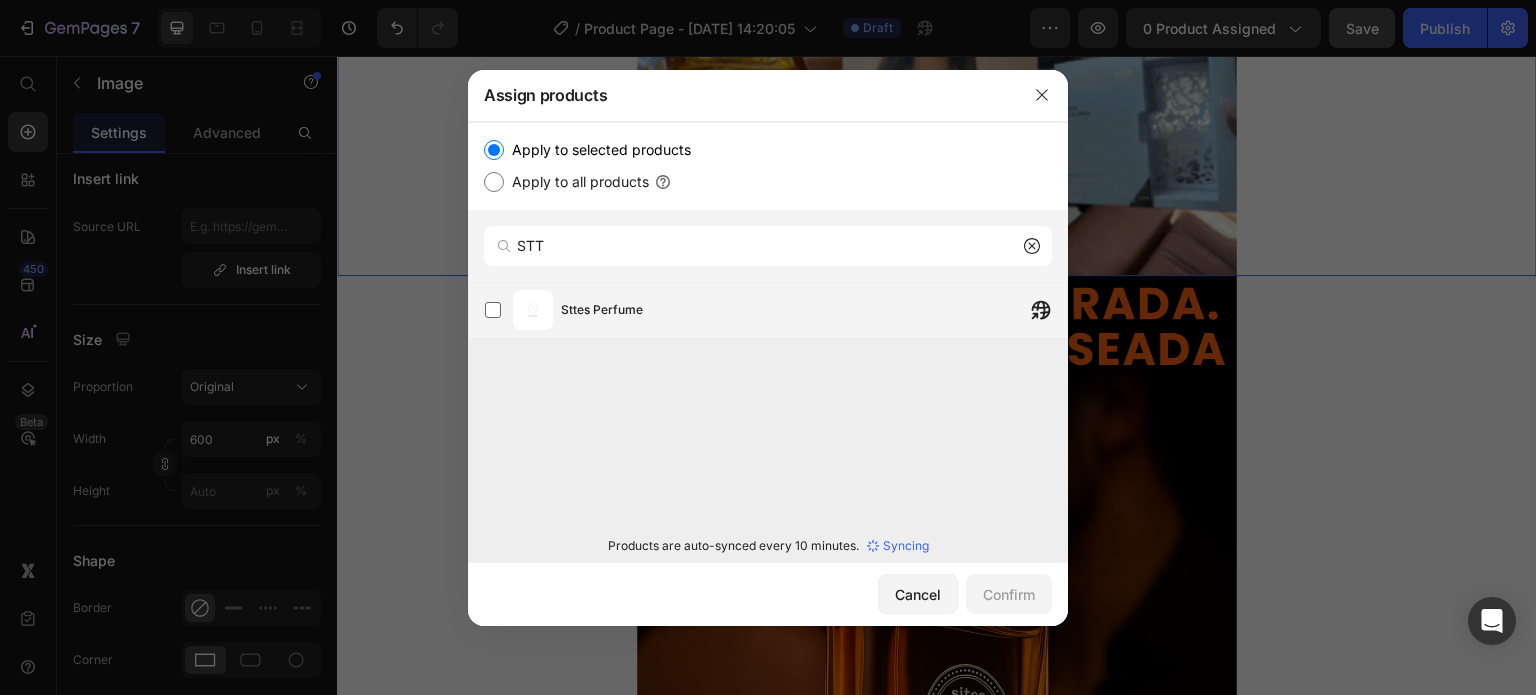 click on "Sttes Perfume" at bounding box center (814, 310) 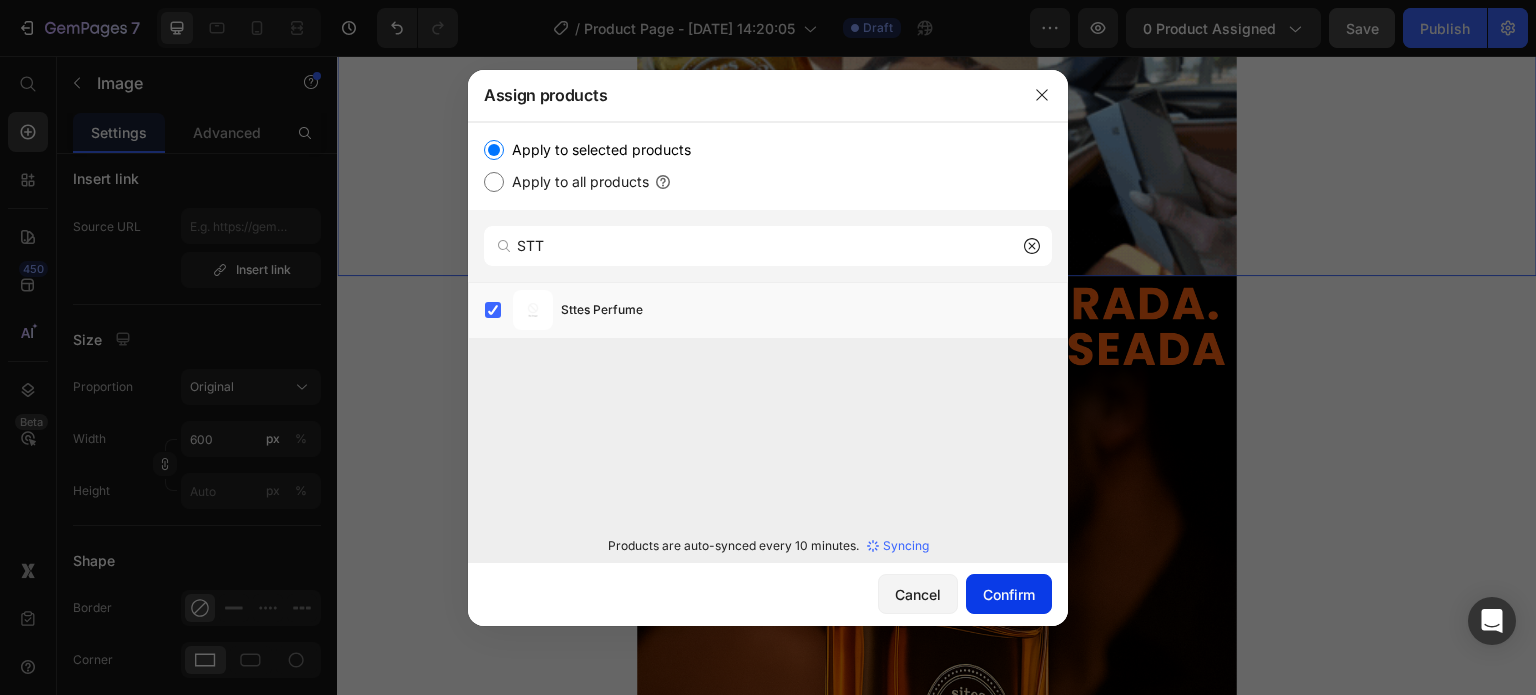 click on "Confirm" 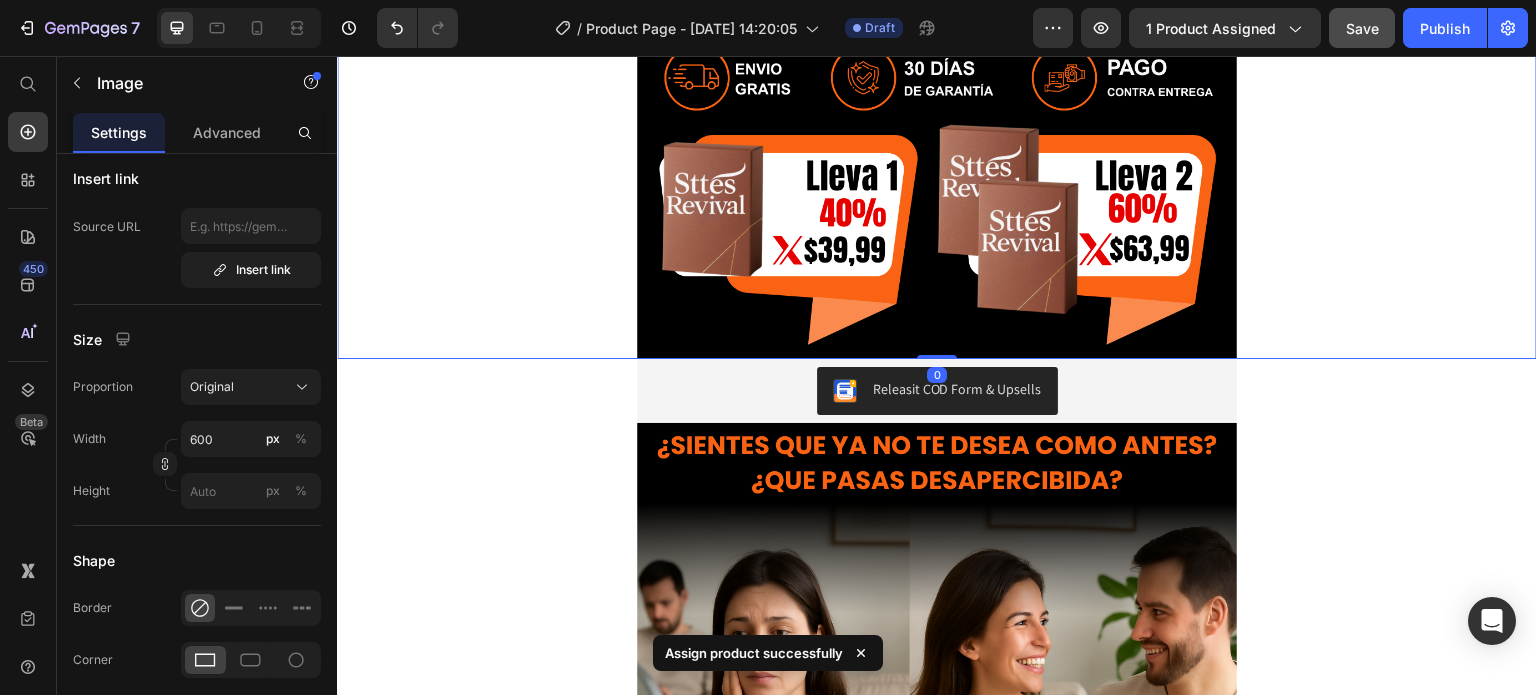 scroll, scrollTop: 1141, scrollLeft: 0, axis: vertical 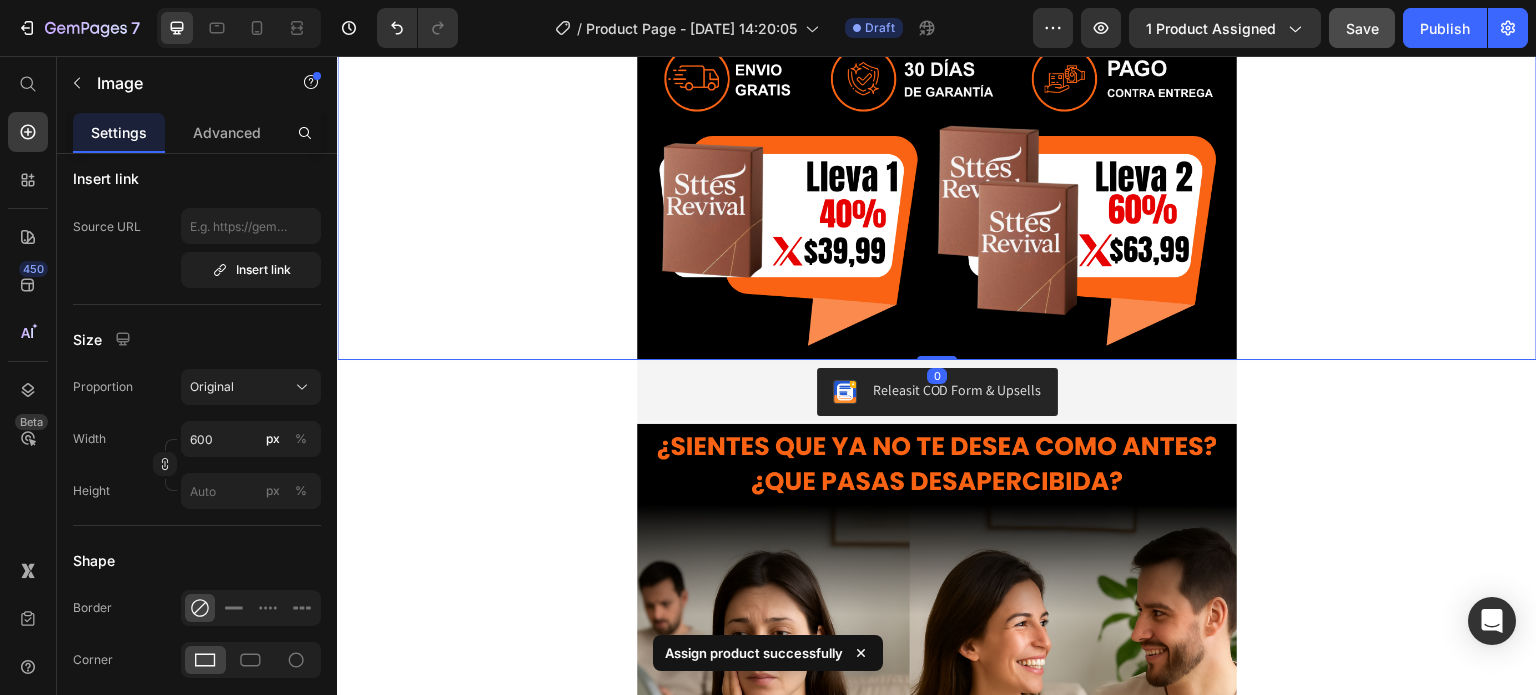 click on "Releasit COD Form & Upsells" at bounding box center (957, 390) 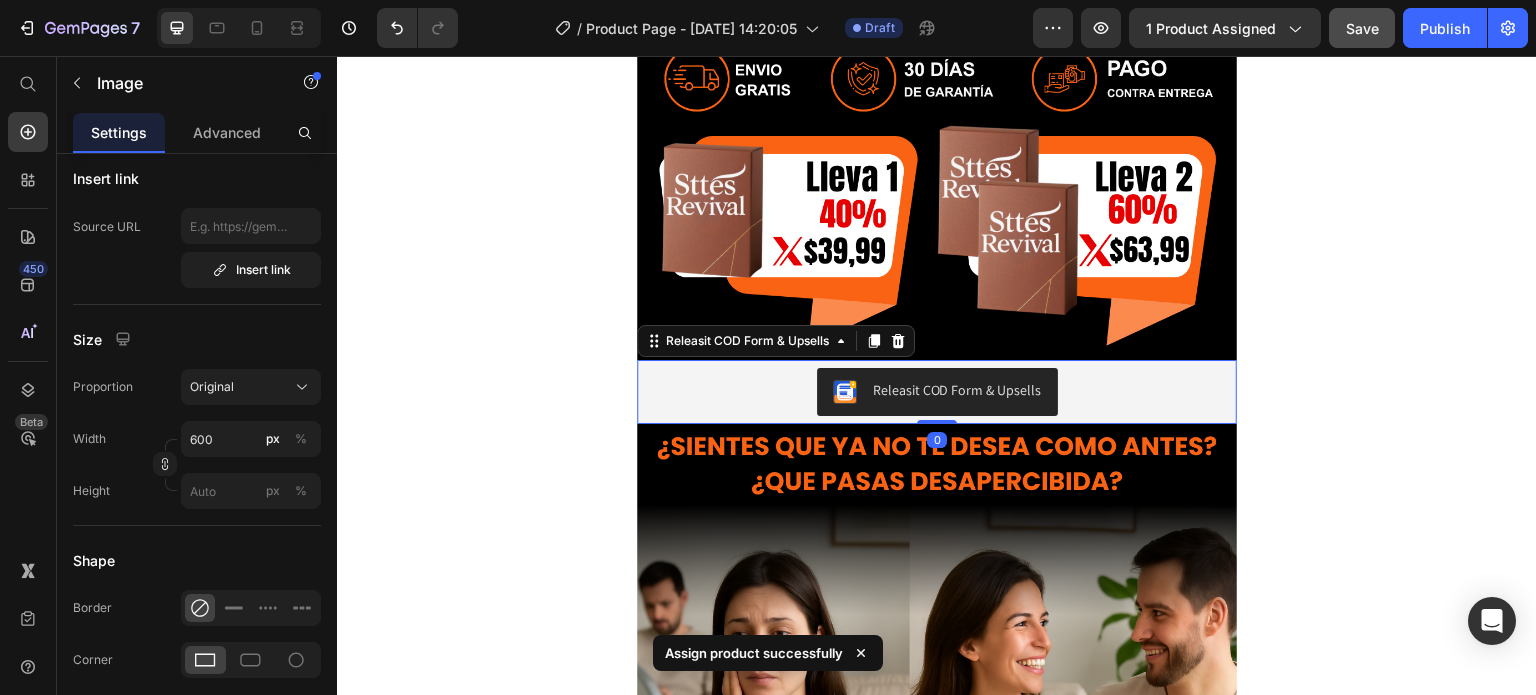 scroll, scrollTop: 0, scrollLeft: 0, axis: both 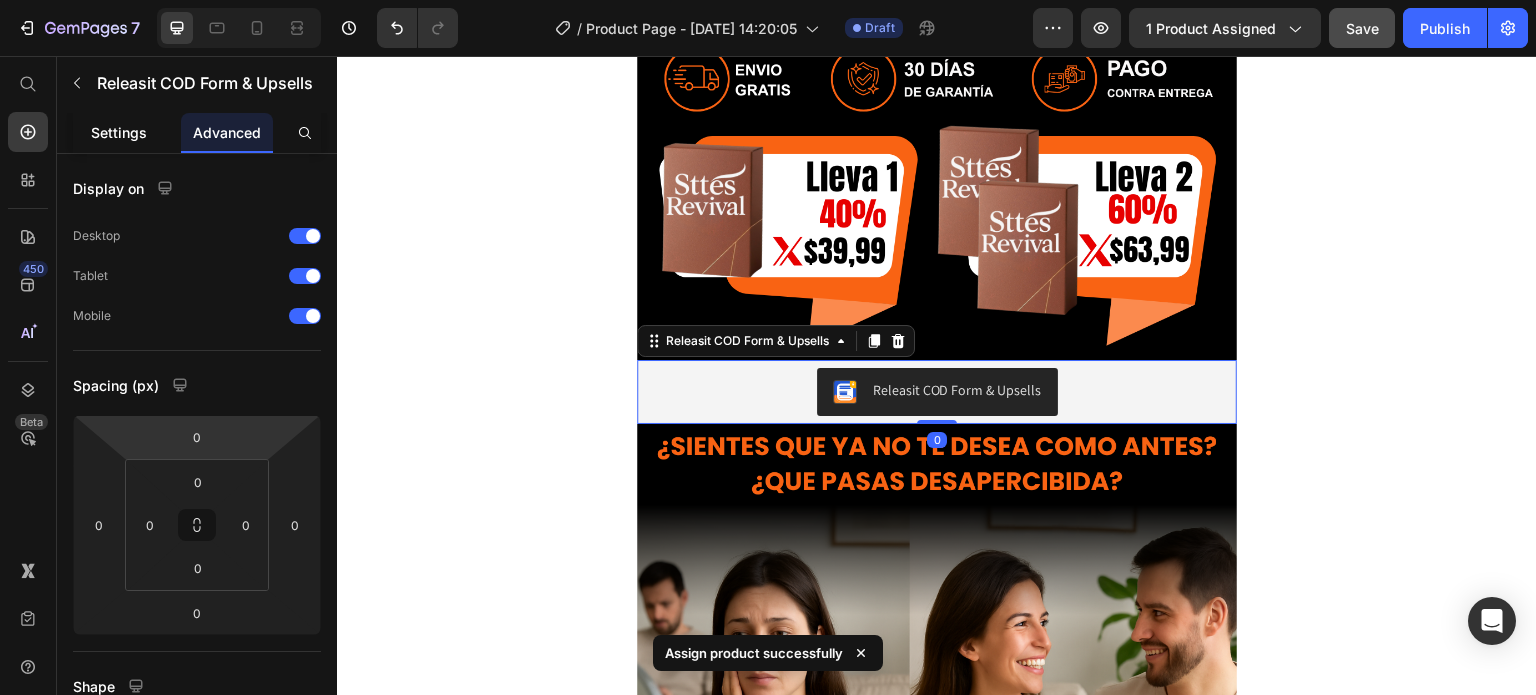click on "Settings" at bounding box center [119, 132] 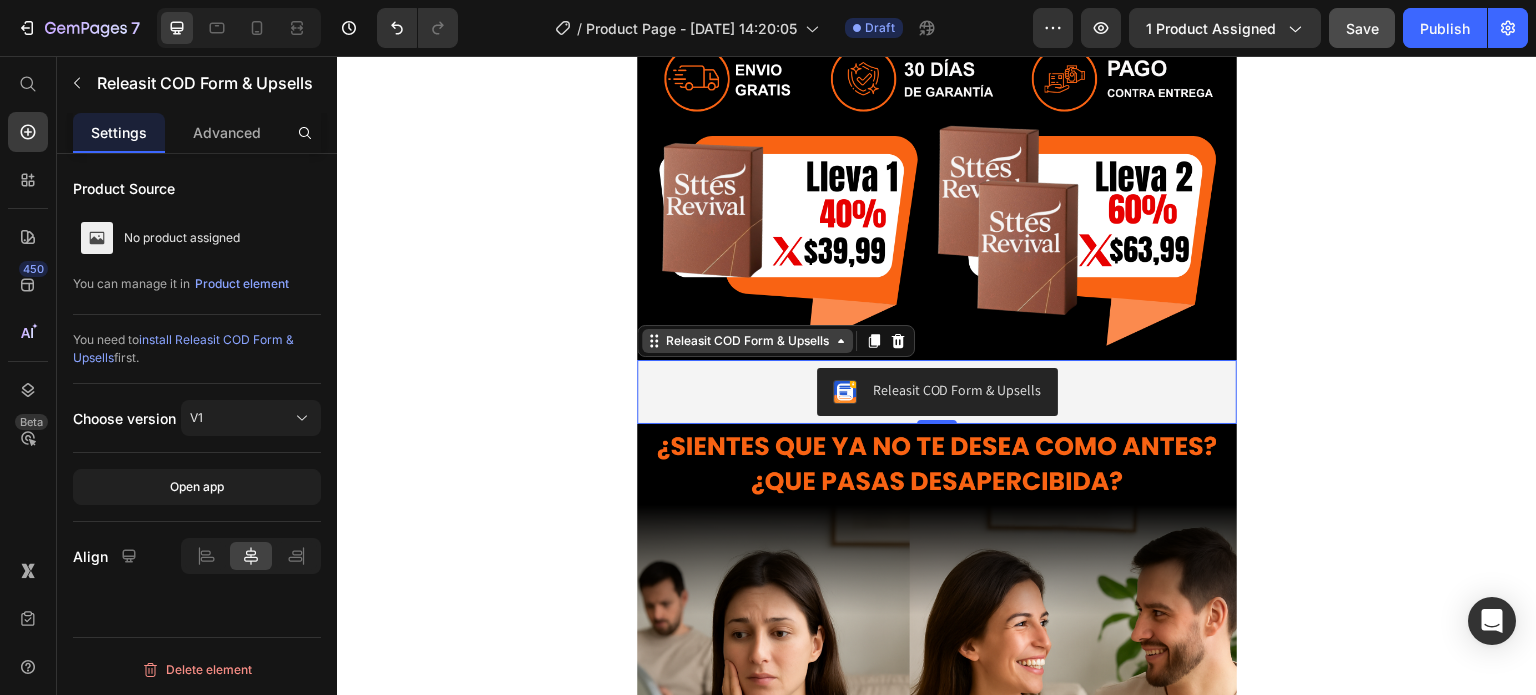 click on "Releasit COD Form & Upsells" at bounding box center [747, 341] 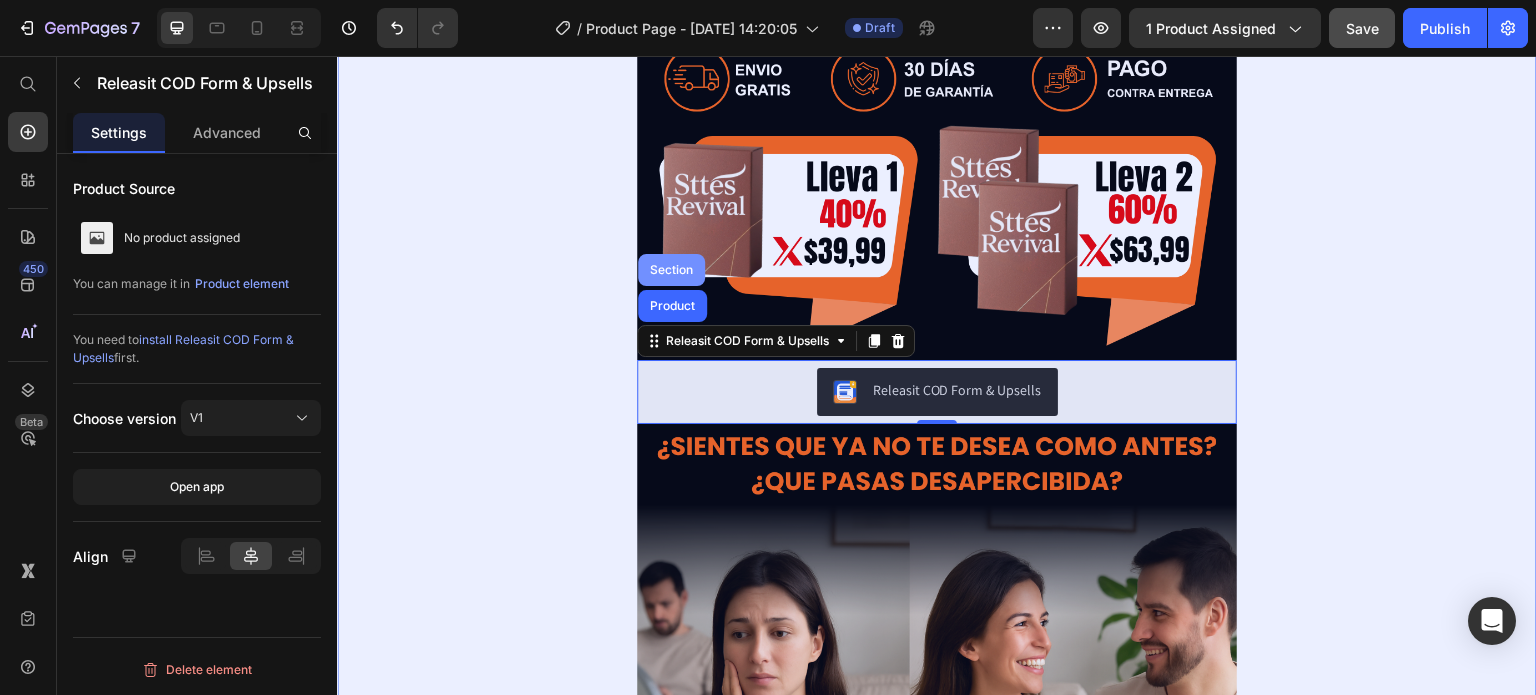 click on "Section" at bounding box center (671, 270) 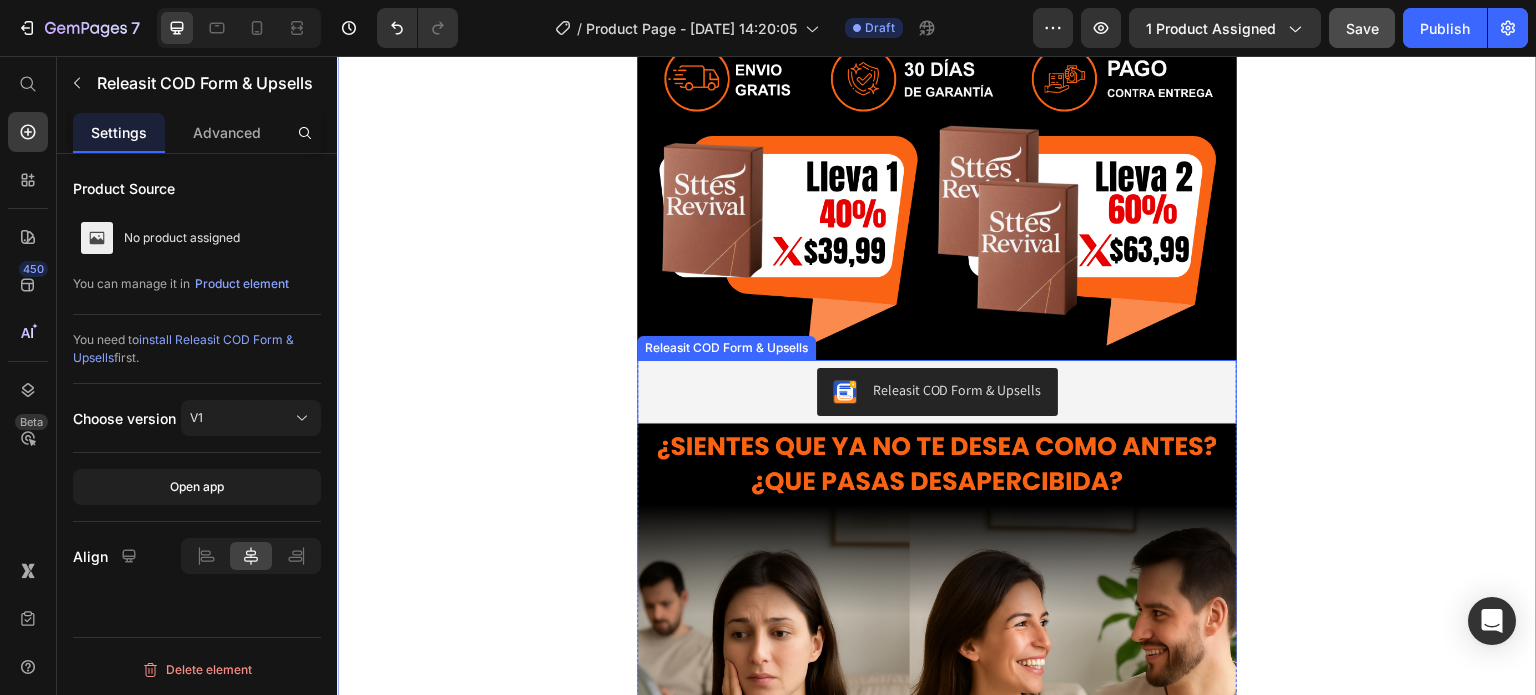 click on "Releasit COD Form & Upsells" at bounding box center (937, 392) 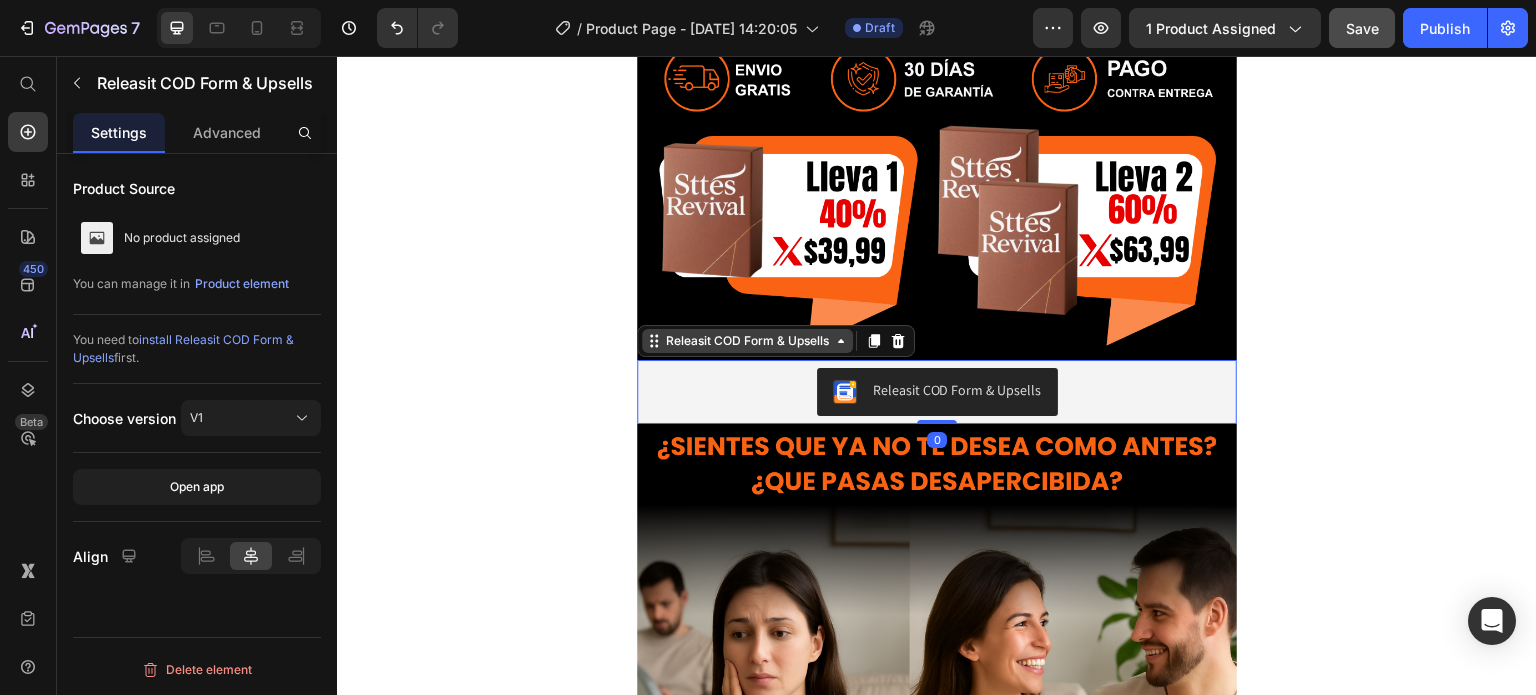click on "Releasit COD Form & Upsells" at bounding box center (747, 341) 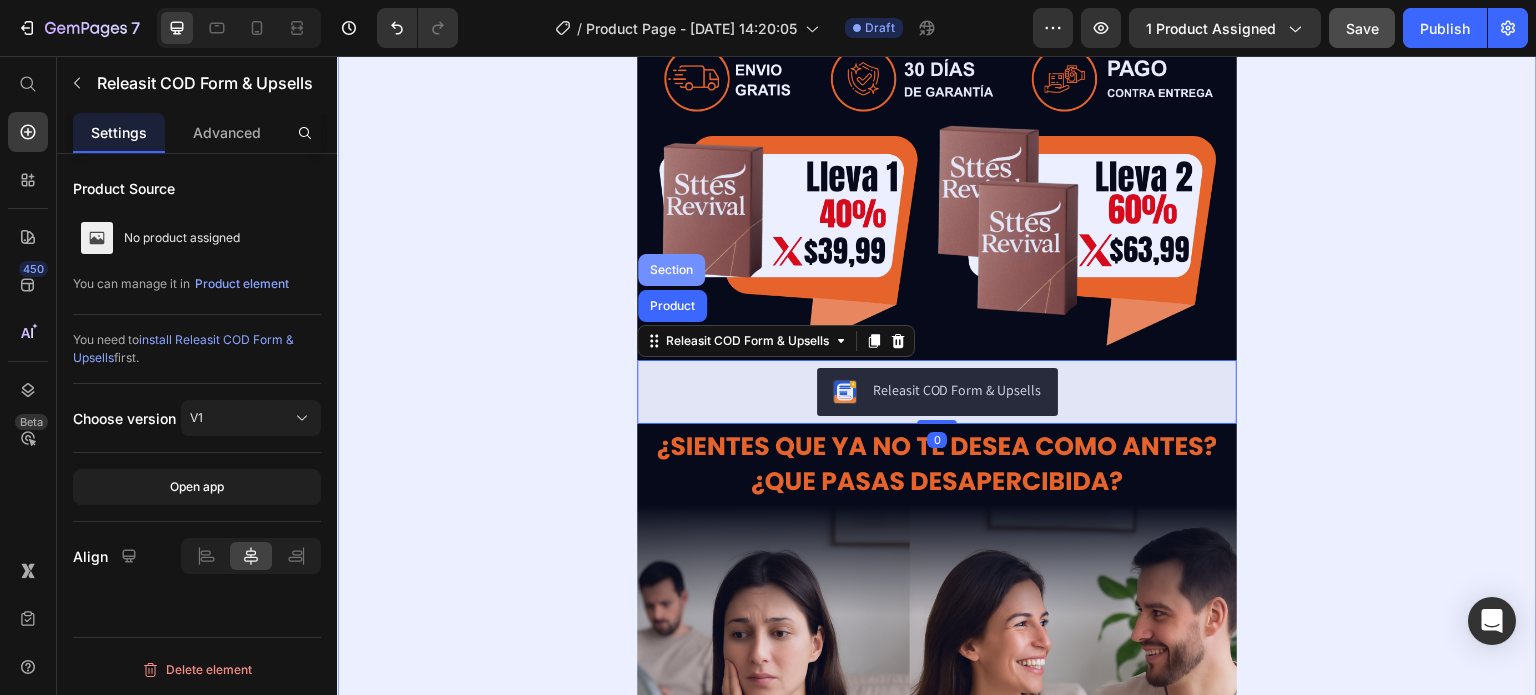 click on "Section" at bounding box center [671, 270] 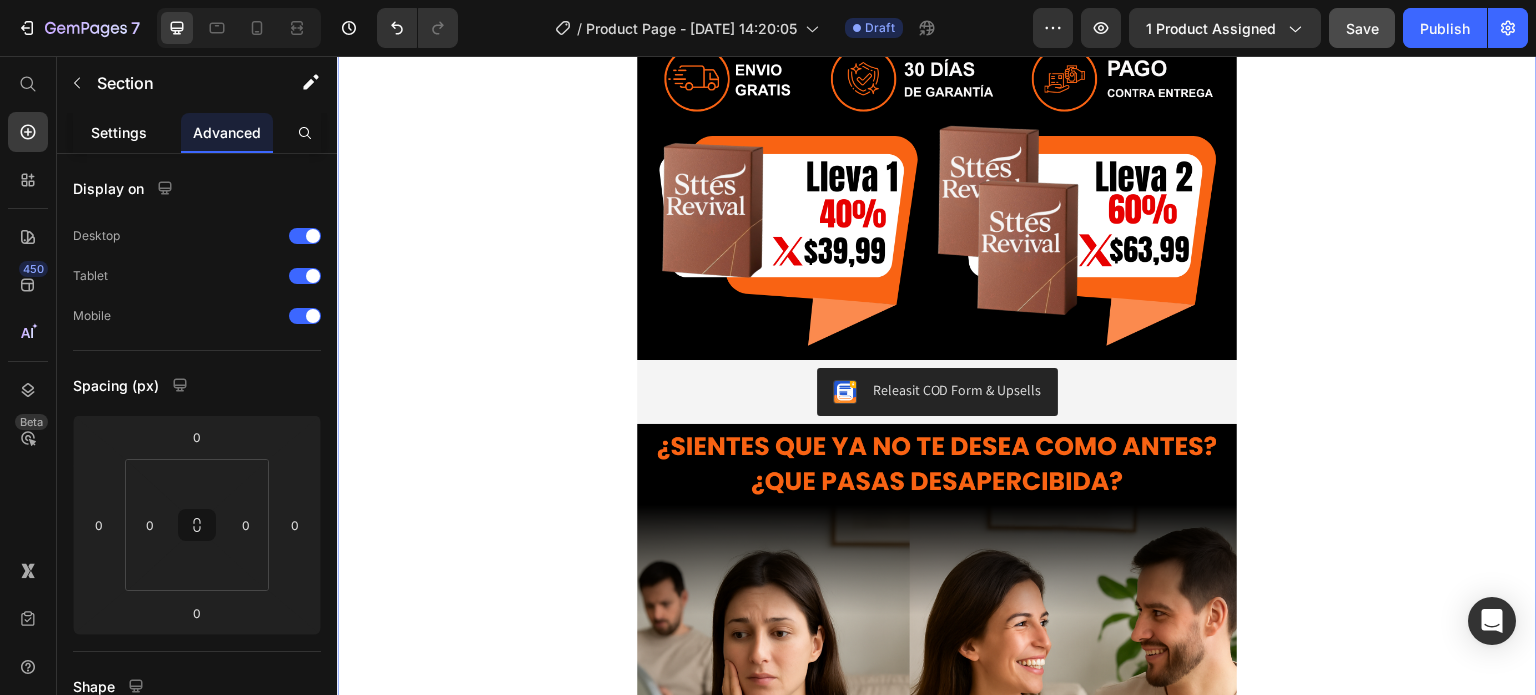 click on "Settings" at bounding box center (119, 132) 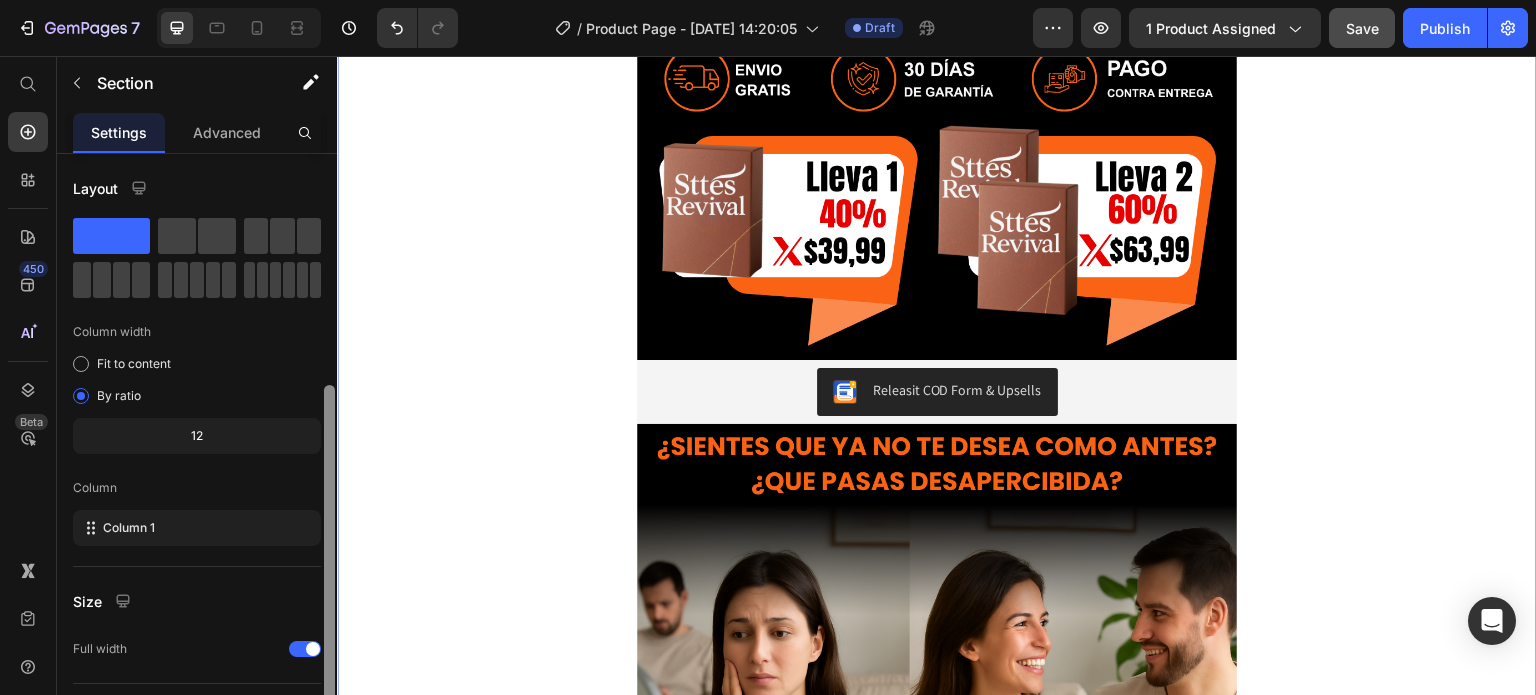 scroll, scrollTop: 208, scrollLeft: 0, axis: vertical 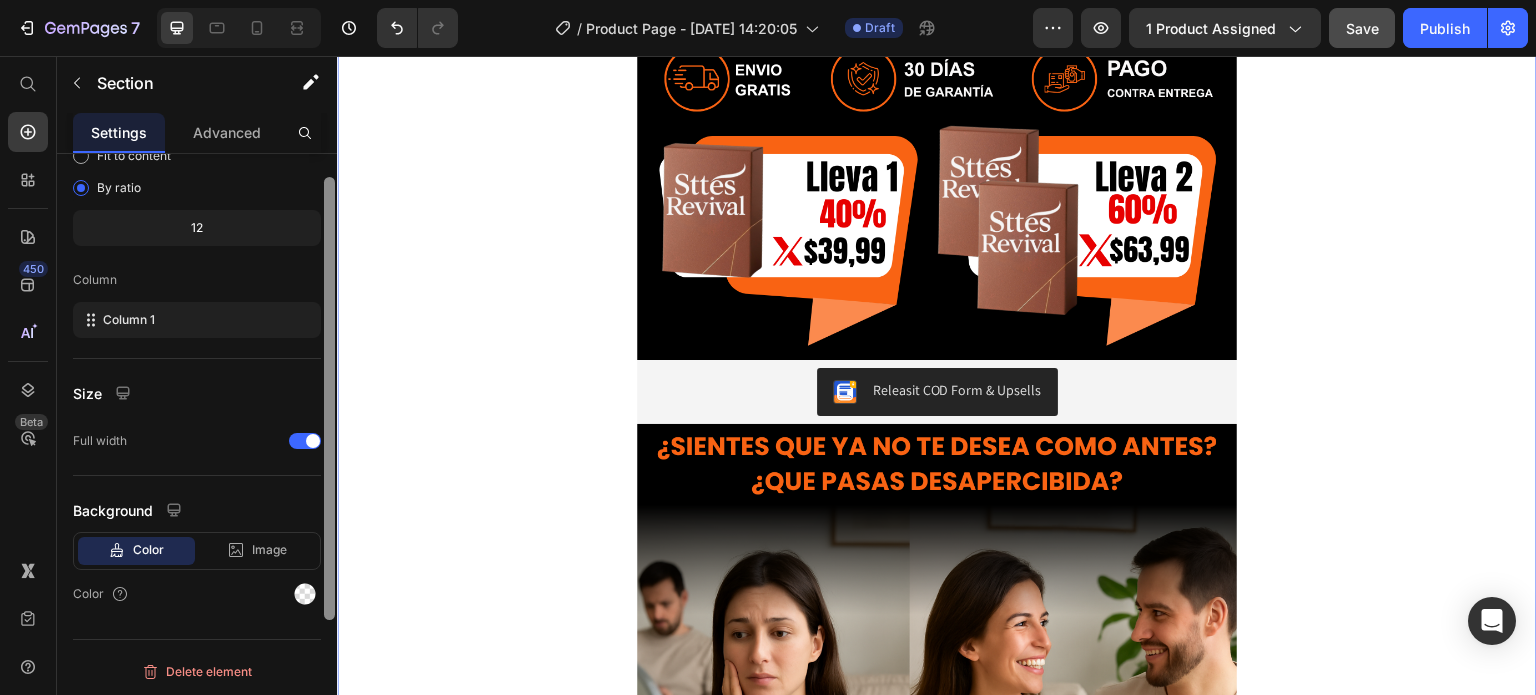 drag, startPoint x: 327, startPoint y: 368, endPoint x: 311, endPoint y: 634, distance: 266.48077 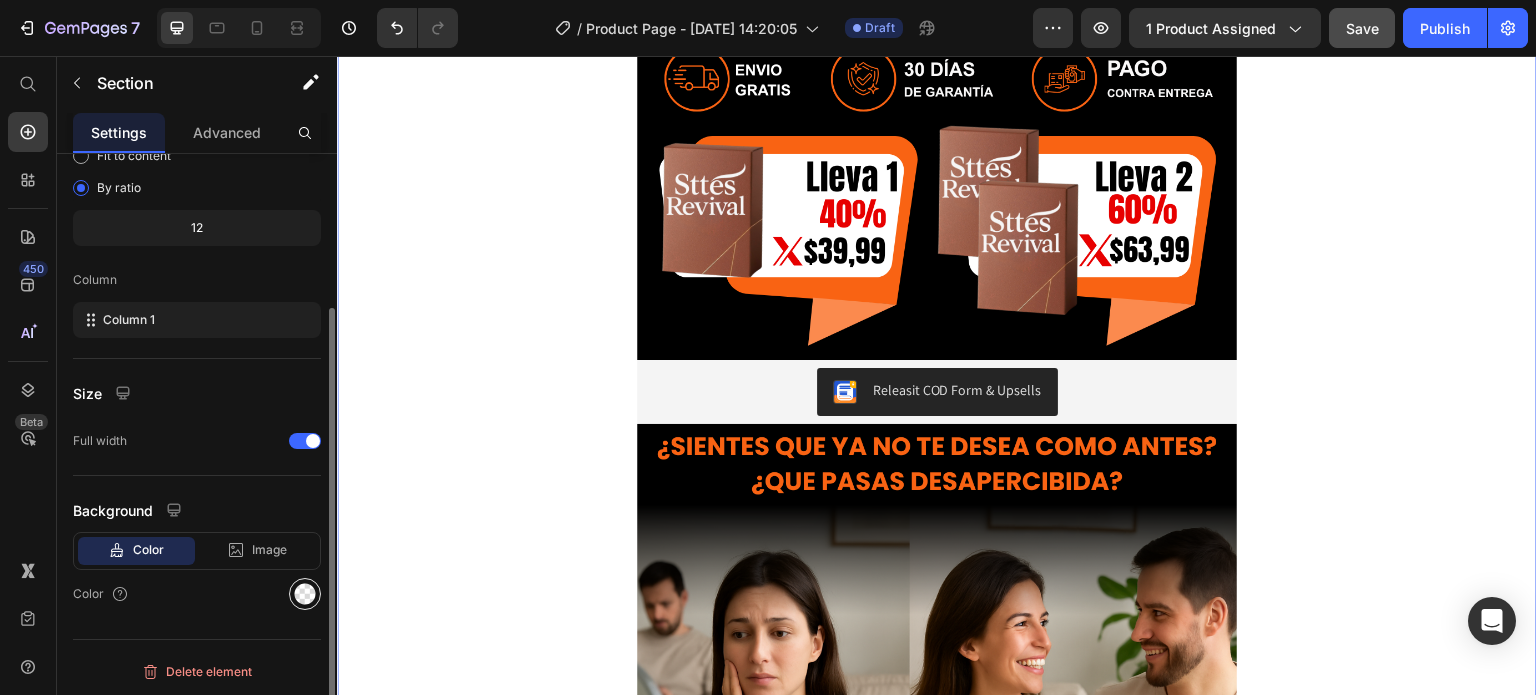 click at bounding box center [305, 594] 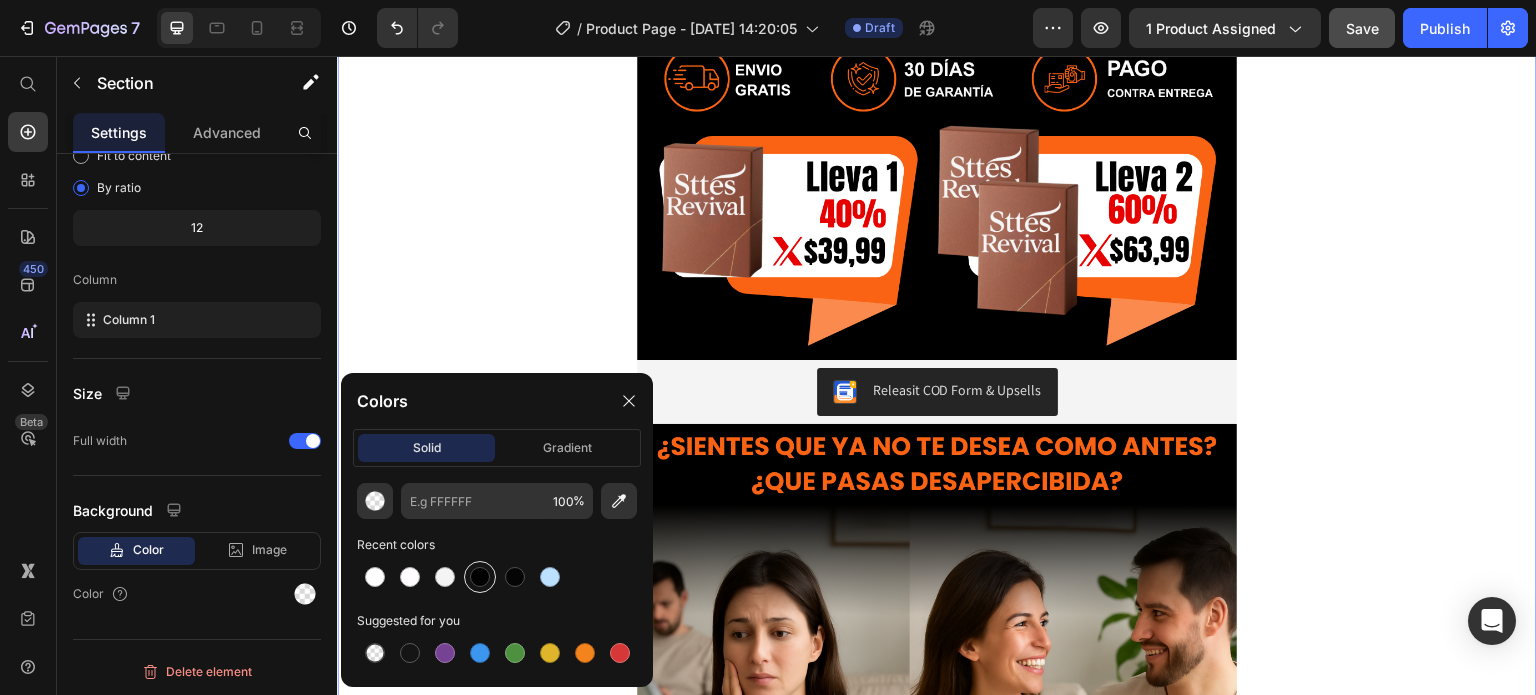 click at bounding box center [480, 577] 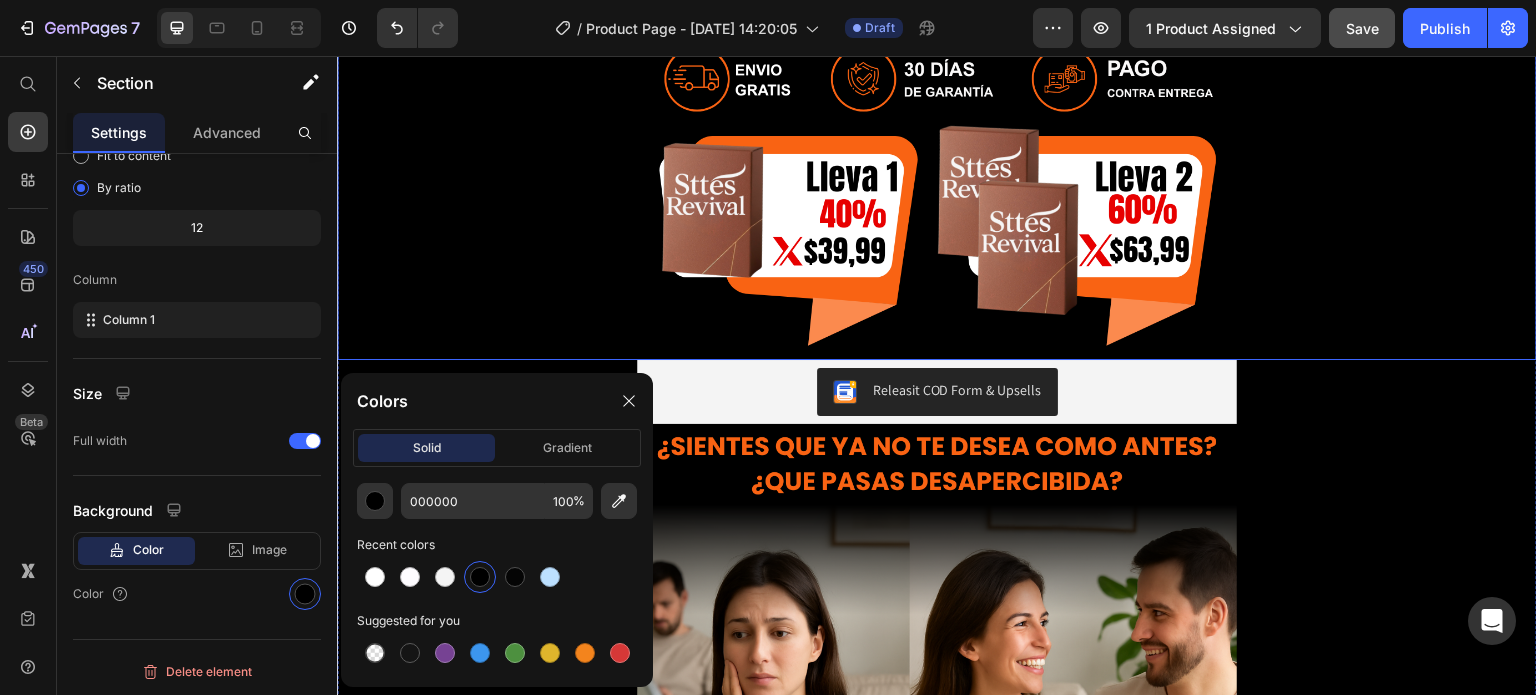 click at bounding box center [937, -173] 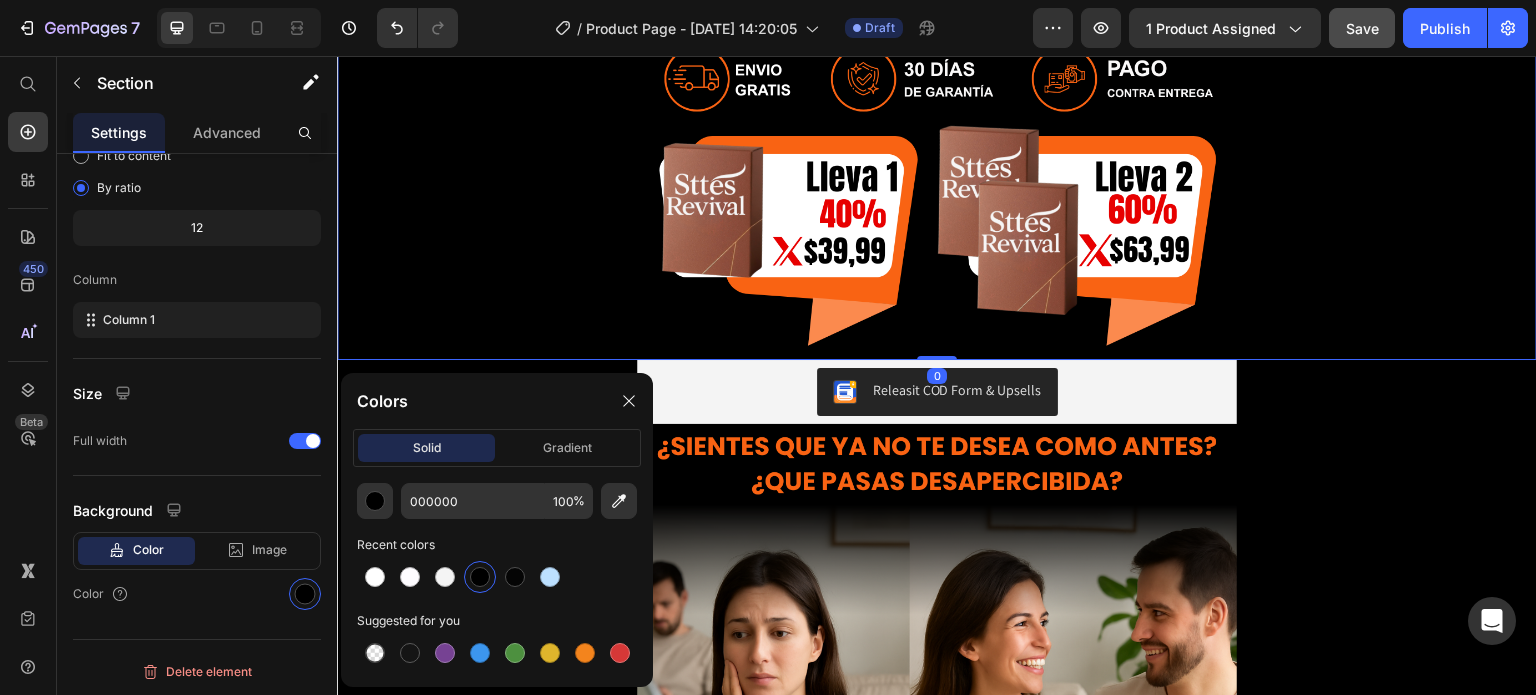scroll, scrollTop: 0, scrollLeft: 0, axis: both 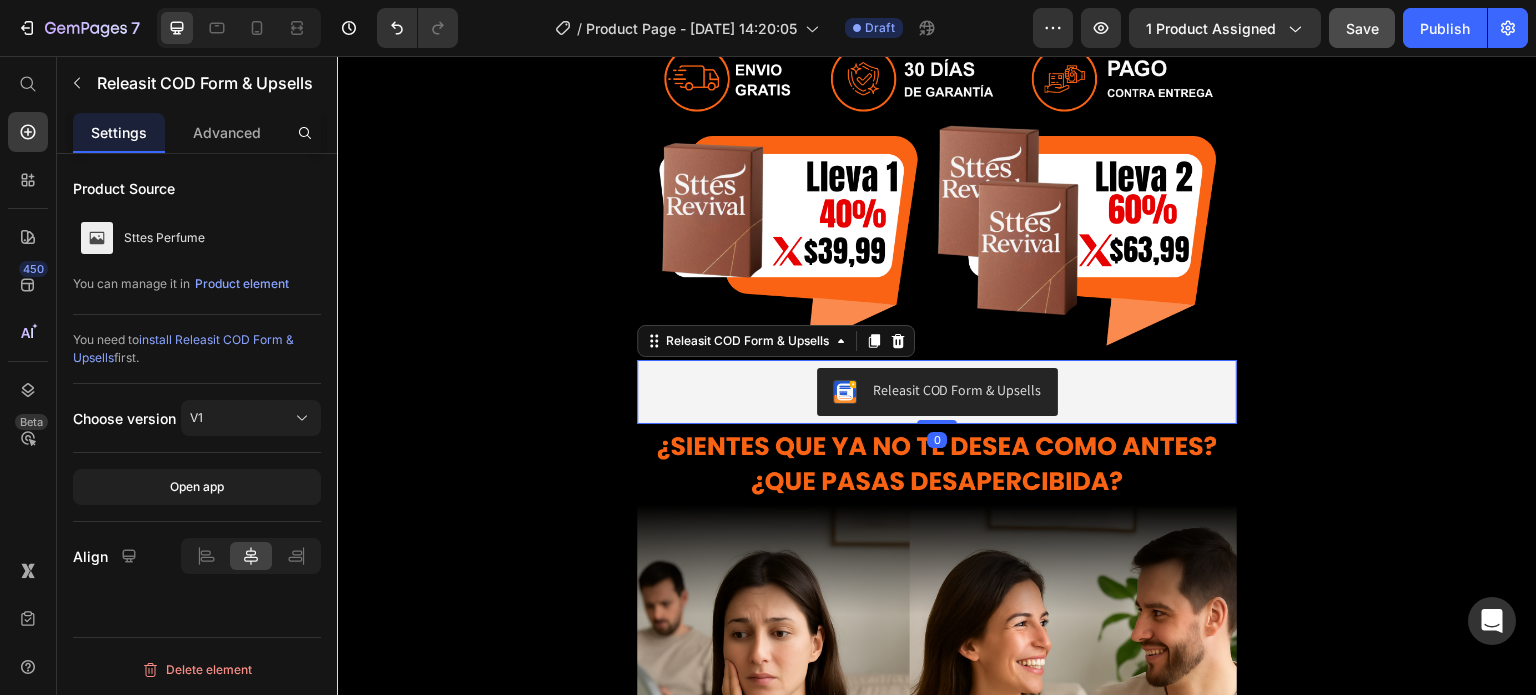 click on "Releasit COD Form & Upsells" at bounding box center (937, 392) 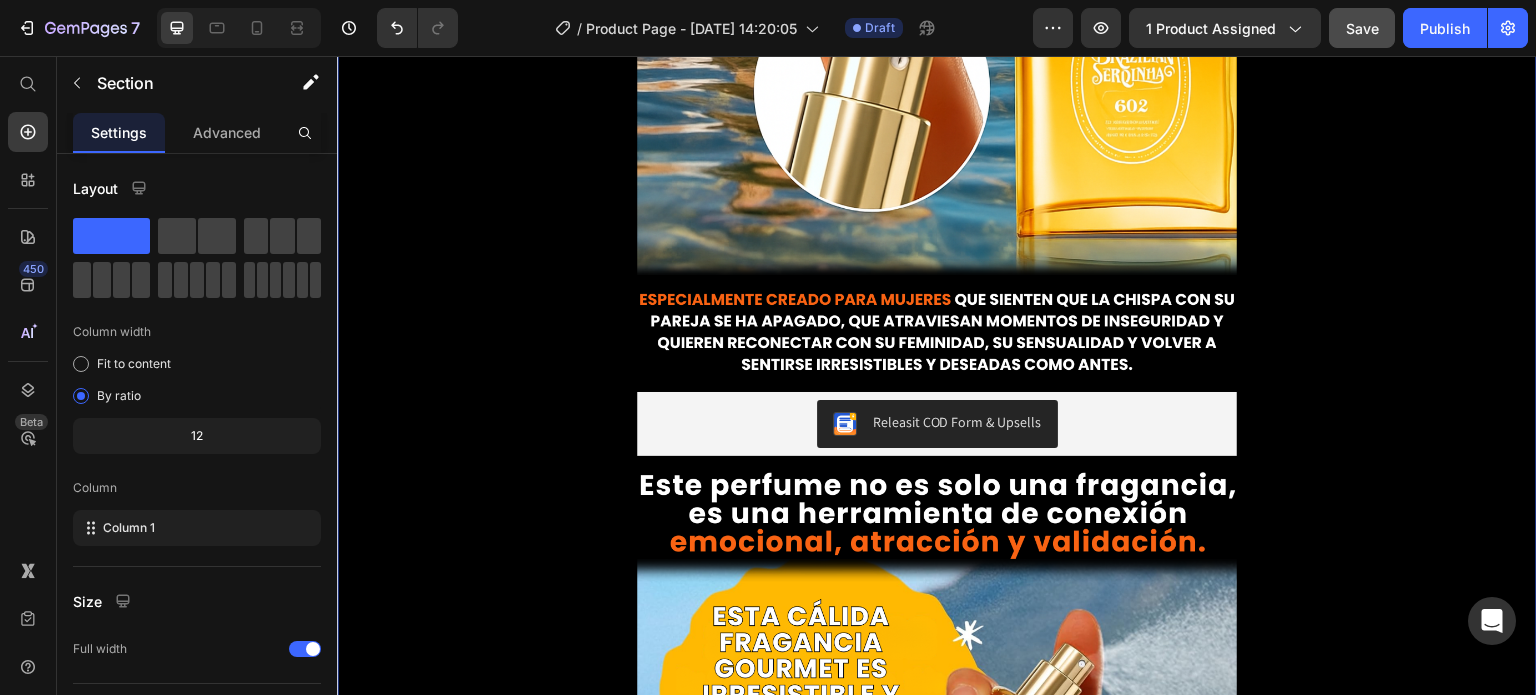 scroll, scrollTop: 4365, scrollLeft: 0, axis: vertical 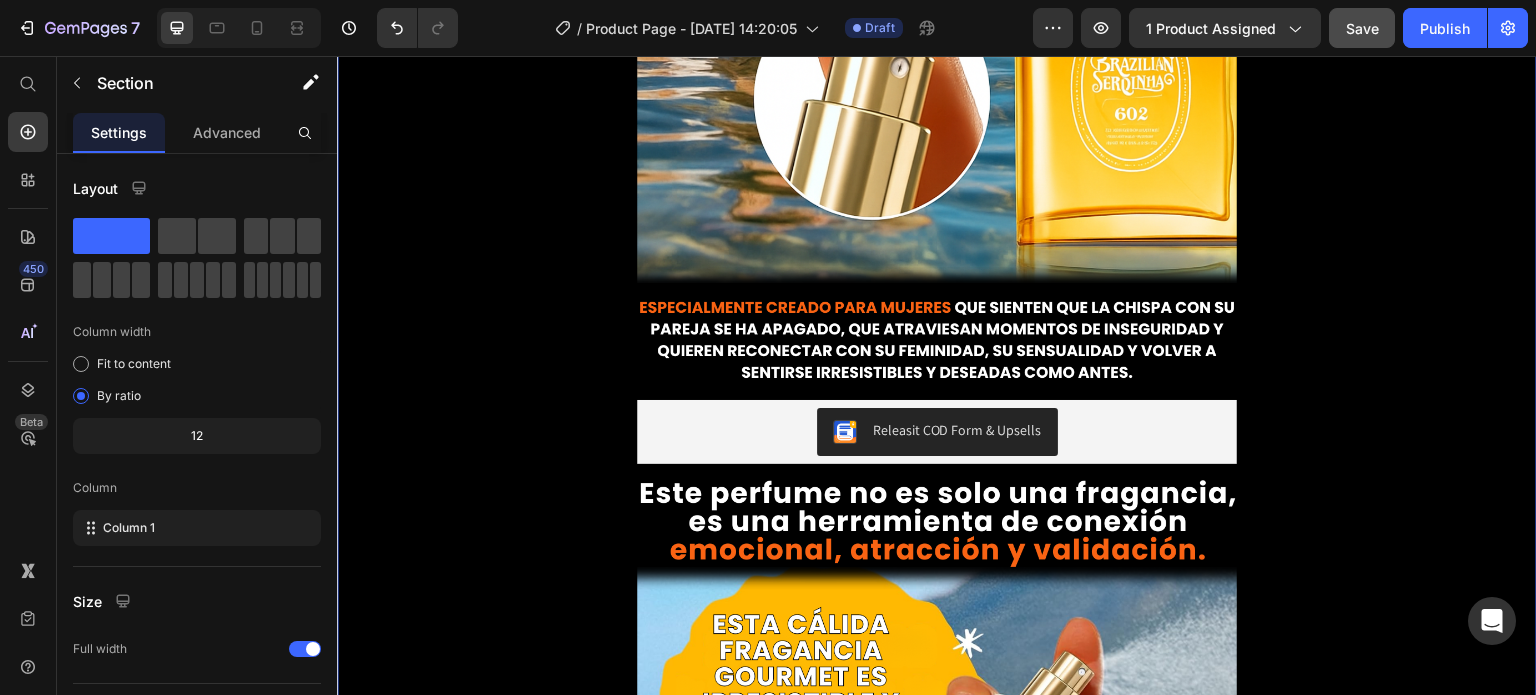 click on "Releasit COD Form & Upsells" at bounding box center (937, 432) 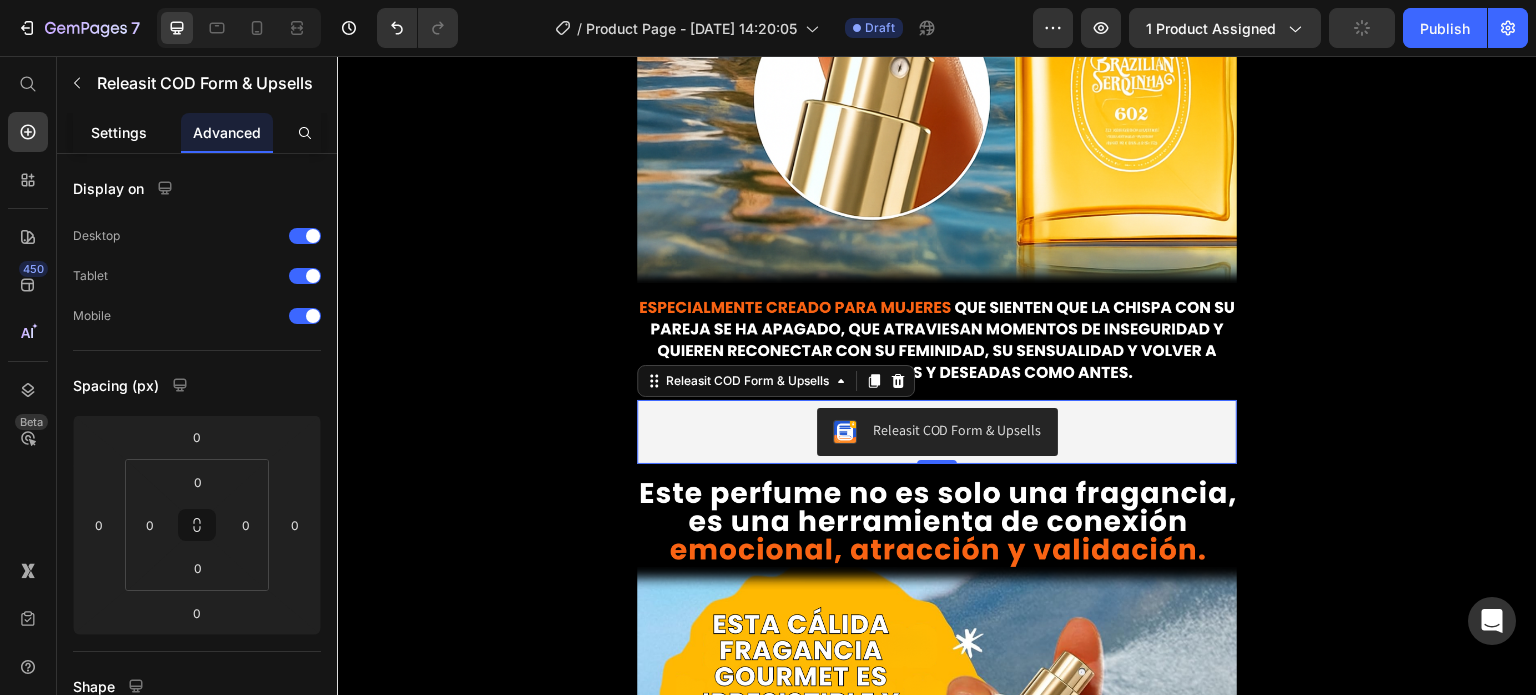 click on "Settings" at bounding box center [119, 132] 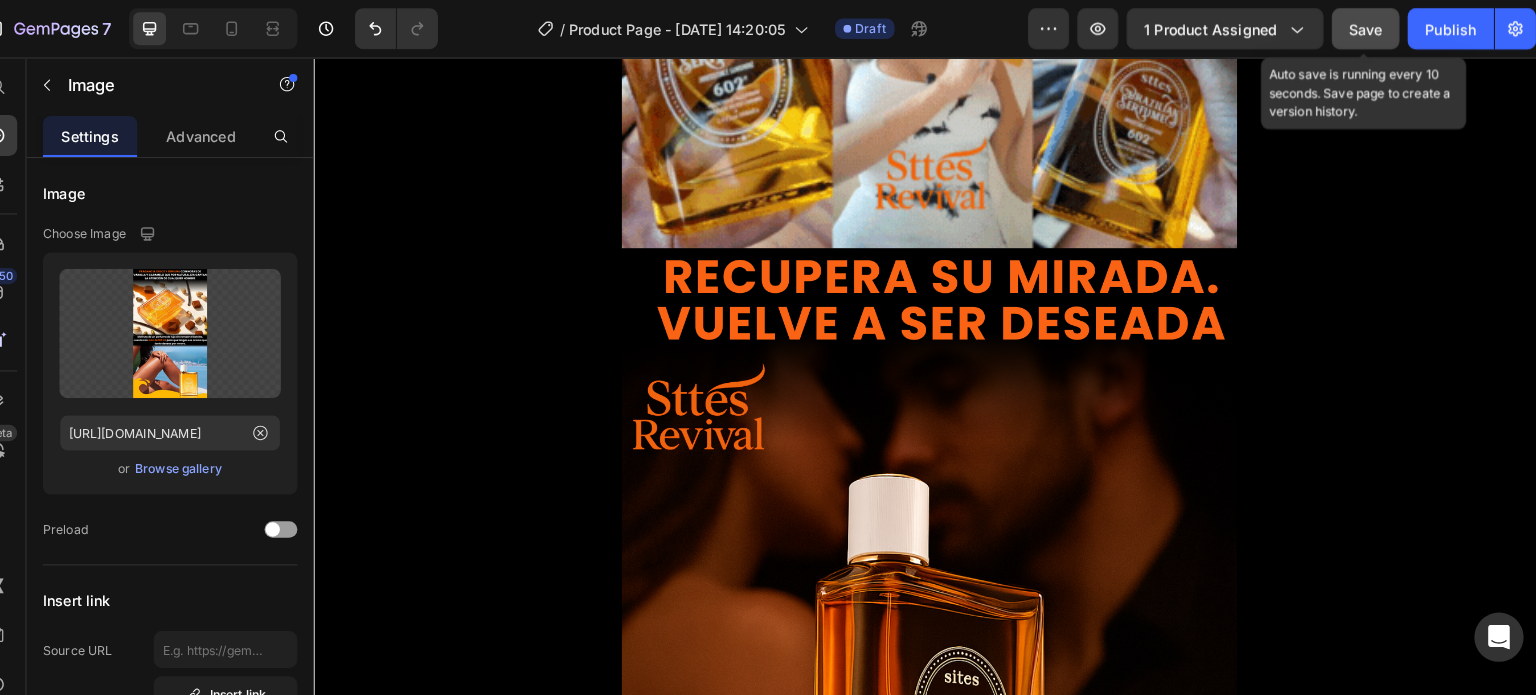 scroll, scrollTop: 0, scrollLeft: 0, axis: both 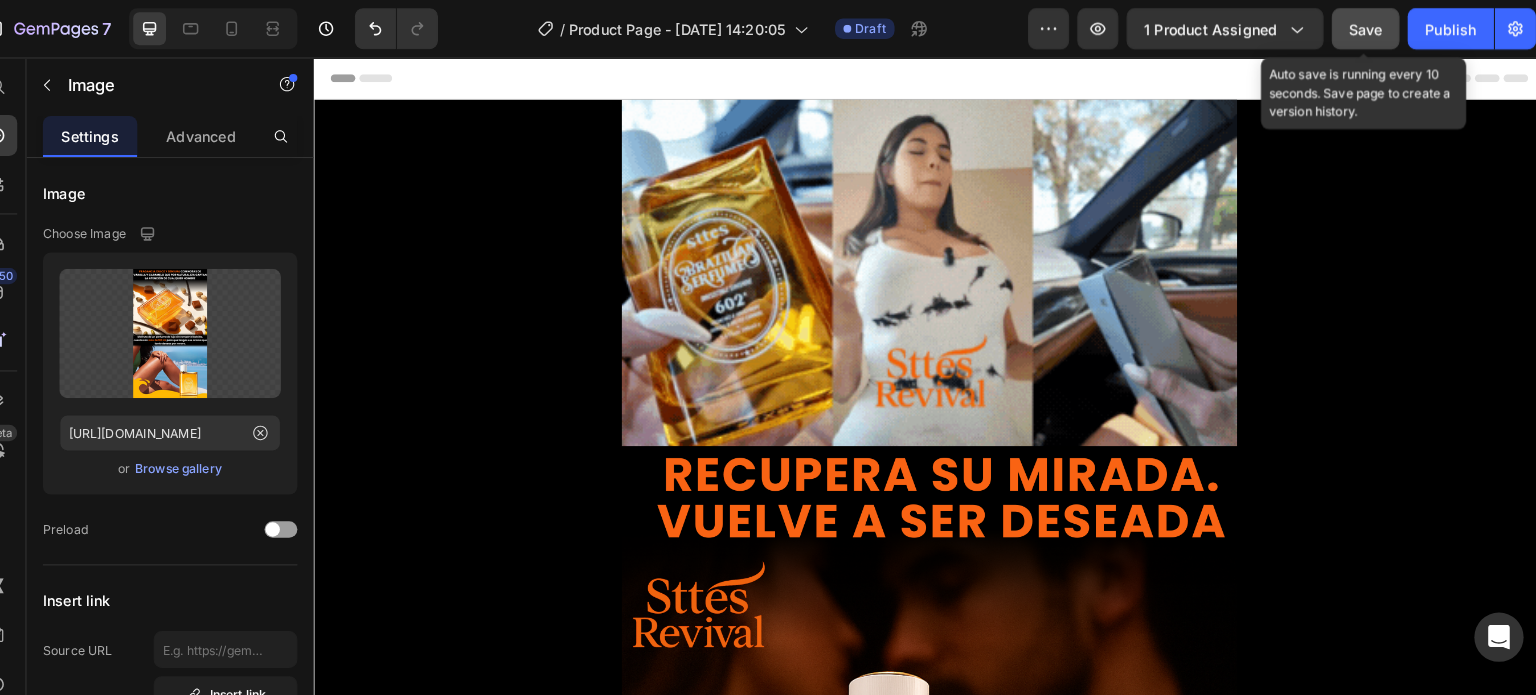 click on "Save" 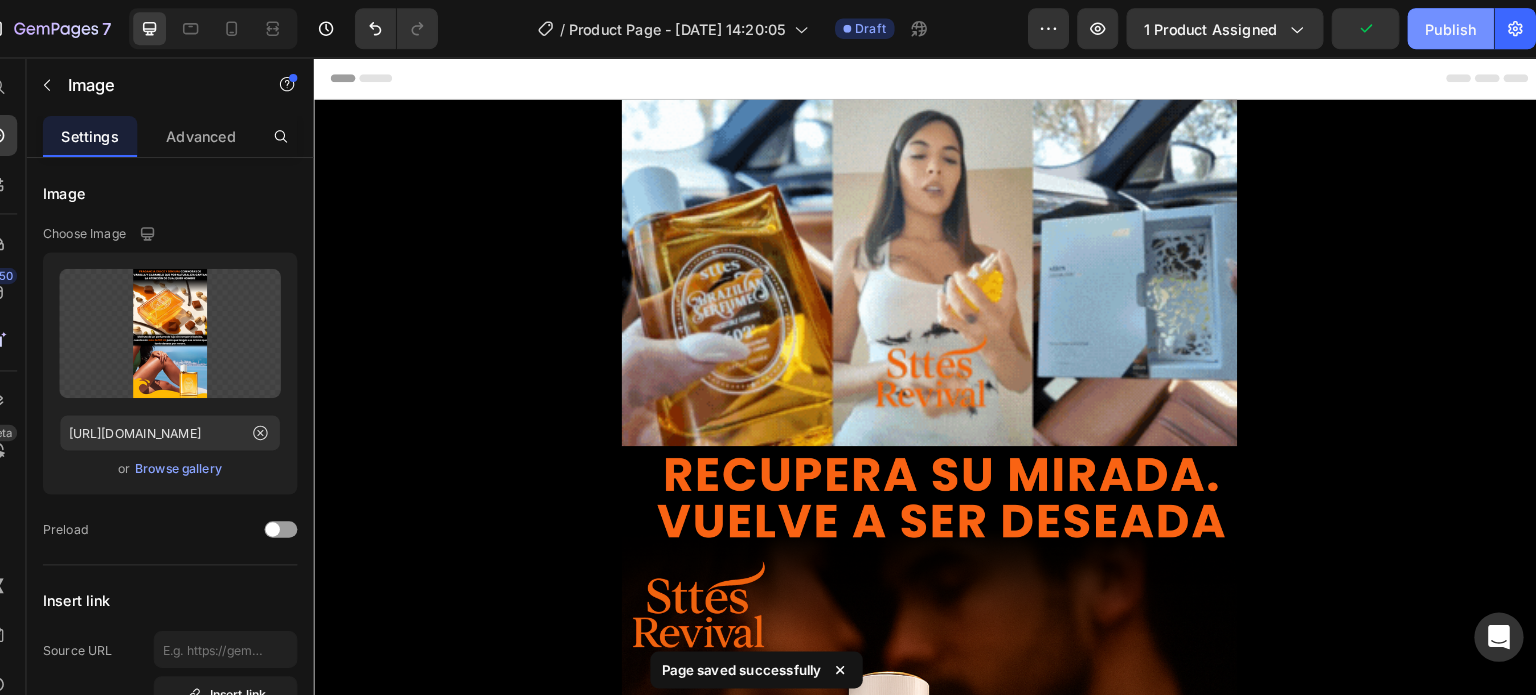 click on "Publish" at bounding box center (1445, 28) 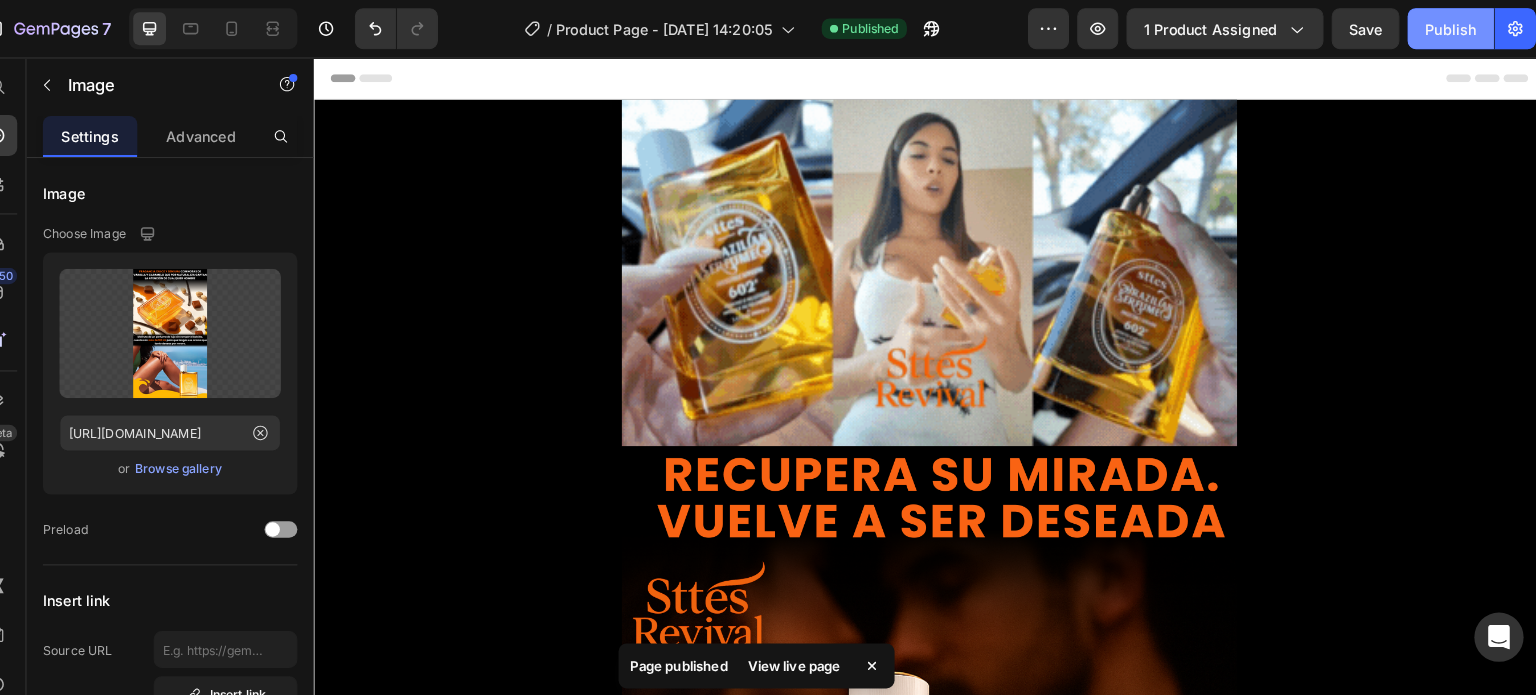 scroll, scrollTop: 0, scrollLeft: 0, axis: both 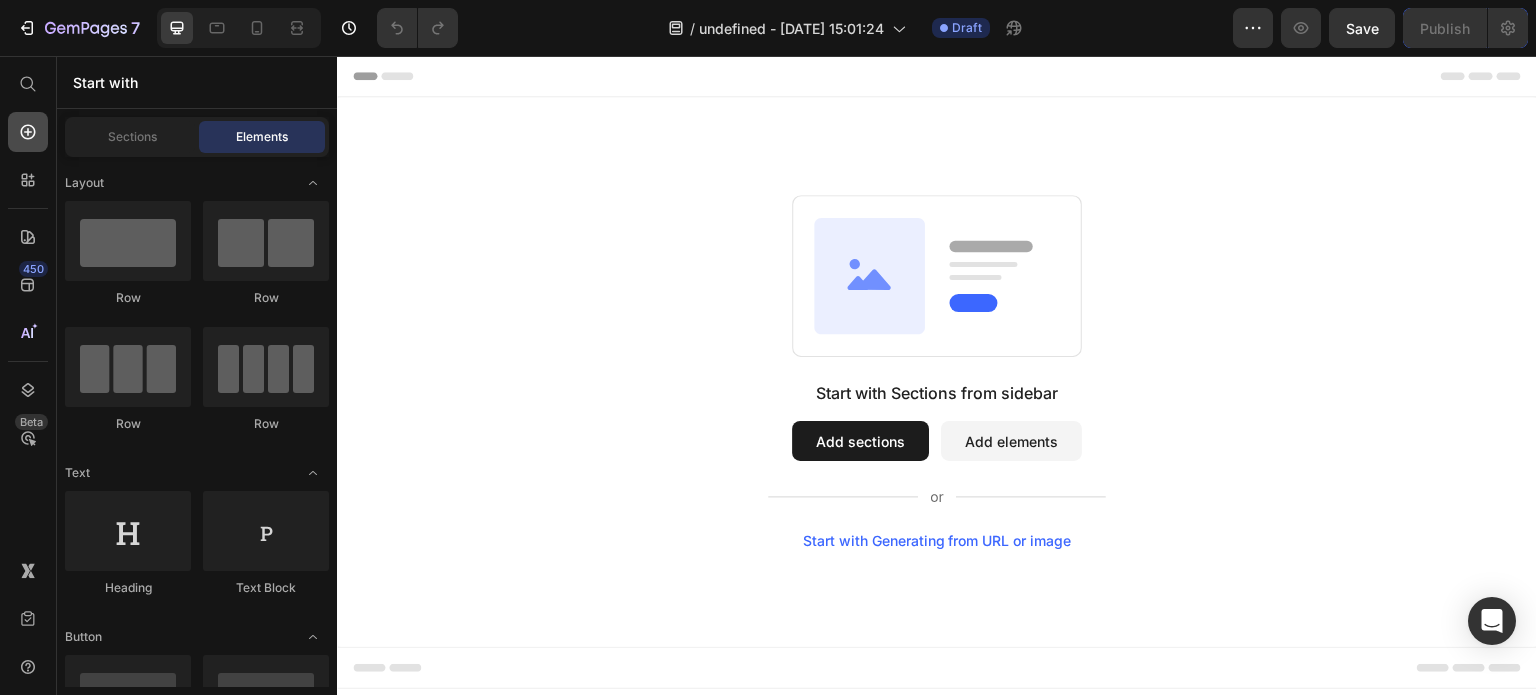 click 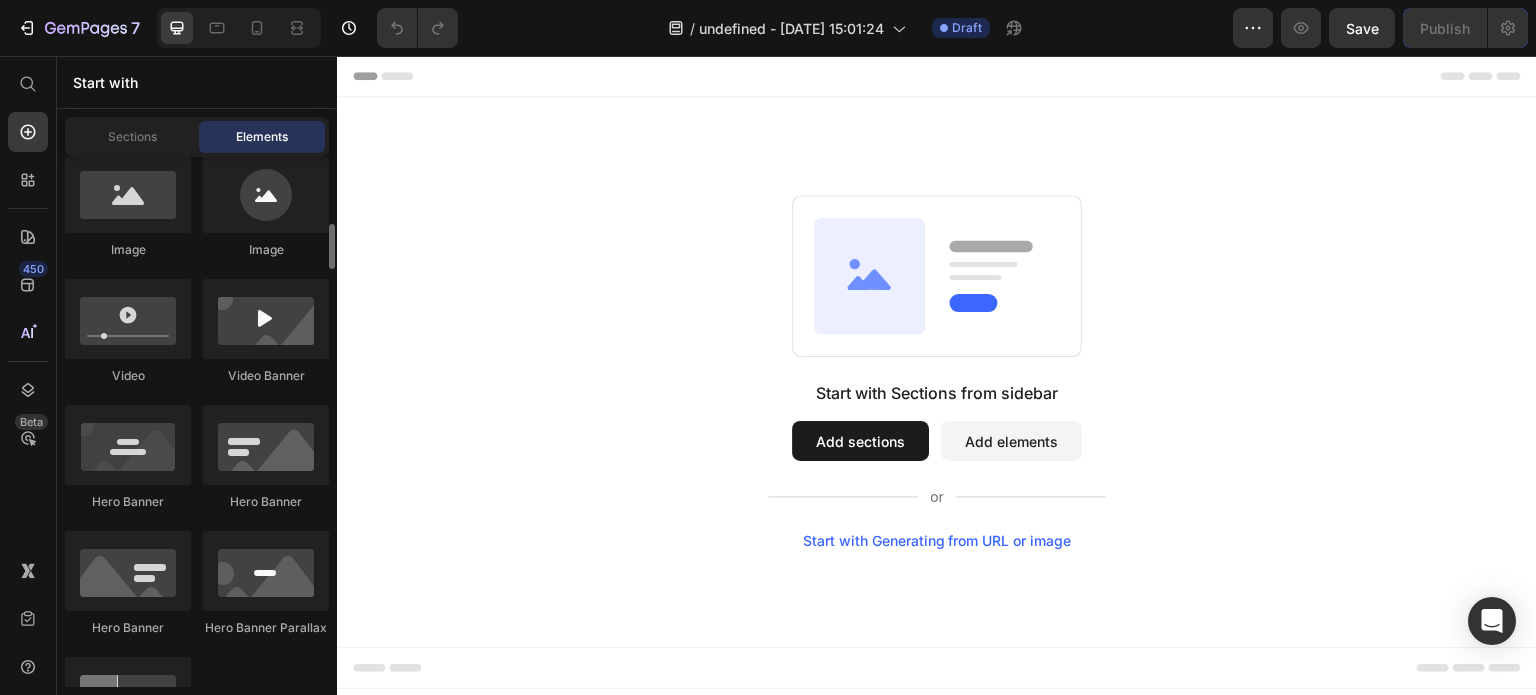 scroll, scrollTop: 792, scrollLeft: 0, axis: vertical 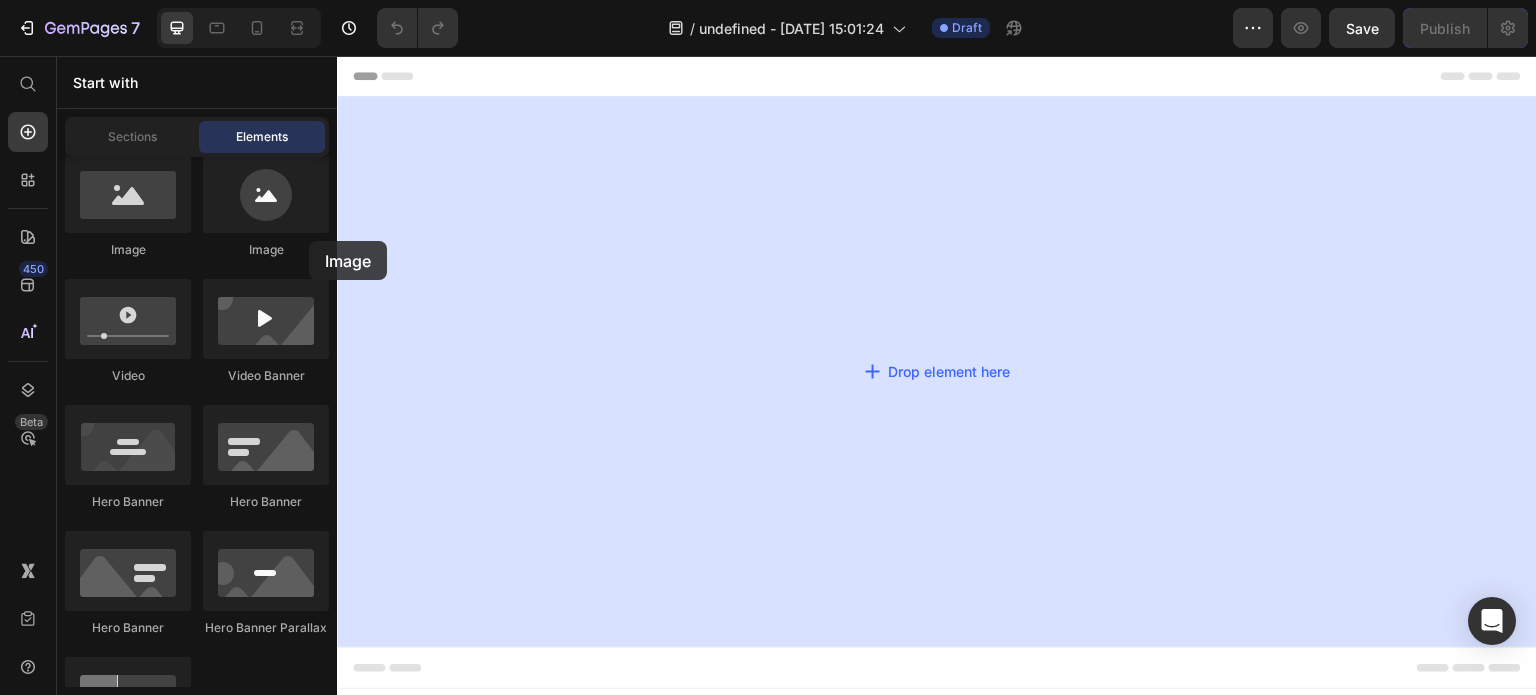 drag, startPoint x: 505, startPoint y: 283, endPoint x: 635, endPoint y: 308, distance: 132.38202 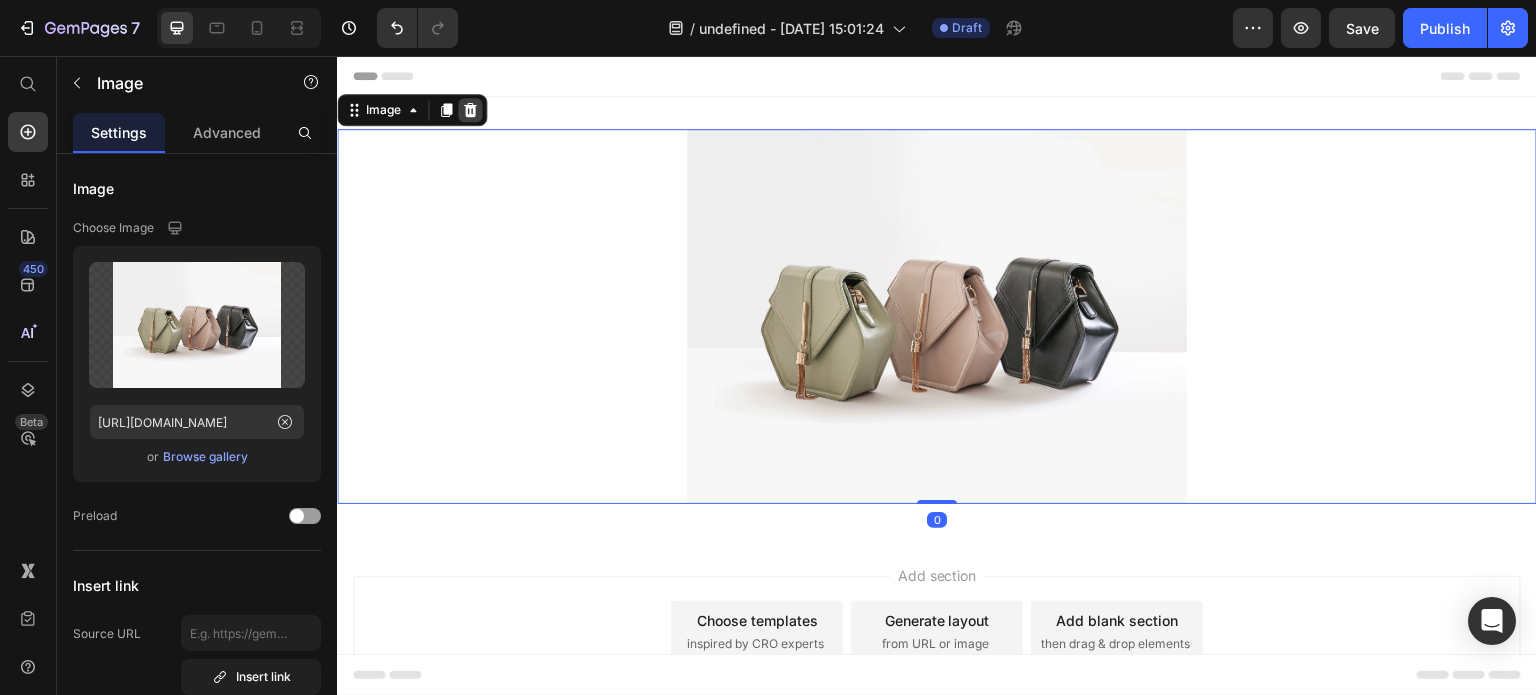 click at bounding box center [470, 110] 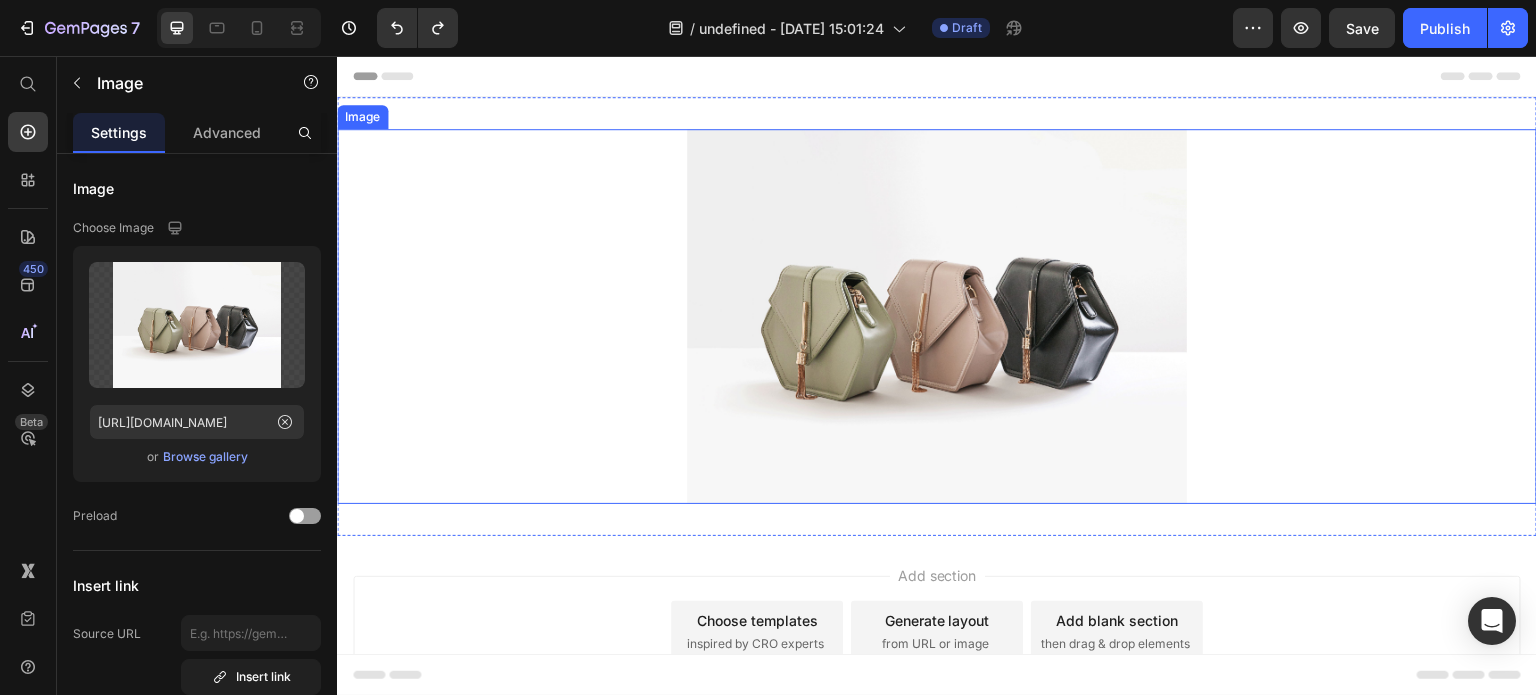 click at bounding box center [937, 316] 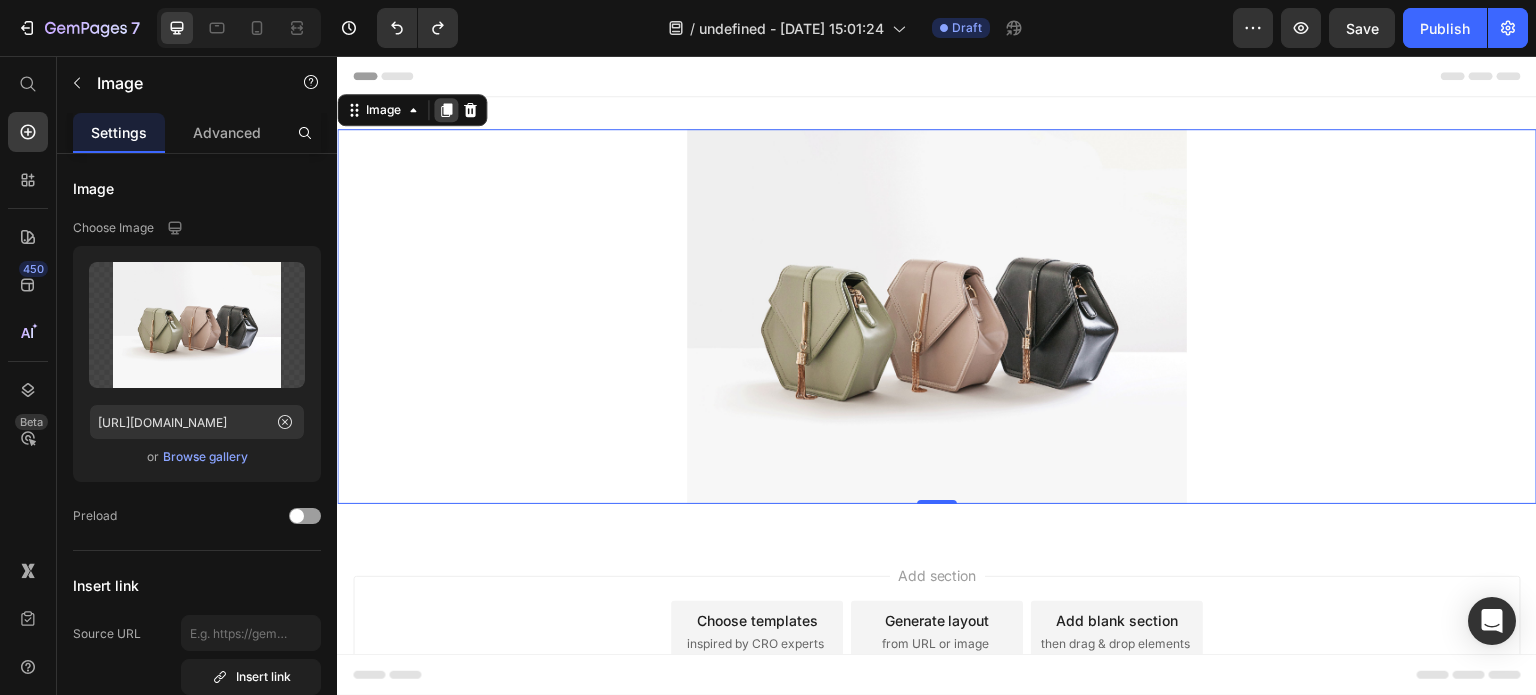 click 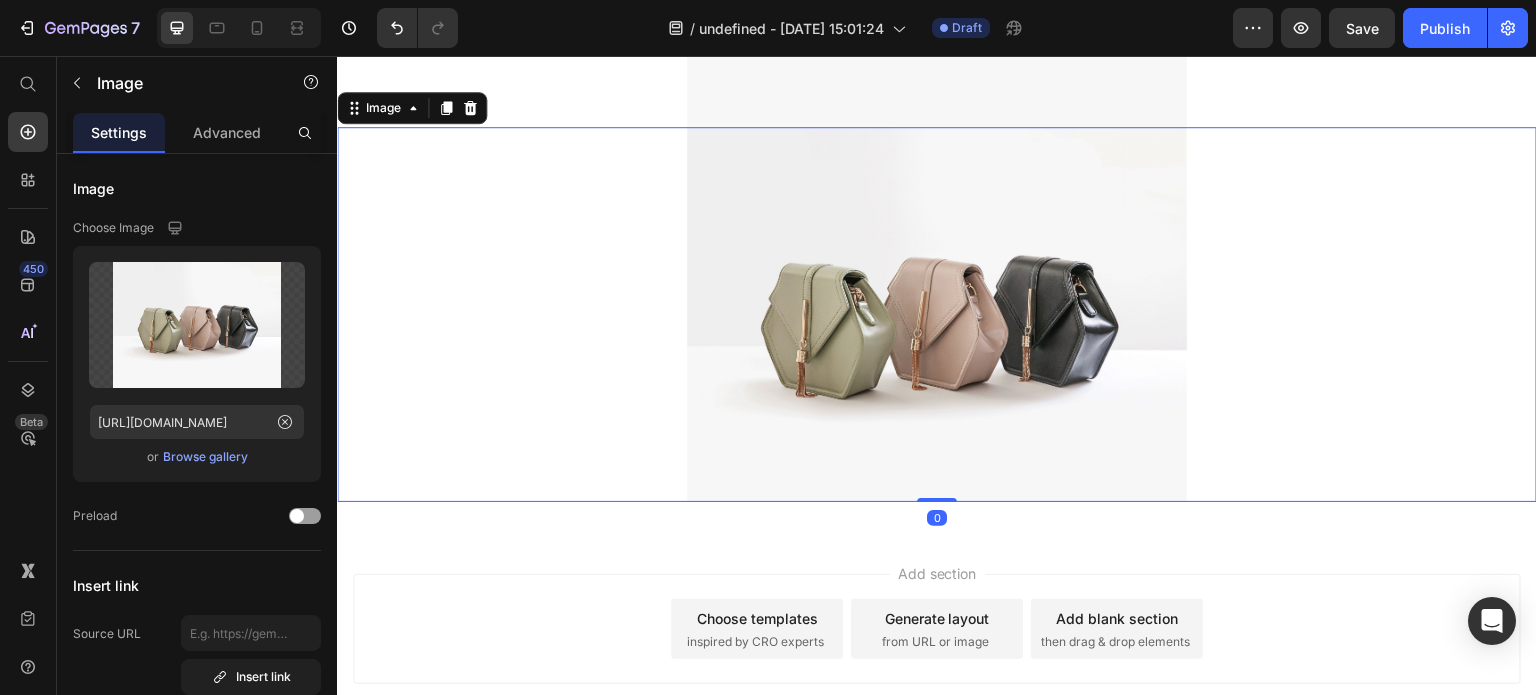 click 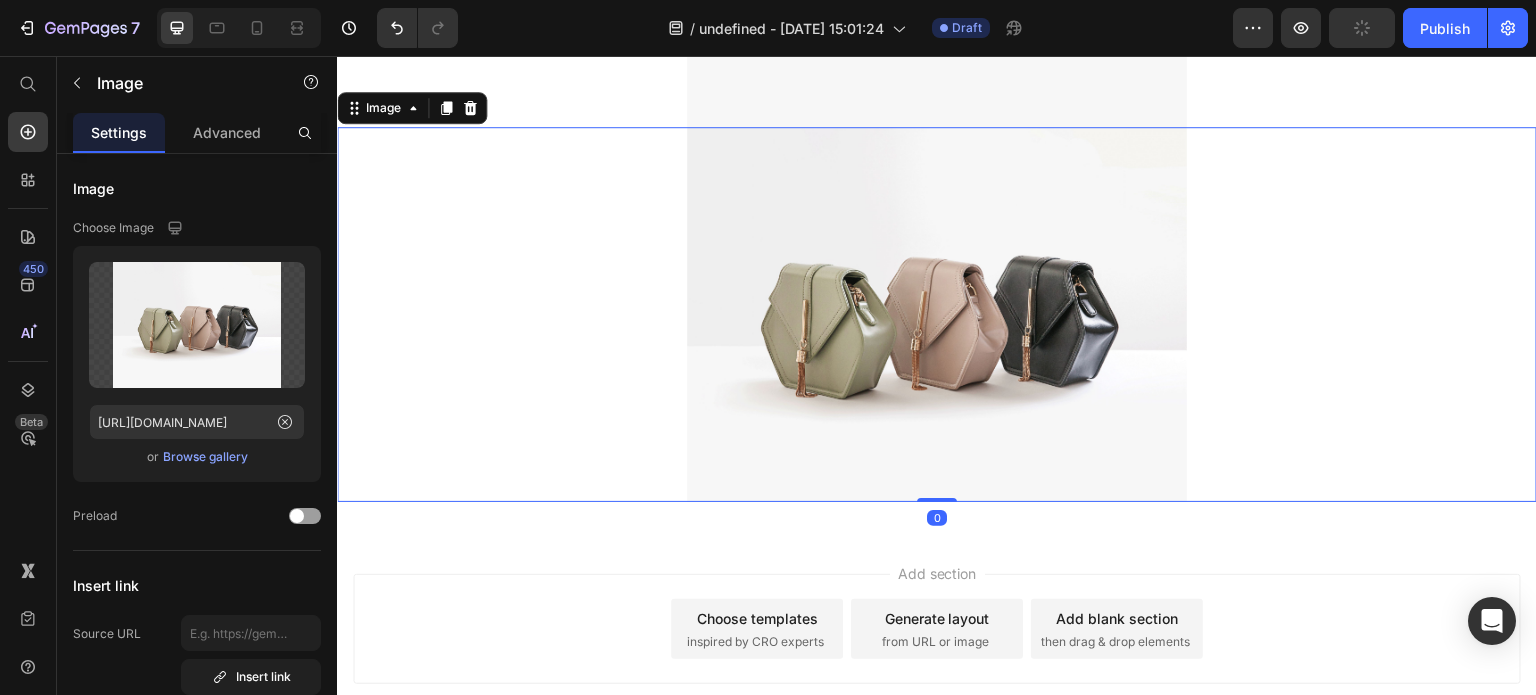 click 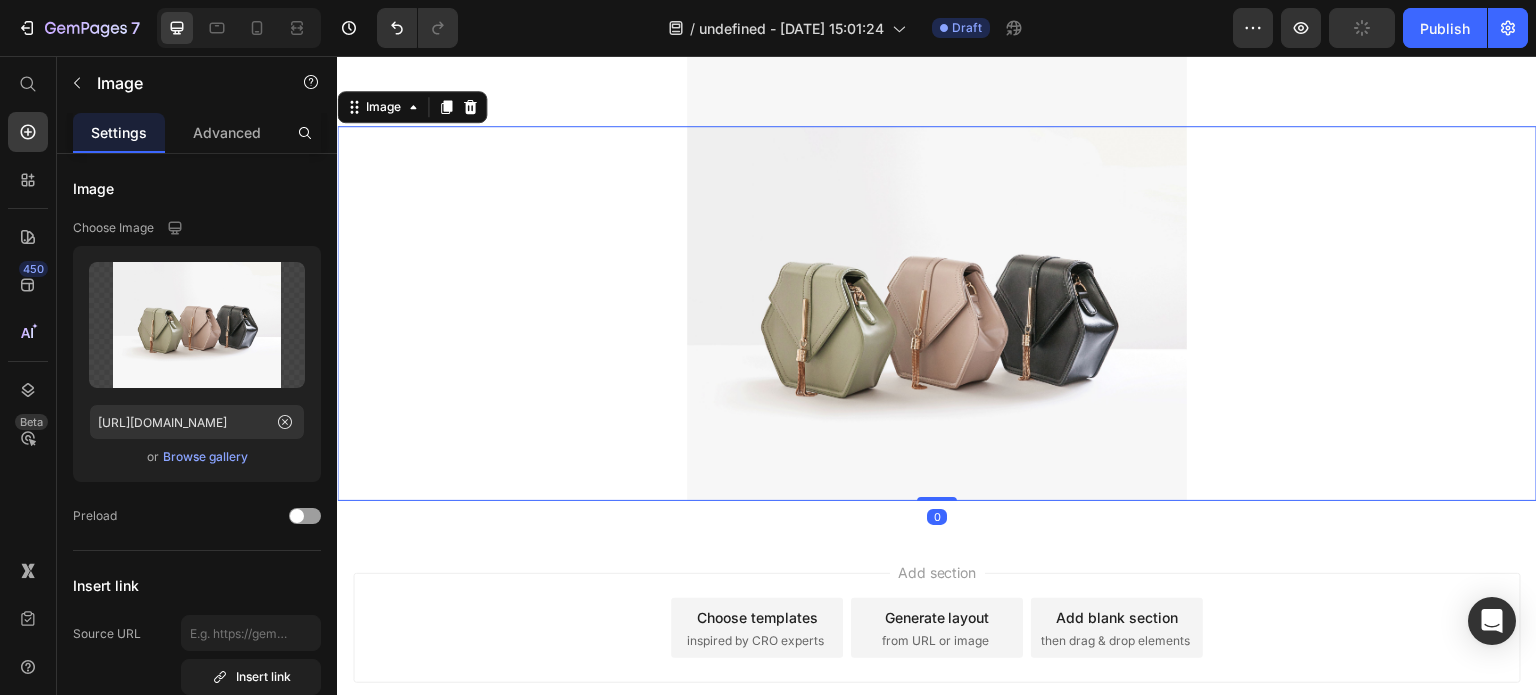 click 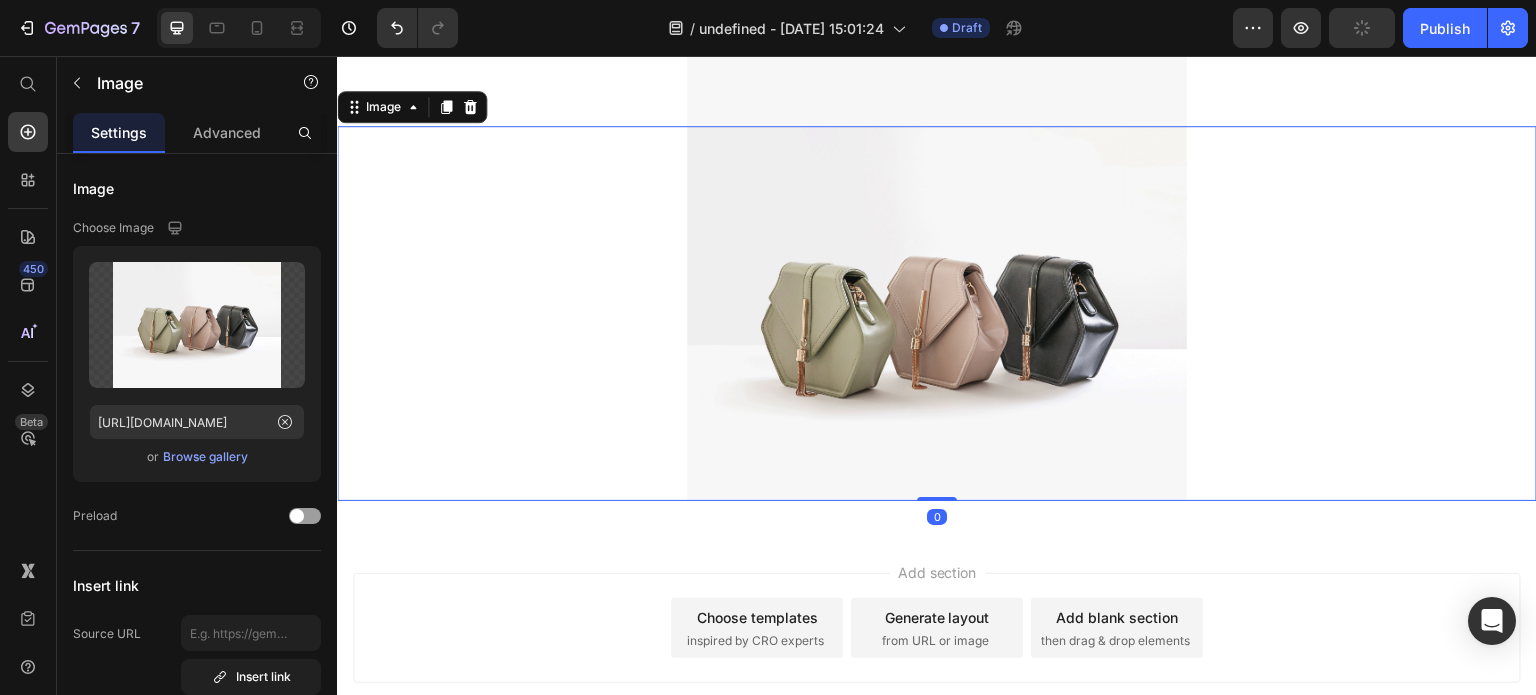 click 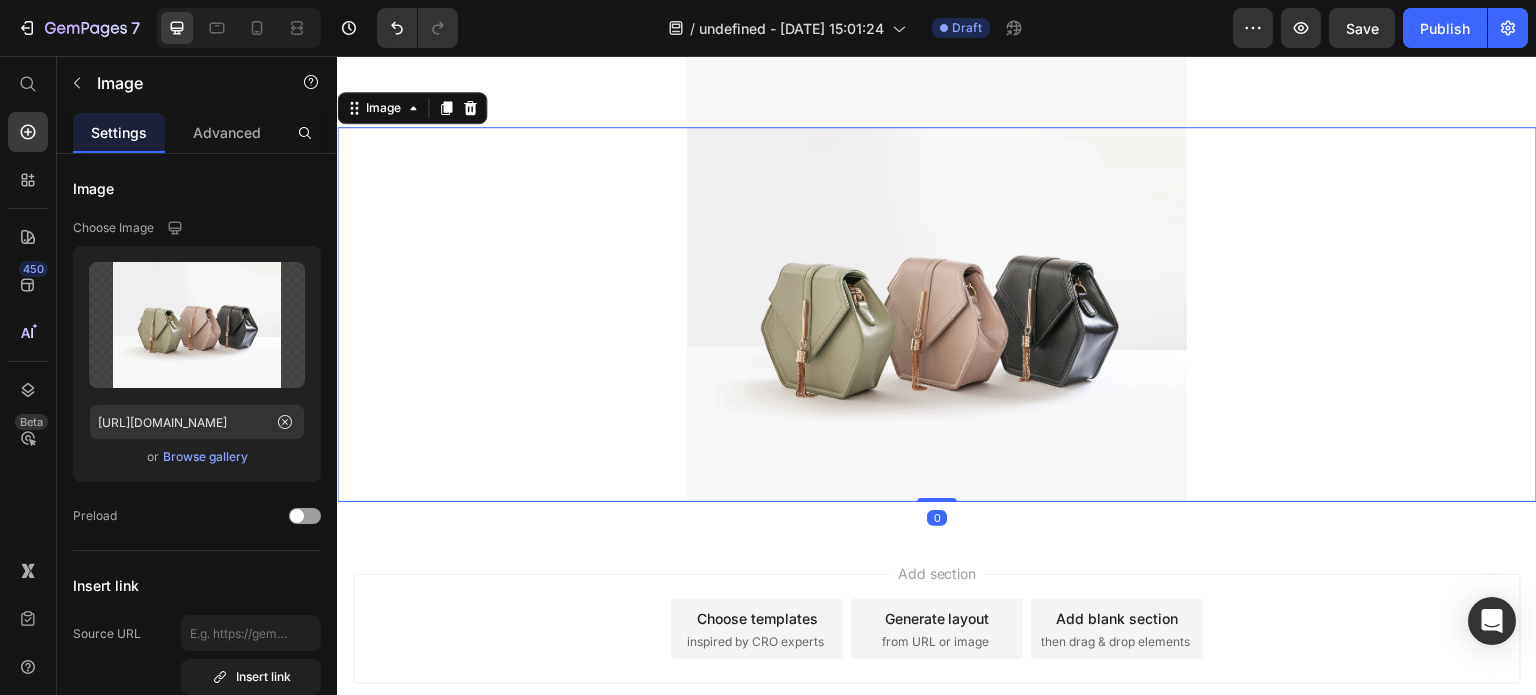 click 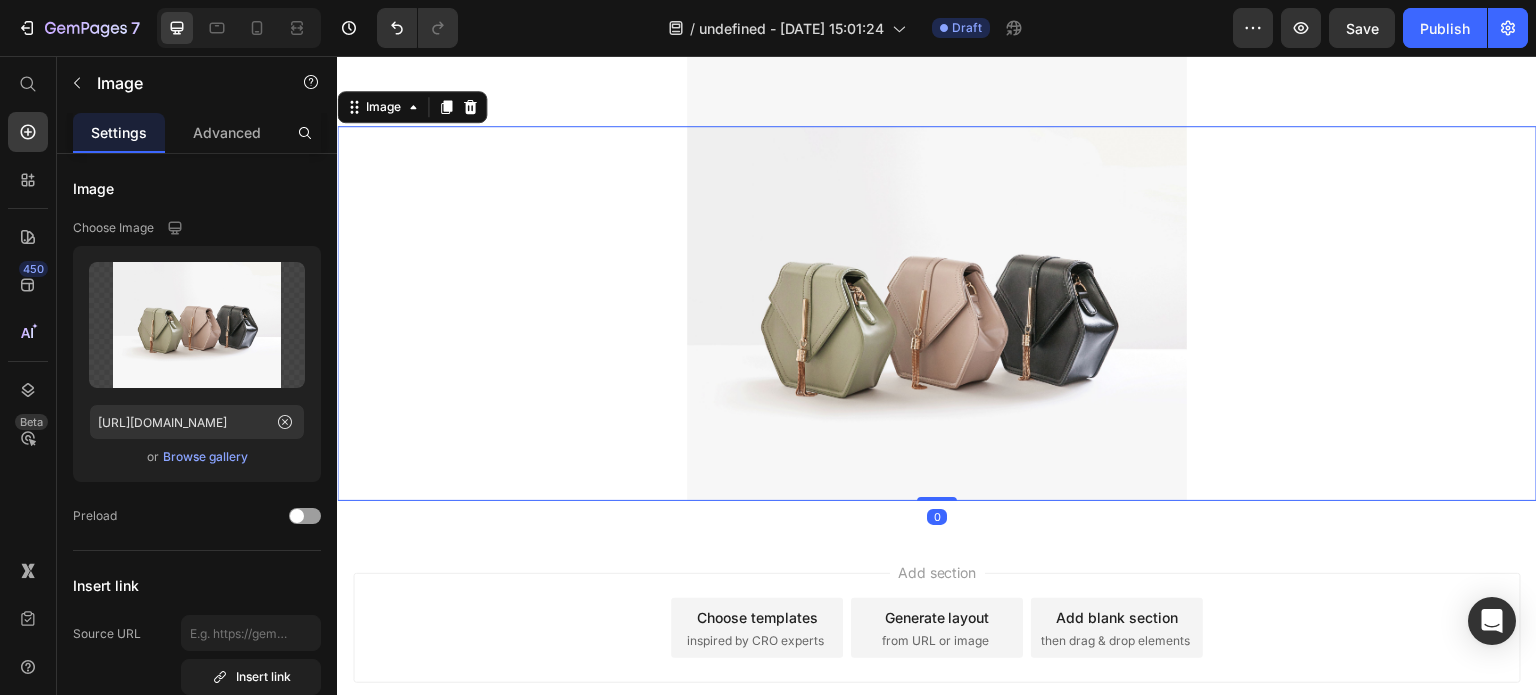 click 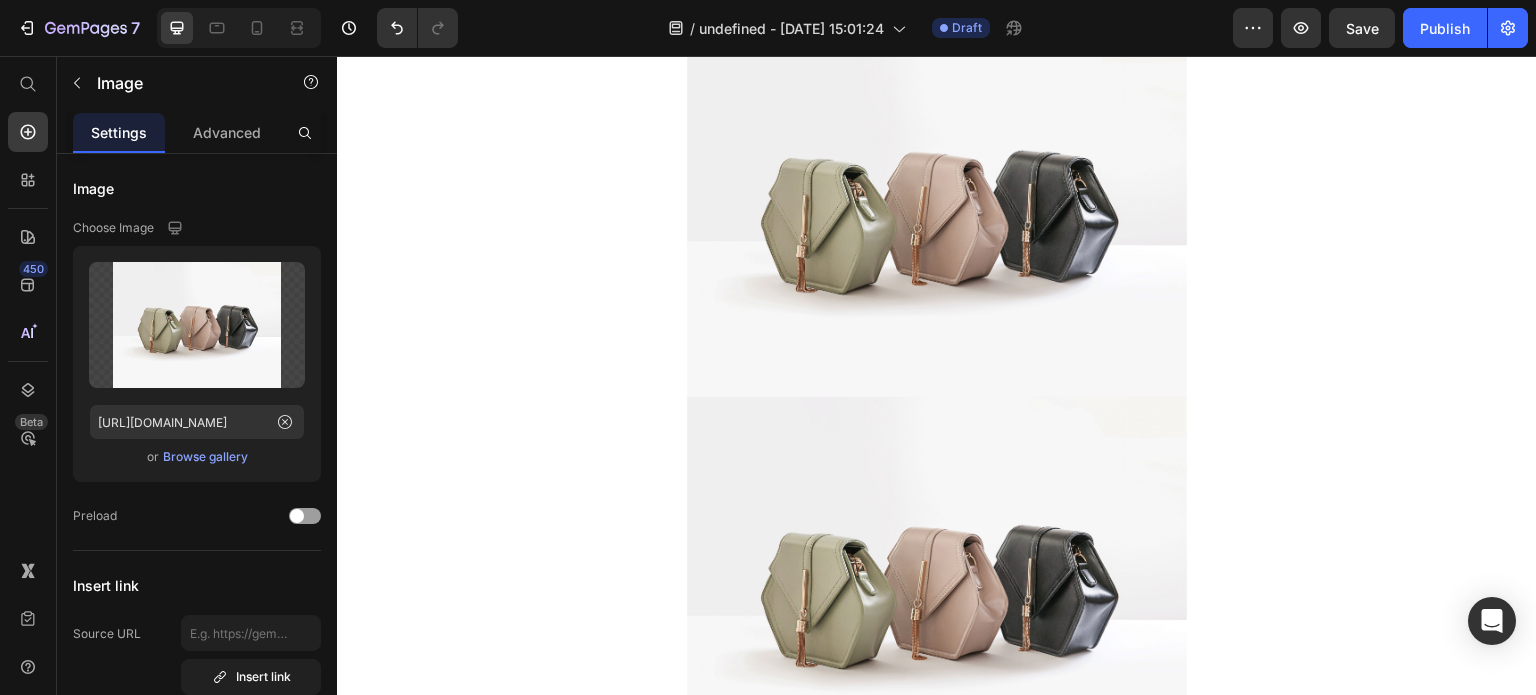 scroll, scrollTop: 0, scrollLeft: 0, axis: both 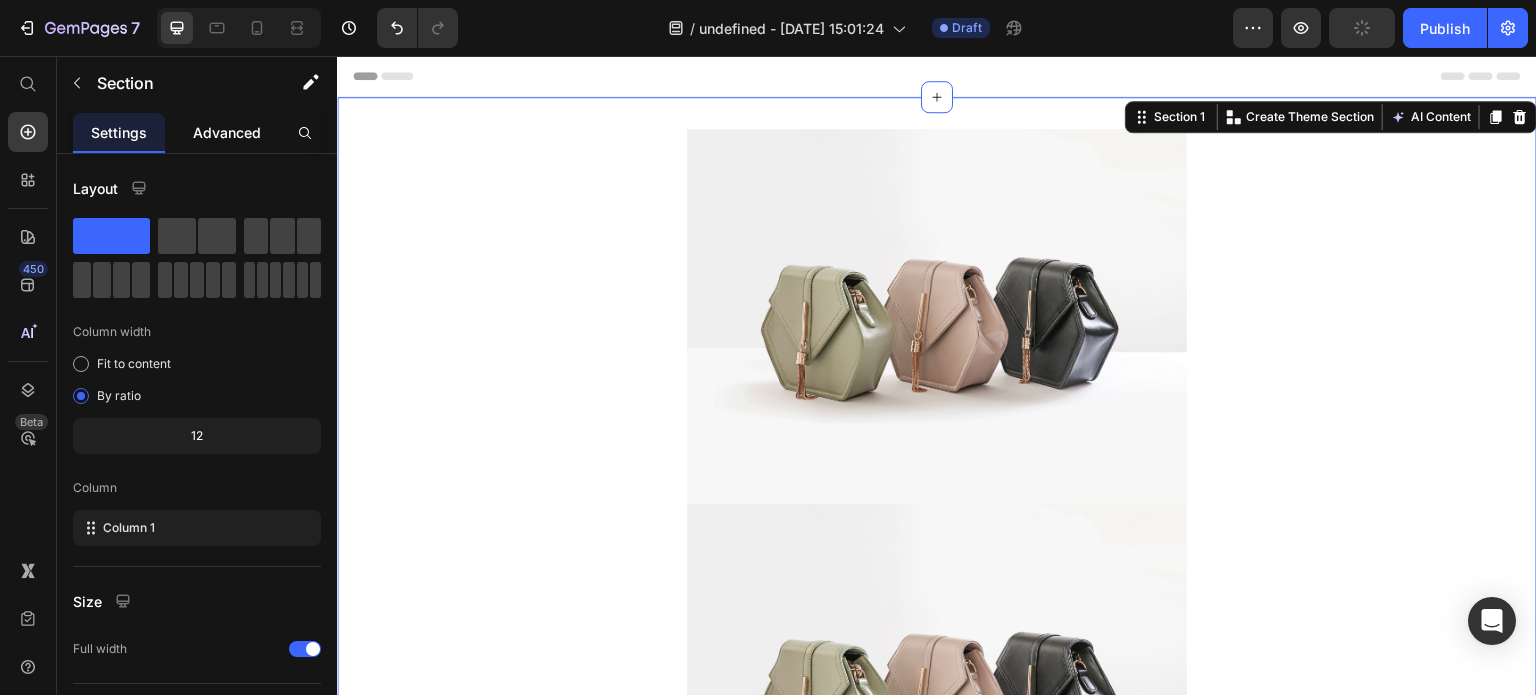 click on "Advanced" at bounding box center [227, 132] 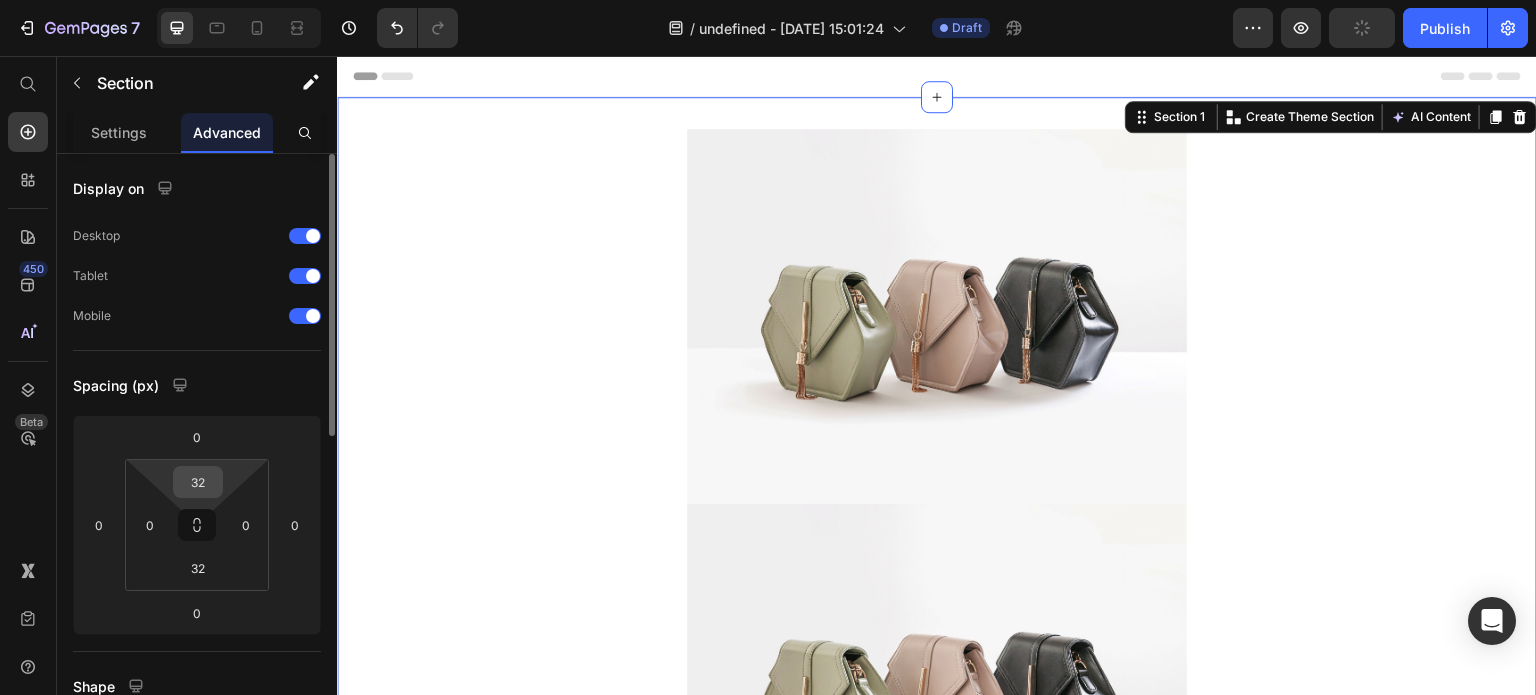 click on "32" at bounding box center (198, 482) 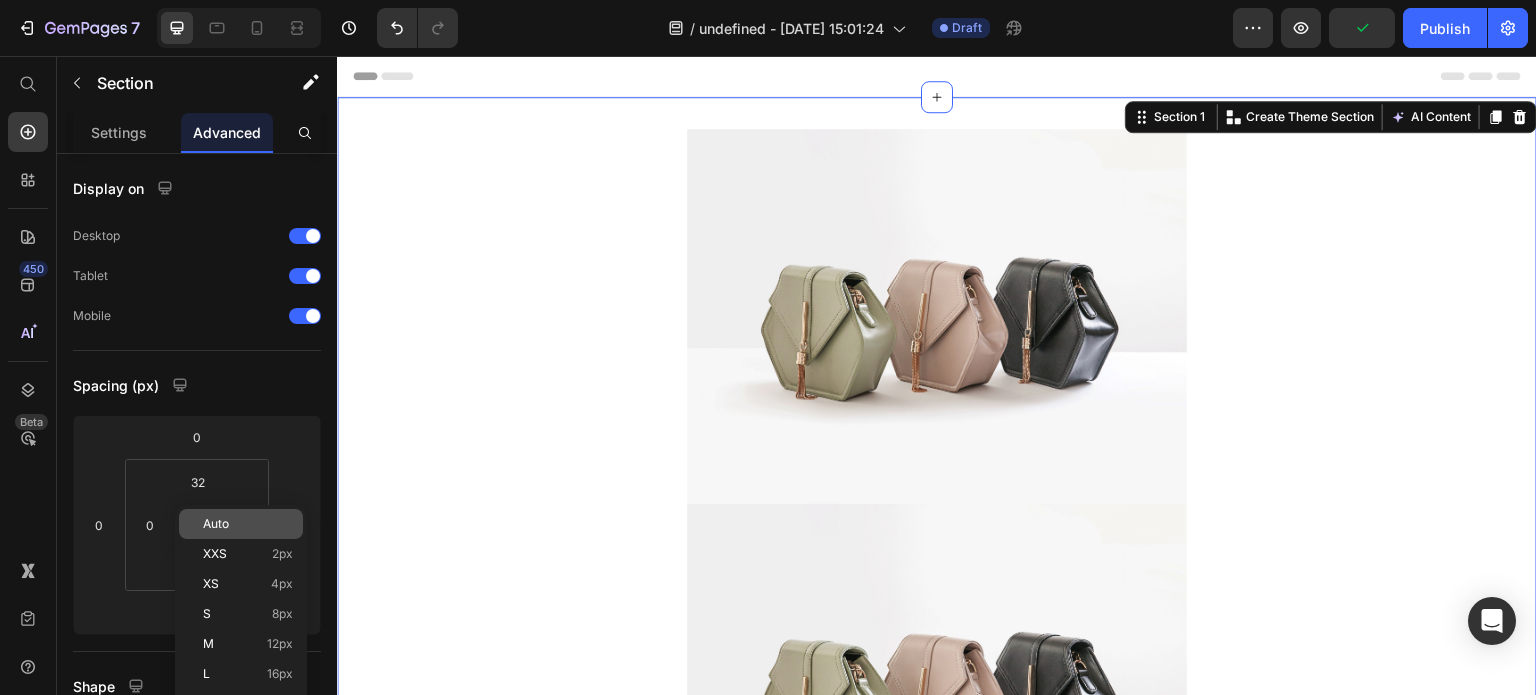 click on "Auto" at bounding box center [216, 524] 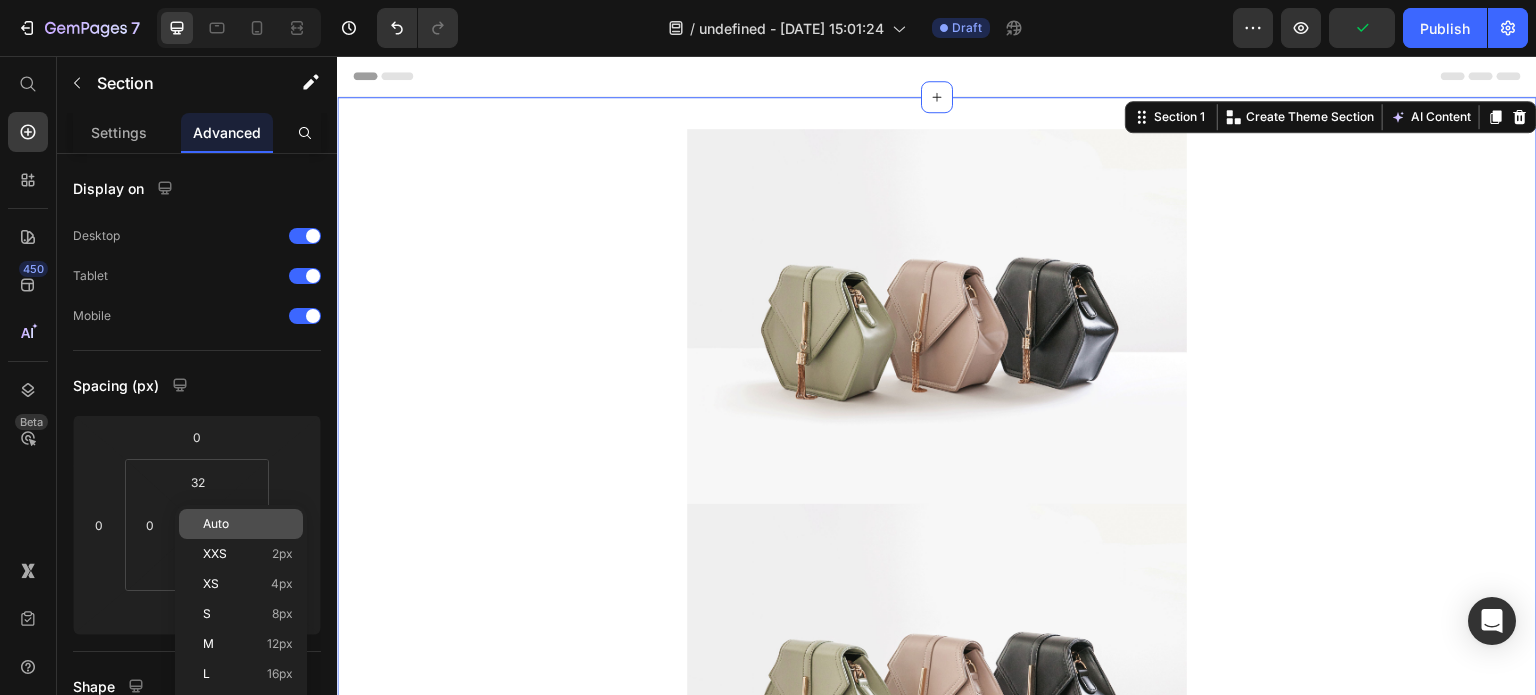type 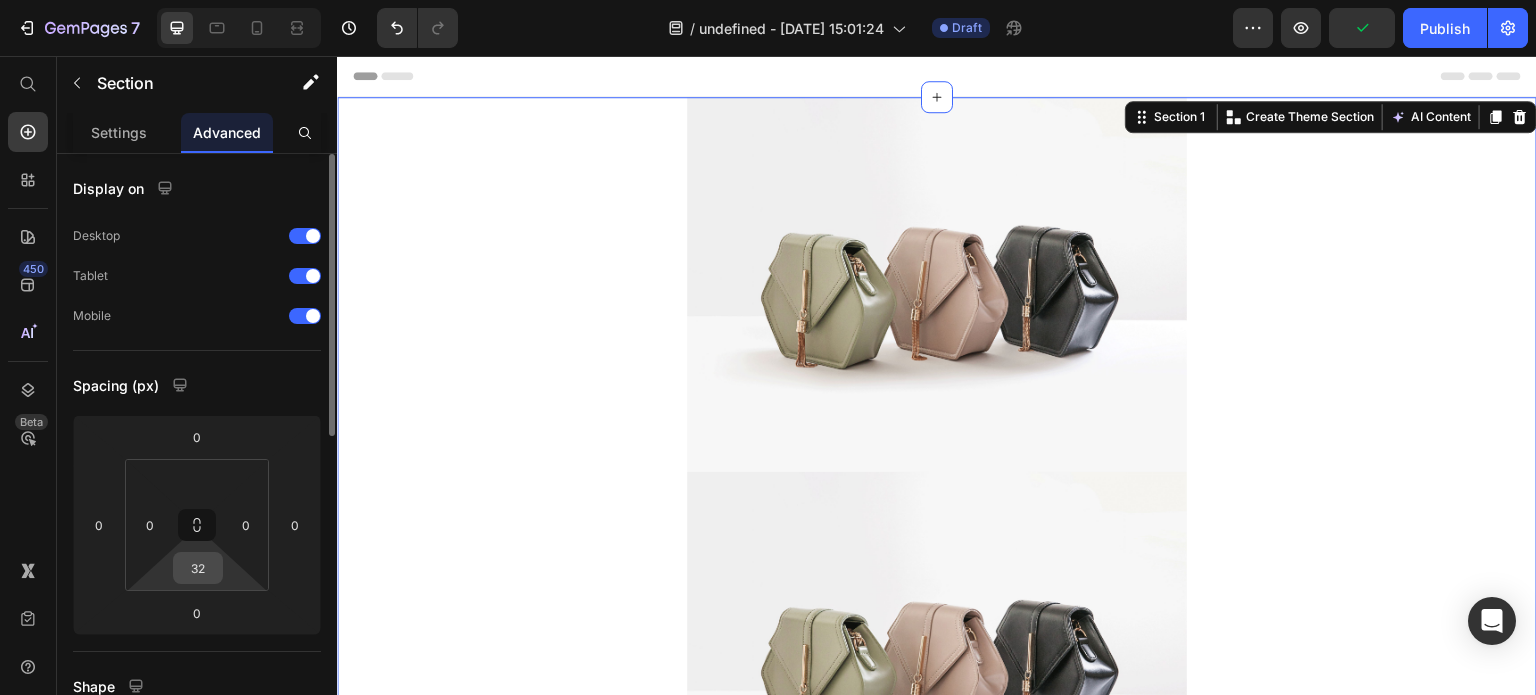 click on "32" at bounding box center (198, 568) 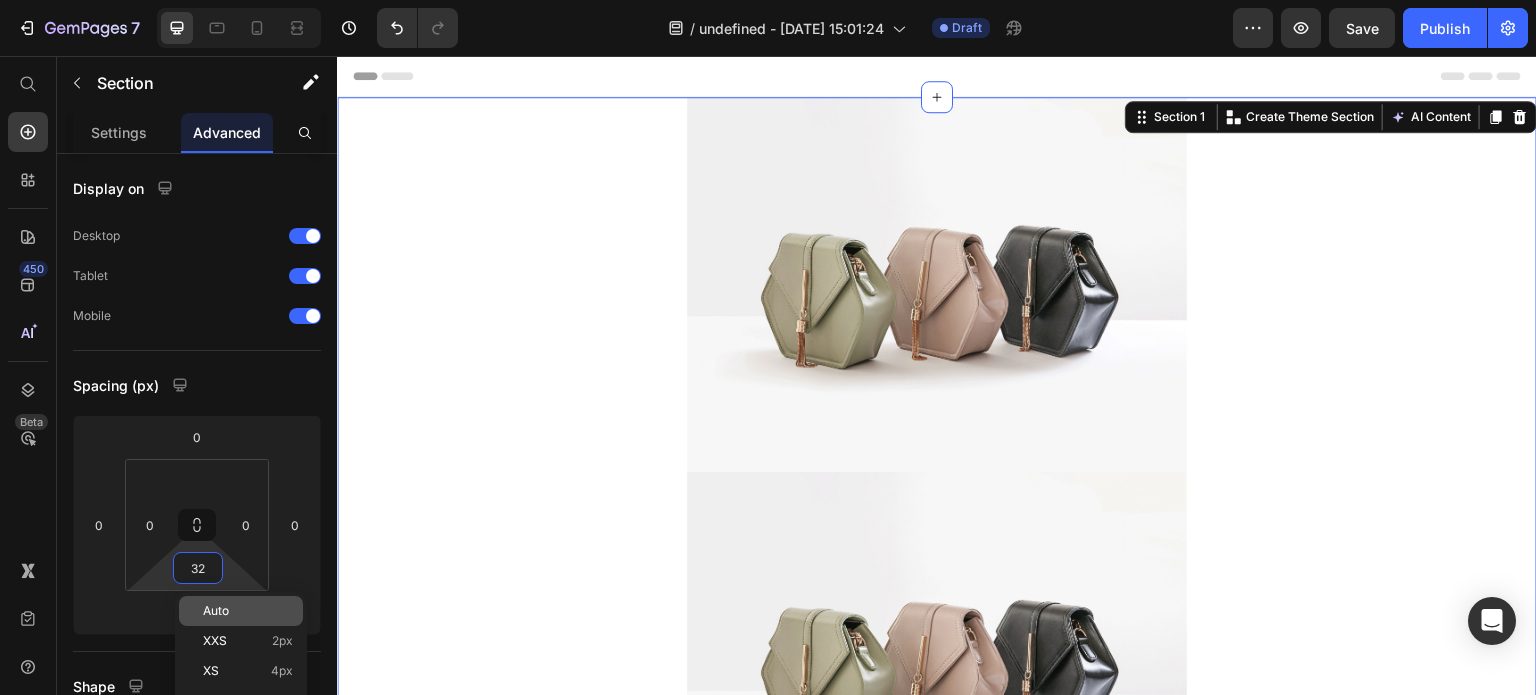 type on "2" 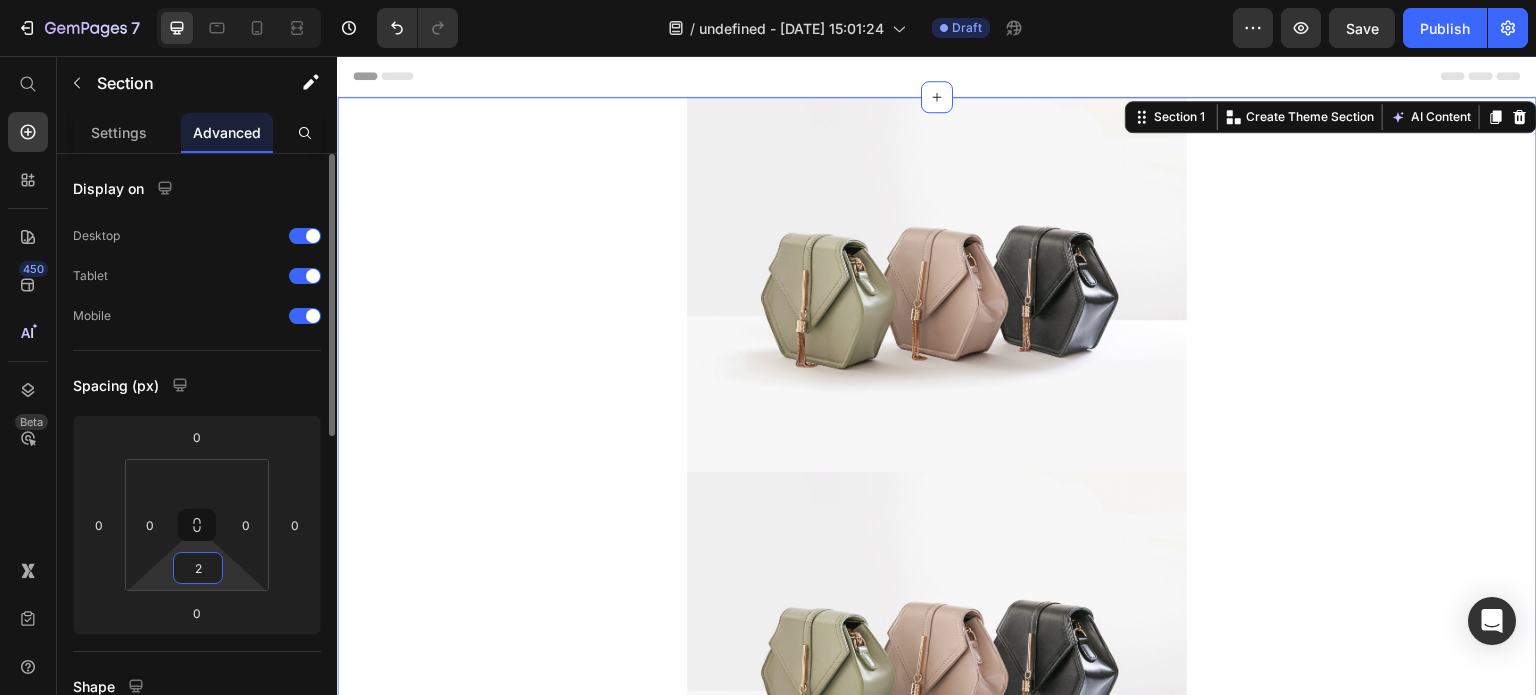 drag, startPoint x: 221, startPoint y: 600, endPoint x: 208, endPoint y: 563, distance: 39.217342 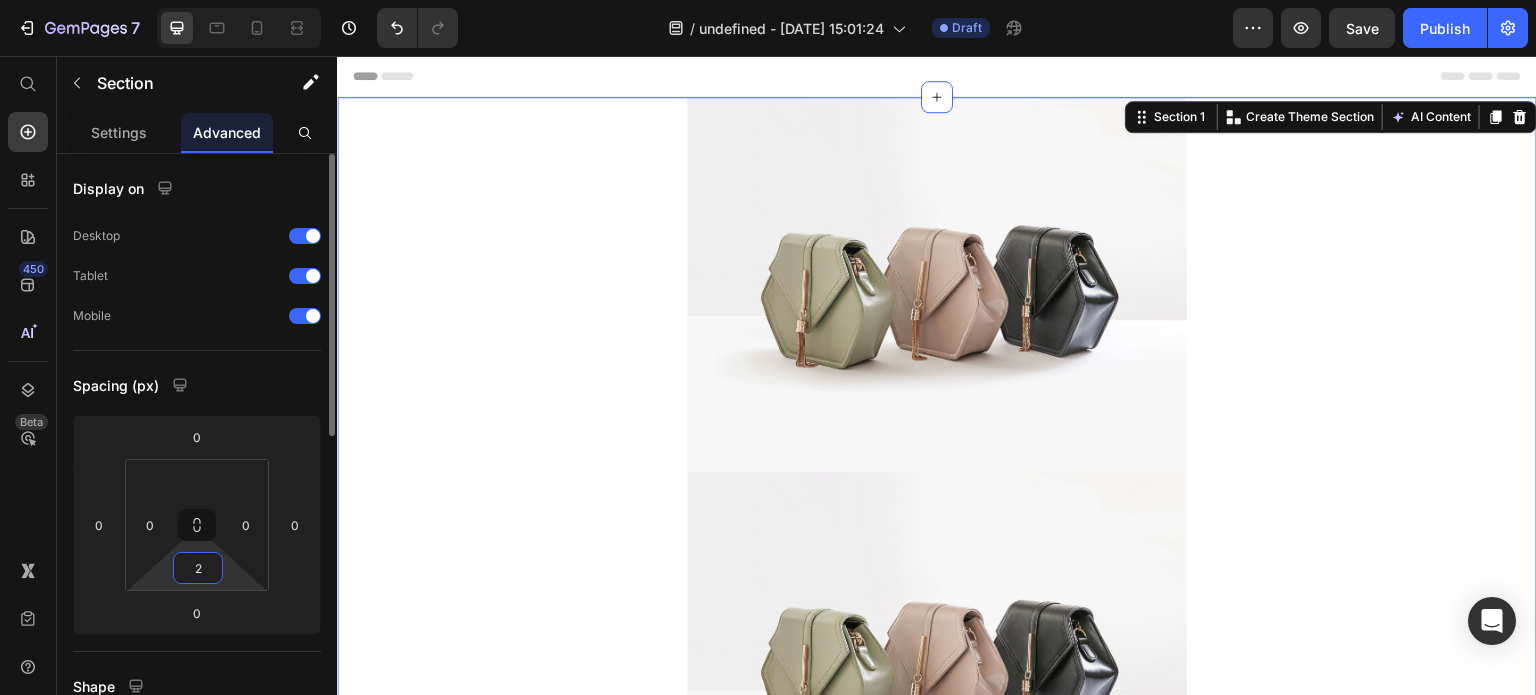 click on "2" at bounding box center (198, 568) 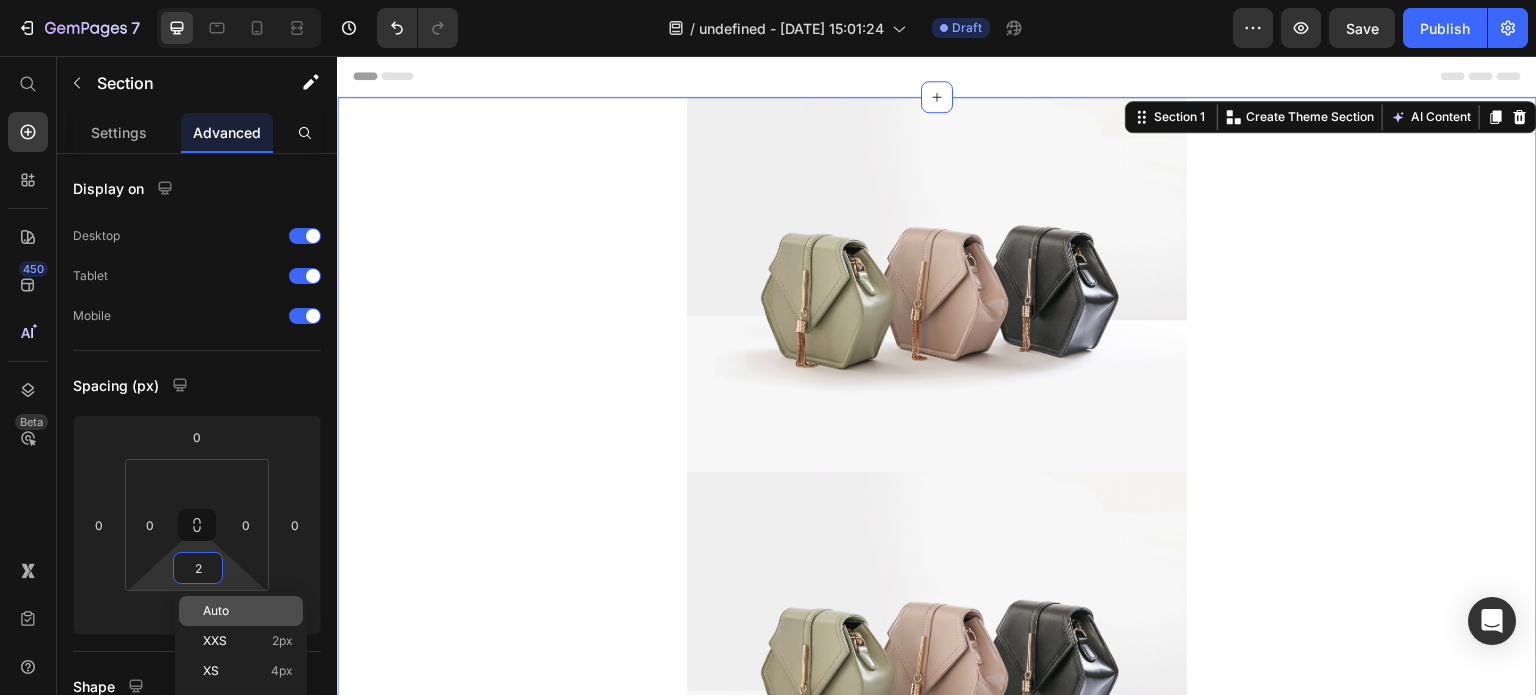 click on "Auto" 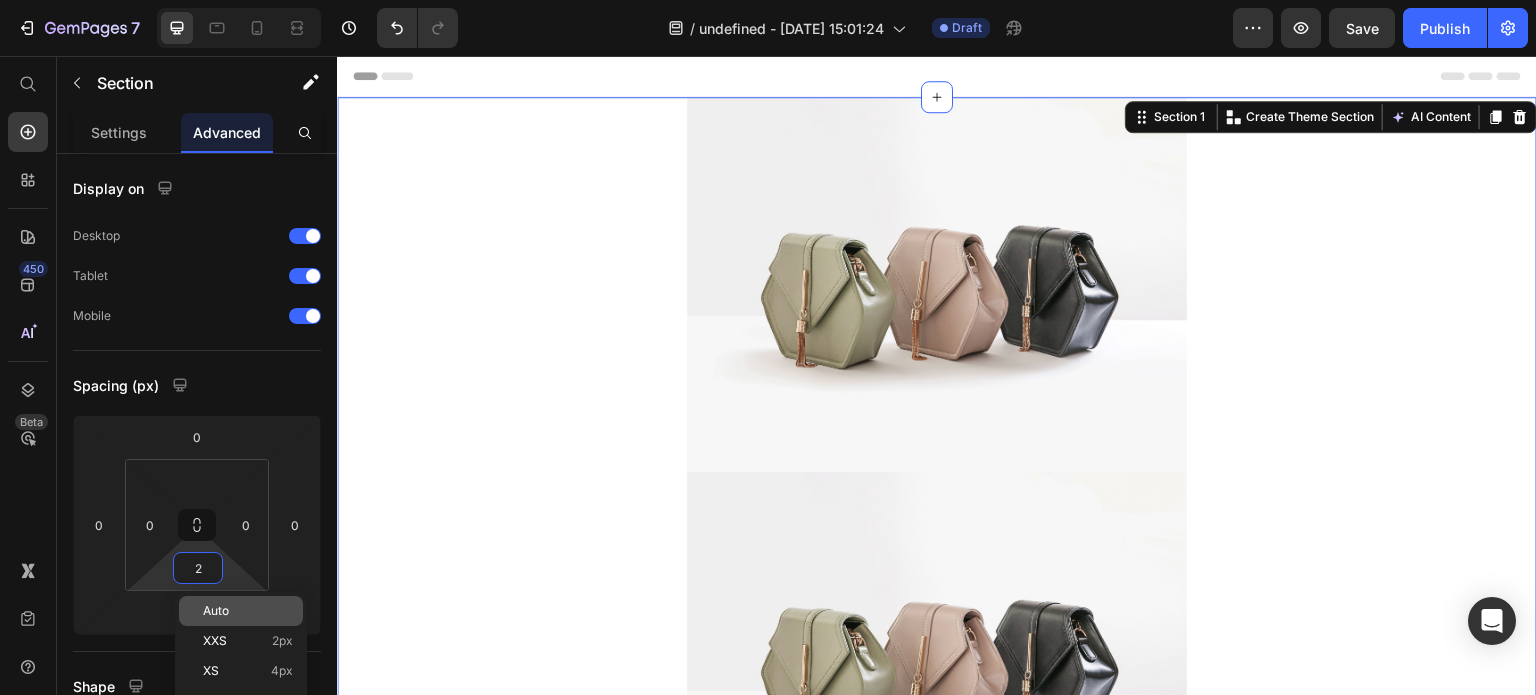type 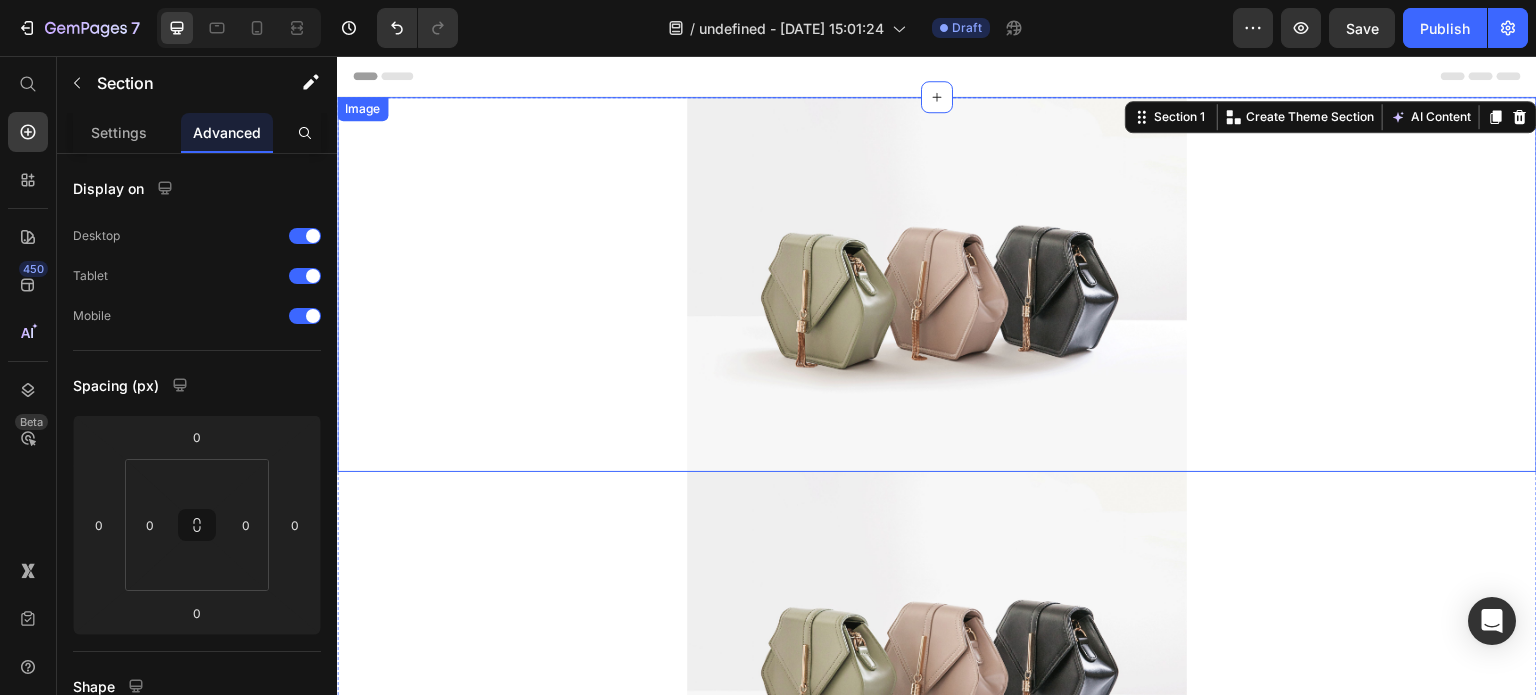 click at bounding box center [937, 284] 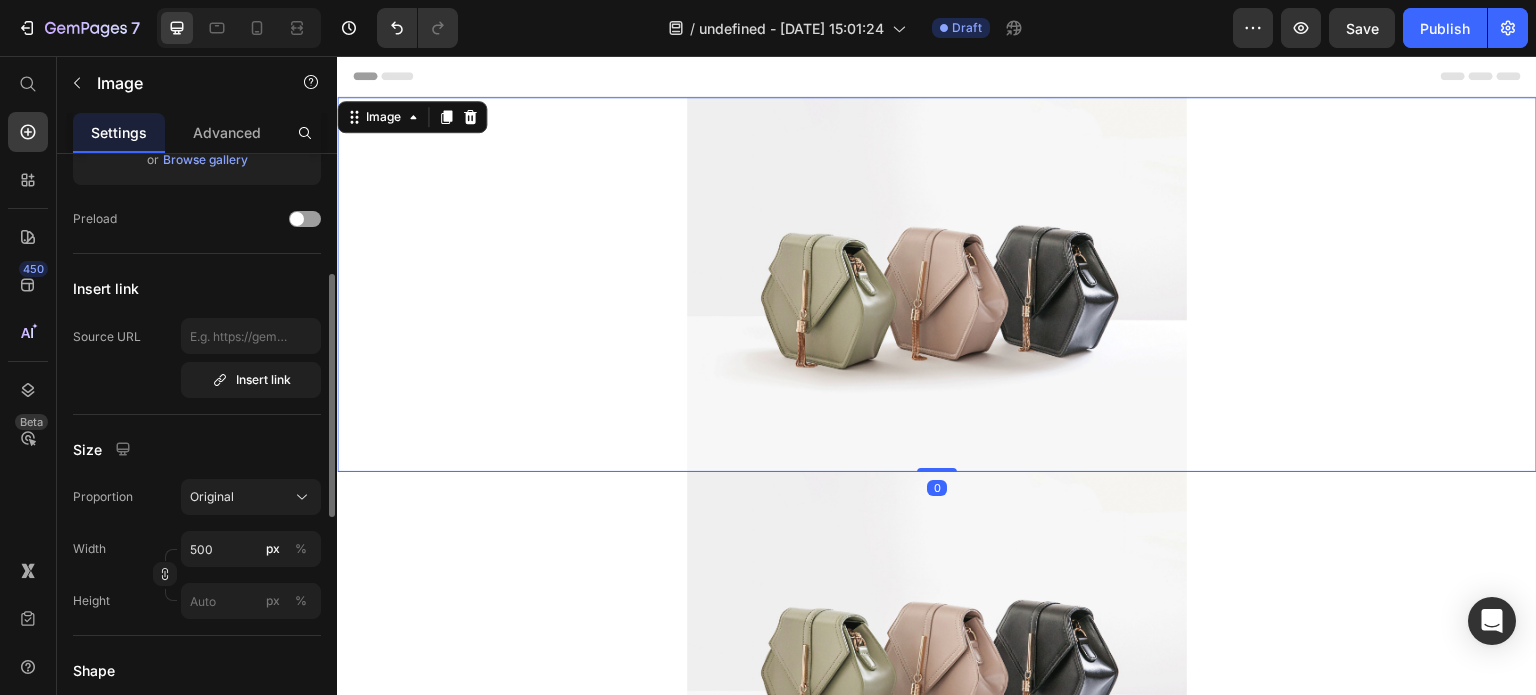scroll, scrollTop: 297, scrollLeft: 0, axis: vertical 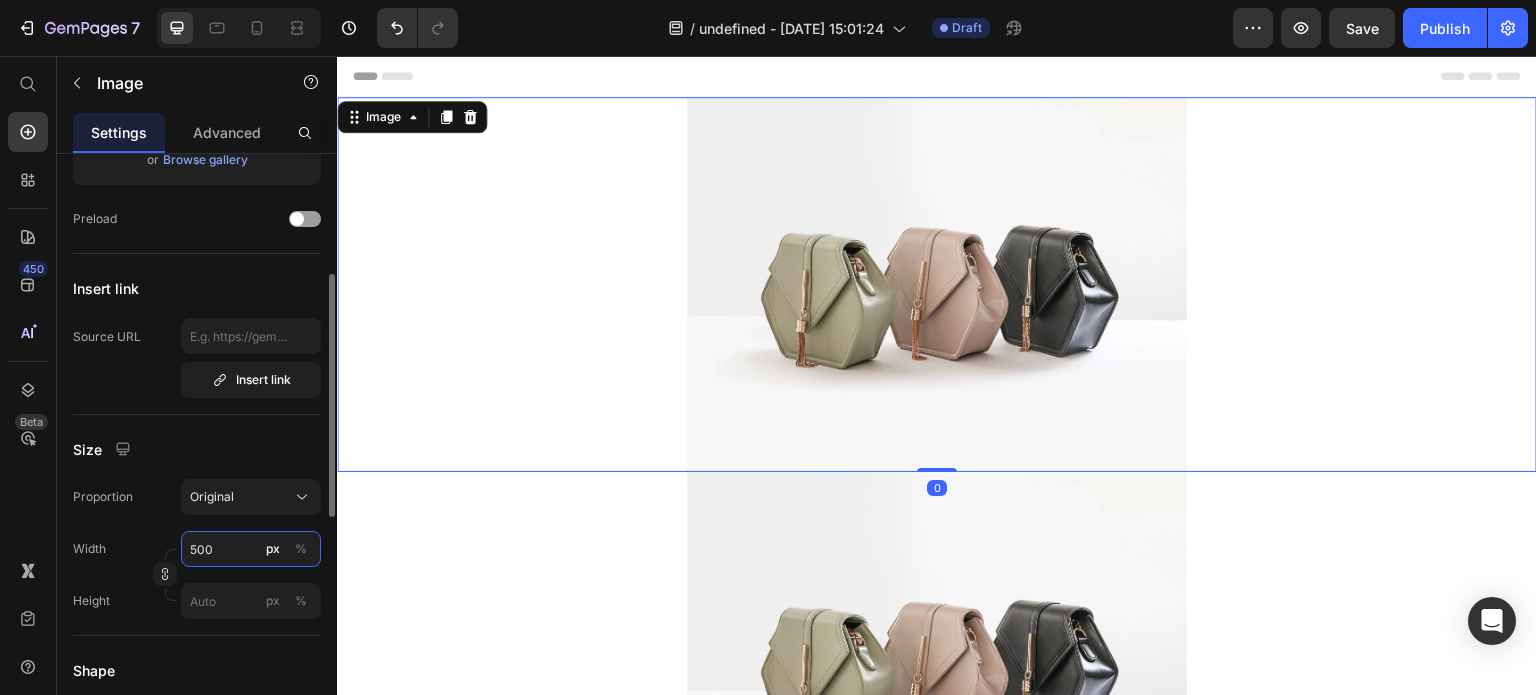 click on "500" at bounding box center [251, 549] 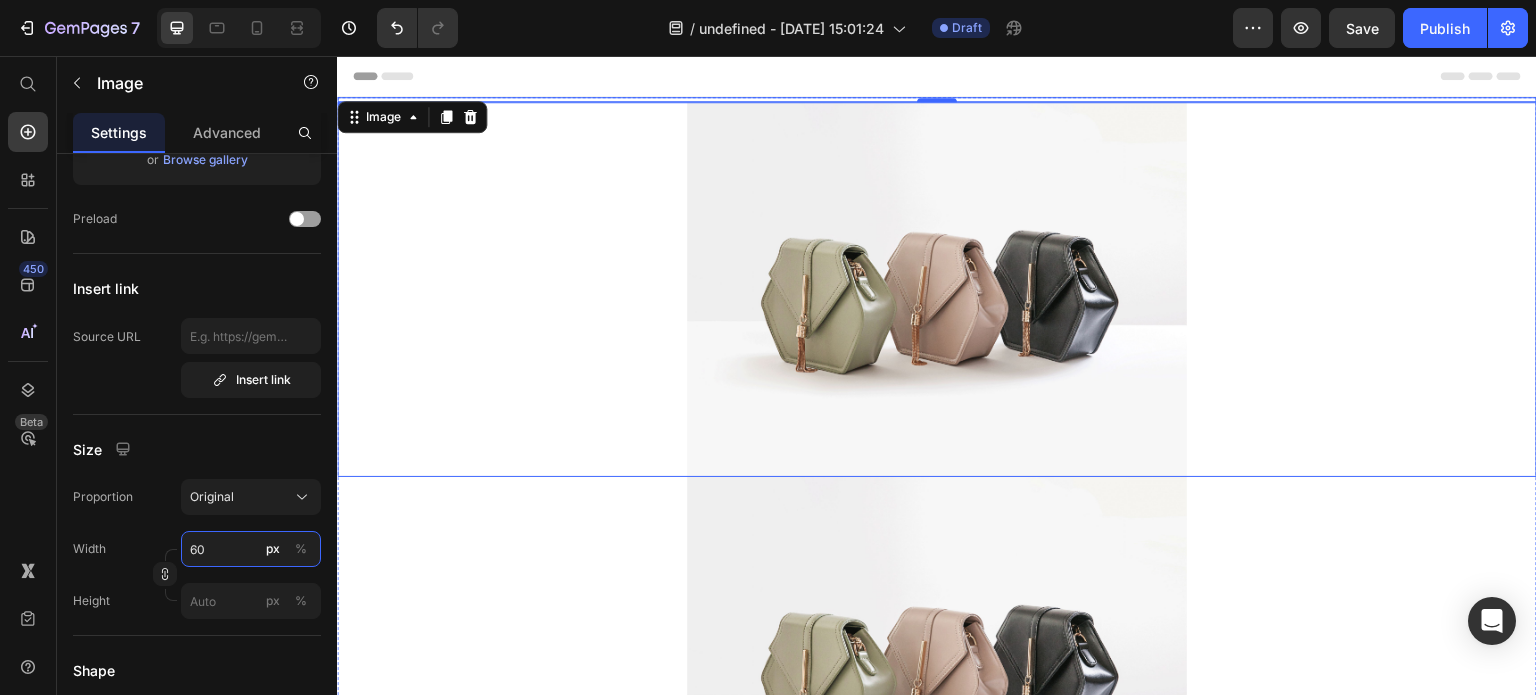 type on "600" 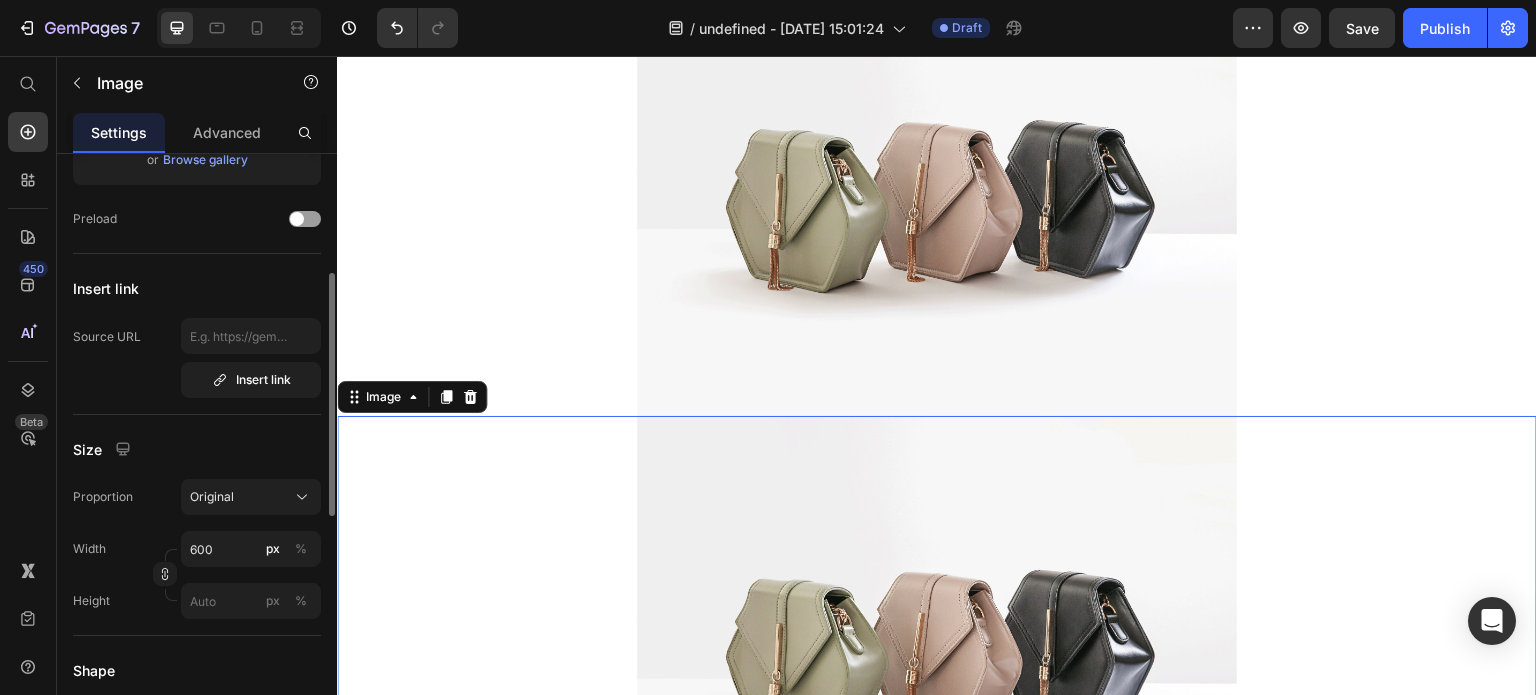 scroll, scrollTop: 296, scrollLeft: 0, axis: vertical 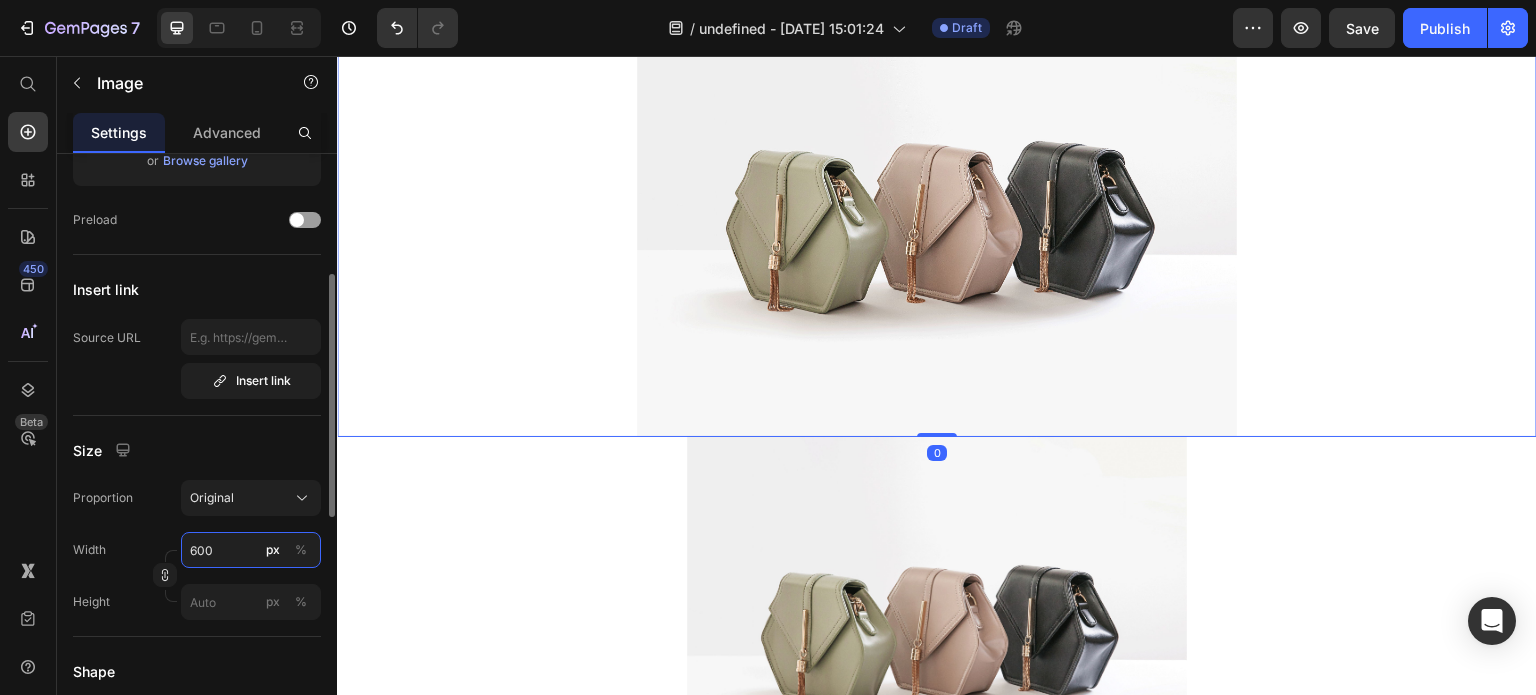 click on "600" at bounding box center (251, 550) 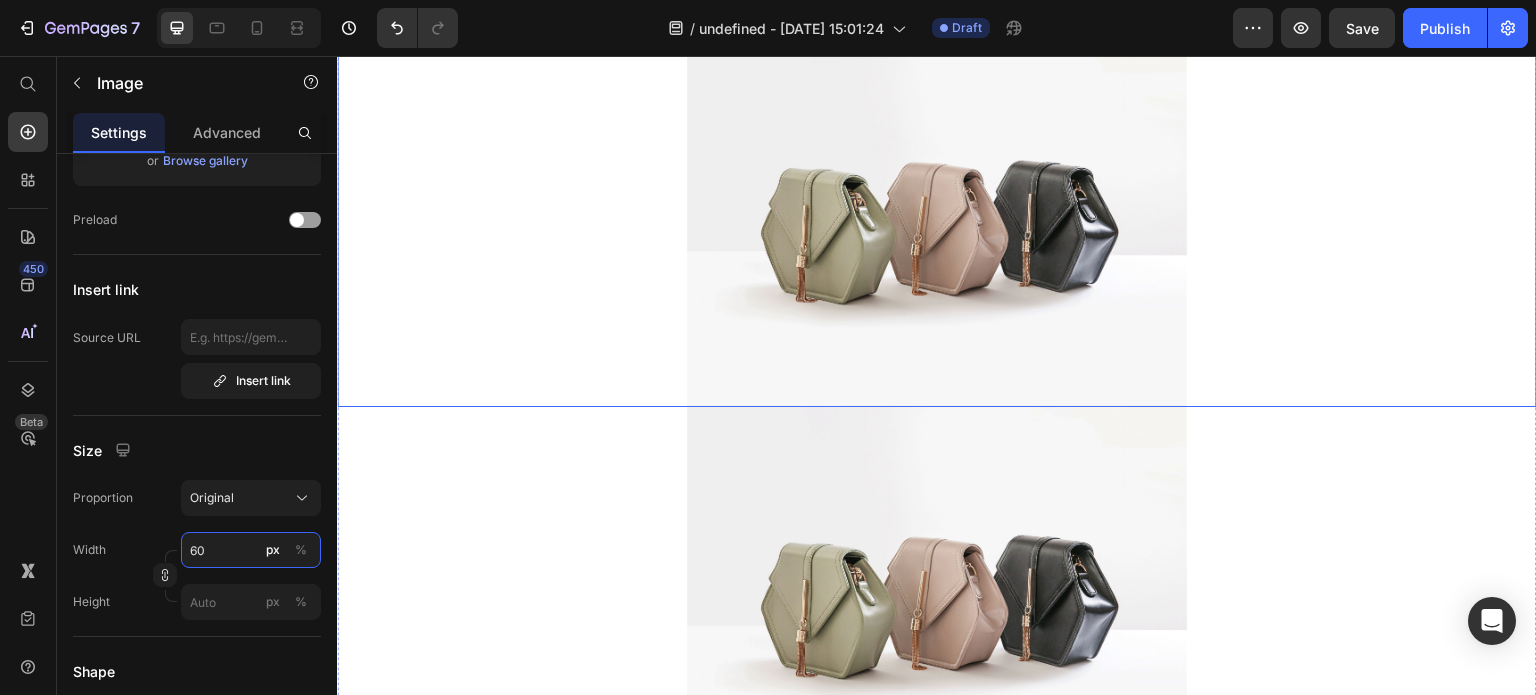 type on "600" 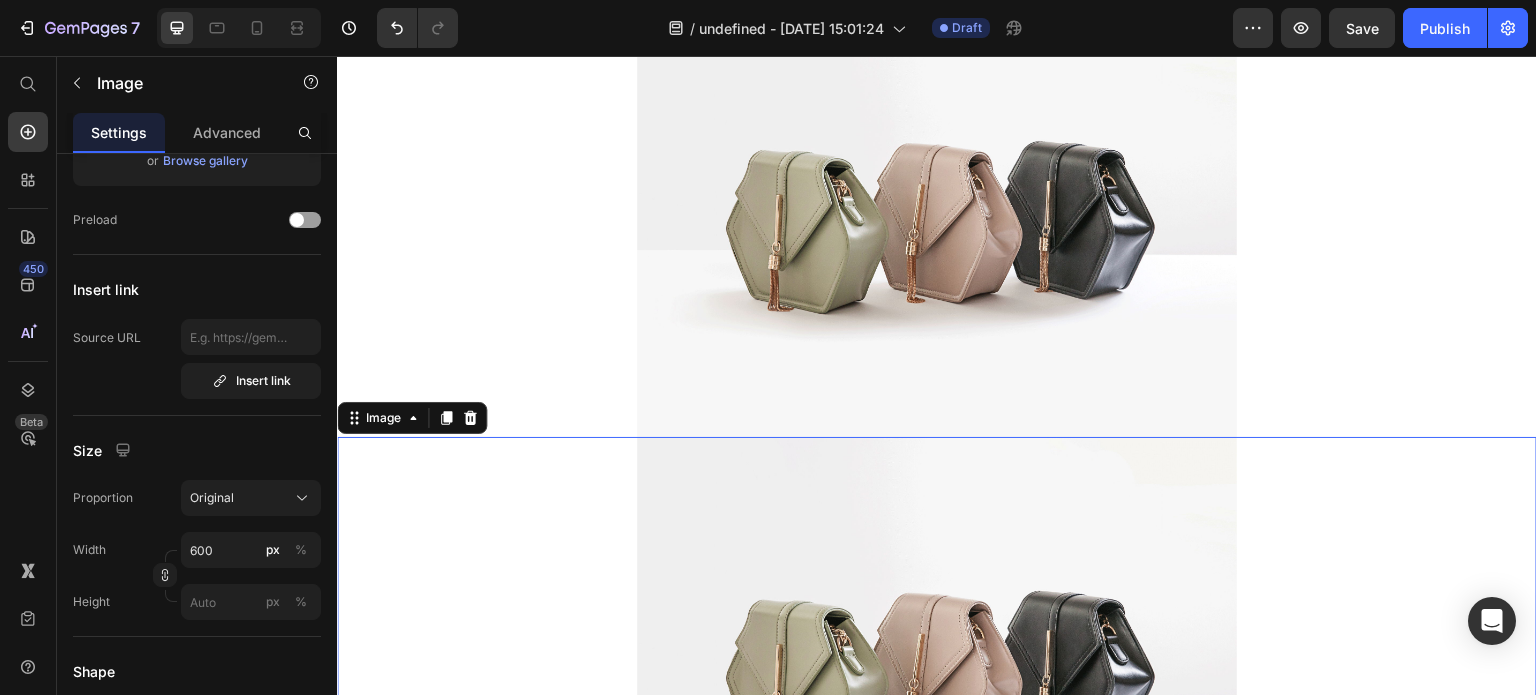 scroll, scrollTop: 296, scrollLeft: 0, axis: vertical 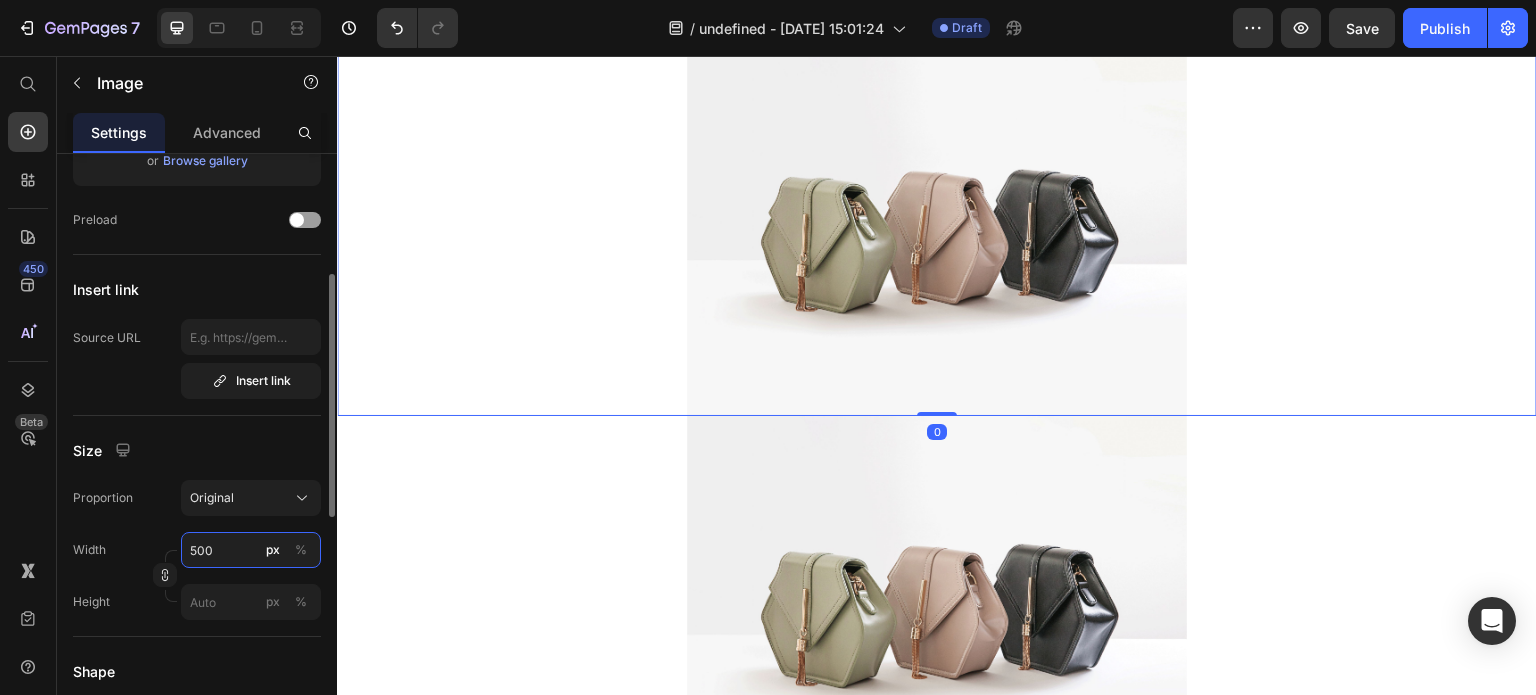 click on "500" at bounding box center [251, 550] 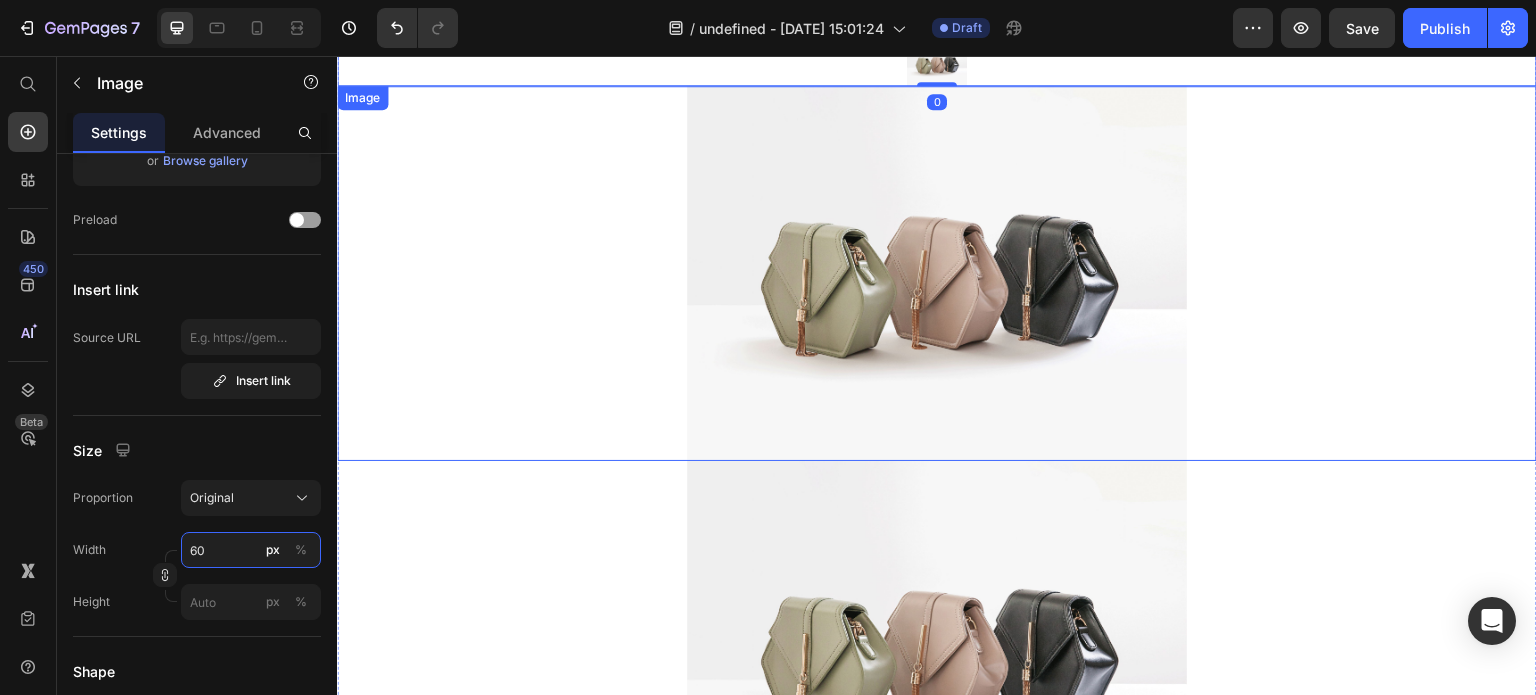 type on "600" 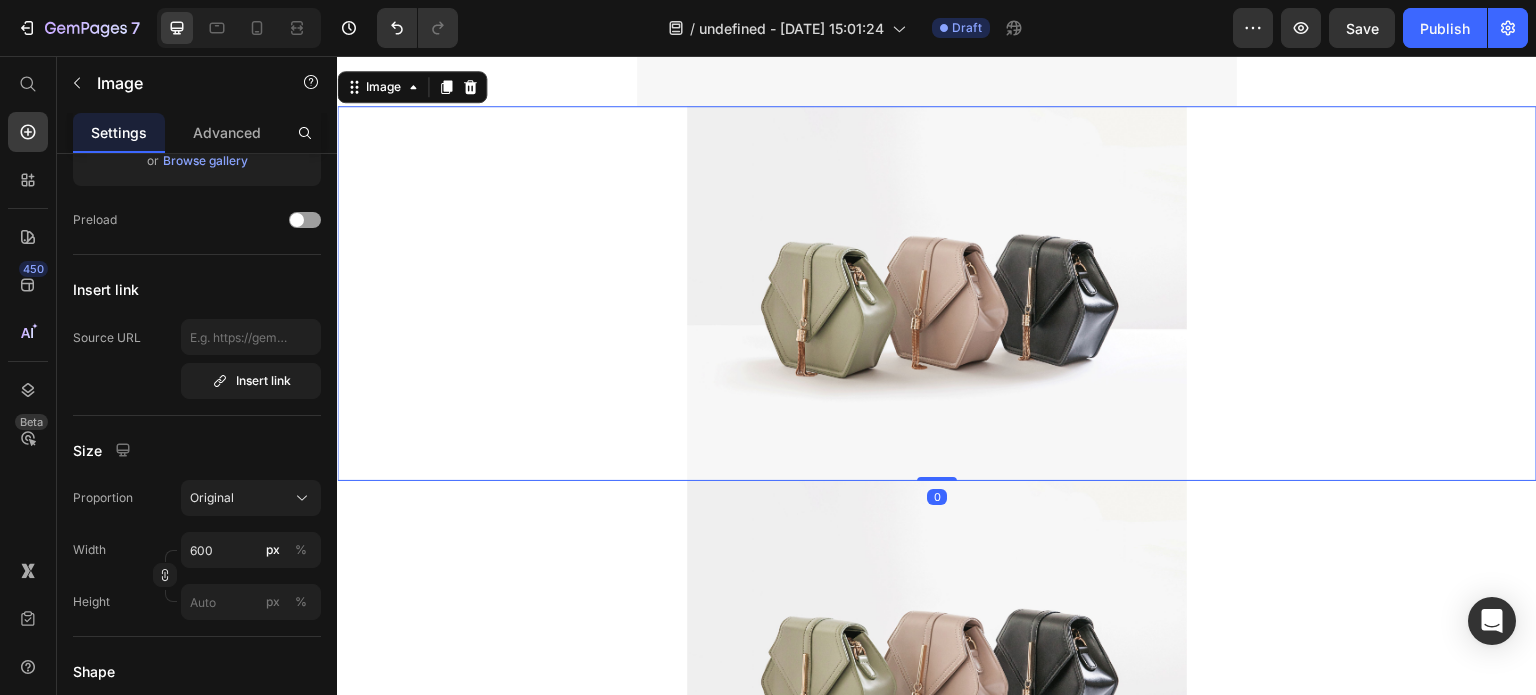 scroll, scrollTop: 2314, scrollLeft: 0, axis: vertical 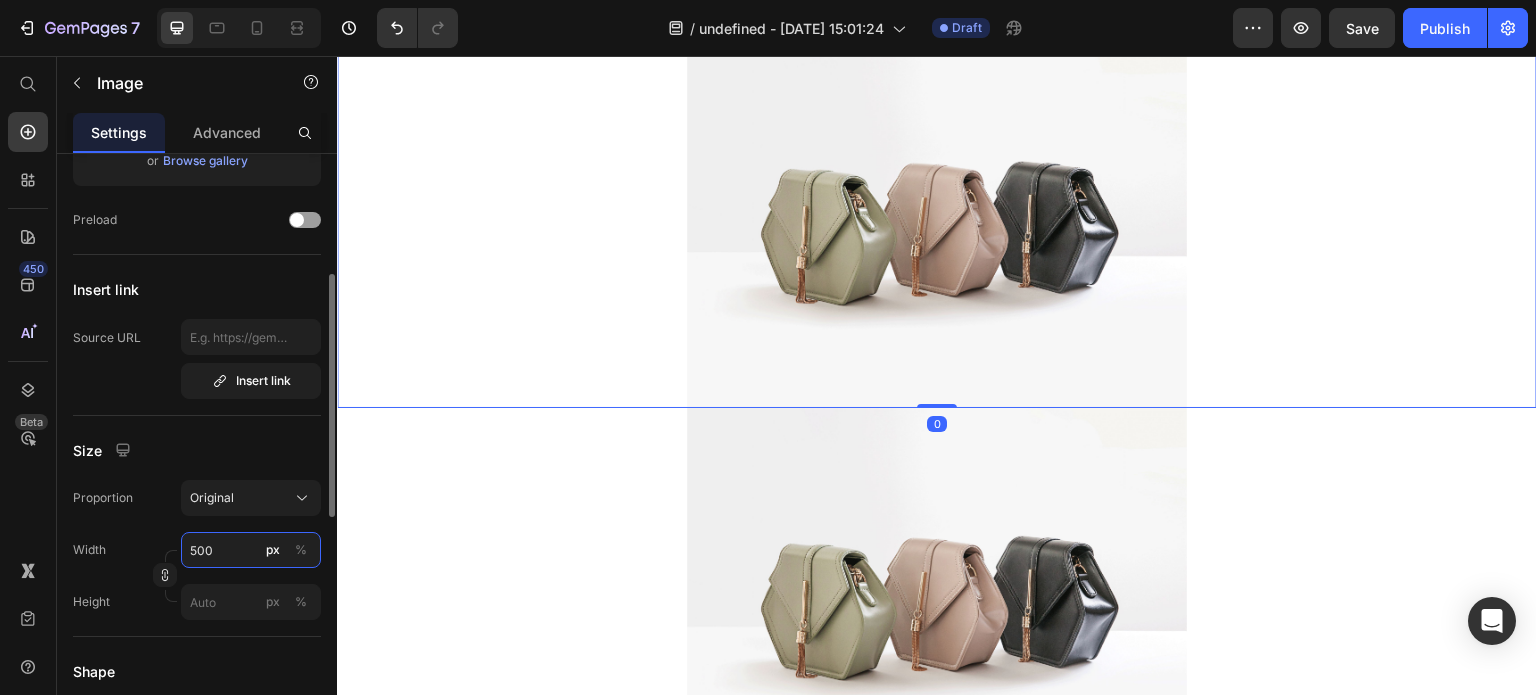 click on "500" at bounding box center [251, 550] 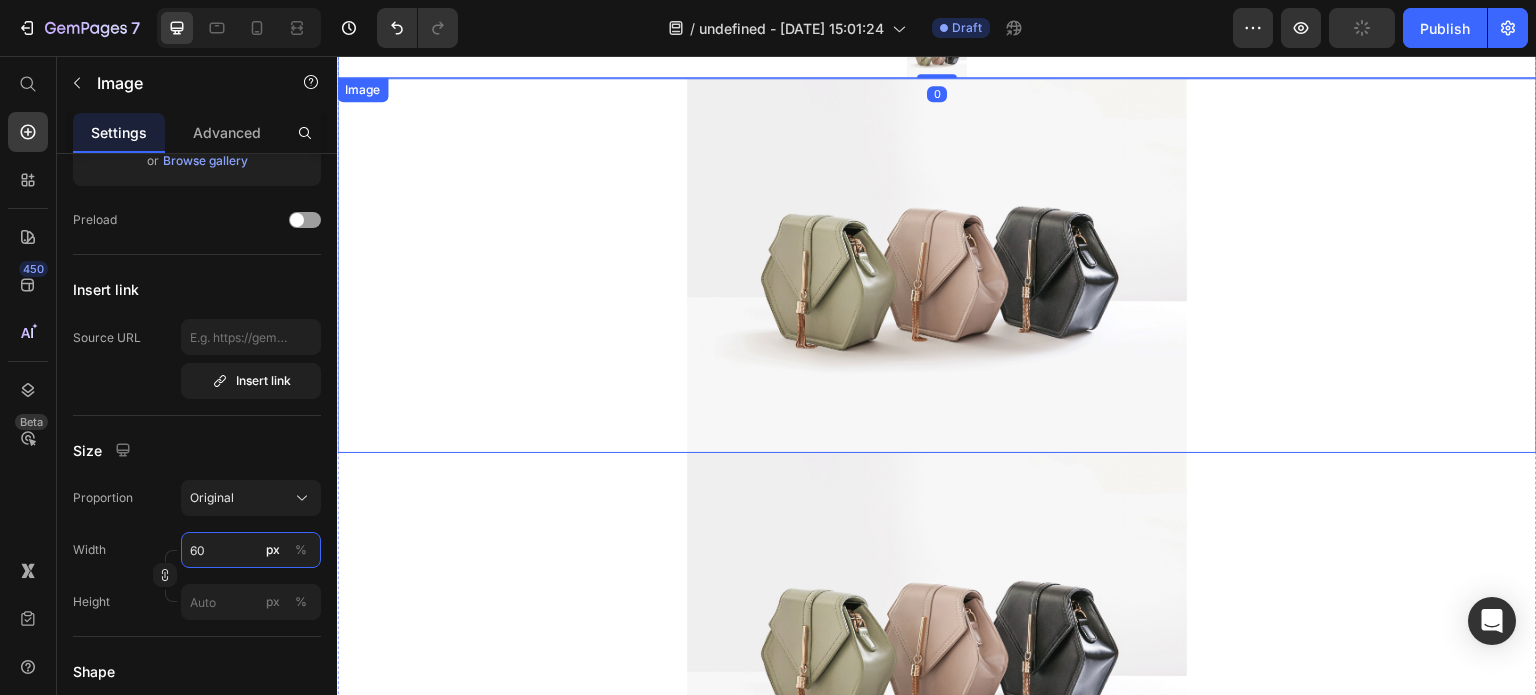 type on "600" 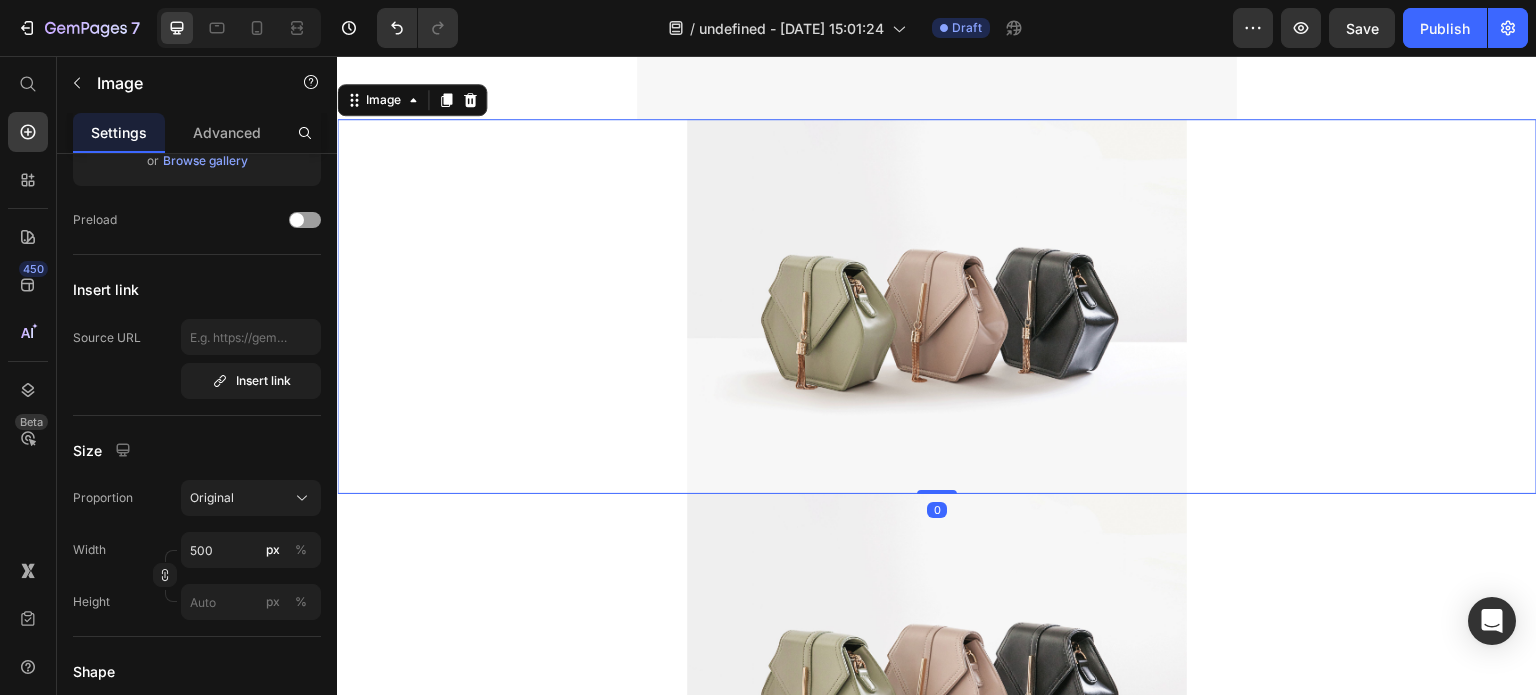 scroll, scrollTop: 3197, scrollLeft: 0, axis: vertical 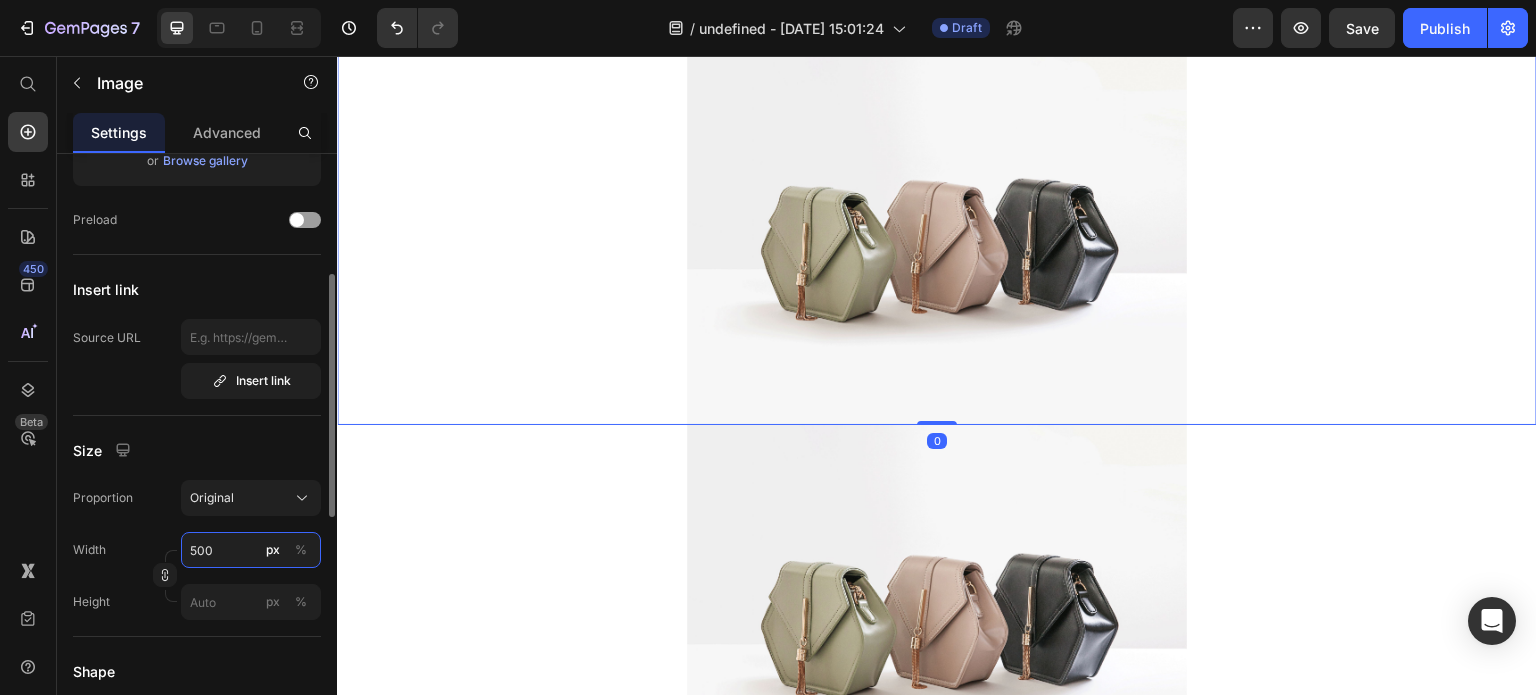 click on "500" at bounding box center [251, 550] 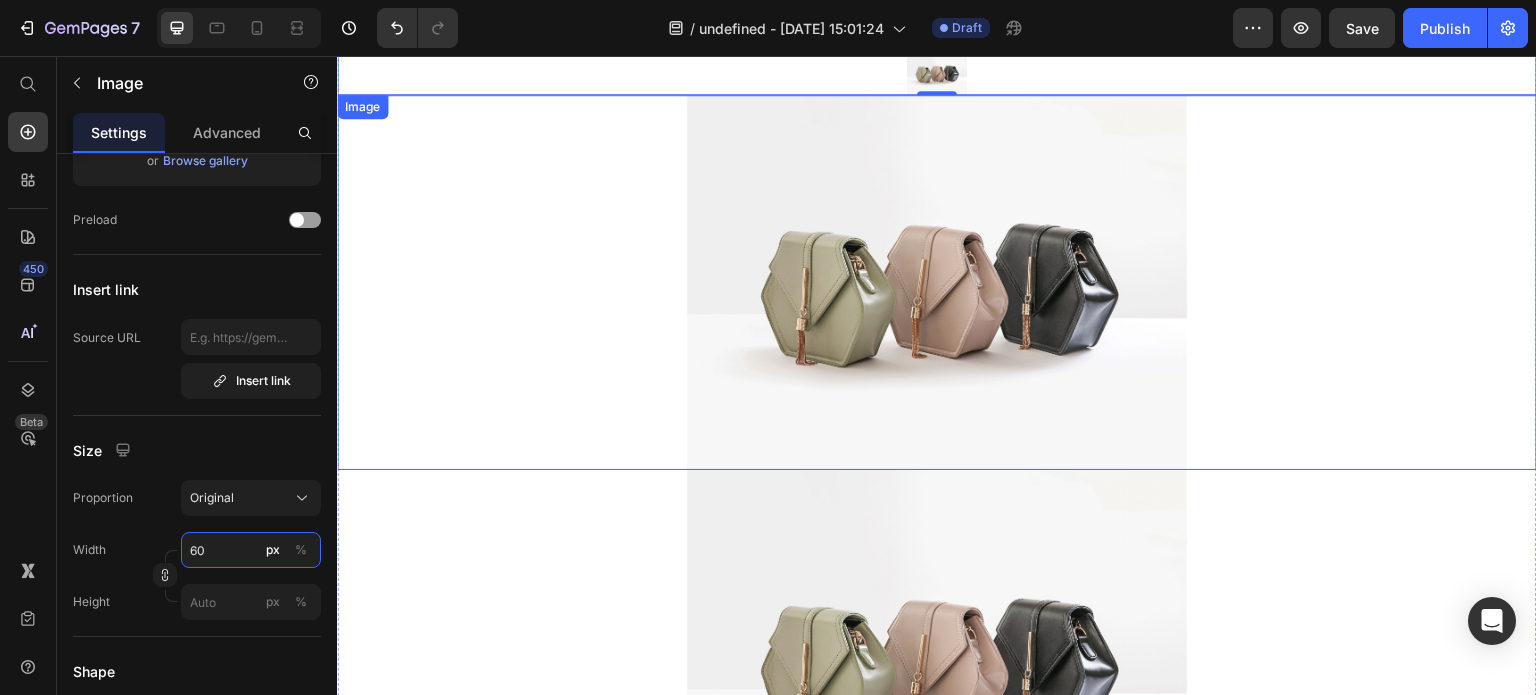 type on "600" 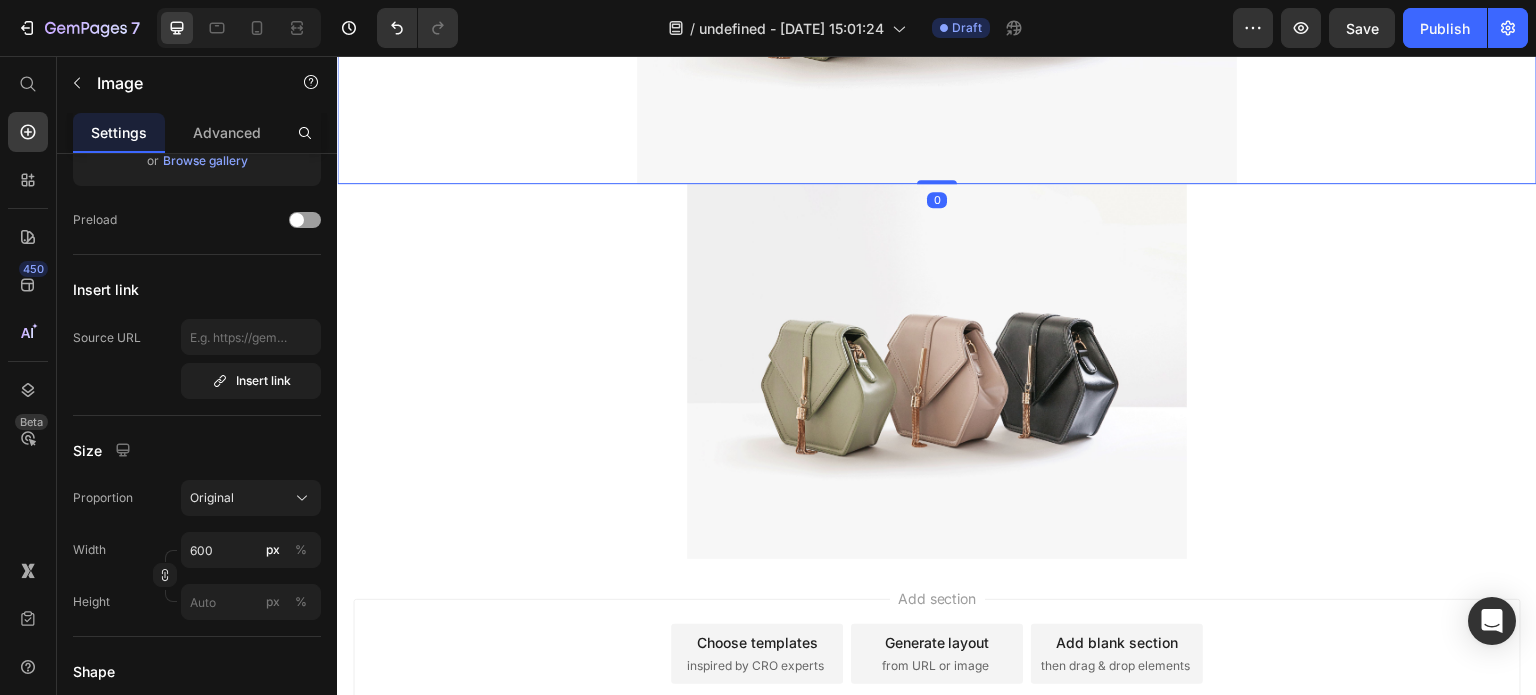 scroll, scrollTop: 4114, scrollLeft: 0, axis: vertical 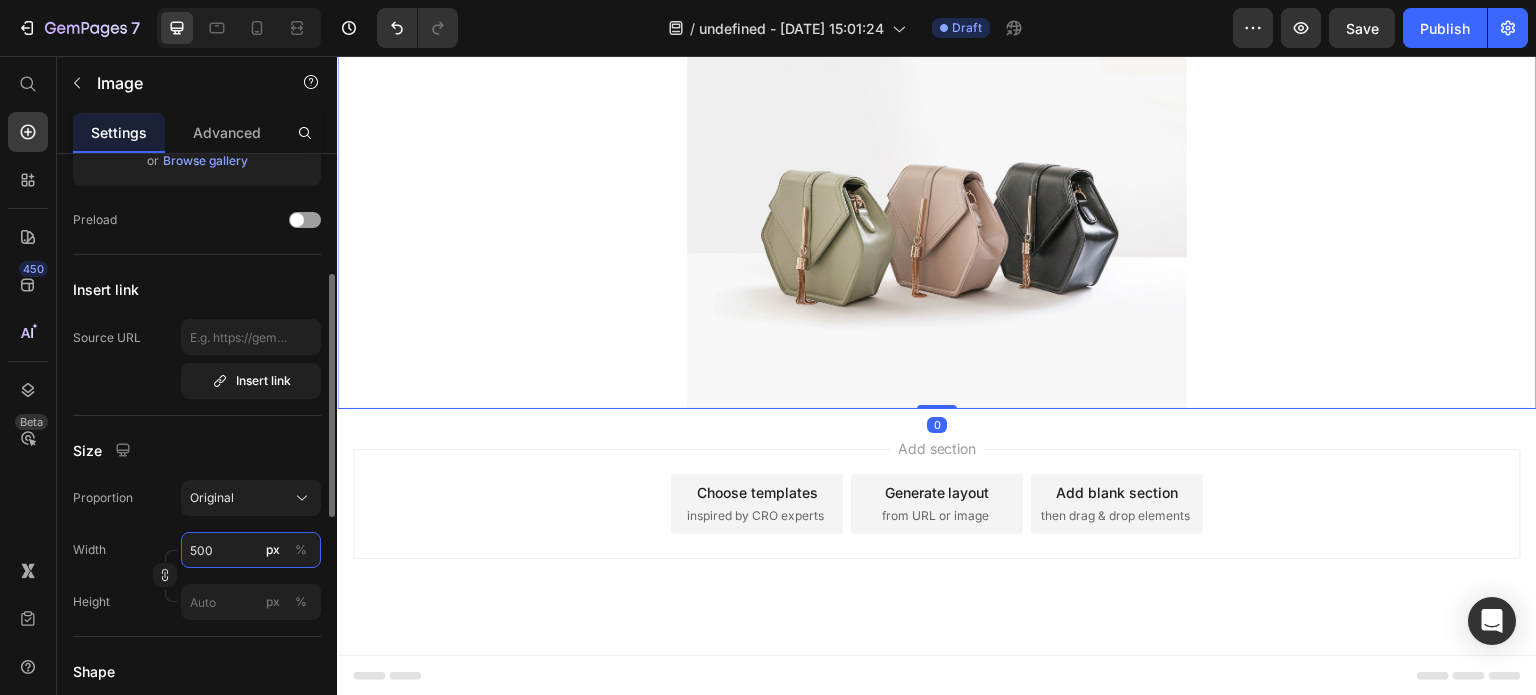 click on "500" at bounding box center (251, 550) 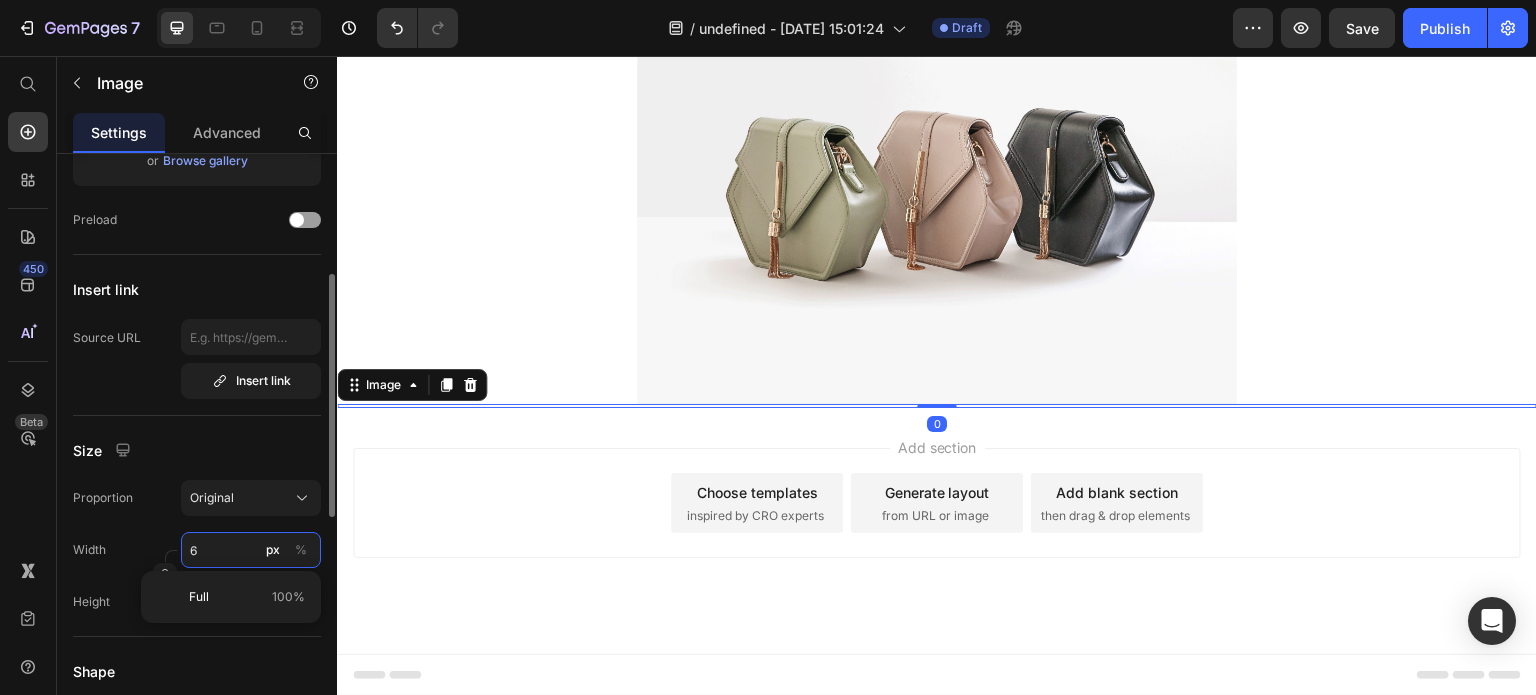 scroll, scrollTop: 3744, scrollLeft: 0, axis: vertical 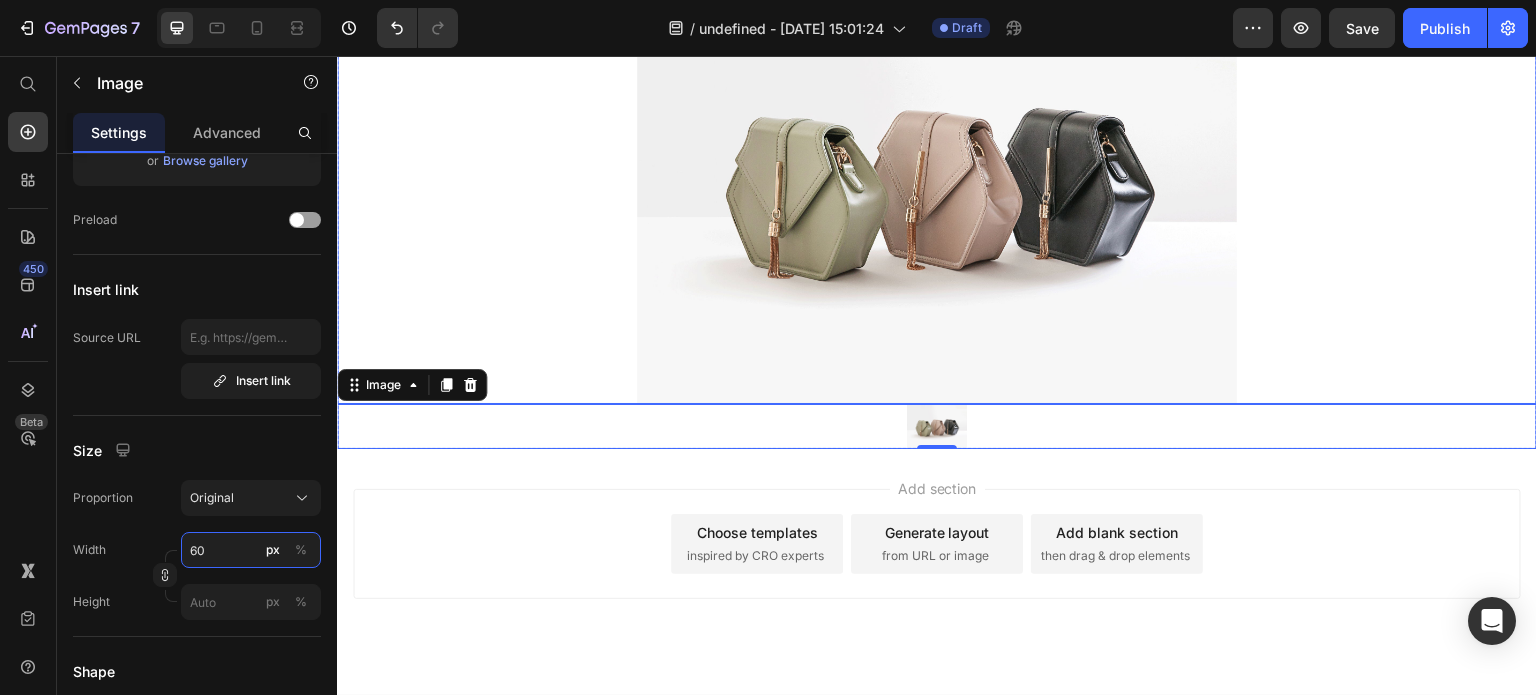 type on "600" 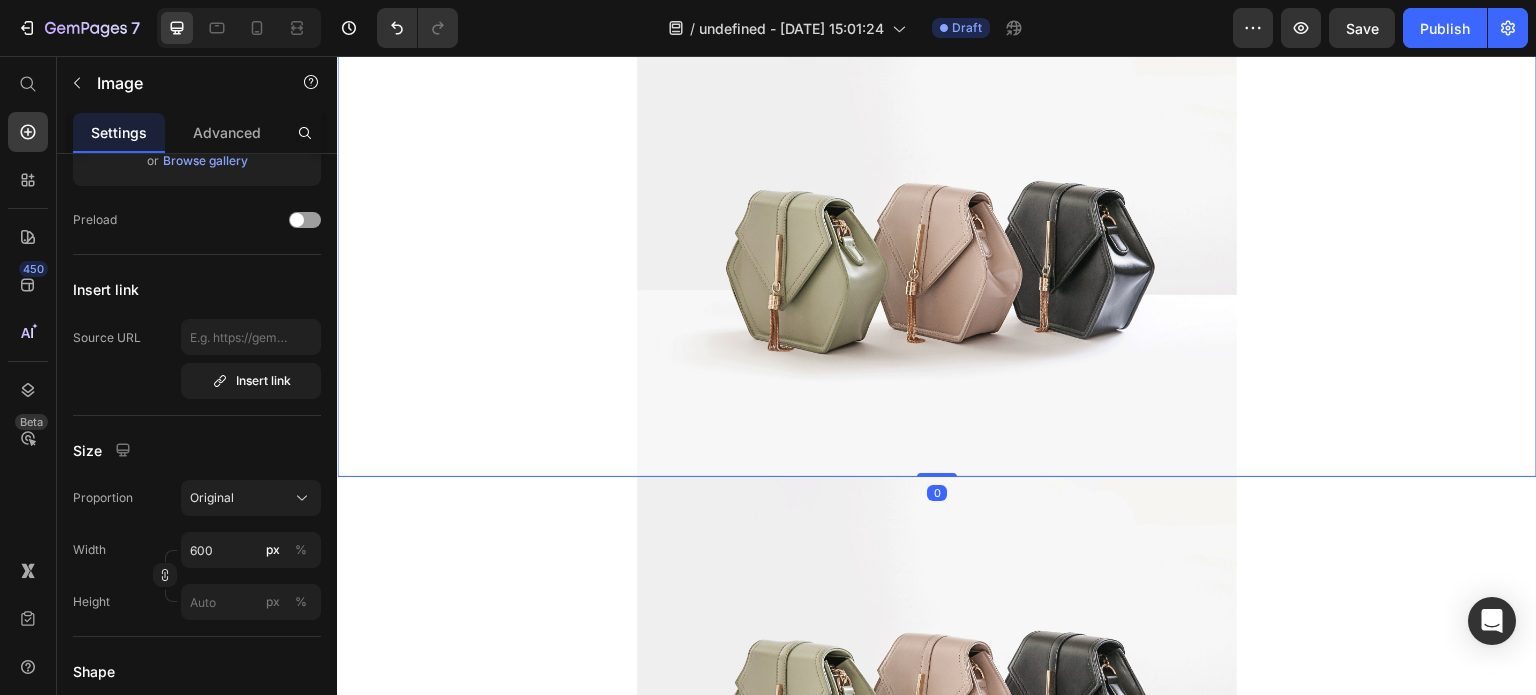 scroll, scrollTop: 527, scrollLeft: 0, axis: vertical 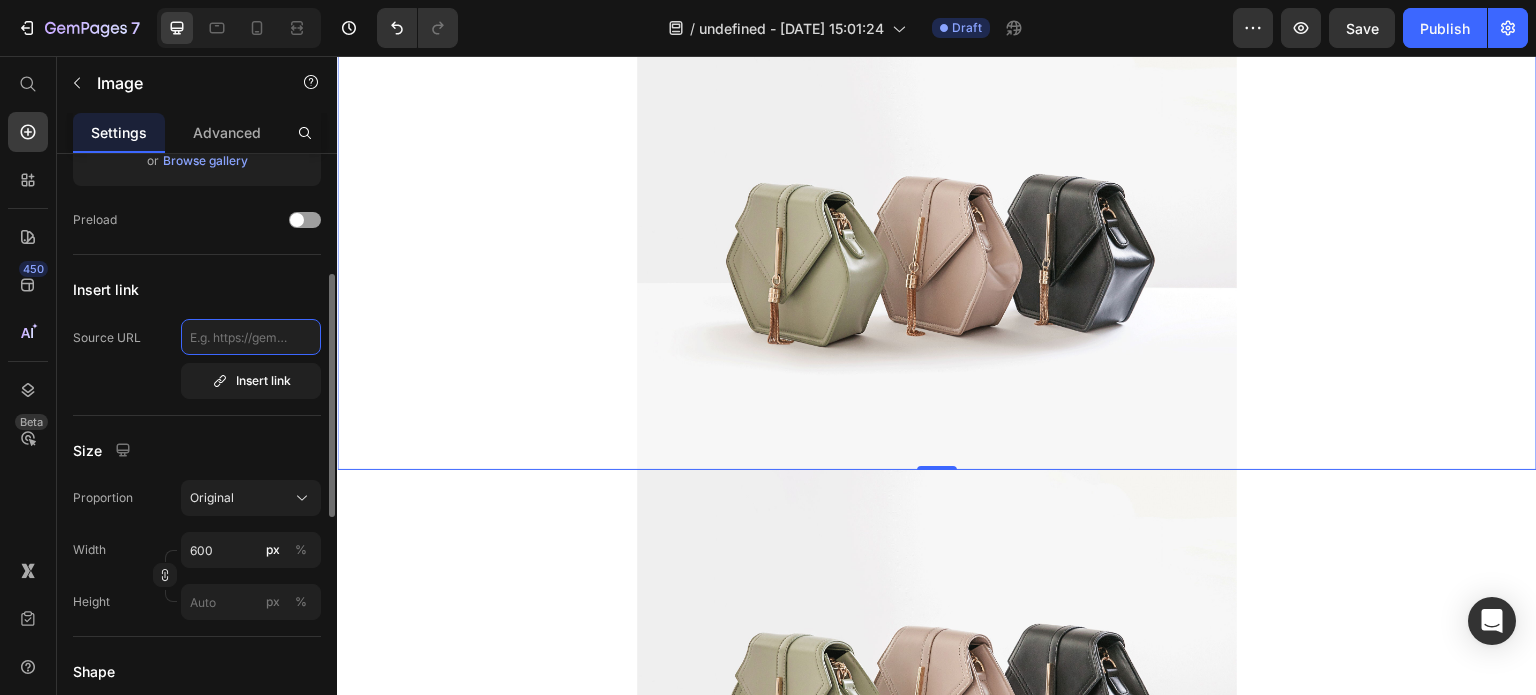 click 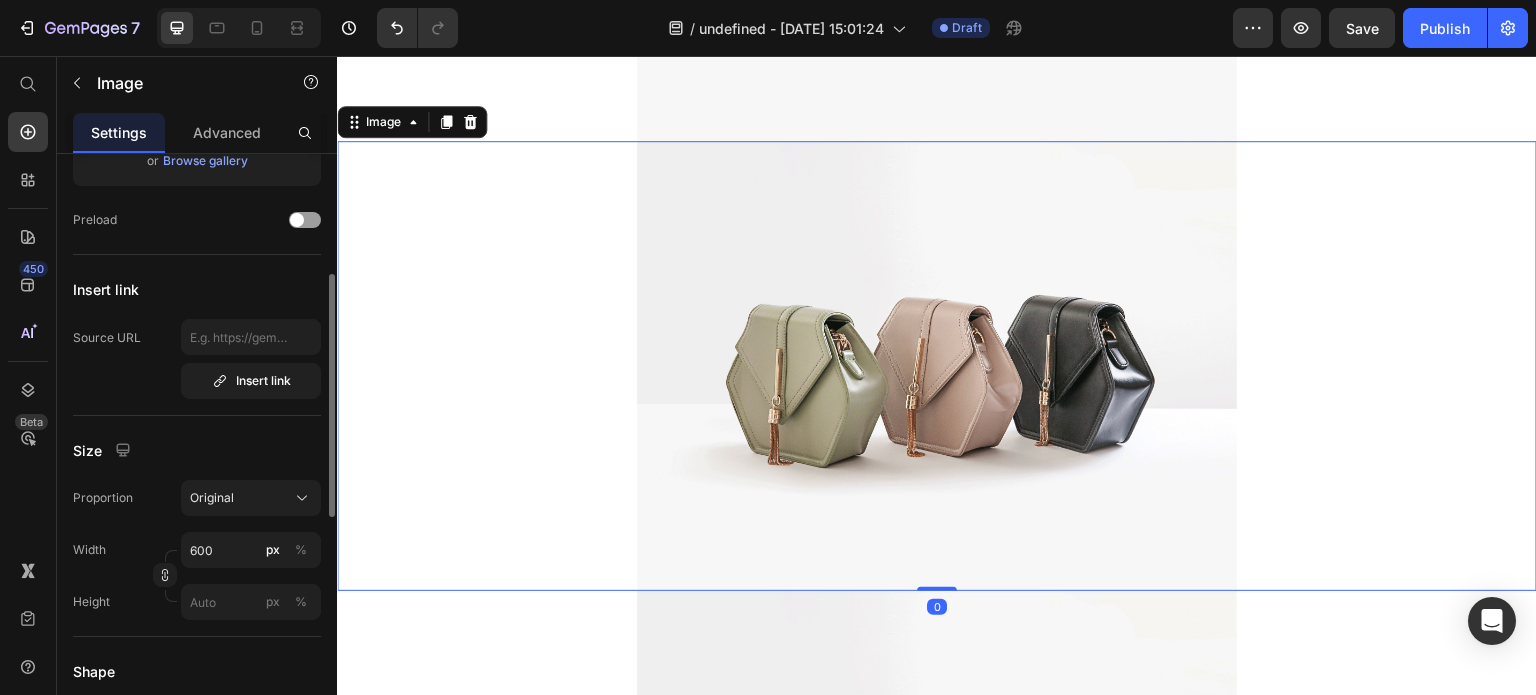 scroll, scrollTop: 408, scrollLeft: 0, axis: vertical 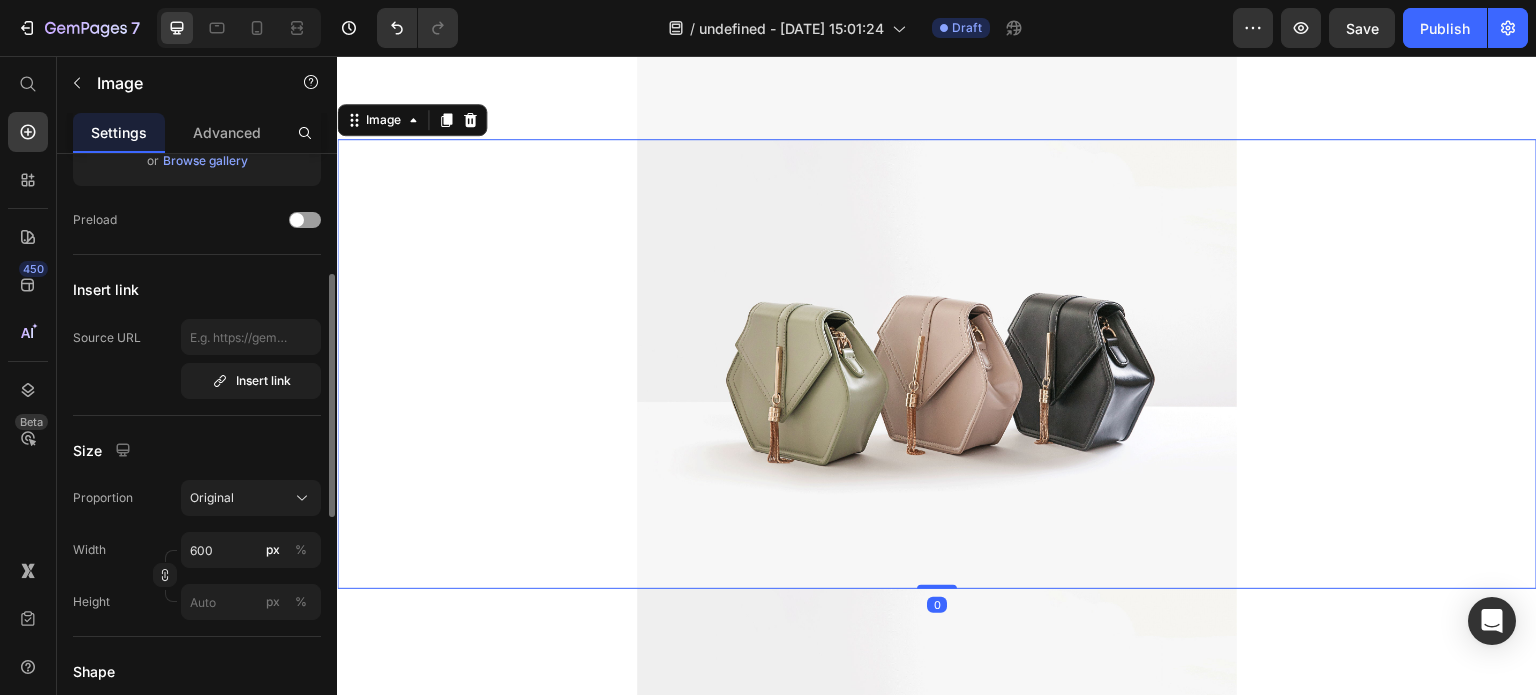 click at bounding box center [937, 364] 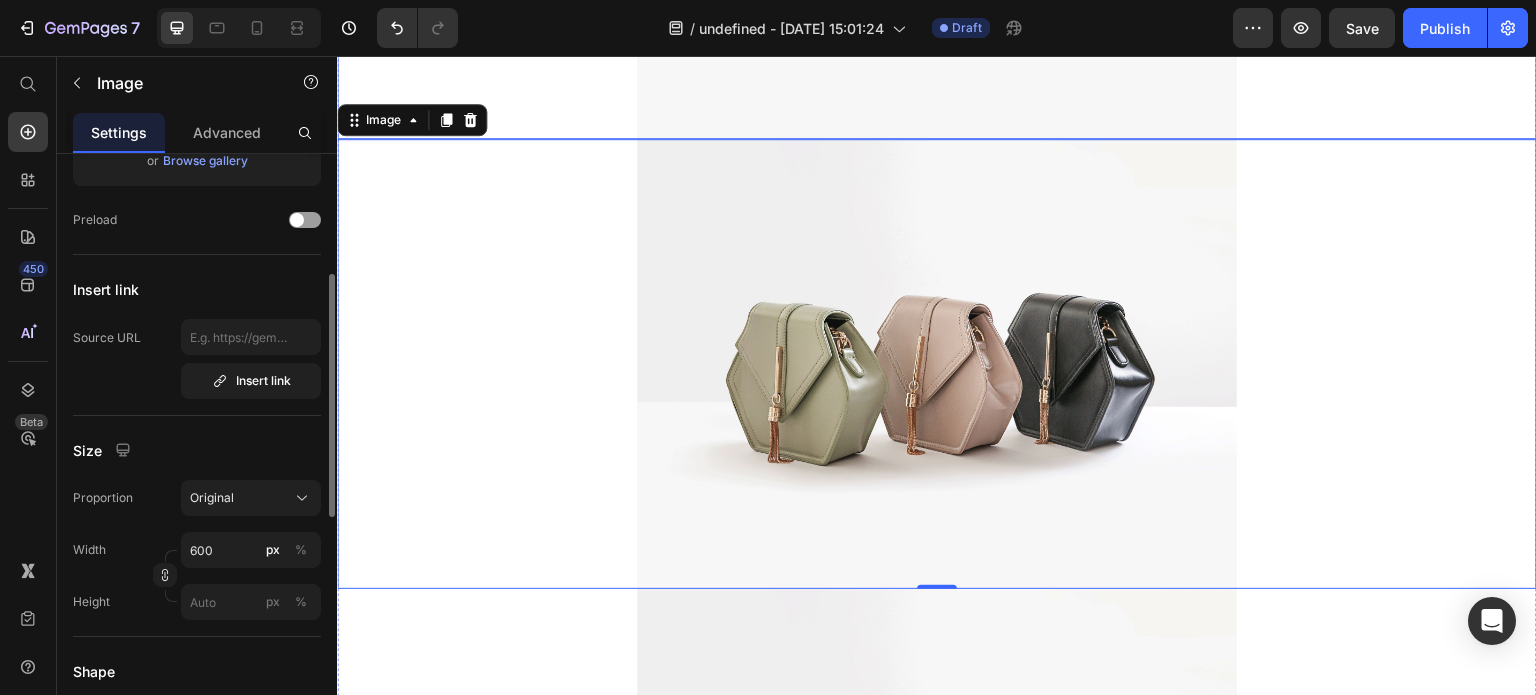 click at bounding box center (937, -86) 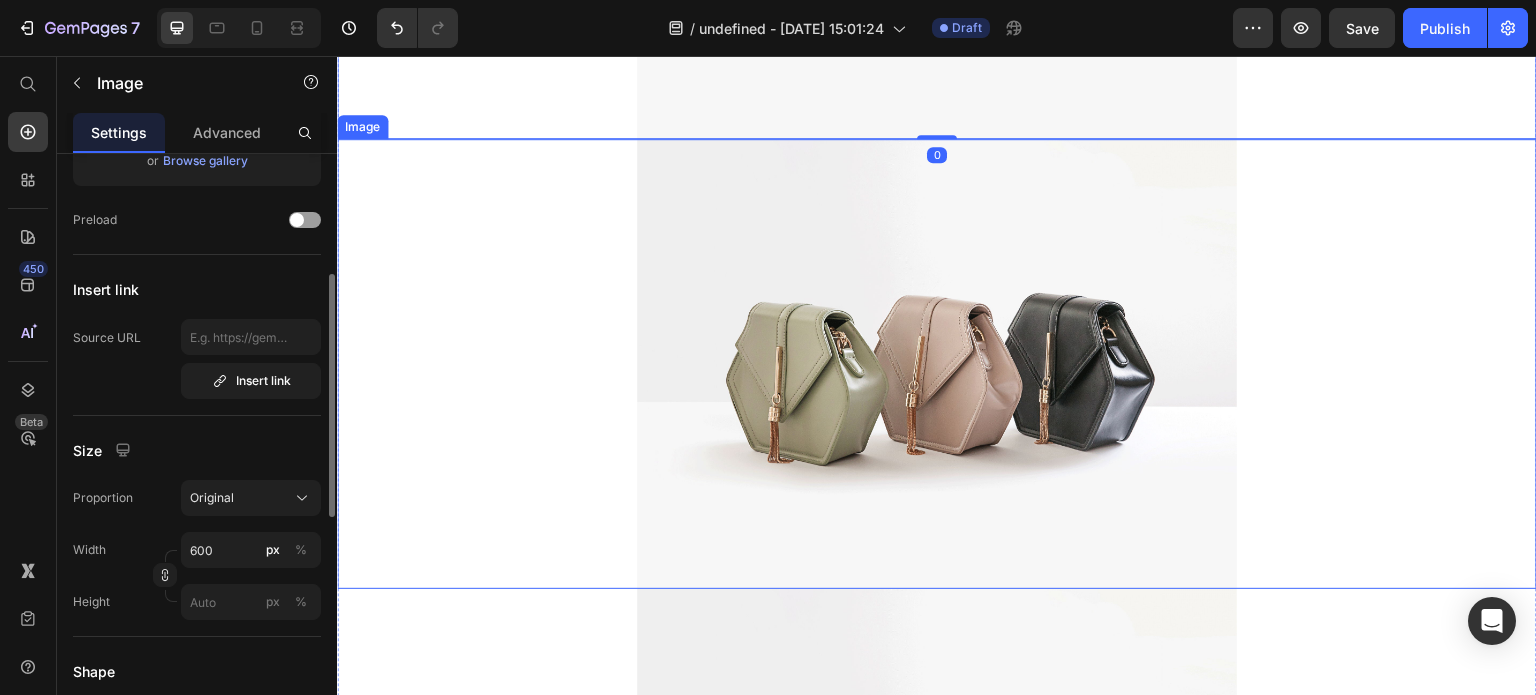 scroll, scrollTop: 0, scrollLeft: 0, axis: both 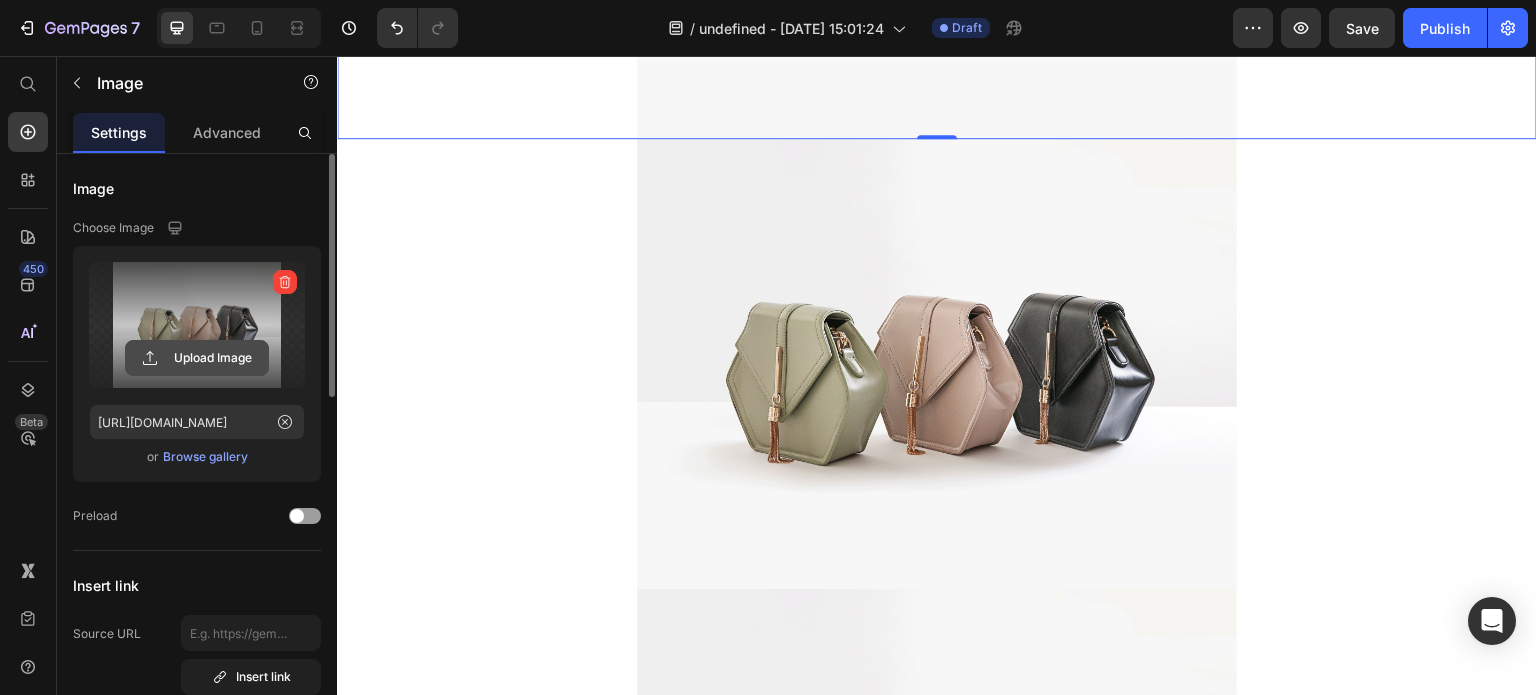 click 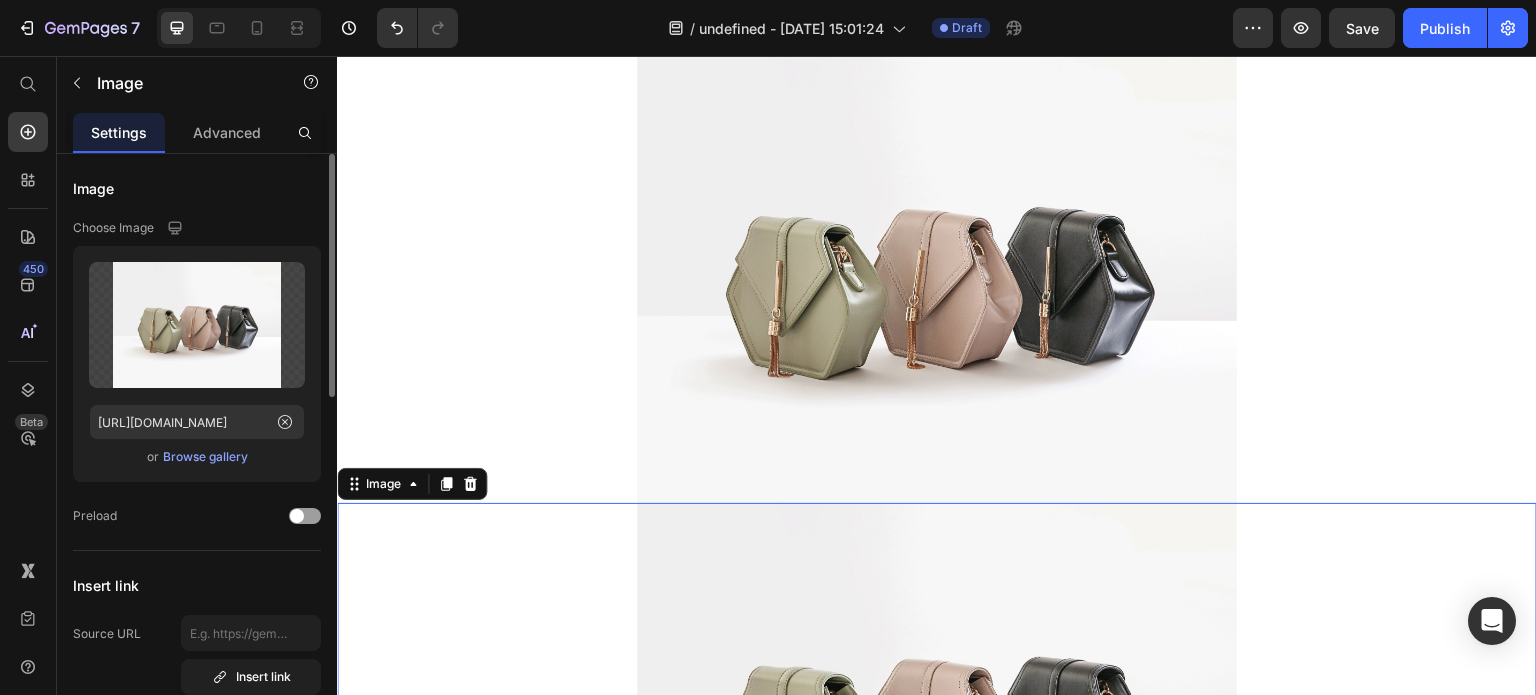 scroll, scrollTop: 0, scrollLeft: 0, axis: both 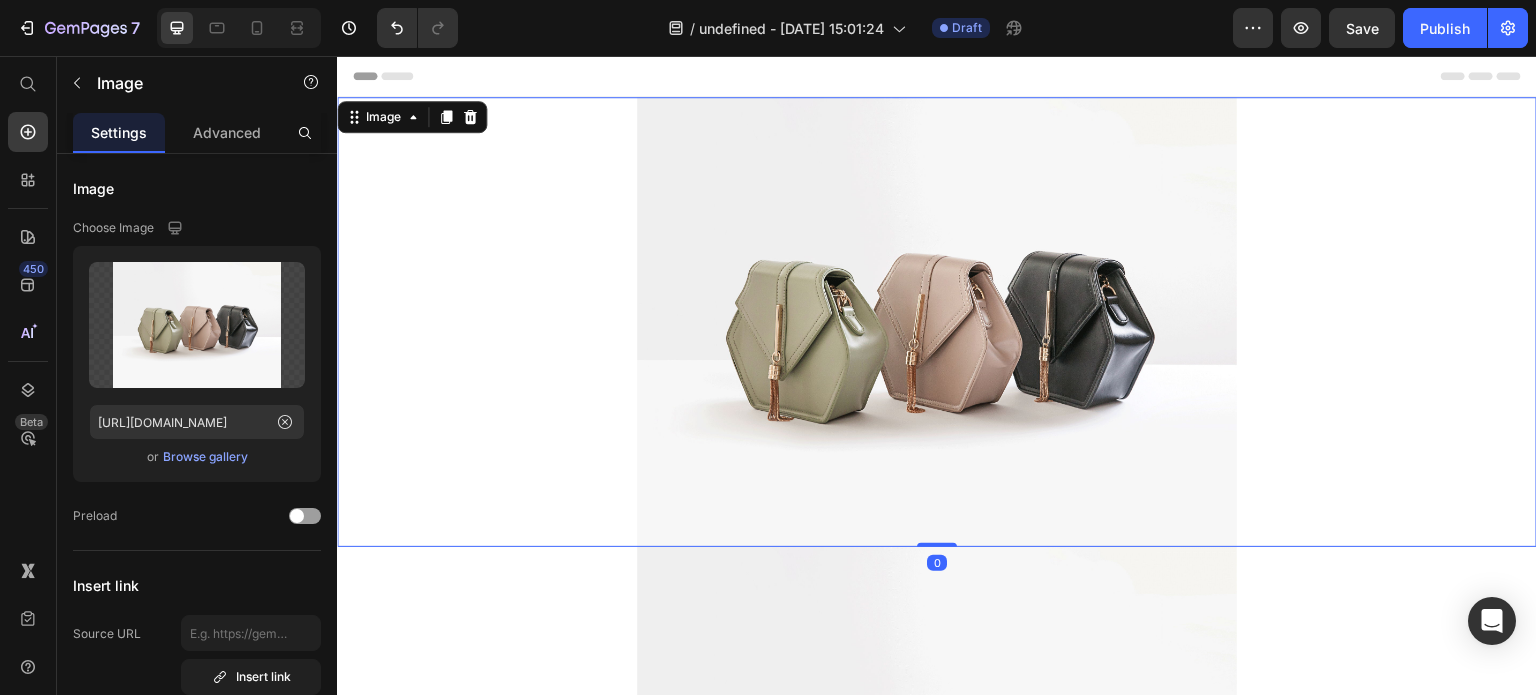 click at bounding box center [937, 322] 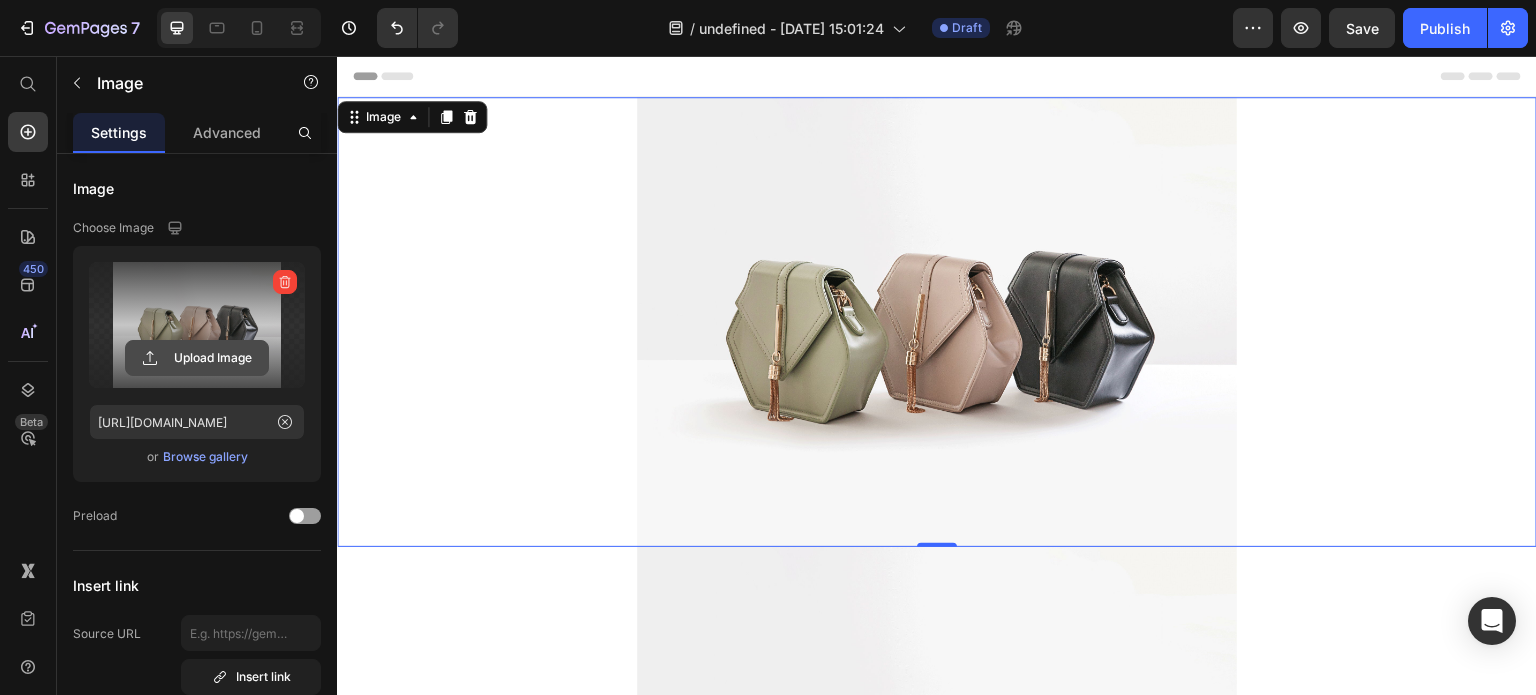 click 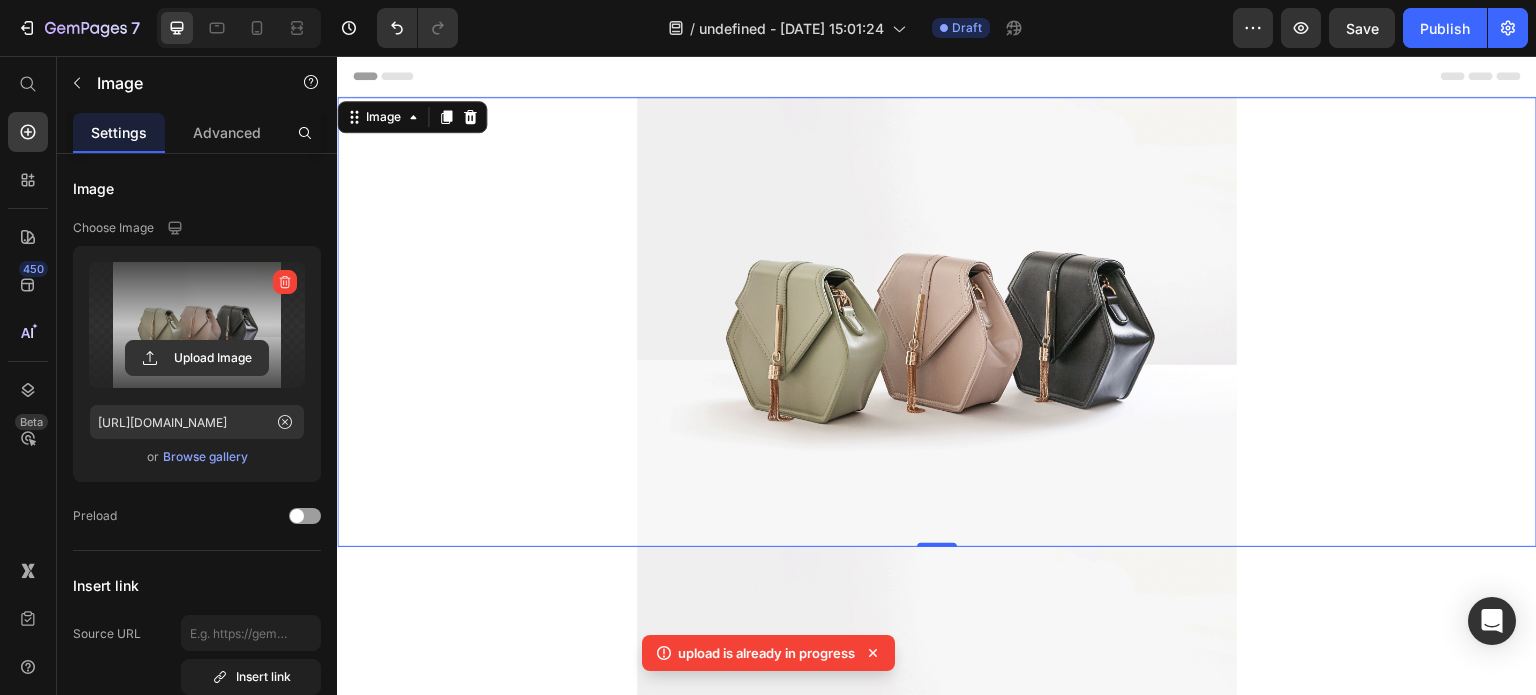 click at bounding box center [937, 322] 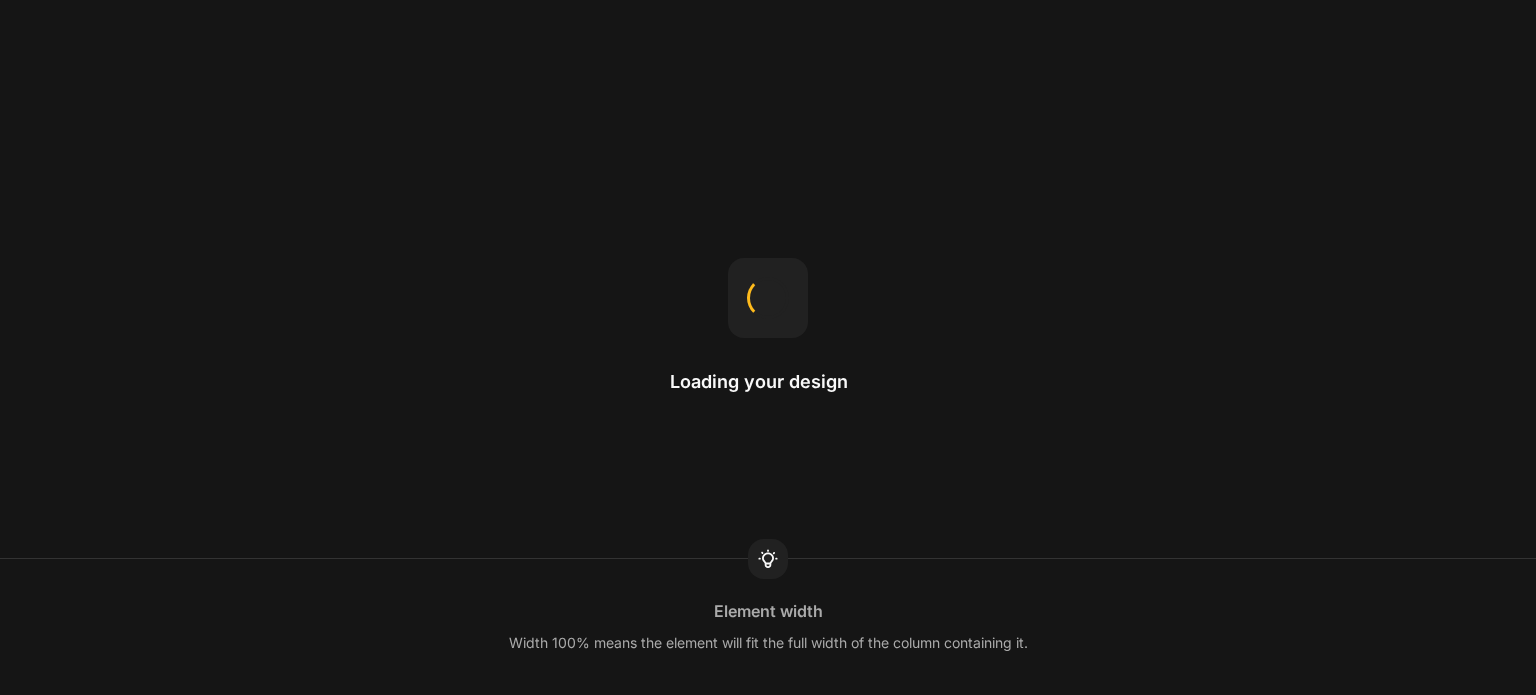 scroll, scrollTop: 0, scrollLeft: 0, axis: both 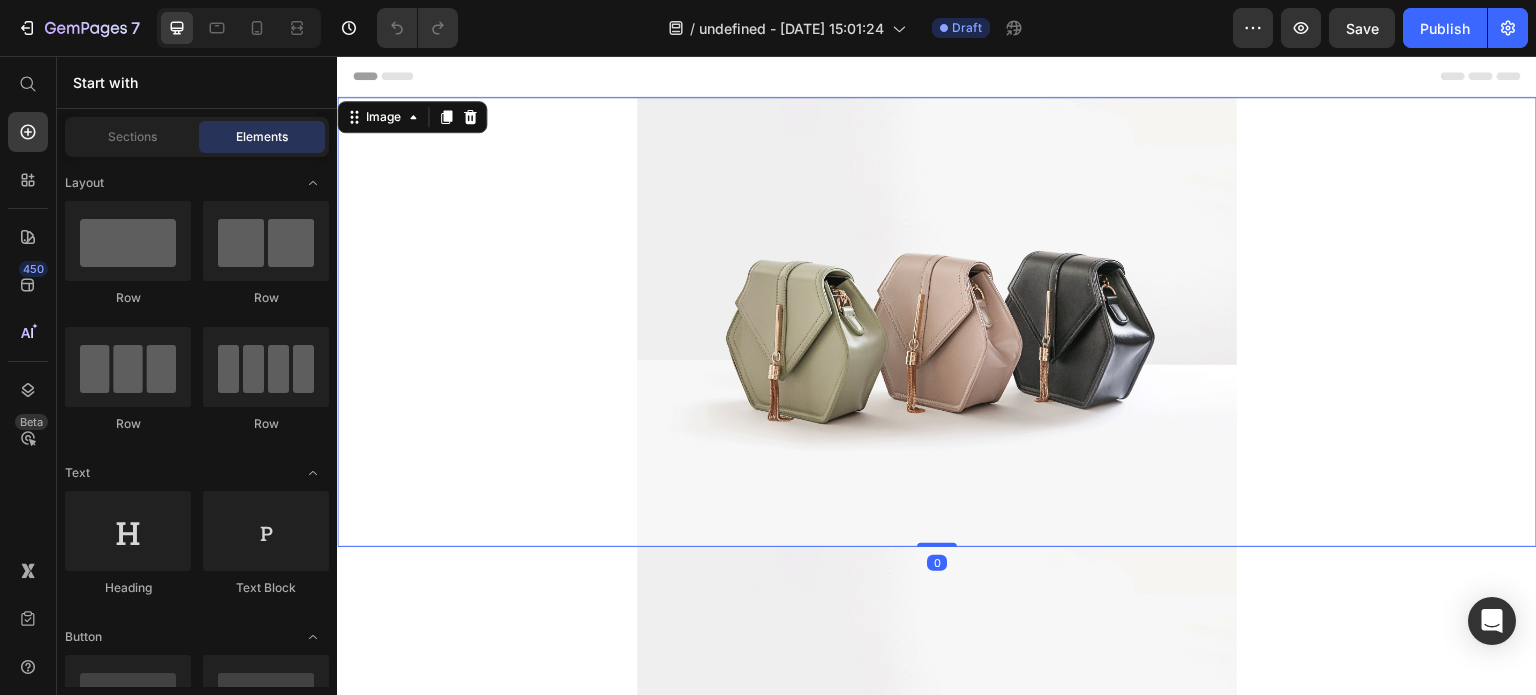 click at bounding box center (937, 322) 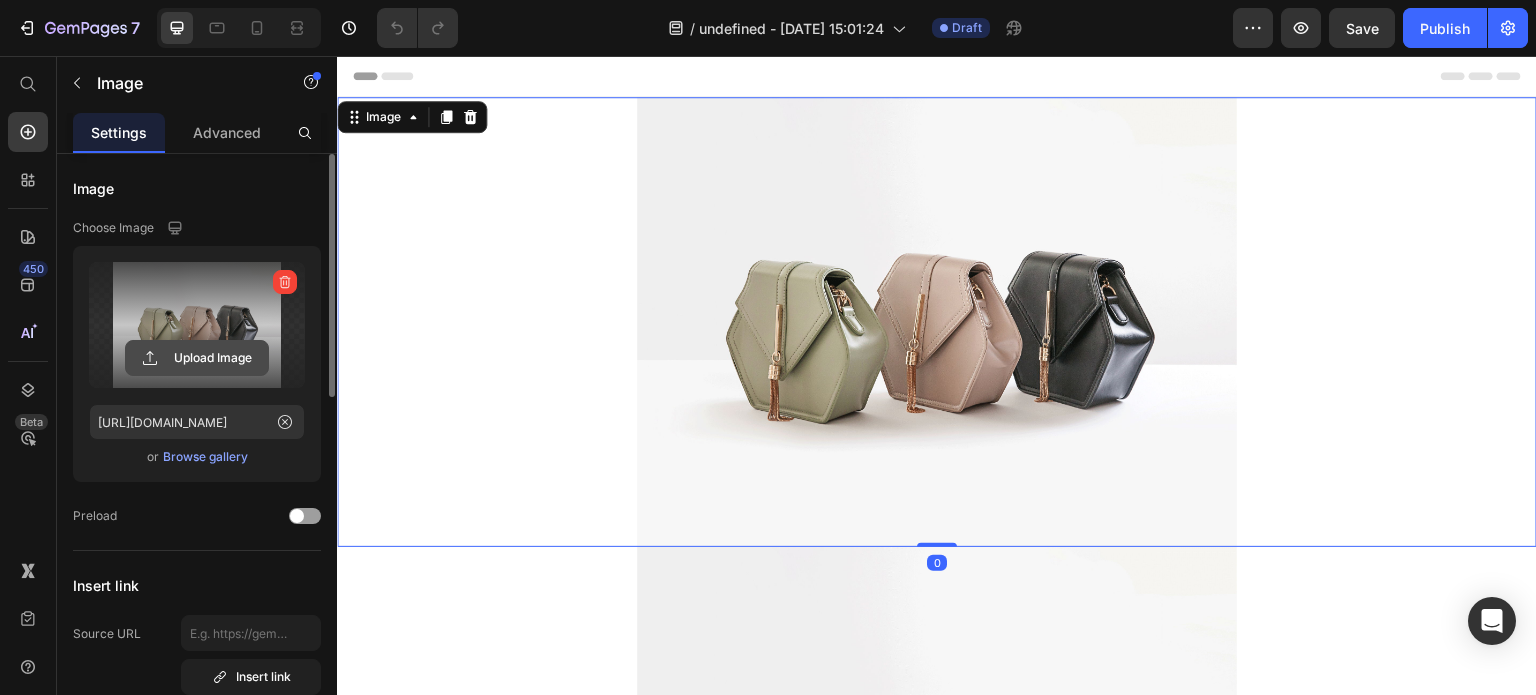 click 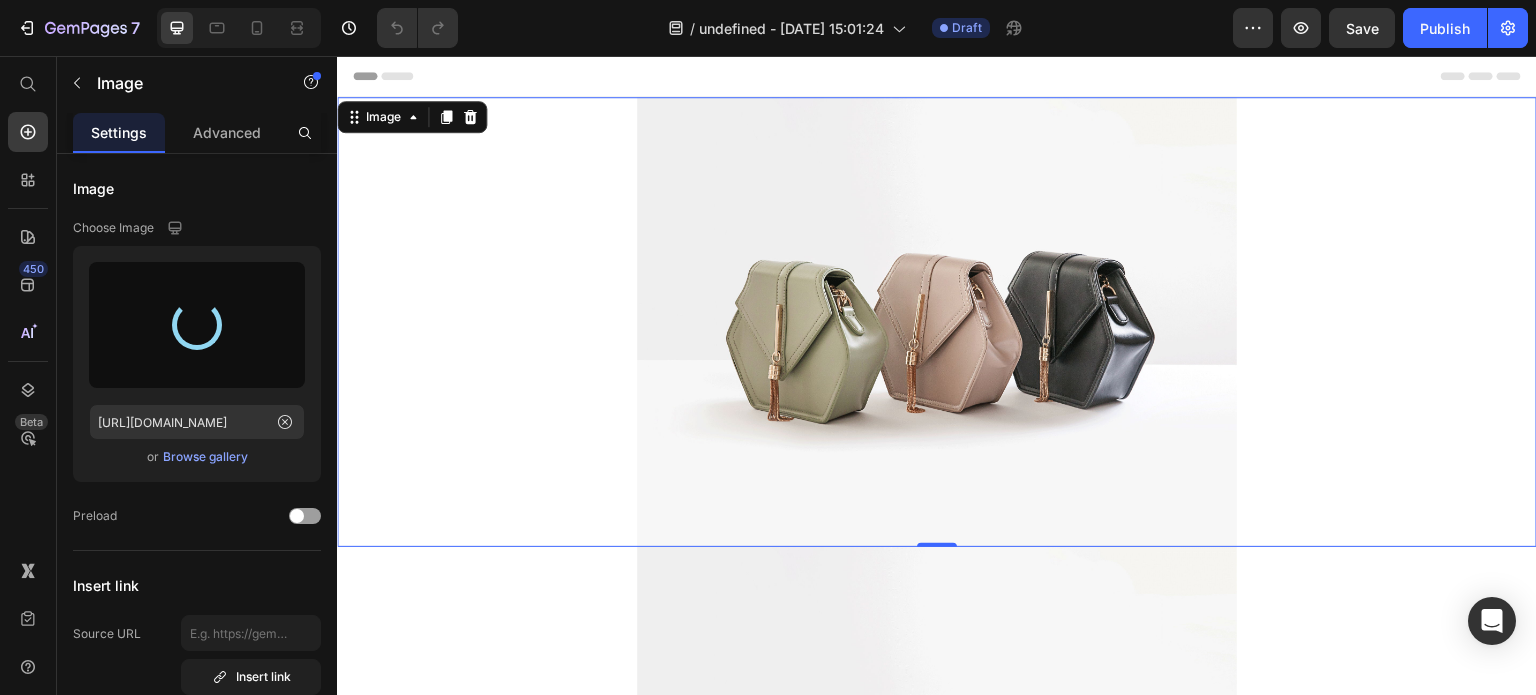 type on "[URL][DOMAIN_NAME]" 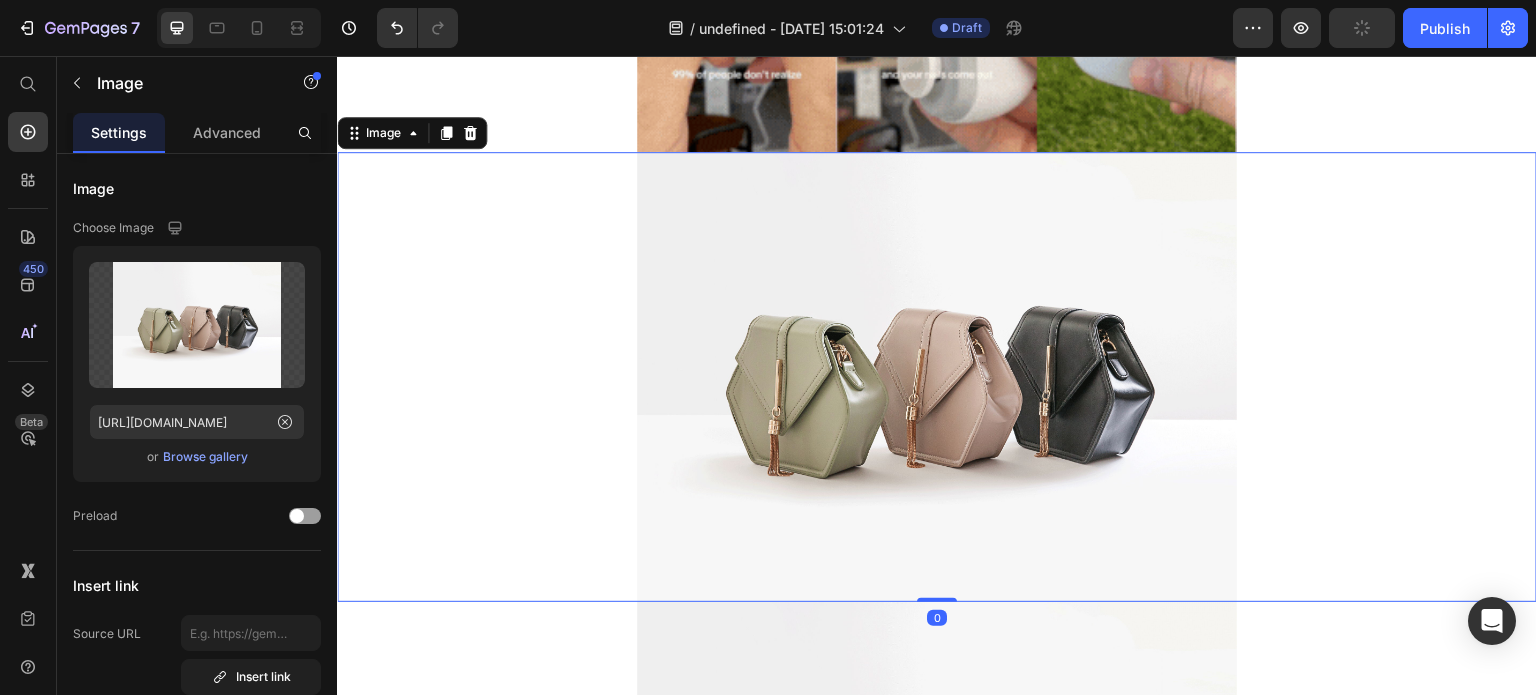 scroll, scrollTop: 284, scrollLeft: 0, axis: vertical 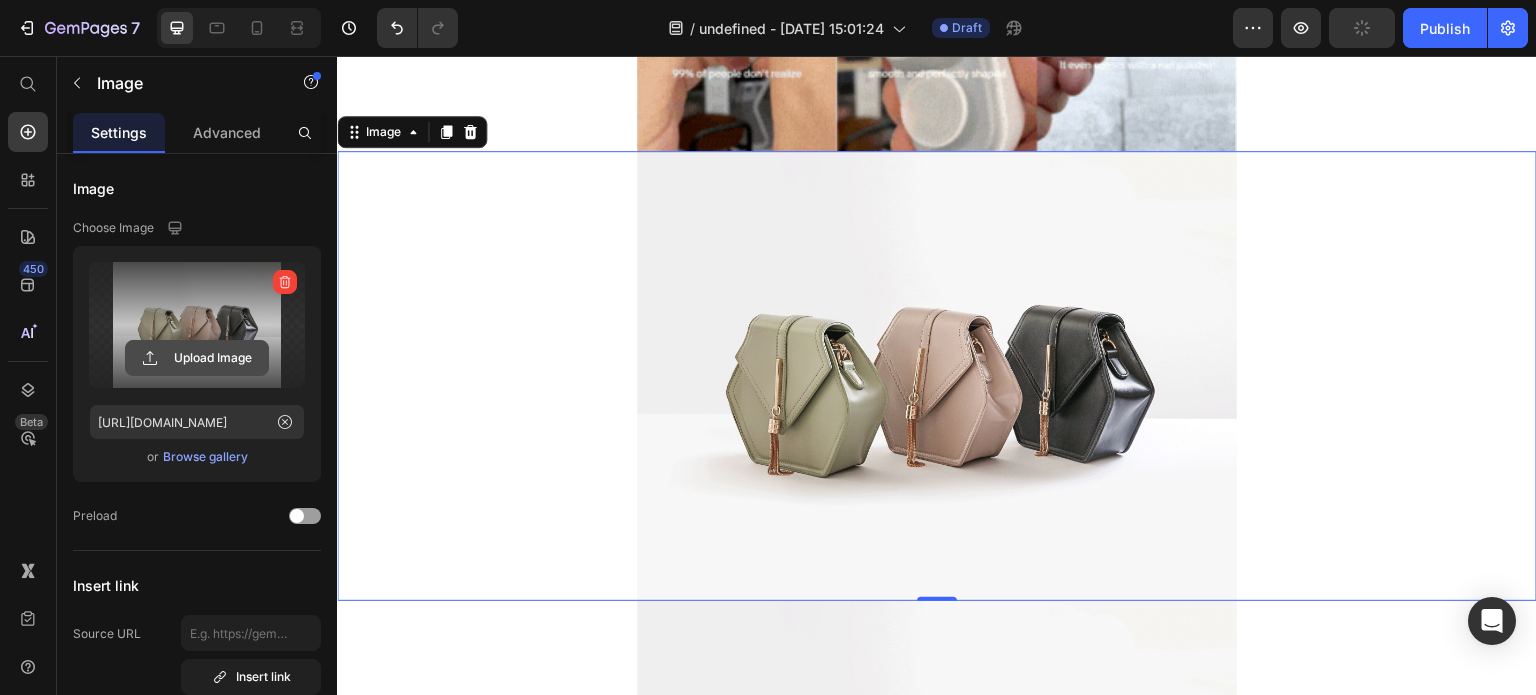 click 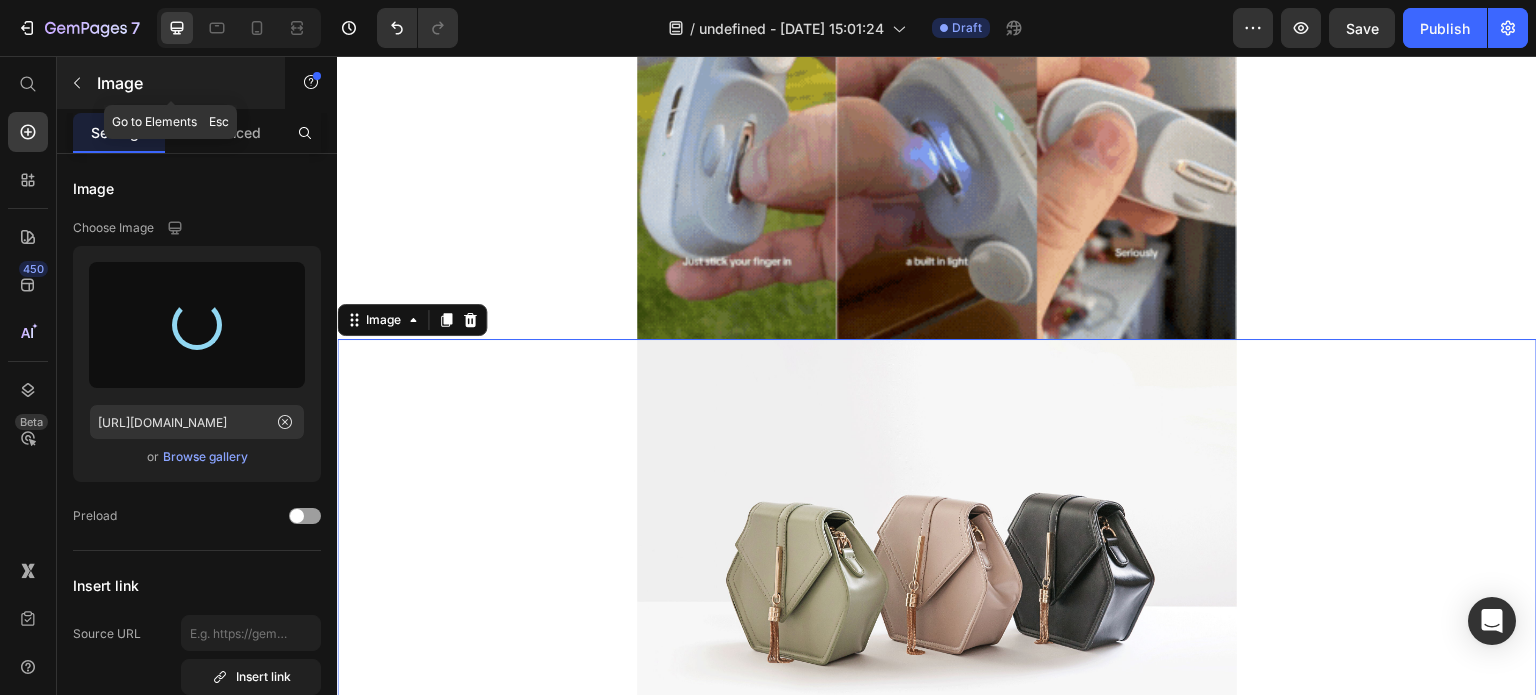 scroll, scrollTop: 88, scrollLeft: 0, axis: vertical 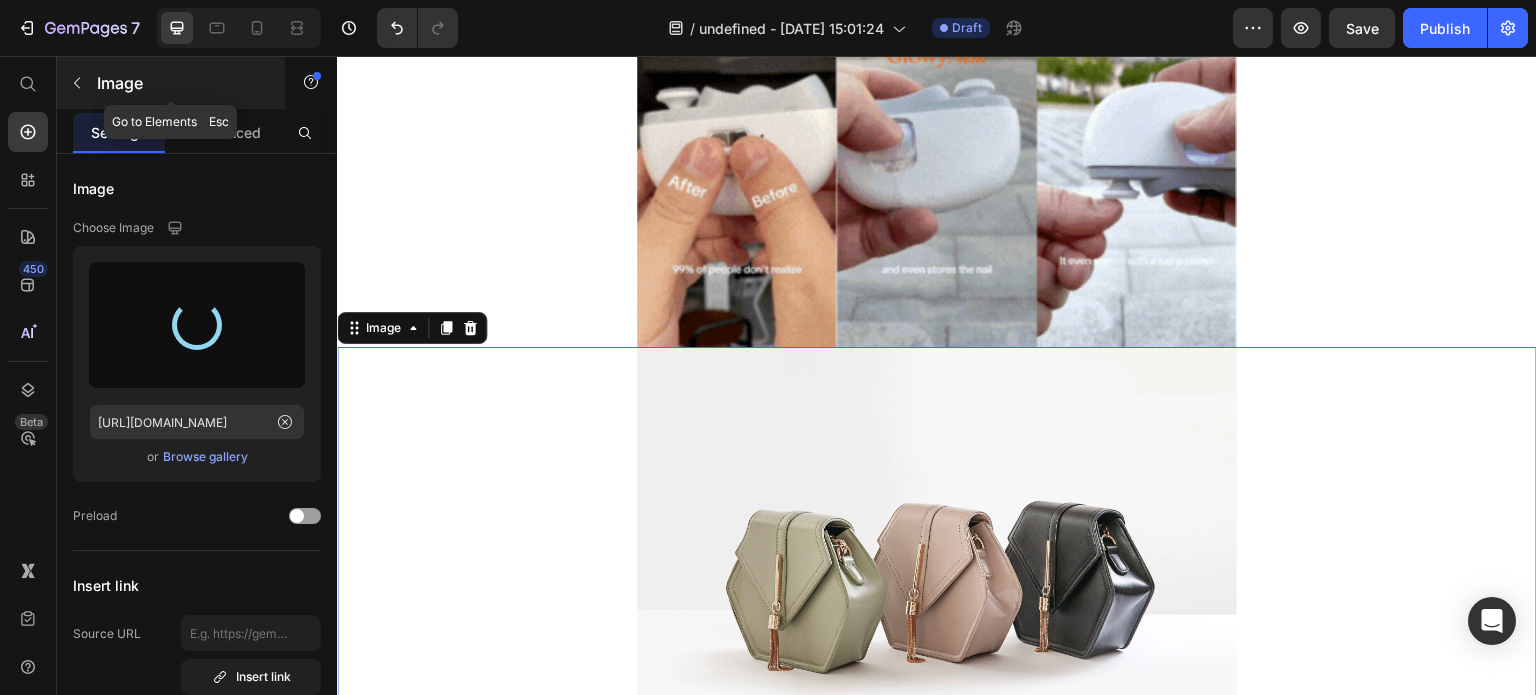 type on "[URL][DOMAIN_NAME]" 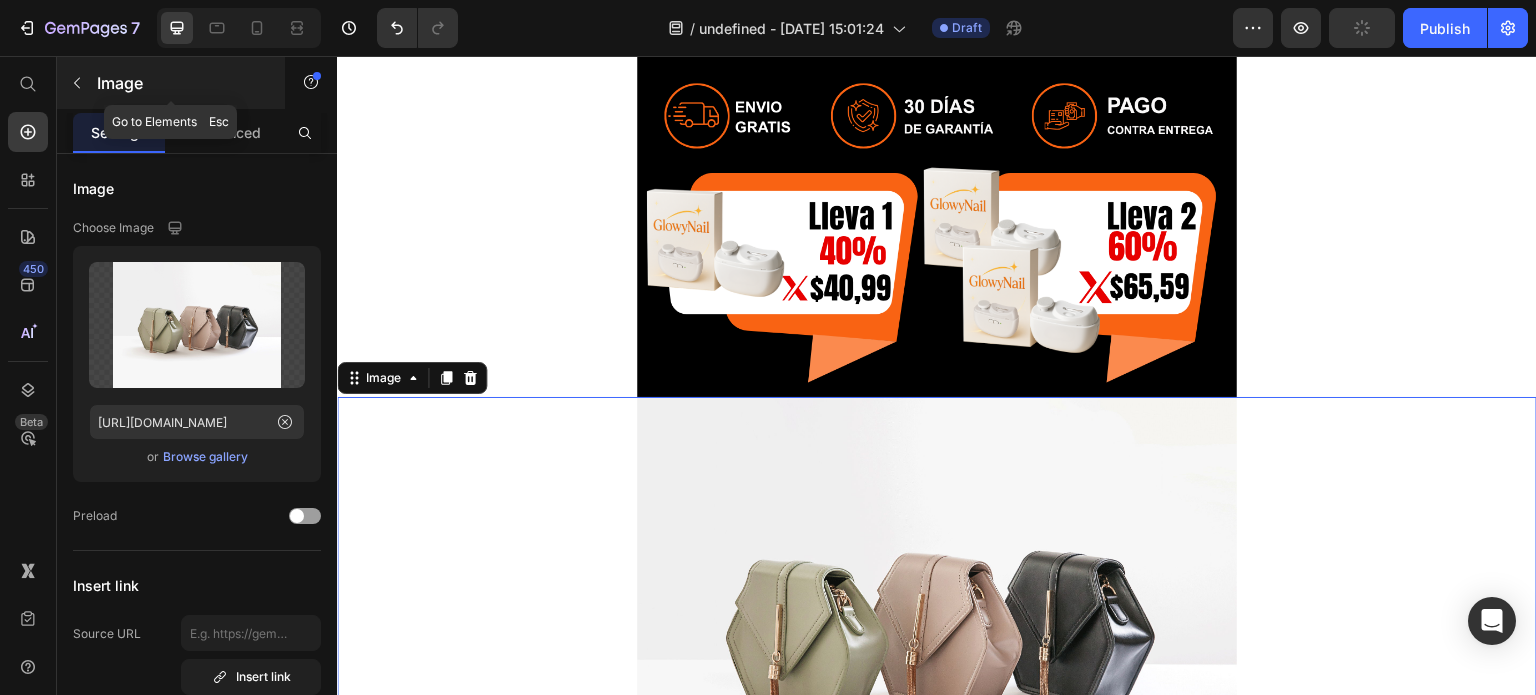 scroll, scrollTop: 1107, scrollLeft: 0, axis: vertical 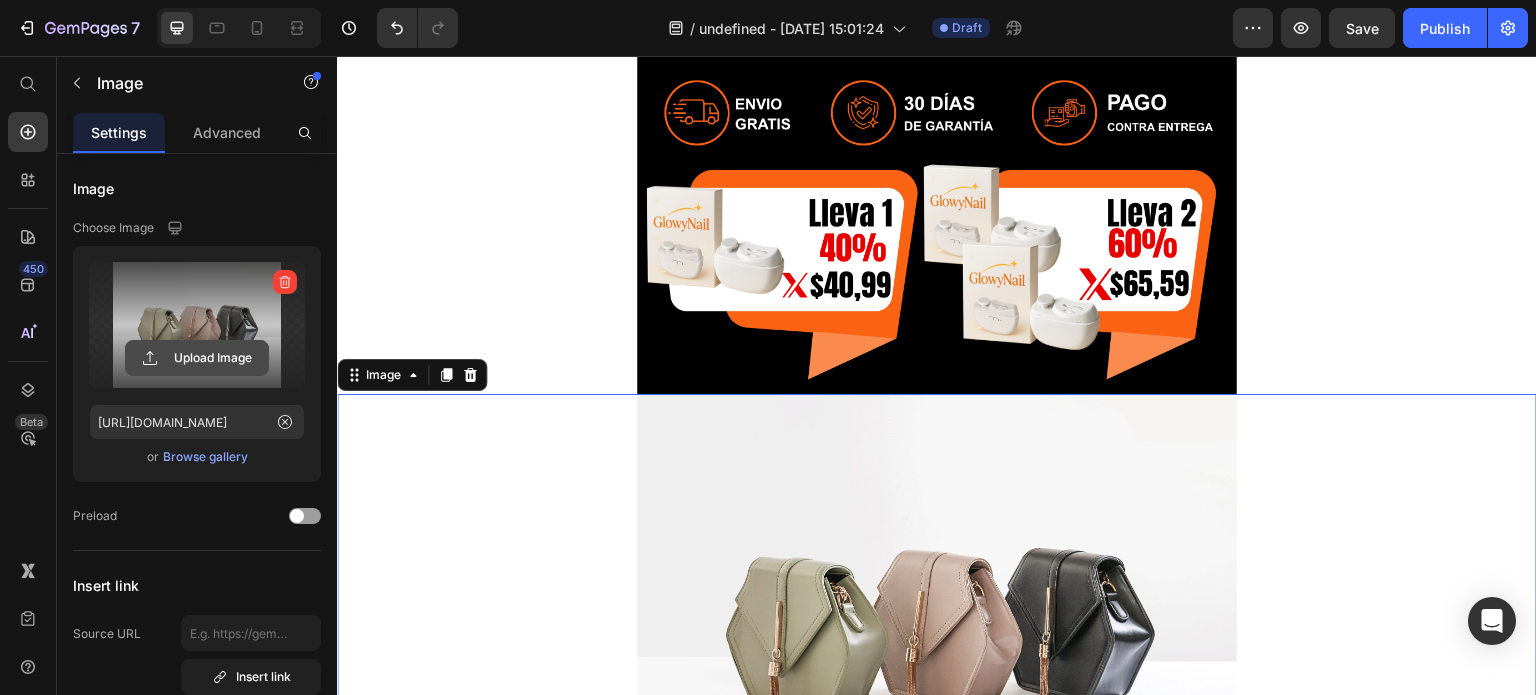 click 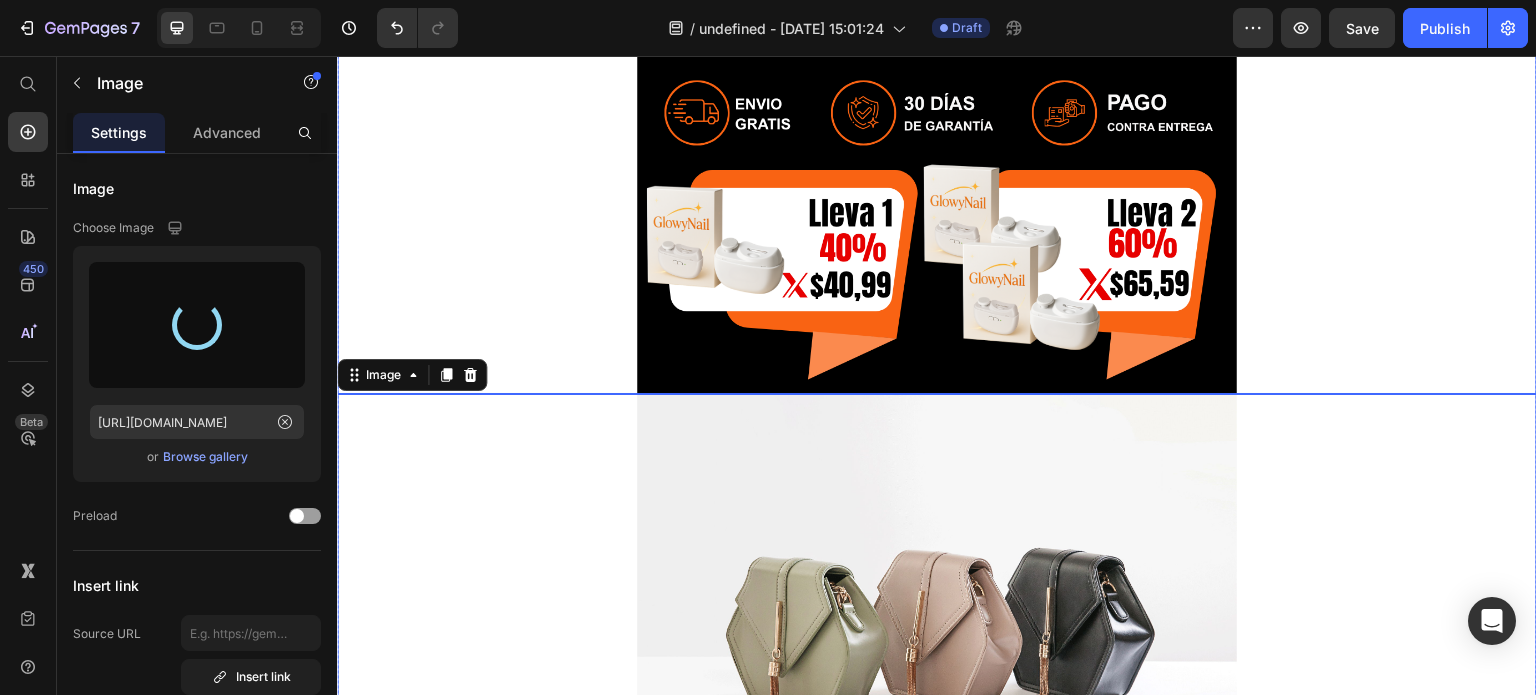 type on "[URL][DOMAIN_NAME]" 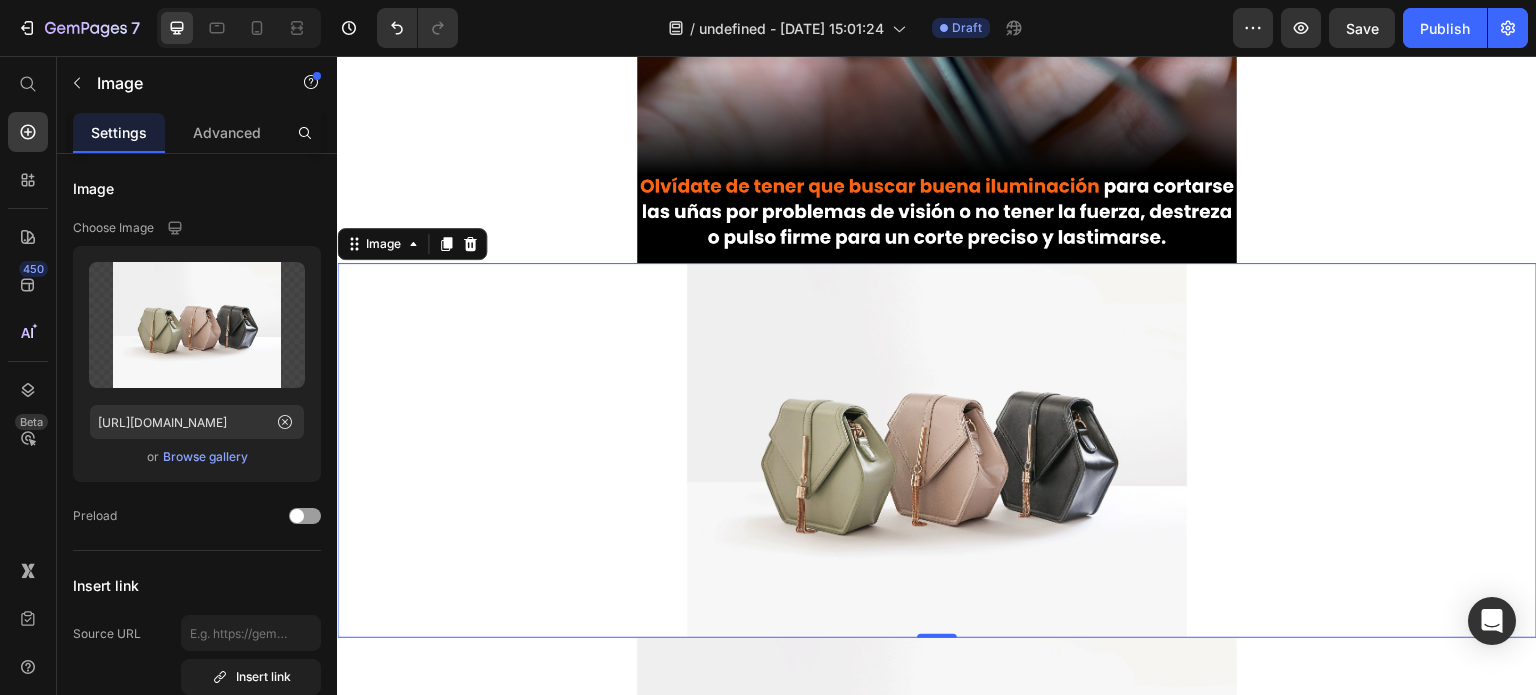 scroll, scrollTop: 2334, scrollLeft: 0, axis: vertical 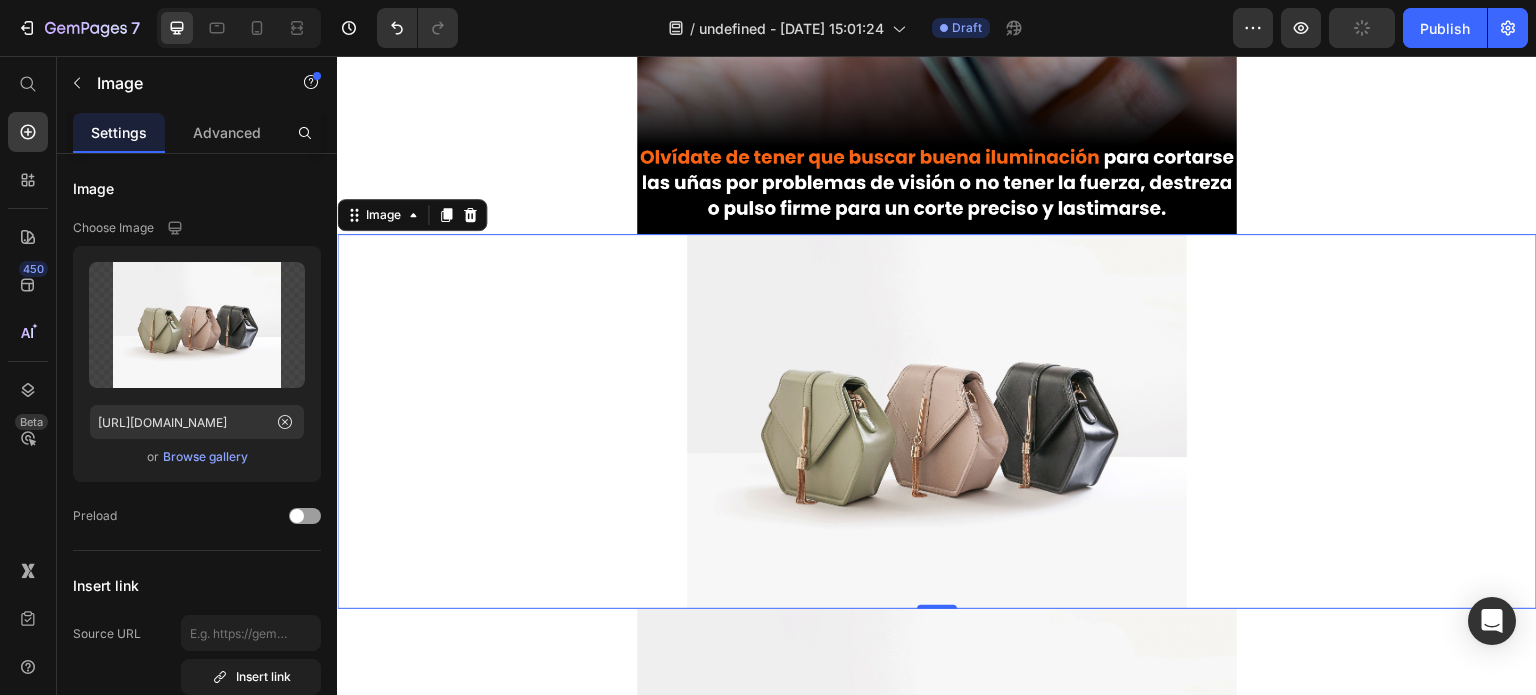 click at bounding box center (937, 421) 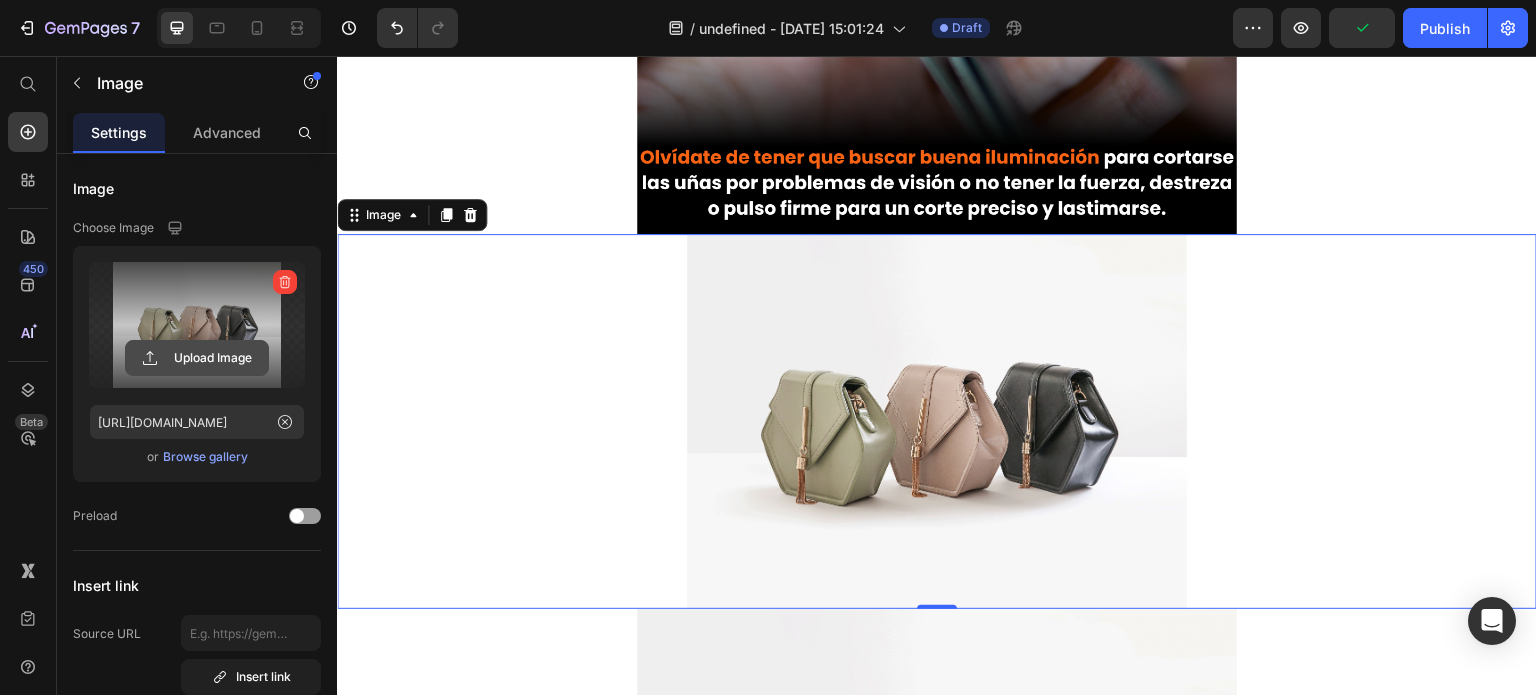 click 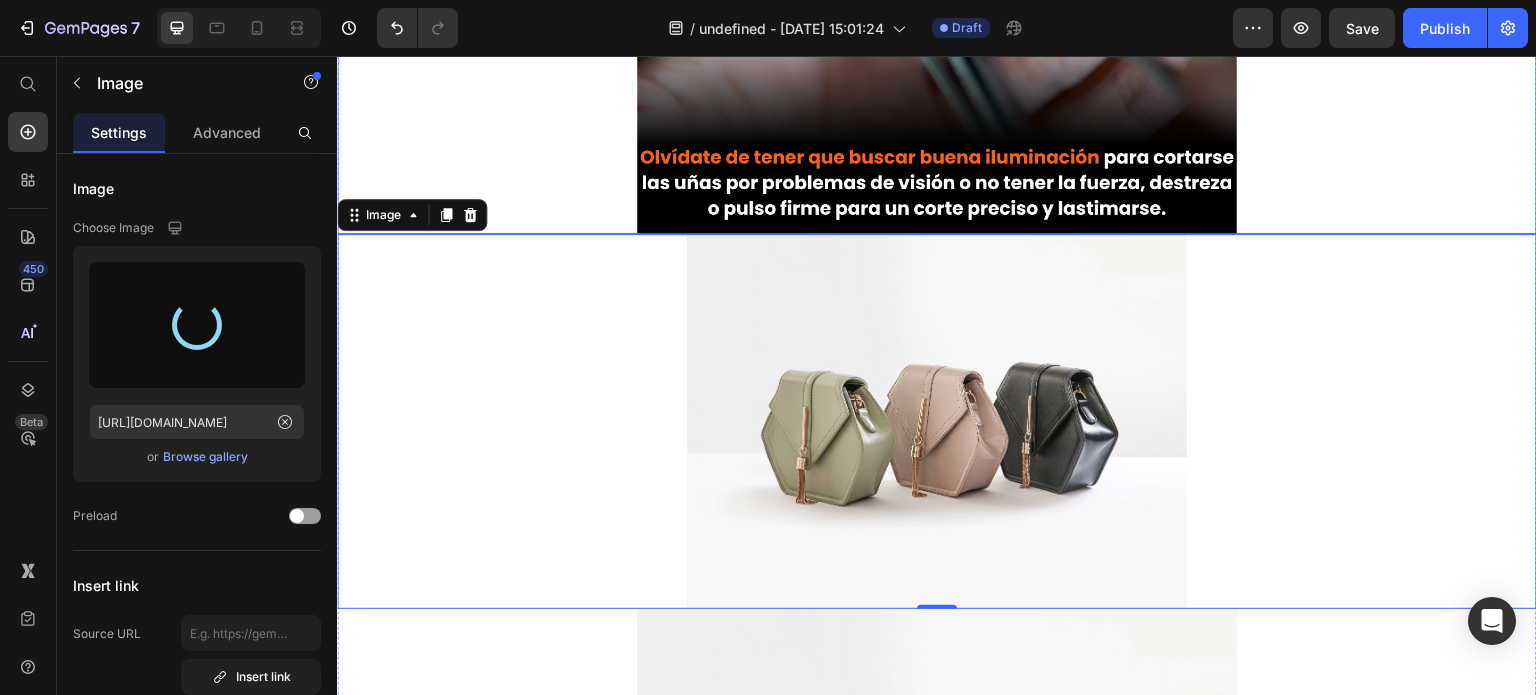 type on "[URL][DOMAIN_NAME]" 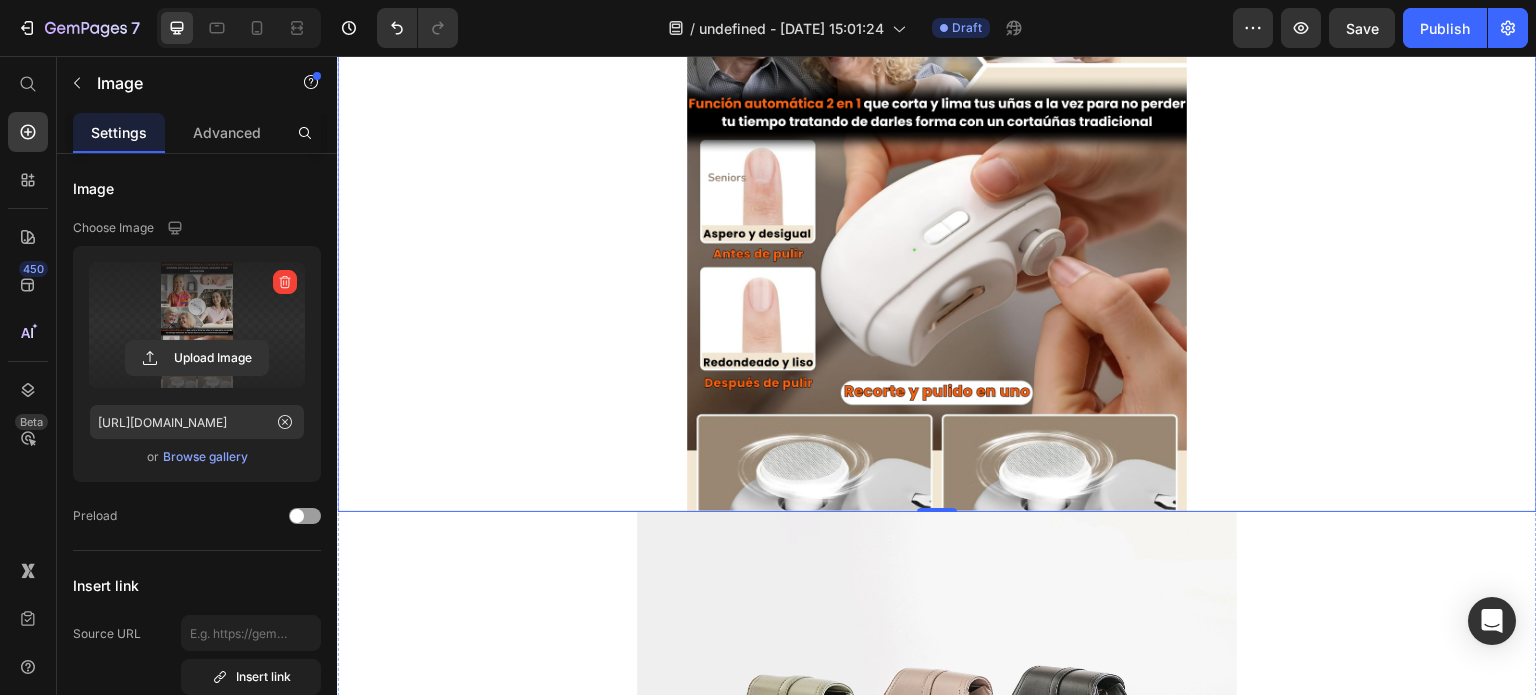 scroll, scrollTop: 2981, scrollLeft: 0, axis: vertical 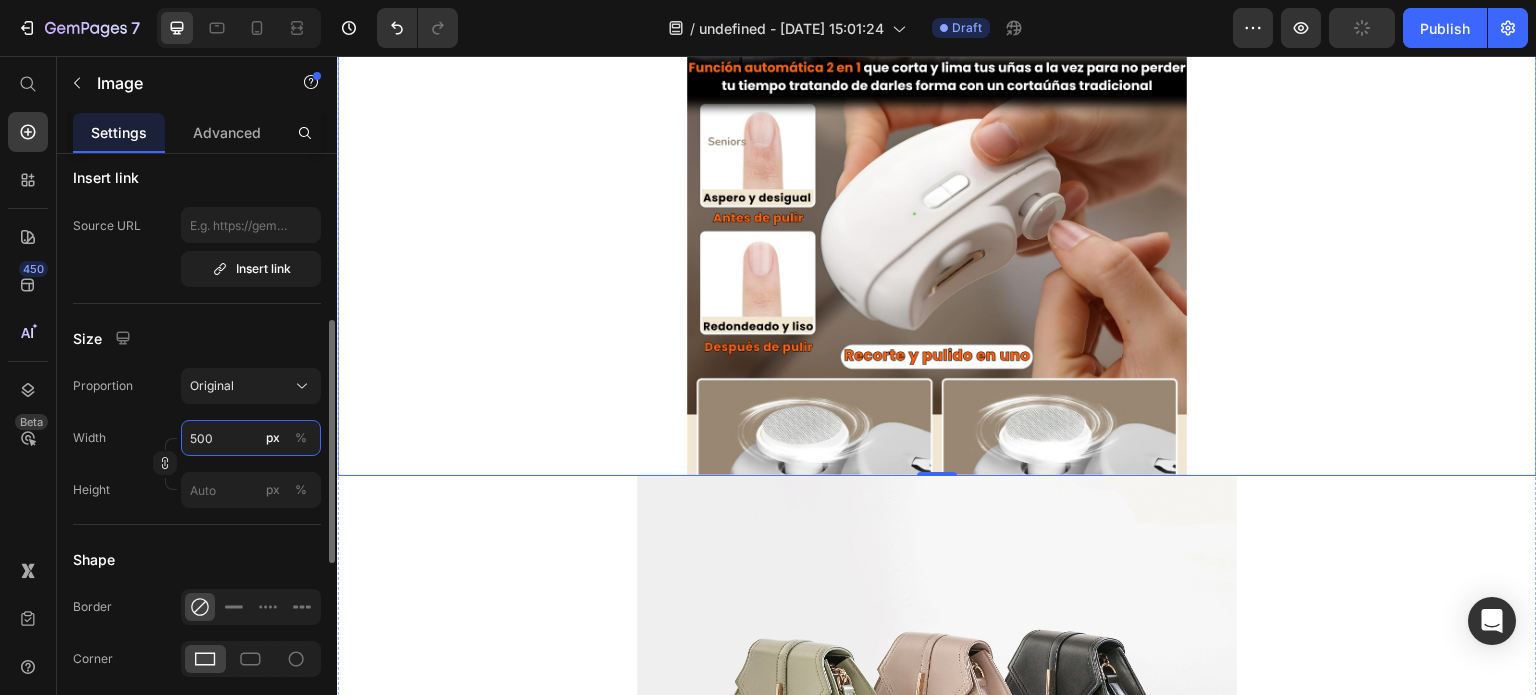 click on "500" at bounding box center (251, 438) 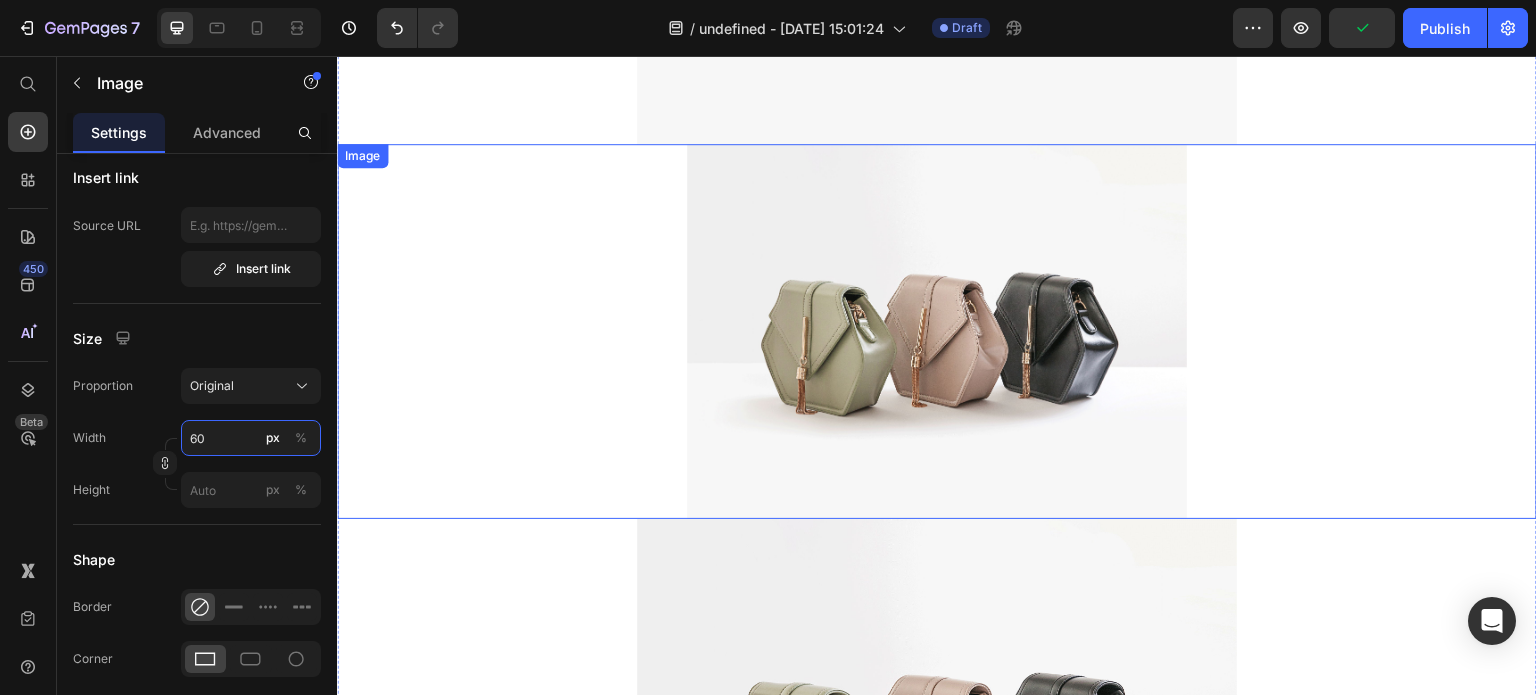 type on "600" 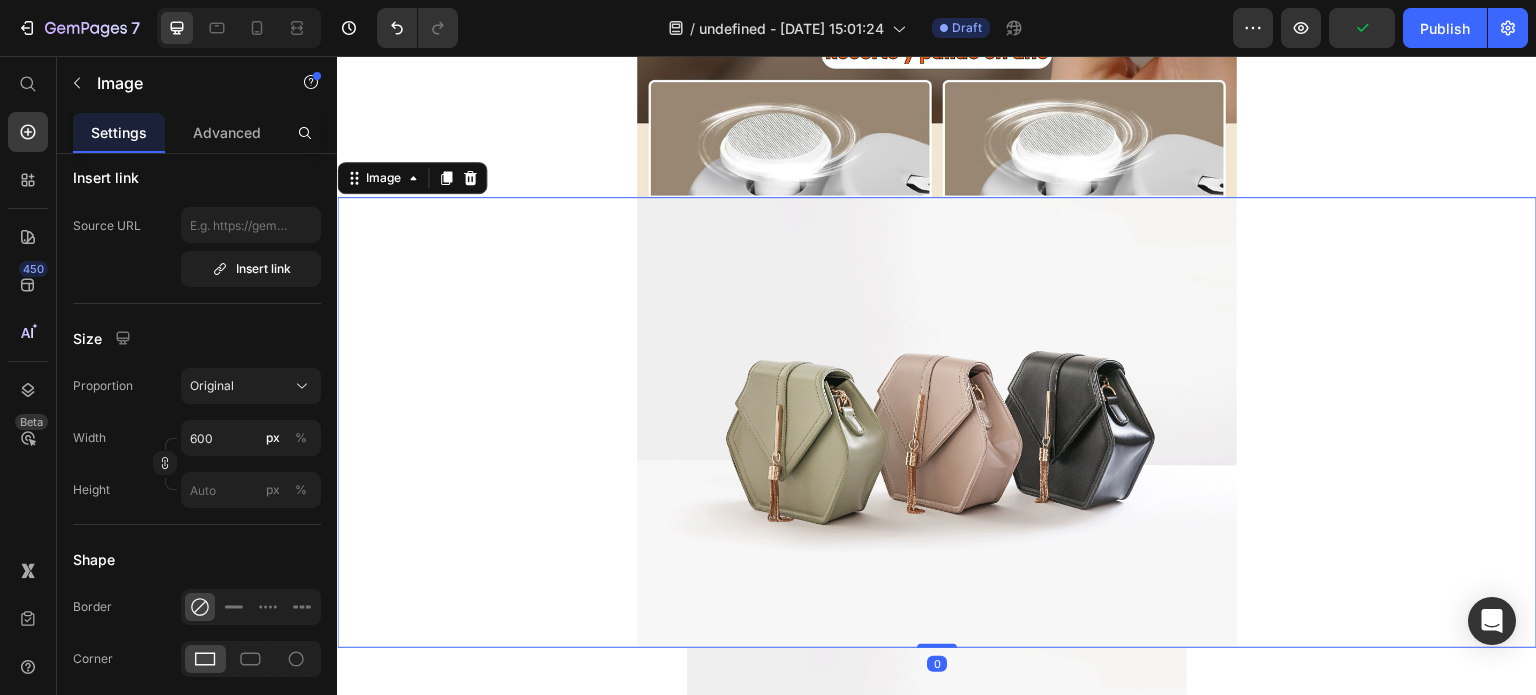 scroll, scrollTop: 3552, scrollLeft: 0, axis: vertical 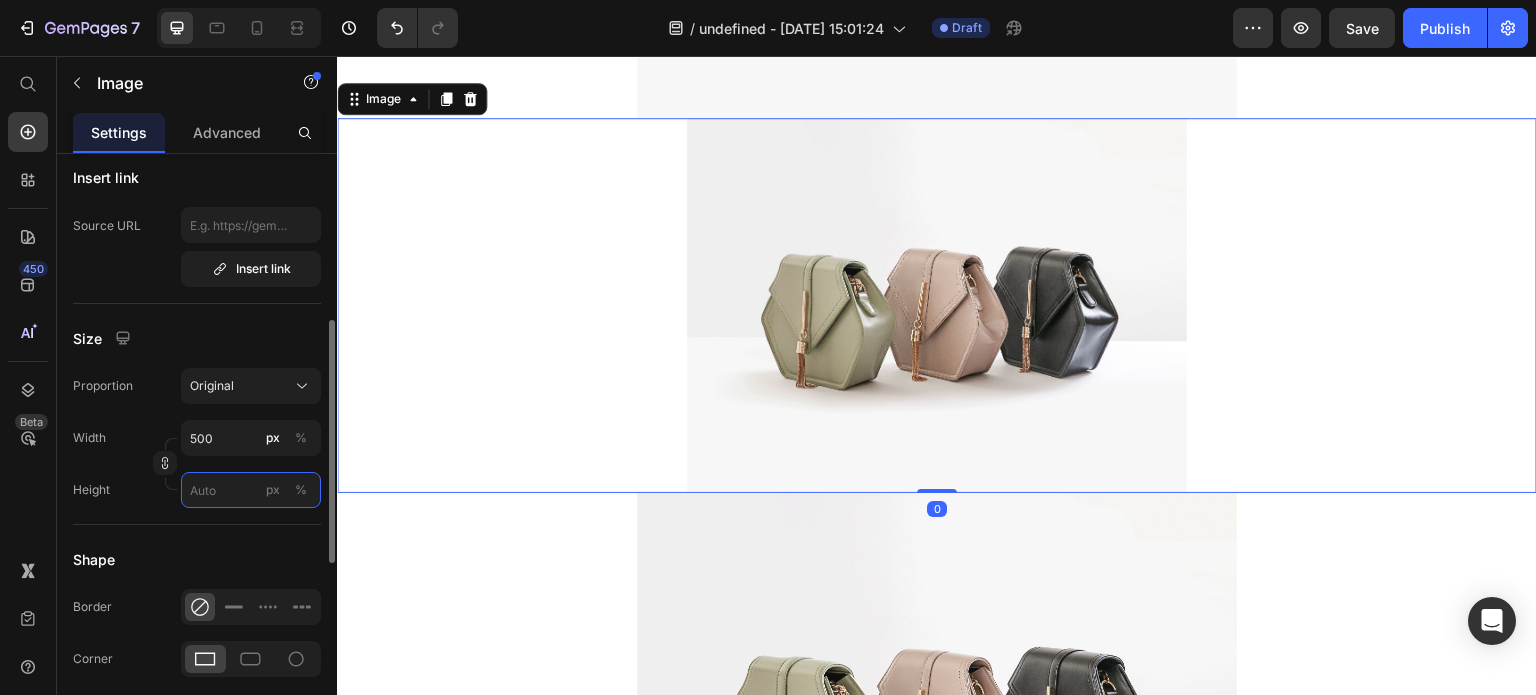 click on "px %" at bounding box center [251, 490] 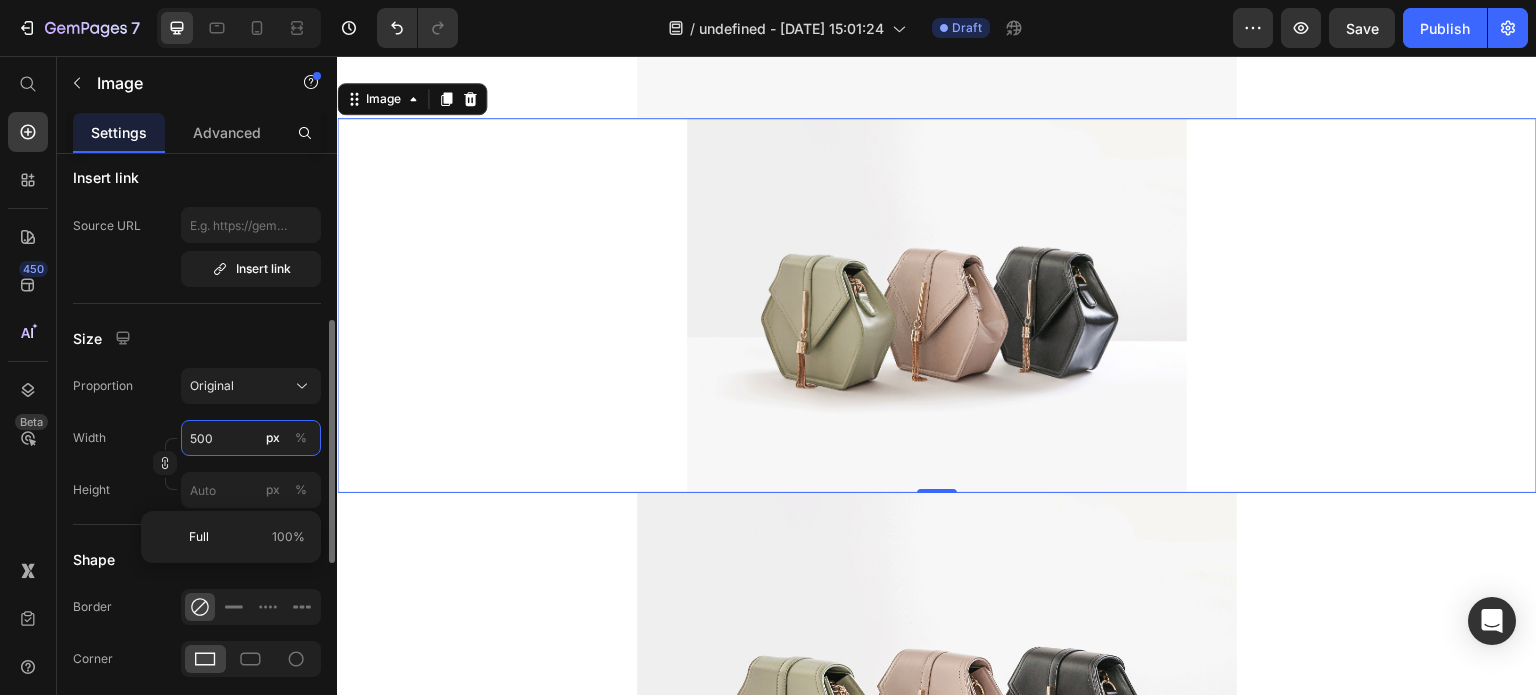 click on "500" at bounding box center [251, 438] 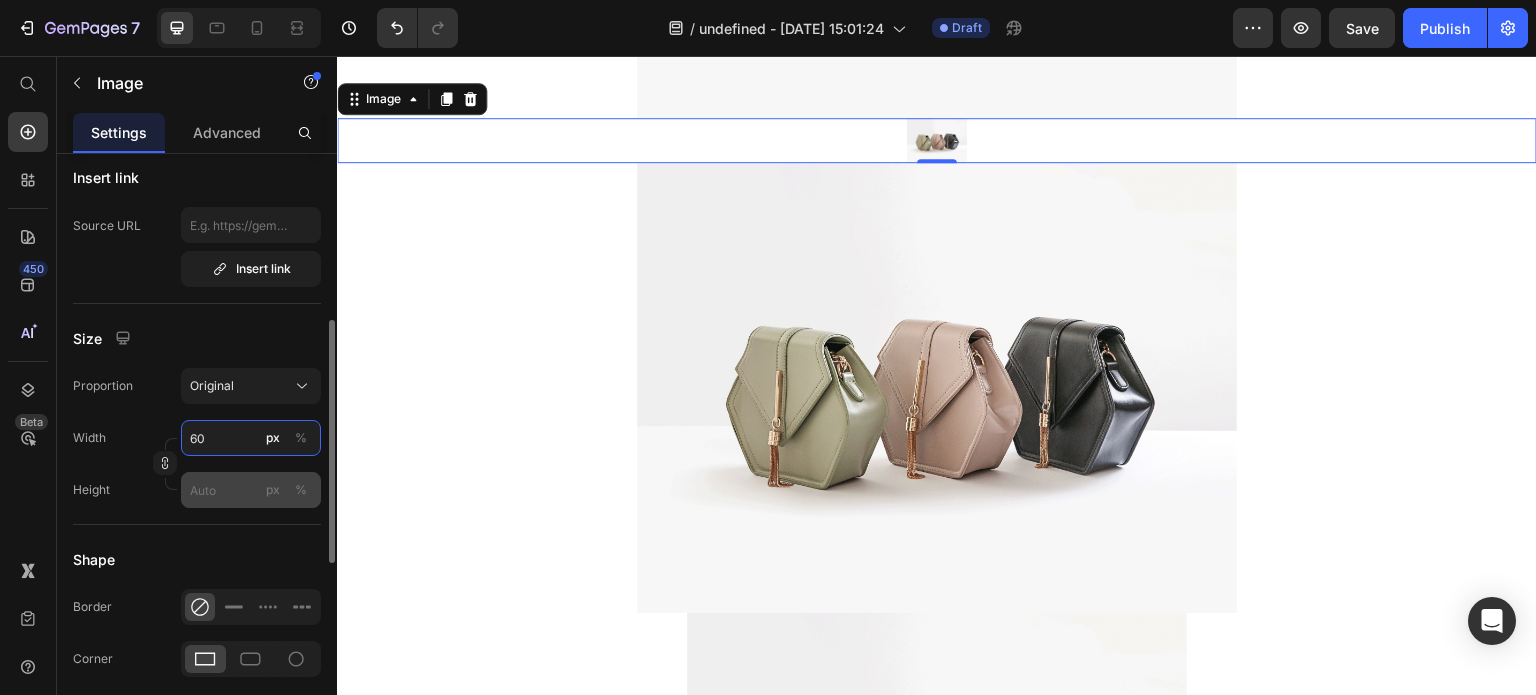 type on "600" 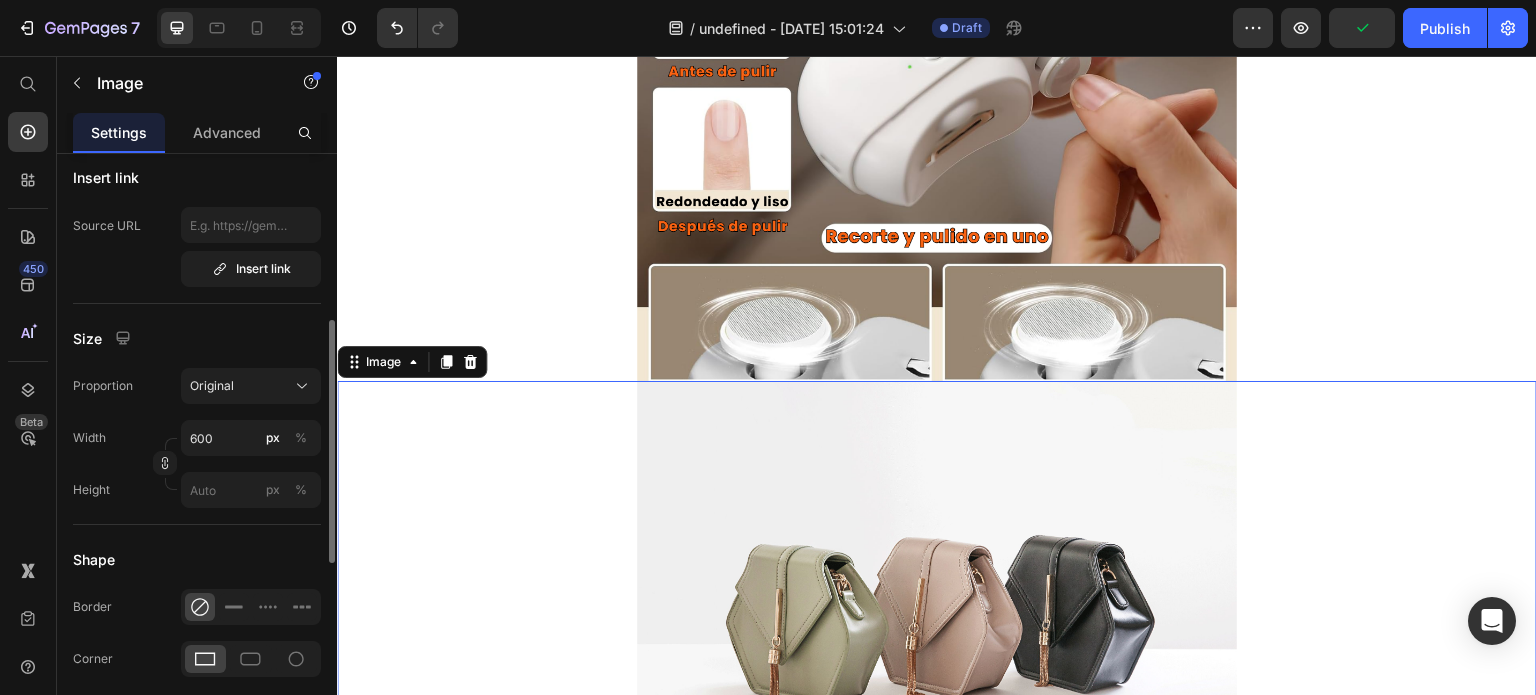 scroll, scrollTop: 3301, scrollLeft: 0, axis: vertical 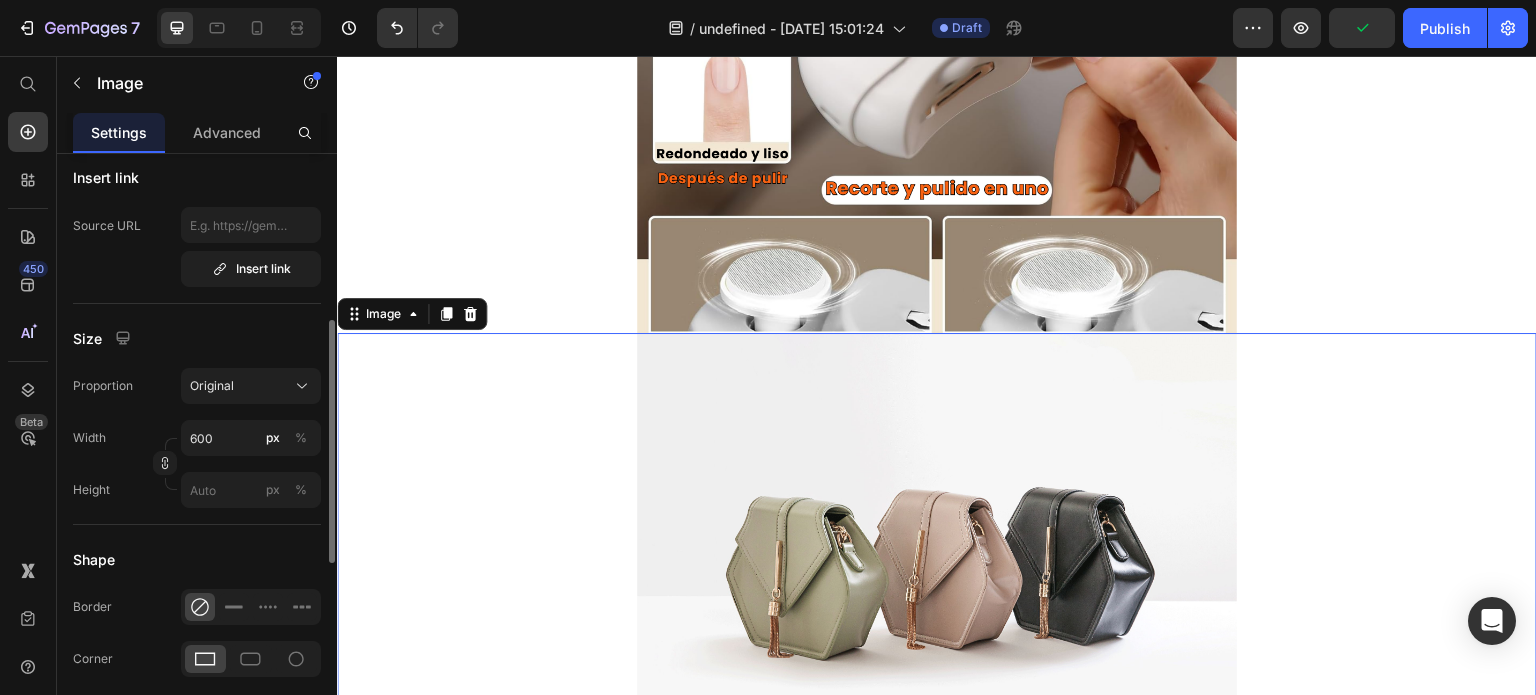 click at bounding box center [937, 558] 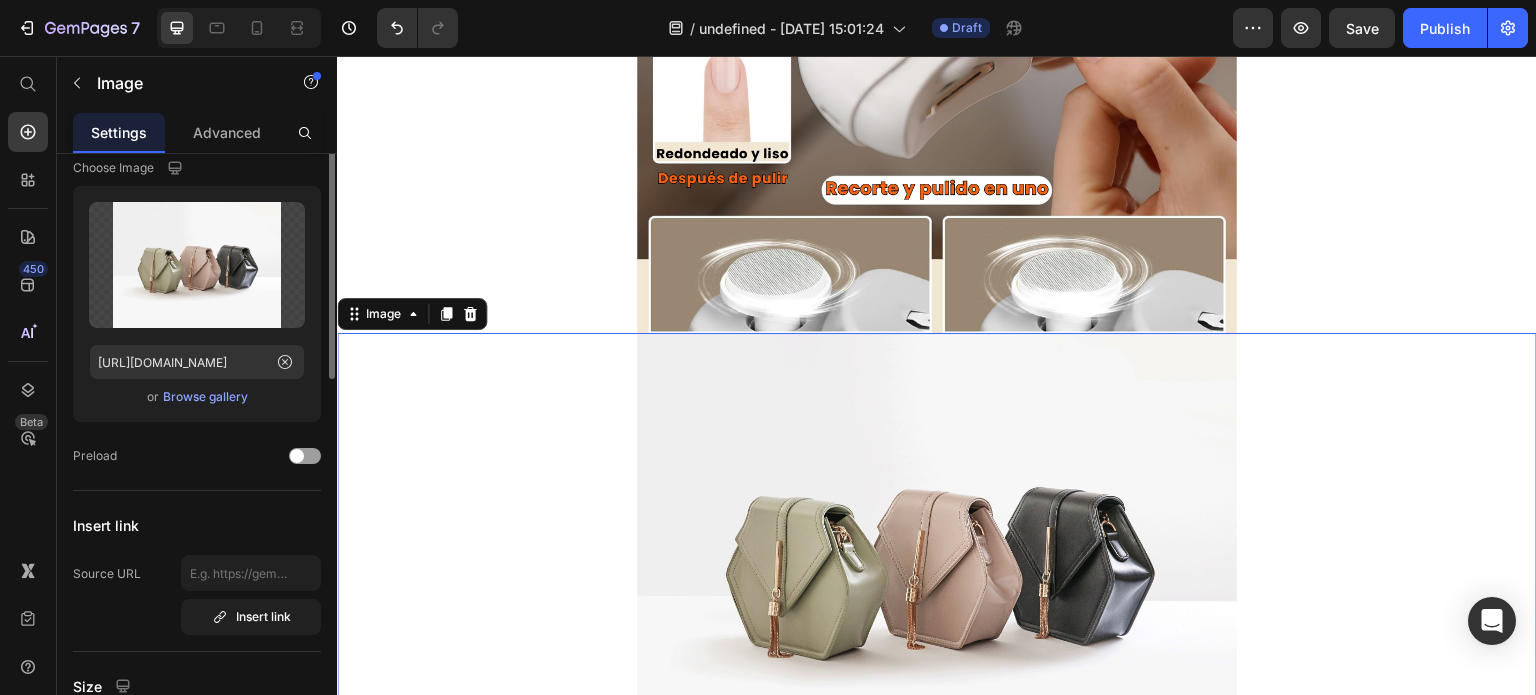 scroll, scrollTop: 0, scrollLeft: 0, axis: both 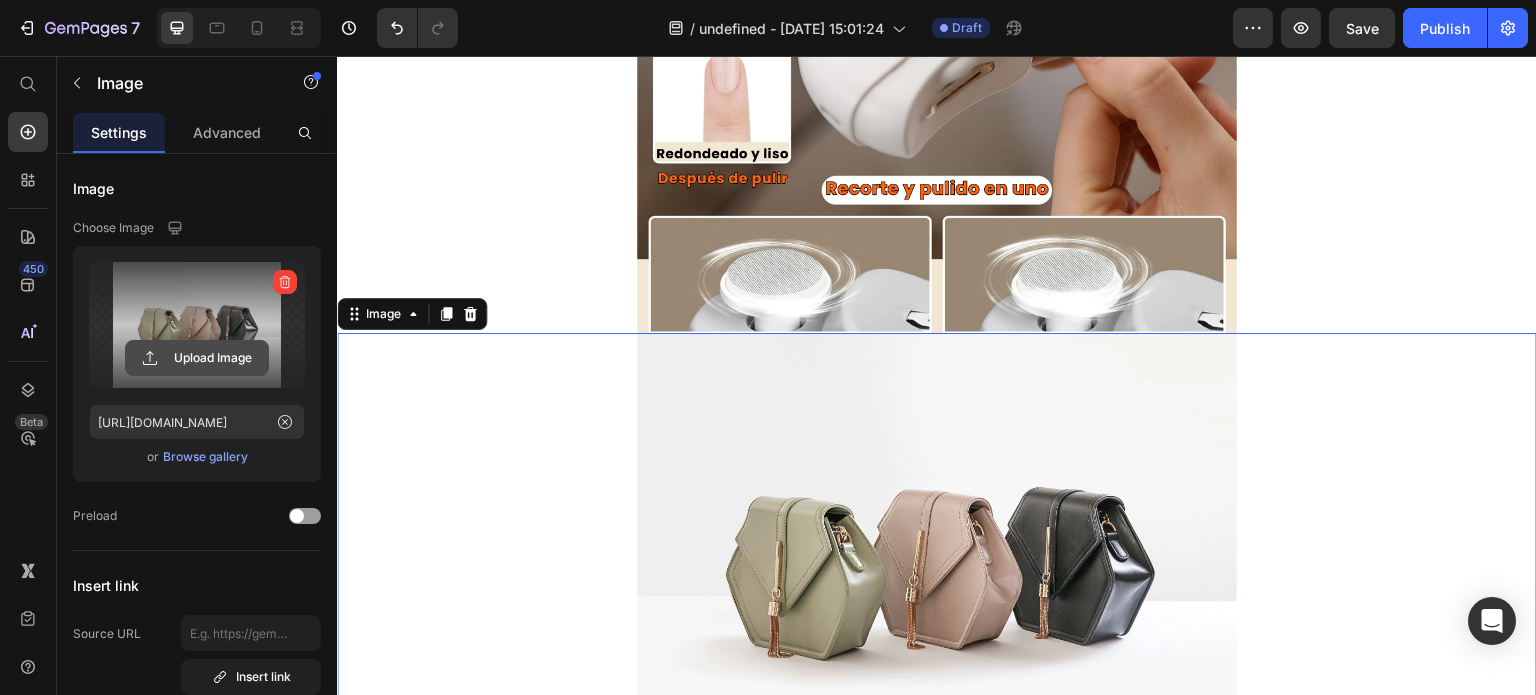 click 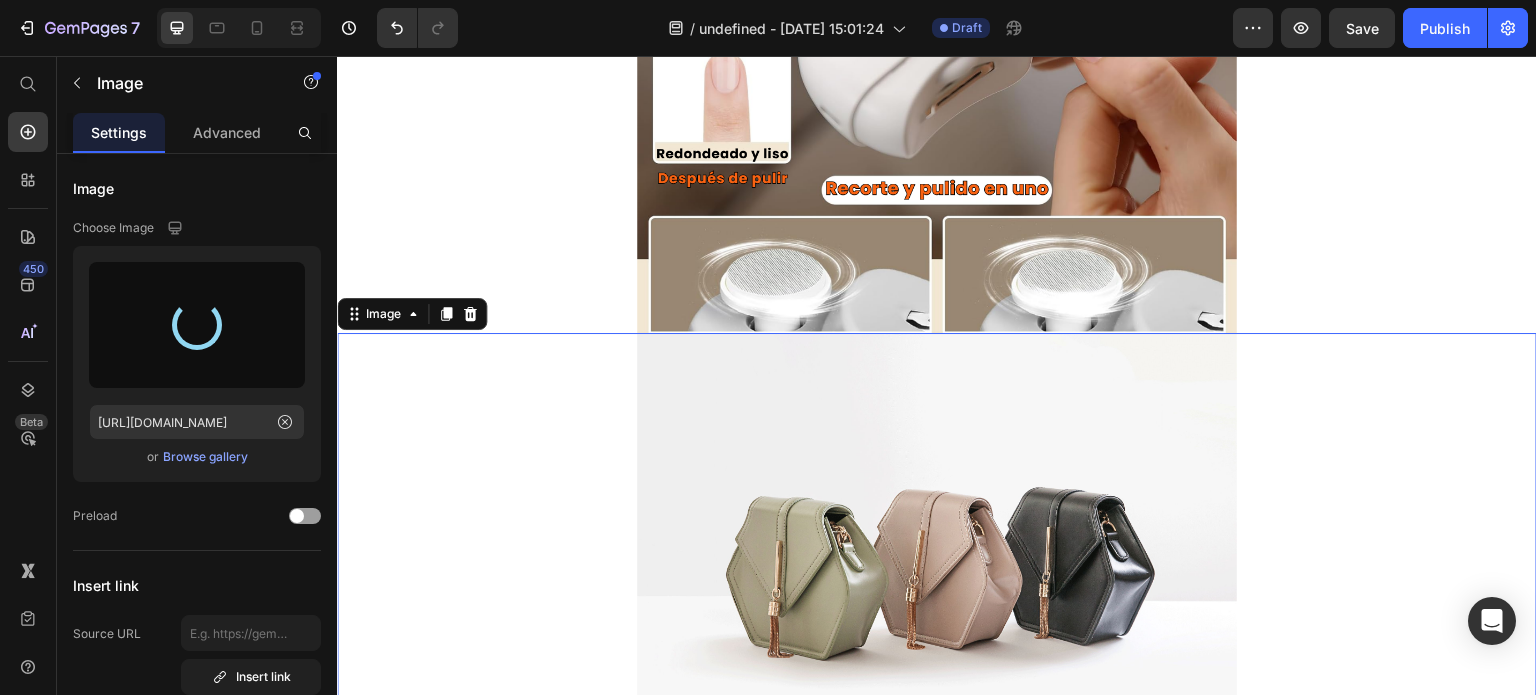 type on "[URL][DOMAIN_NAME]" 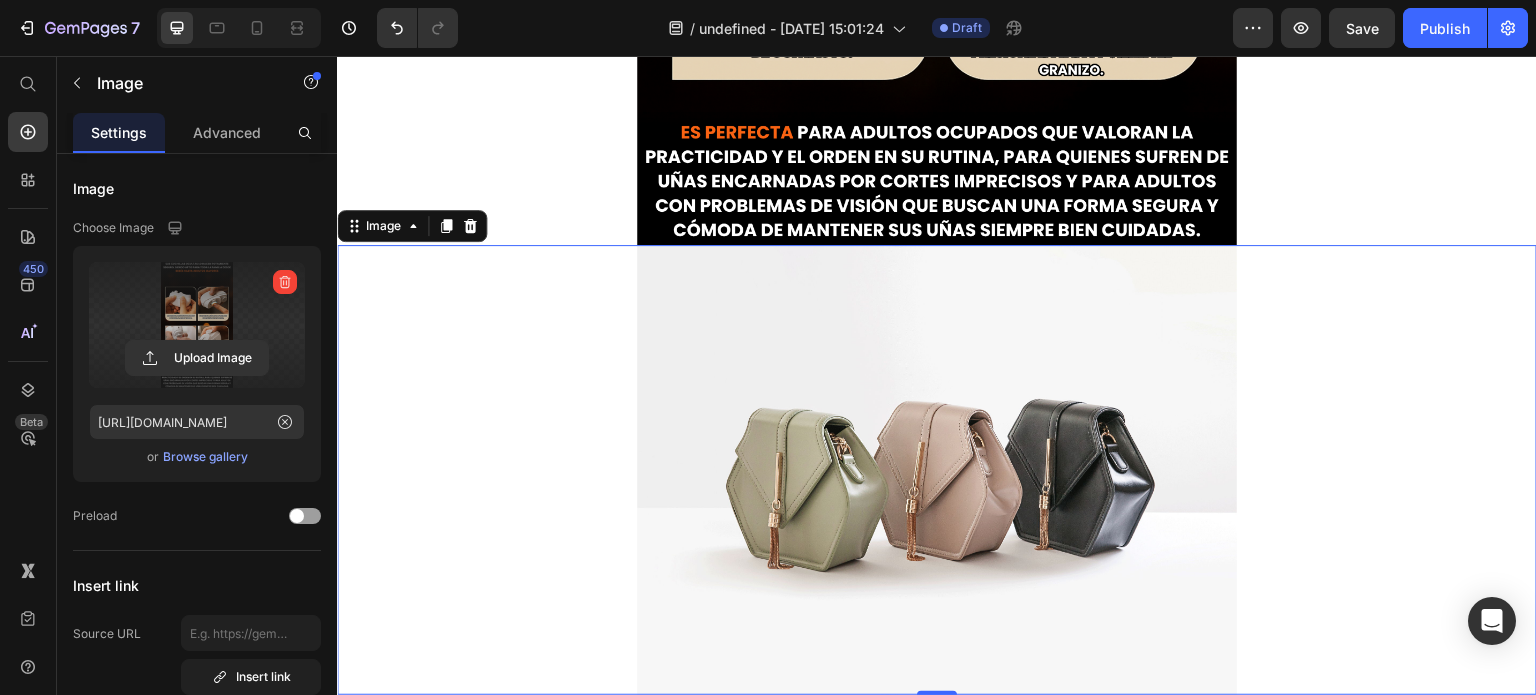 scroll, scrollTop: 4497, scrollLeft: 0, axis: vertical 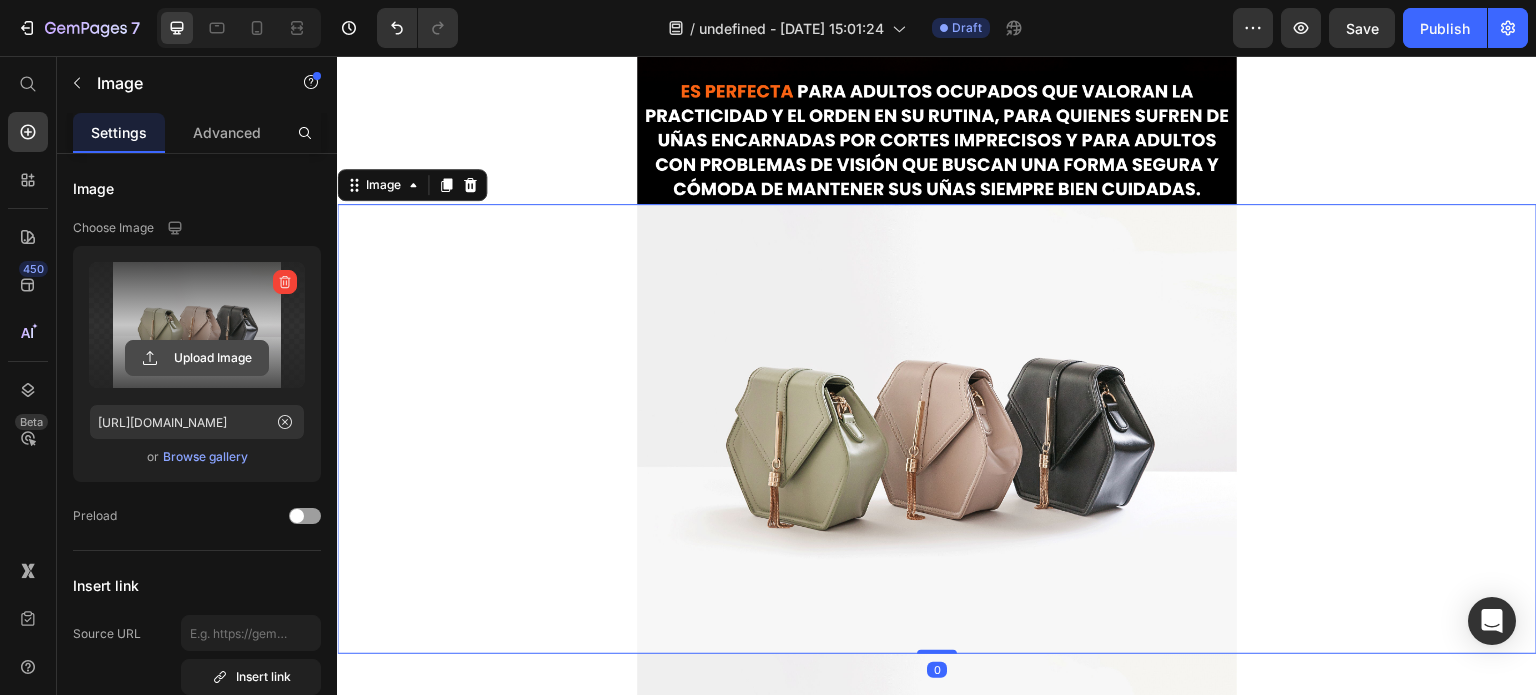 click 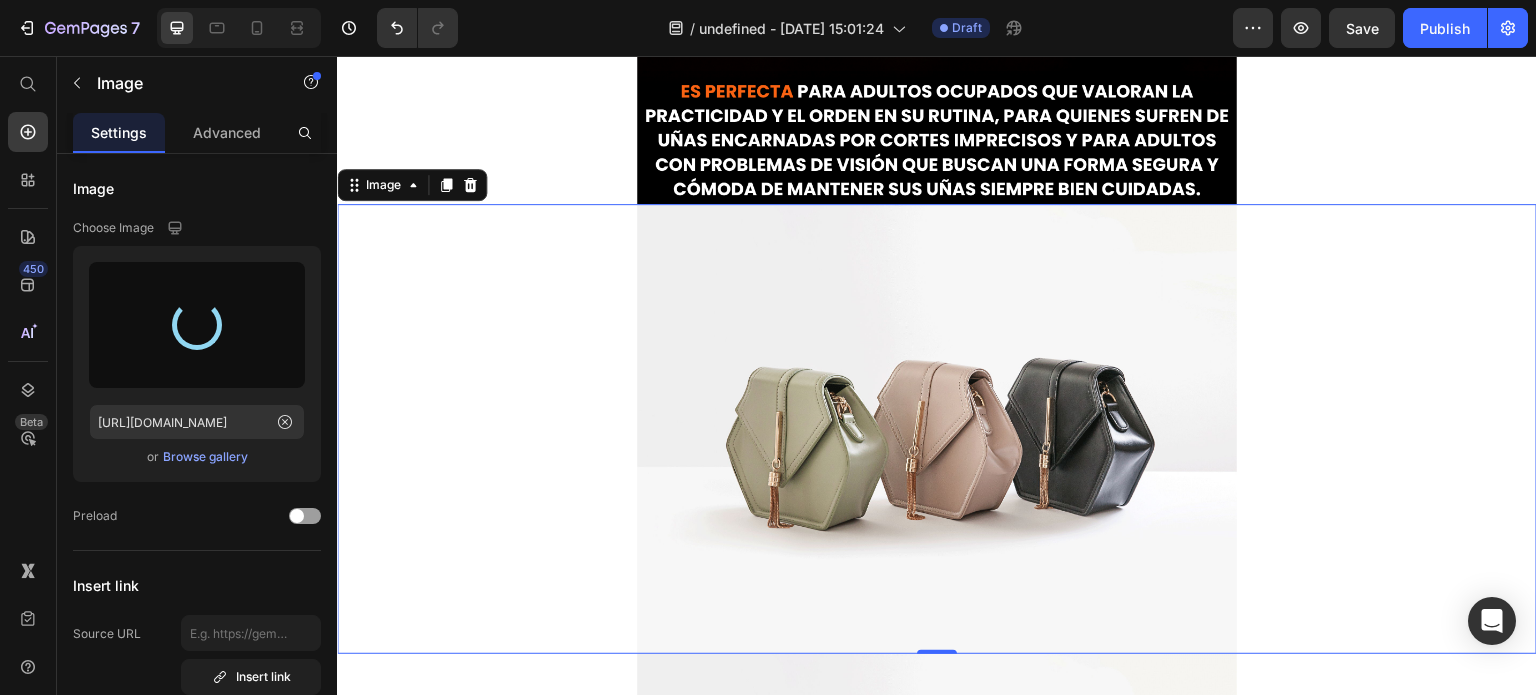 type on "[URL][DOMAIN_NAME]" 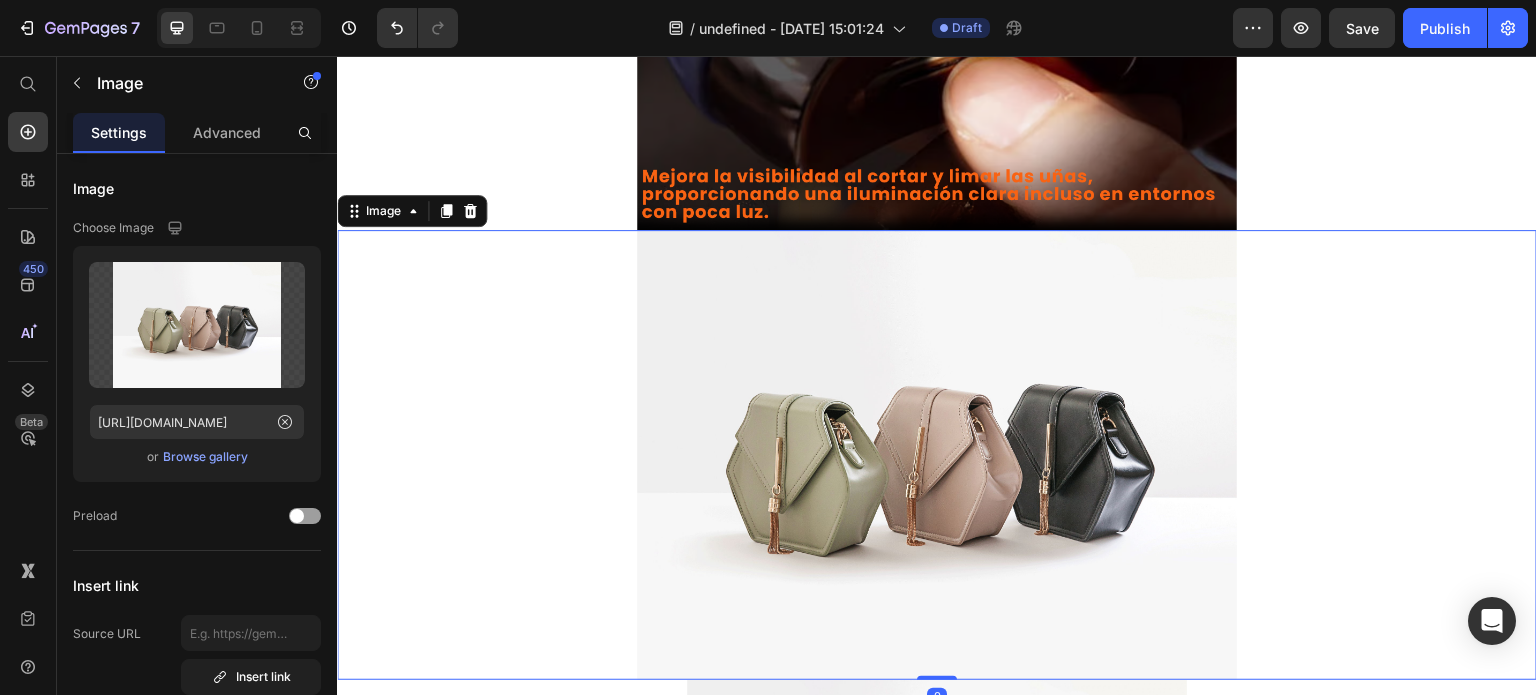 scroll, scrollTop: 5636, scrollLeft: 0, axis: vertical 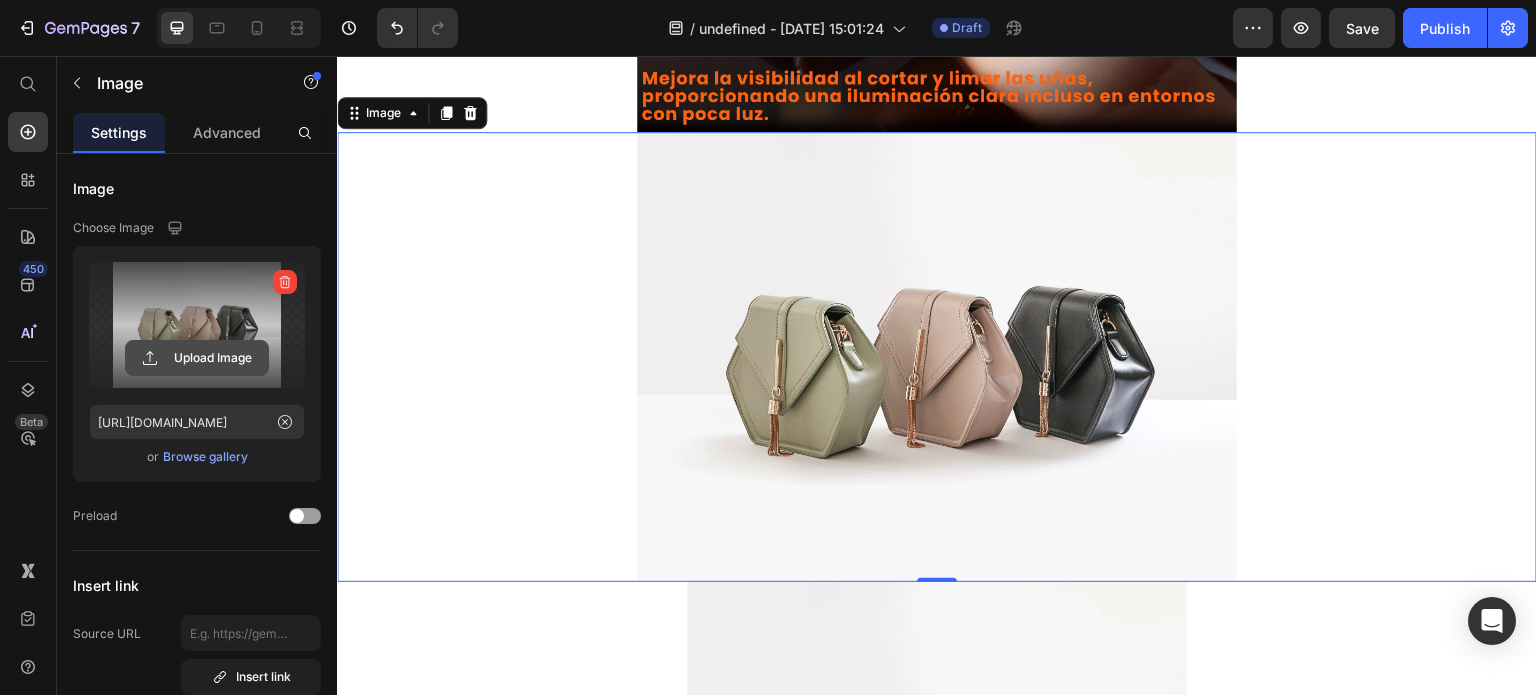 click 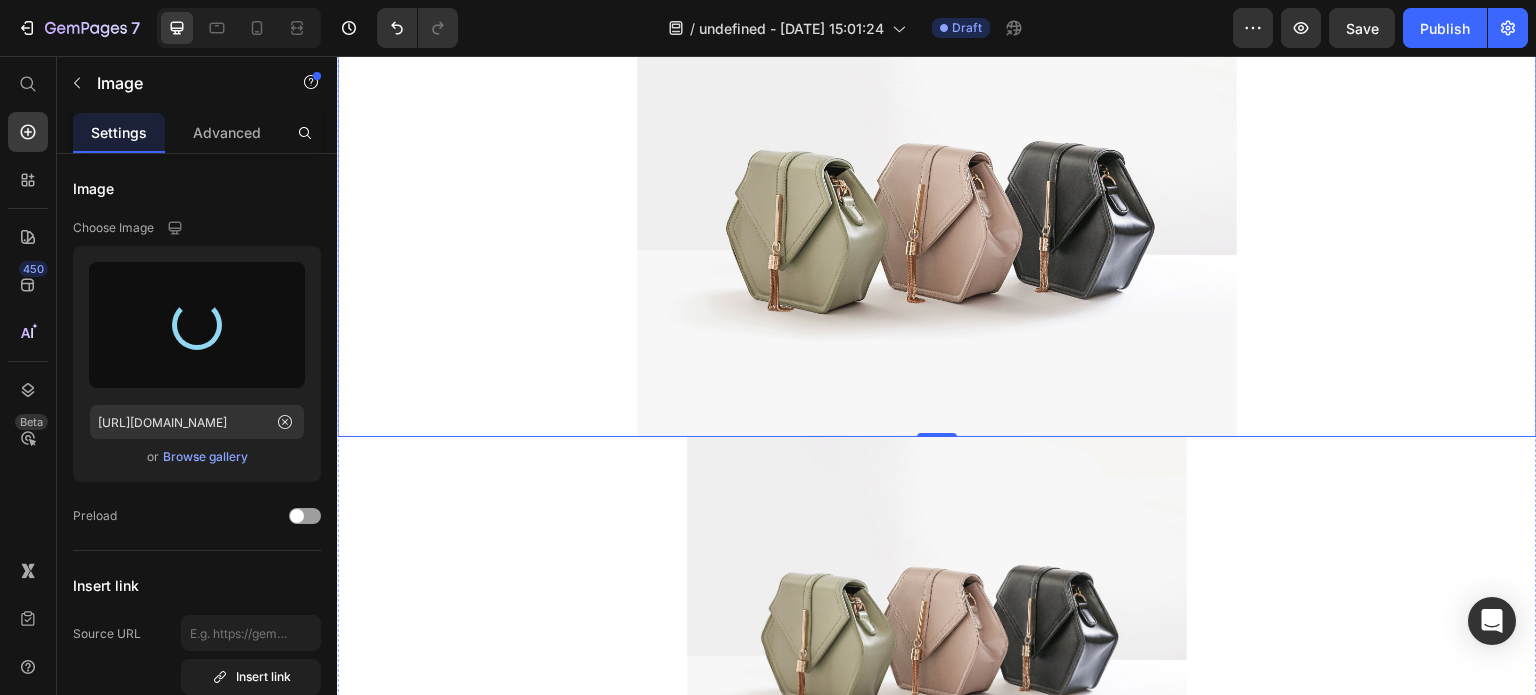 scroll, scrollTop: 5785, scrollLeft: 0, axis: vertical 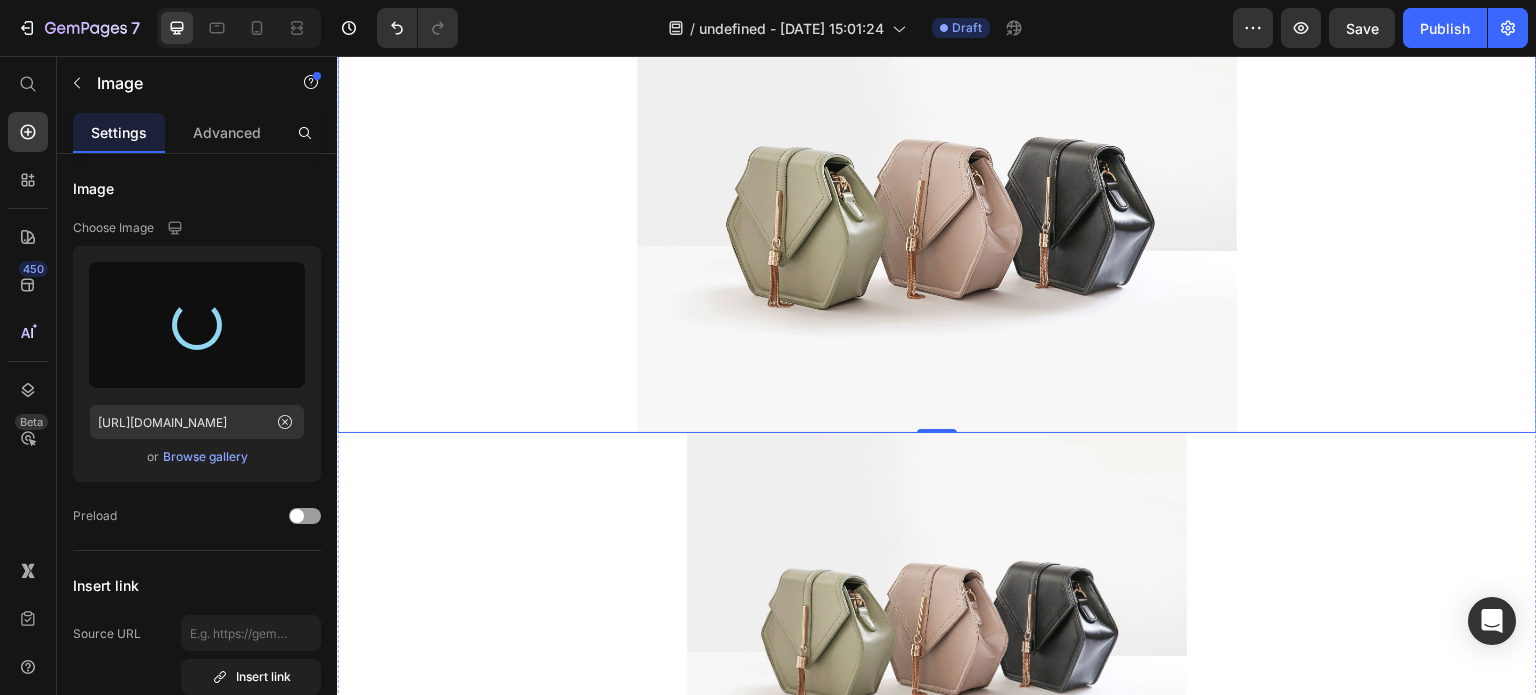 type on "[URL][DOMAIN_NAME]" 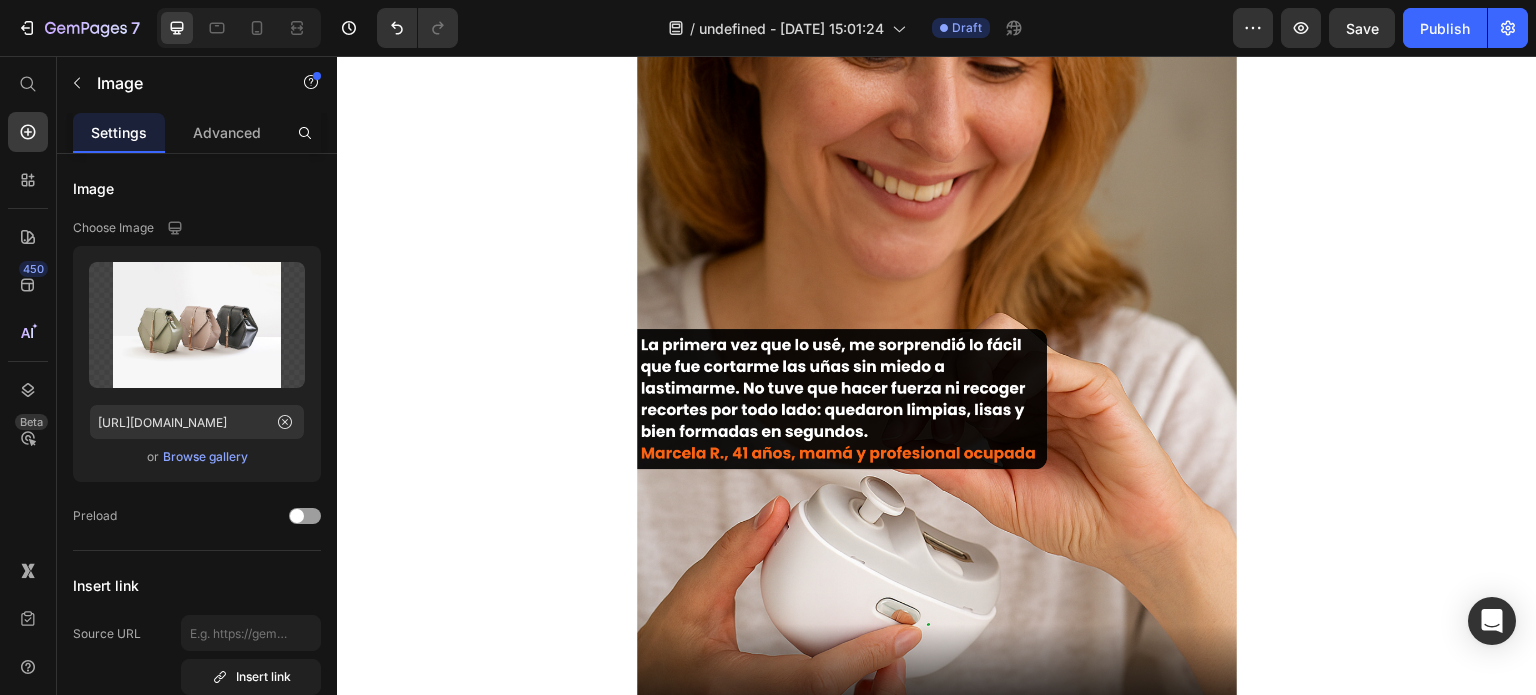 scroll, scrollTop: 6040, scrollLeft: 0, axis: vertical 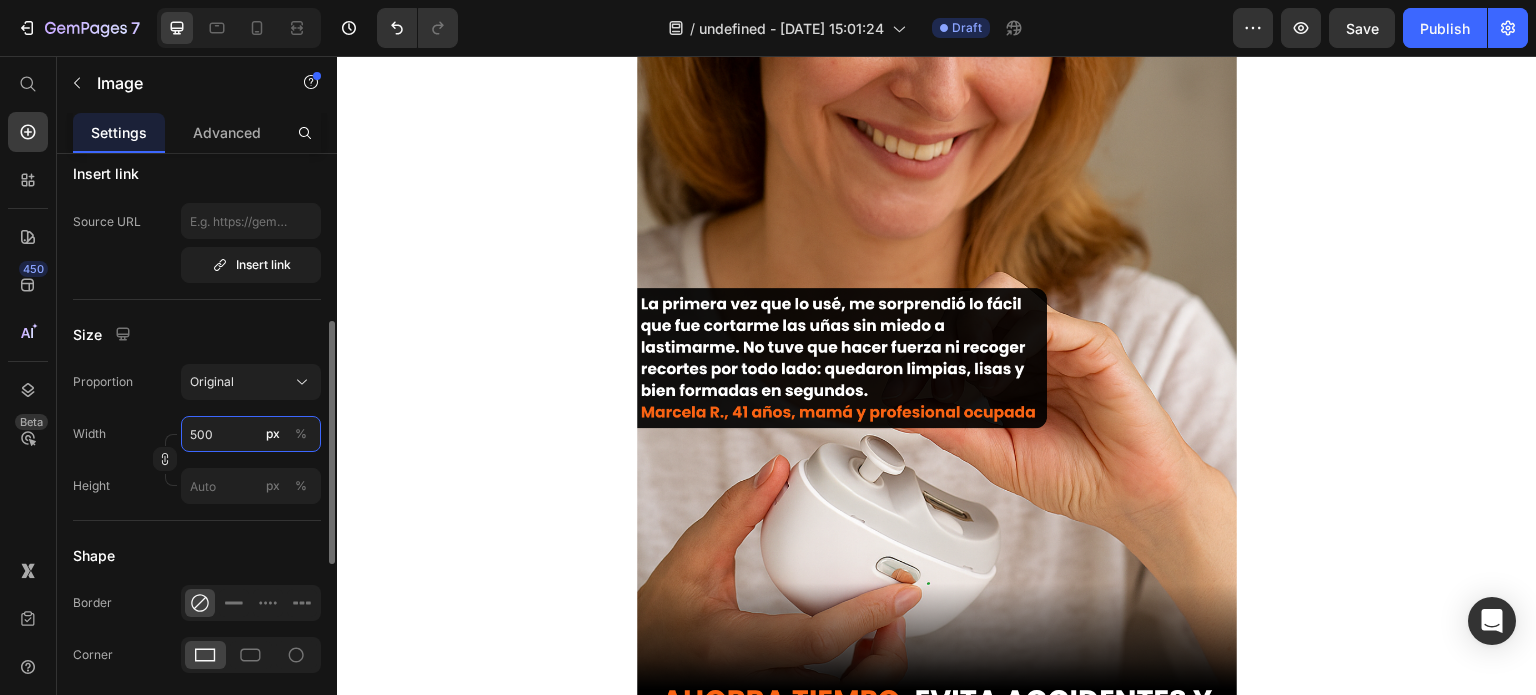 click on "500" at bounding box center [251, 434] 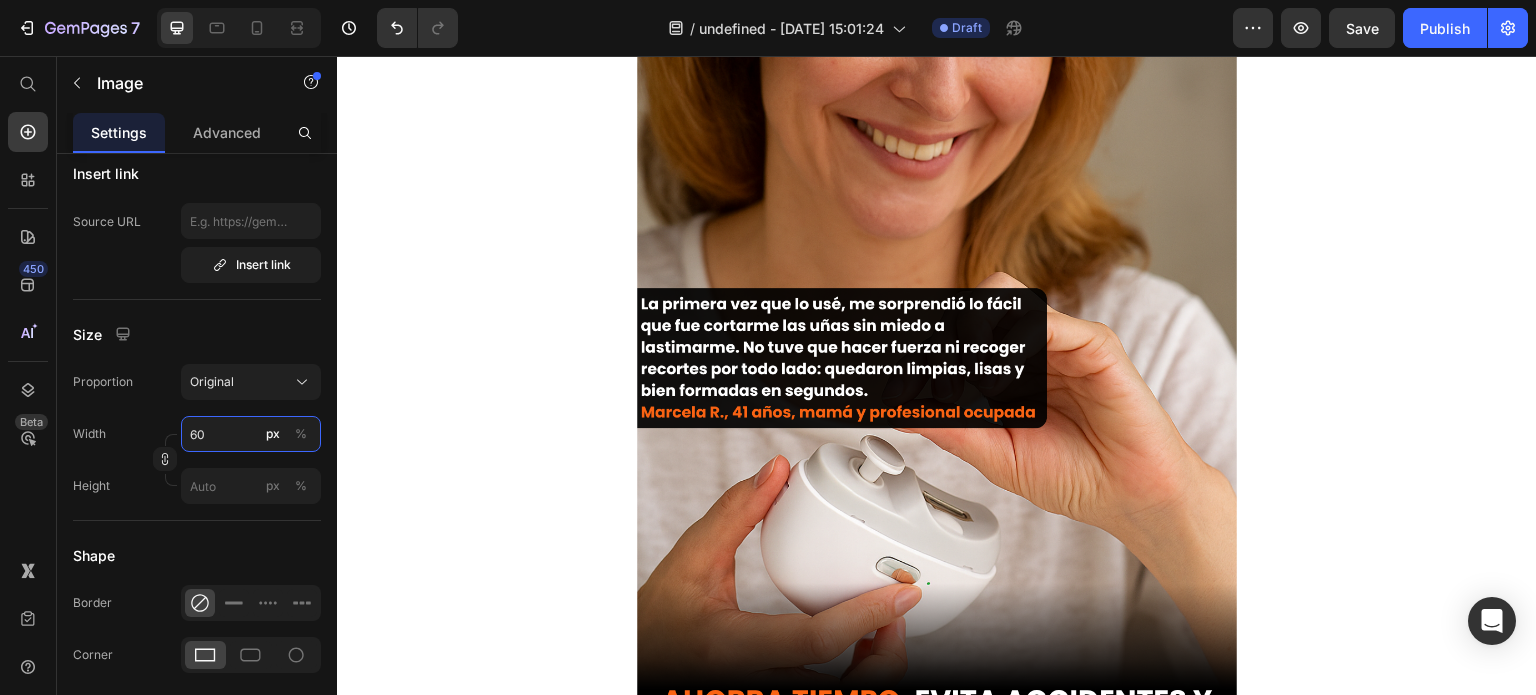type on "600" 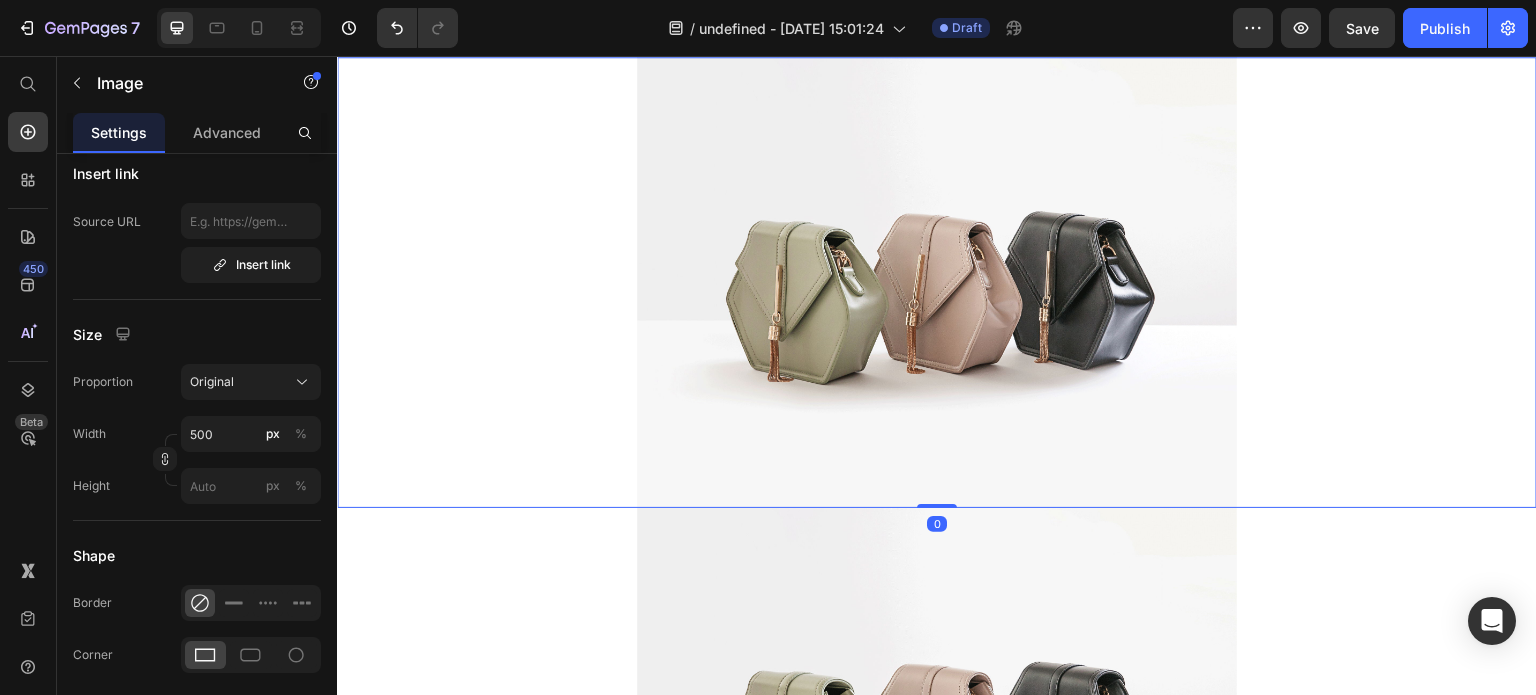 scroll, scrollTop: 6786, scrollLeft: 0, axis: vertical 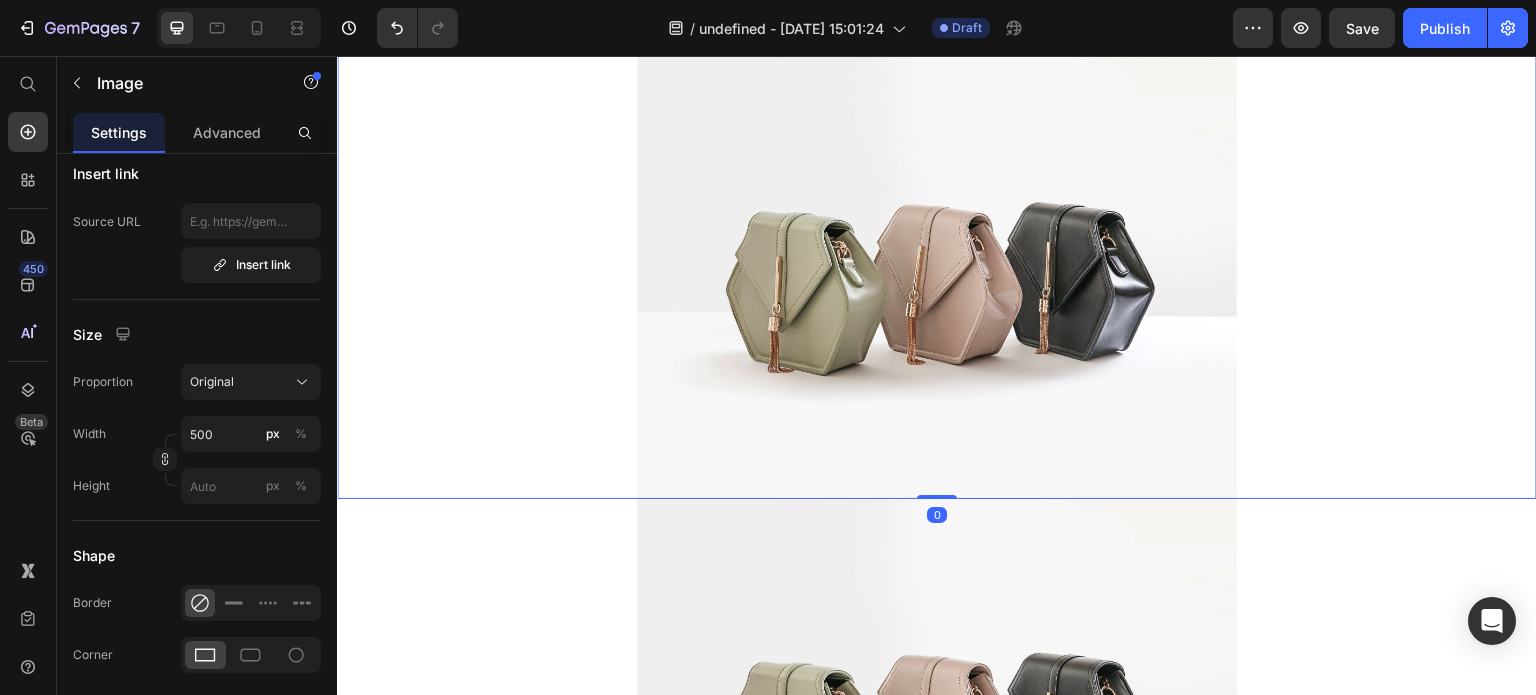 click at bounding box center (937, 273) 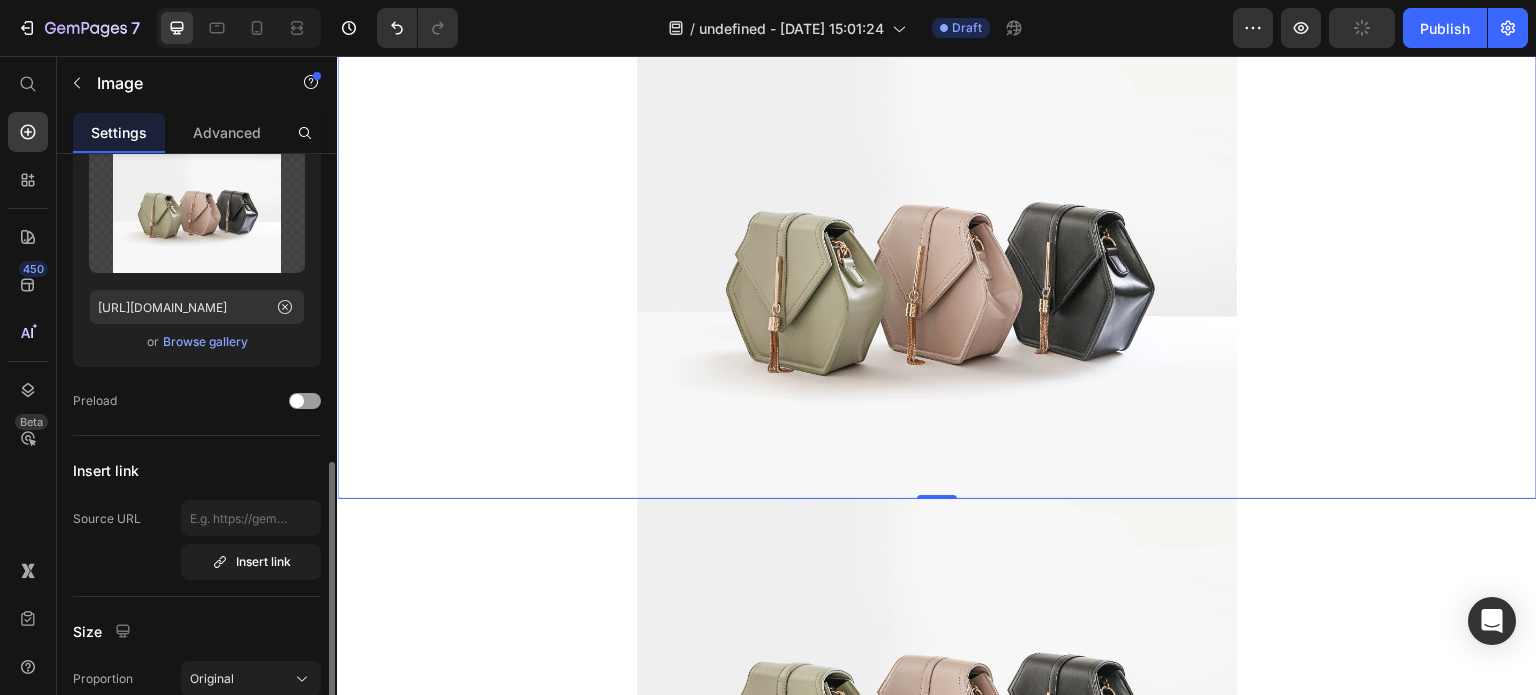 scroll, scrollTop: 0, scrollLeft: 0, axis: both 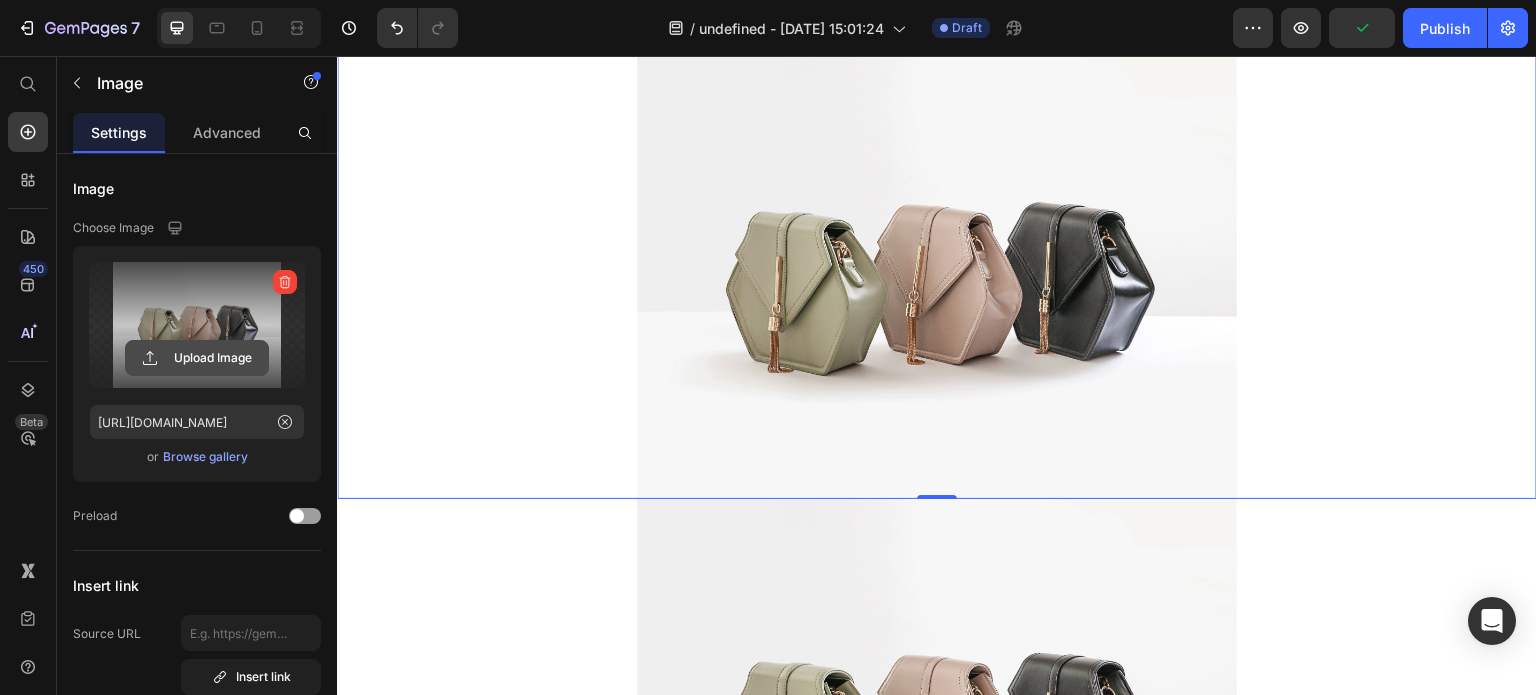 click 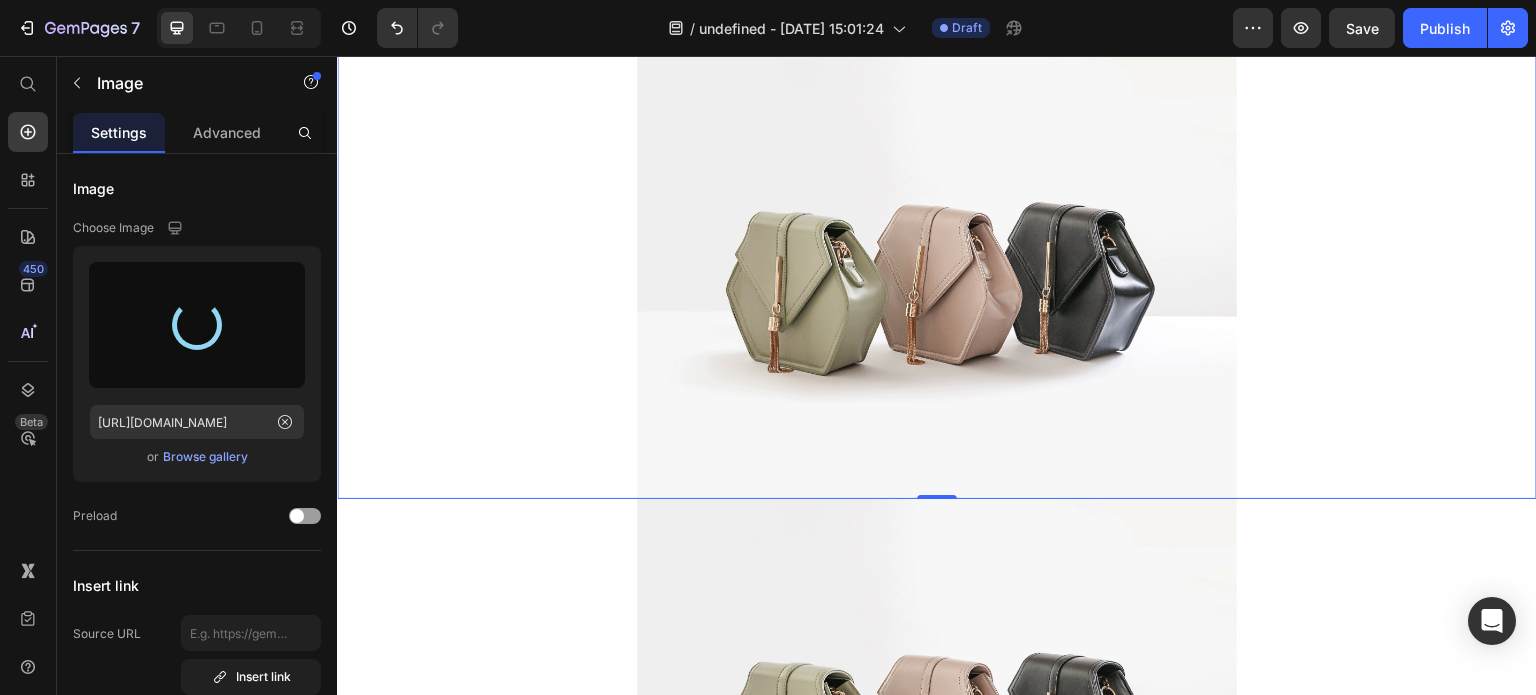 type on "[URL][DOMAIN_NAME]" 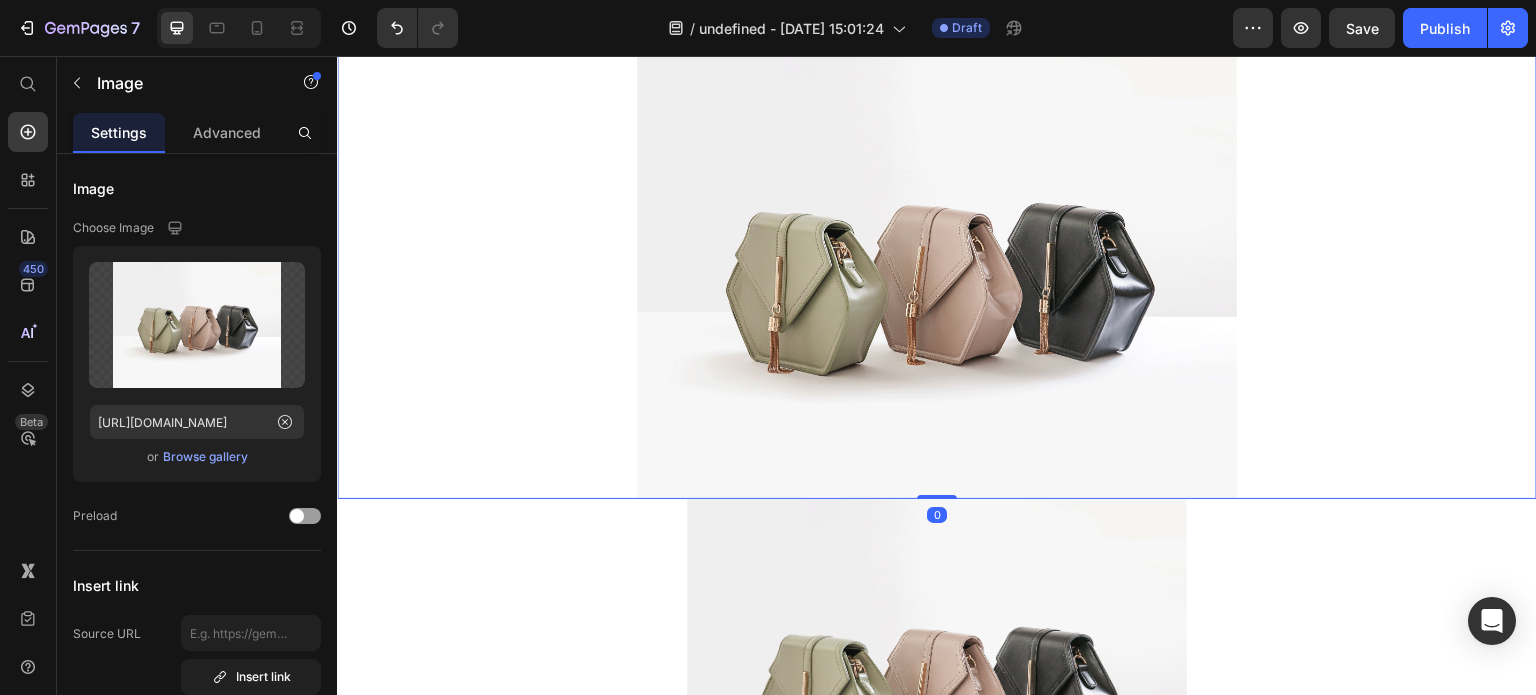 scroll, scrollTop: 7852, scrollLeft: 0, axis: vertical 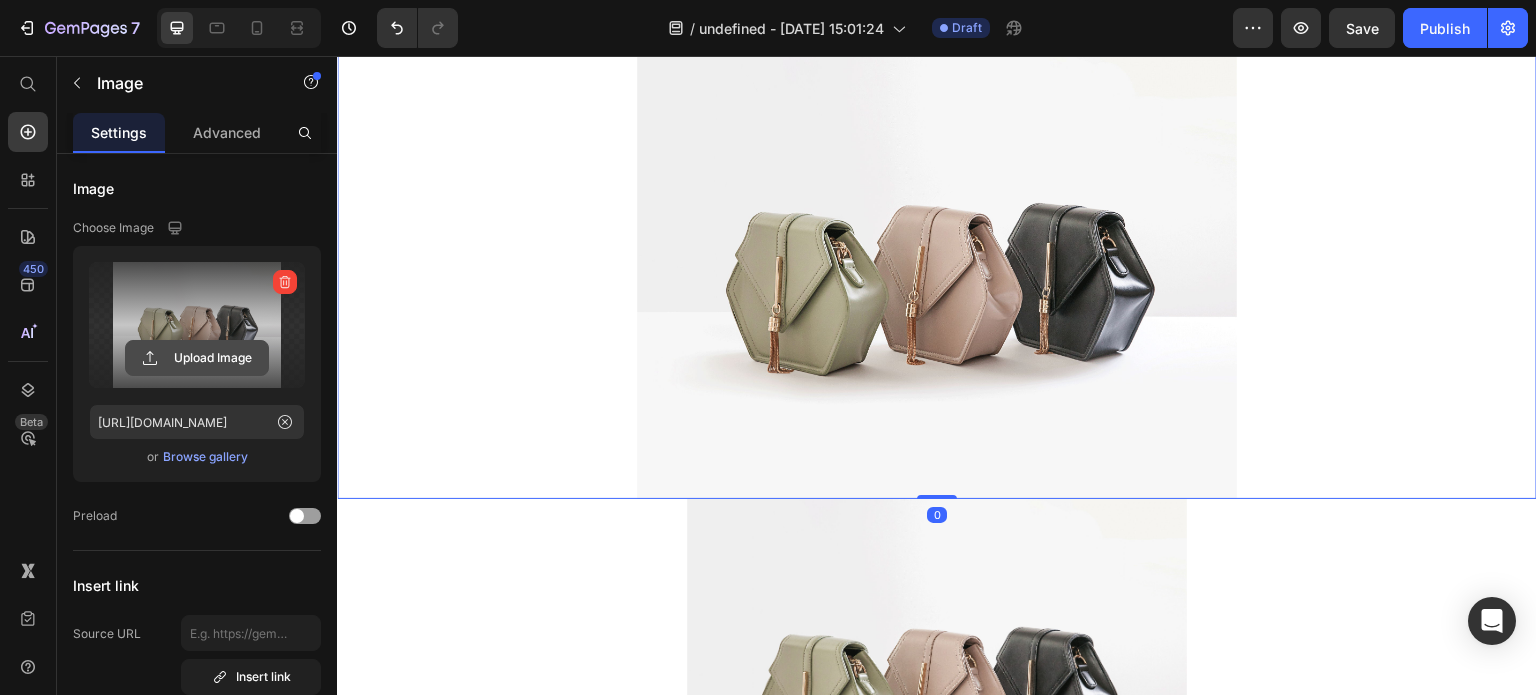 click 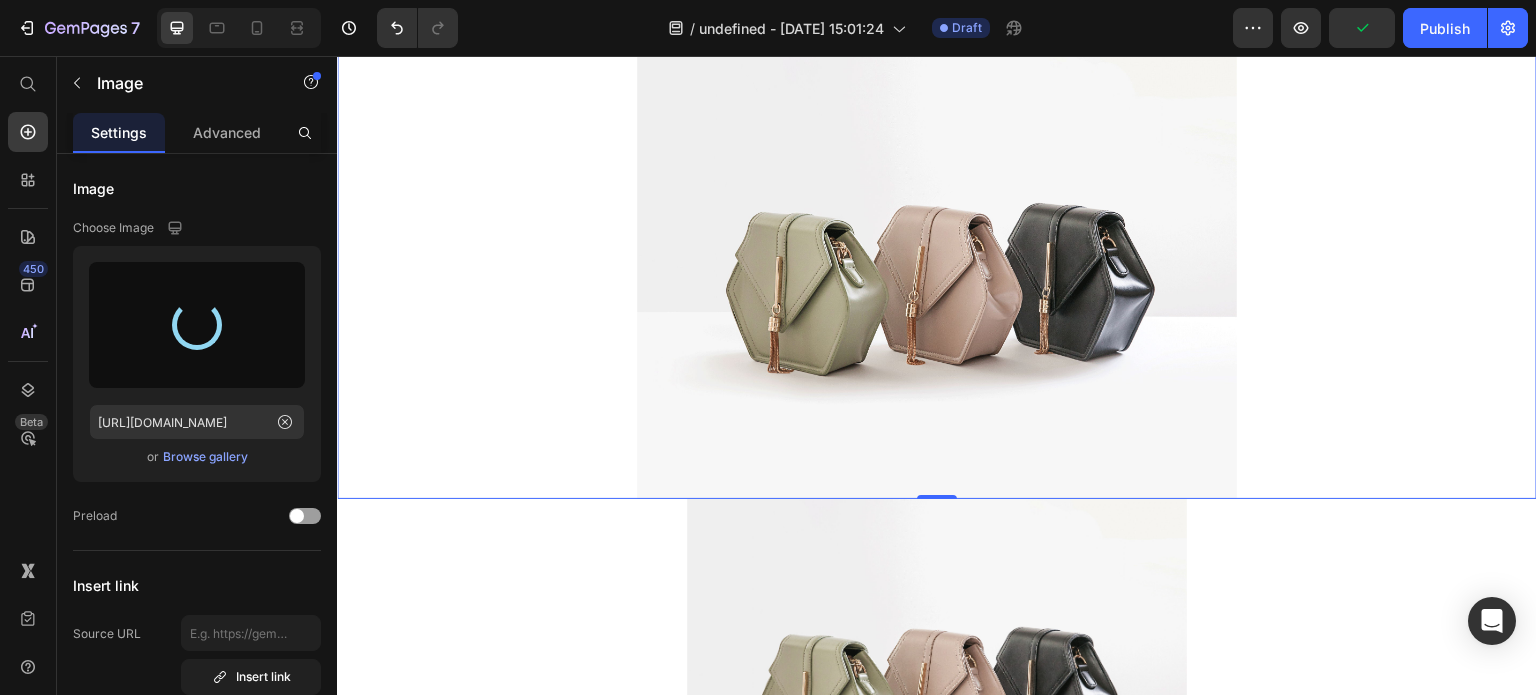 type on "[URL][DOMAIN_NAME]" 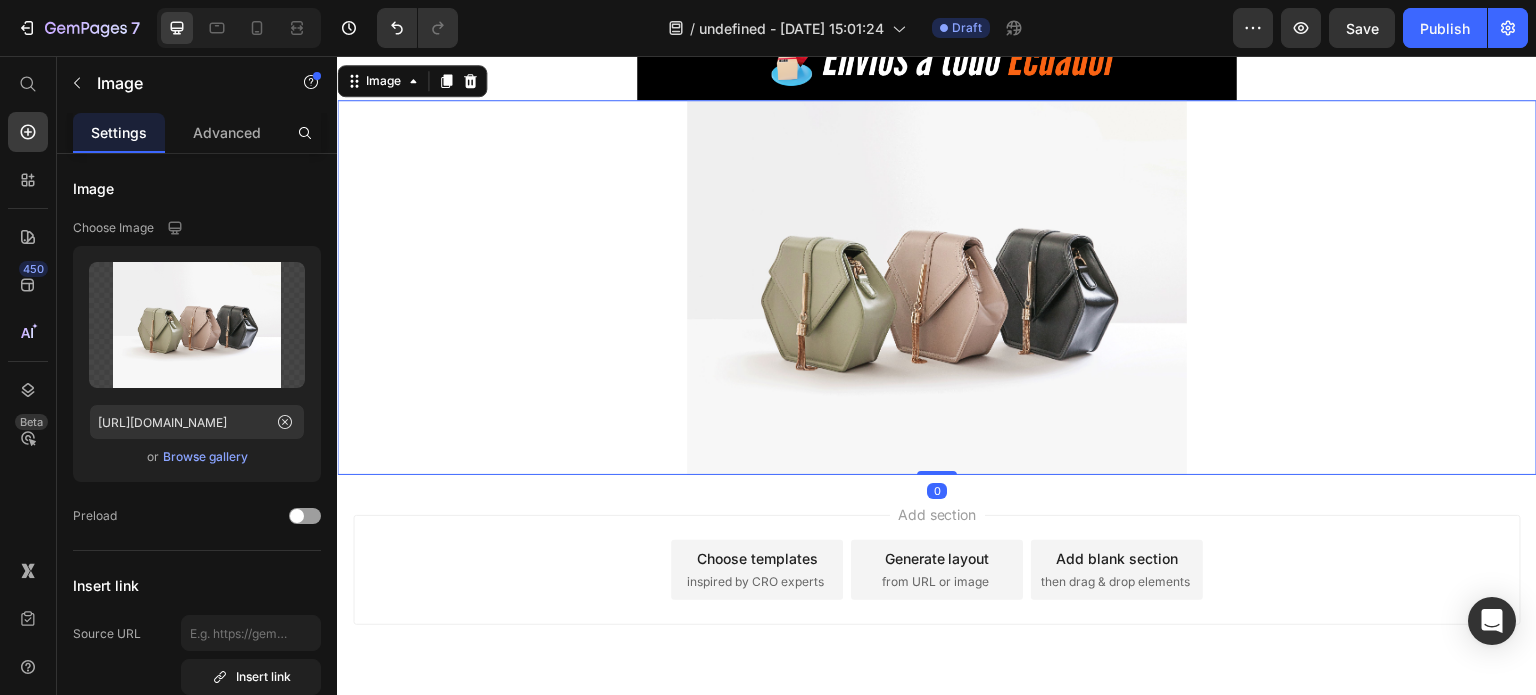 scroll, scrollTop: 8909, scrollLeft: 0, axis: vertical 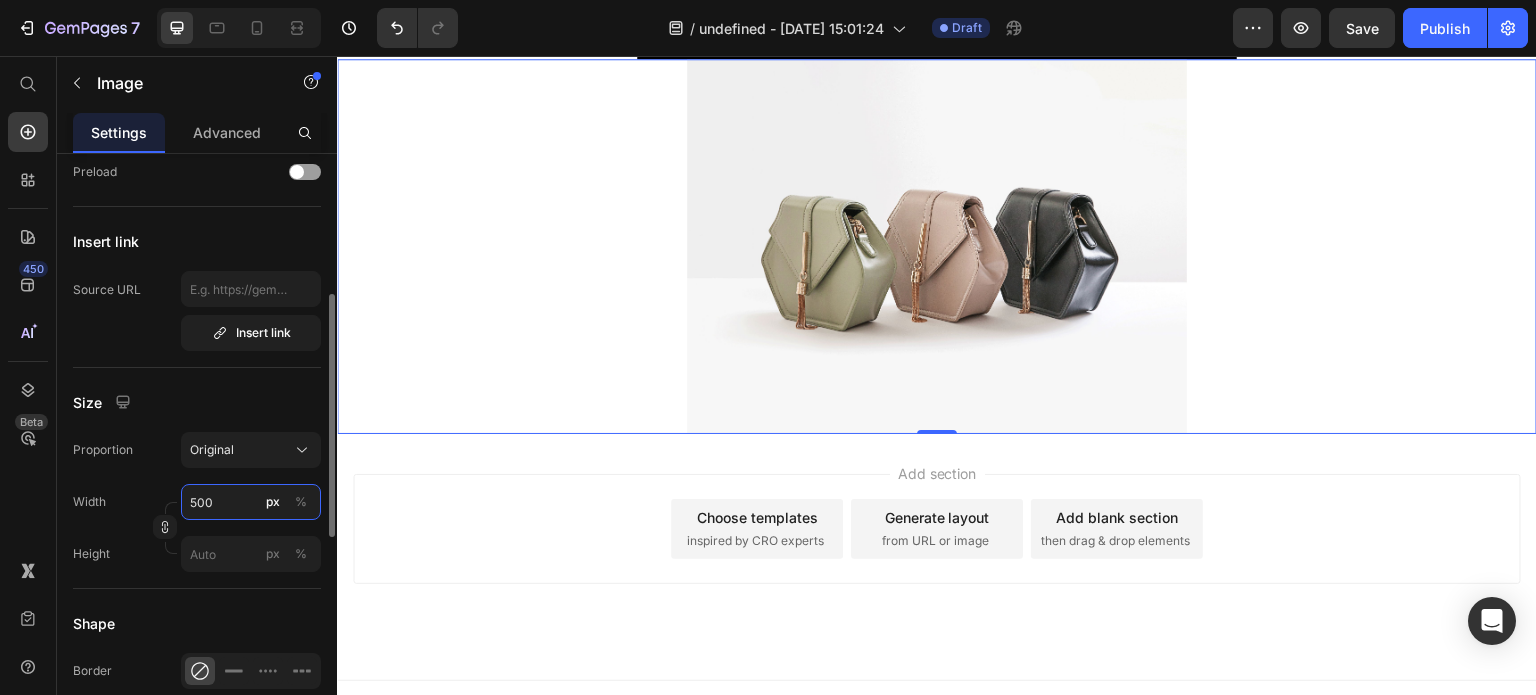 click on "500" at bounding box center [251, 502] 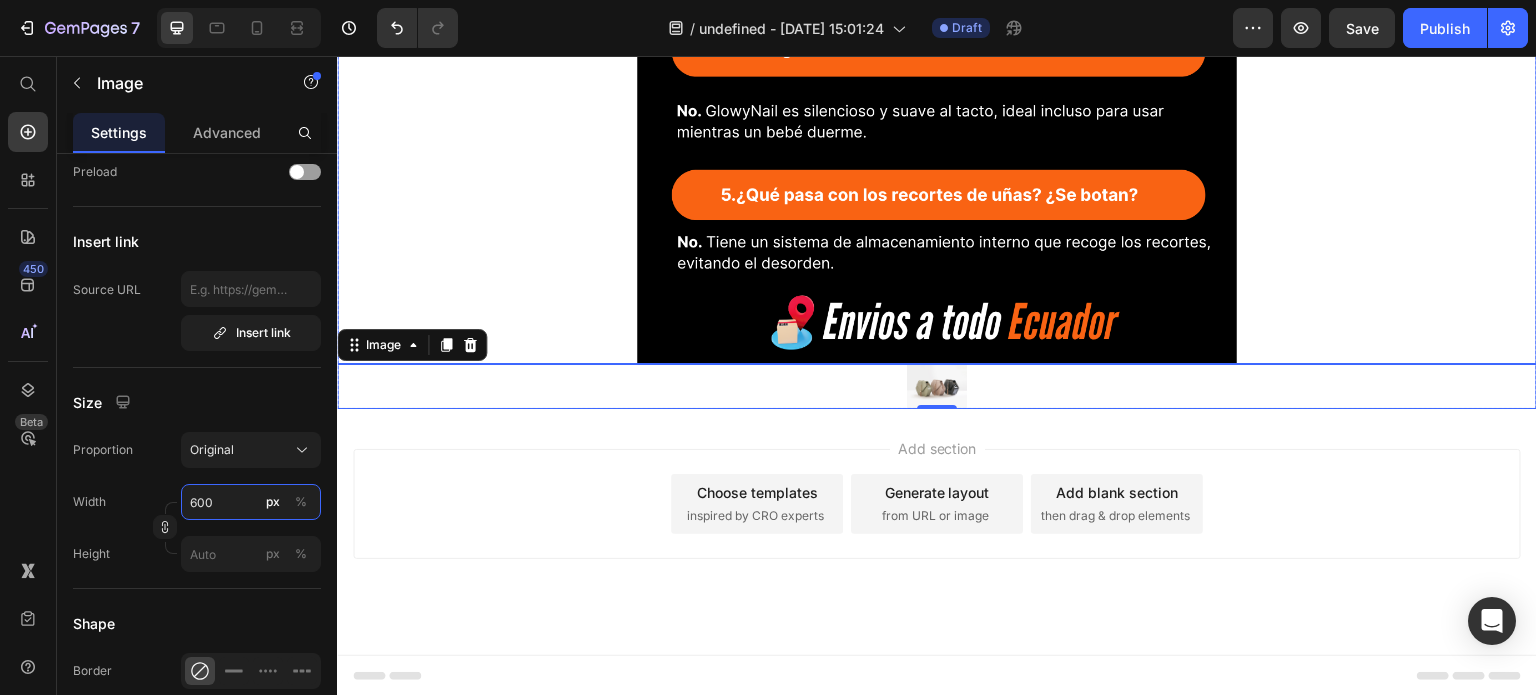 scroll, scrollTop: 8909, scrollLeft: 0, axis: vertical 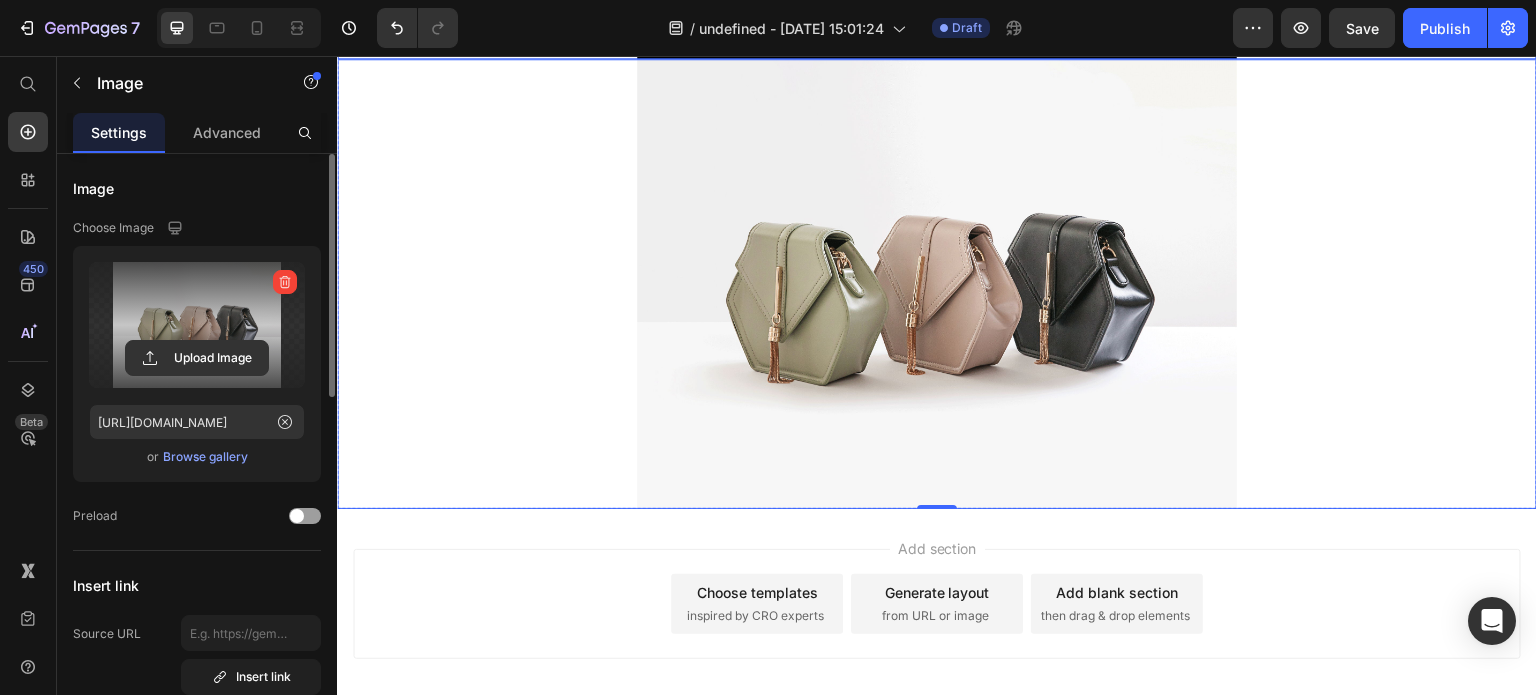 type on "600" 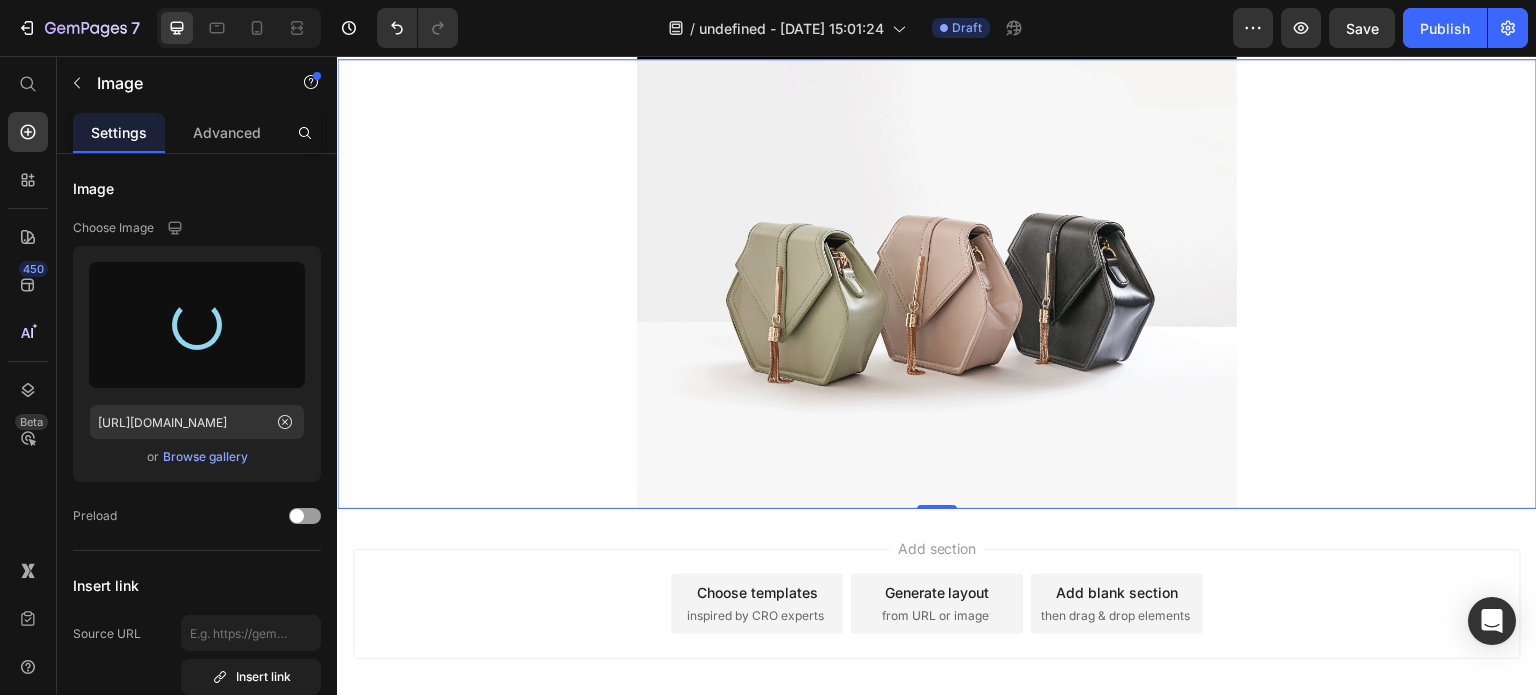 type on "[URL][DOMAIN_NAME]" 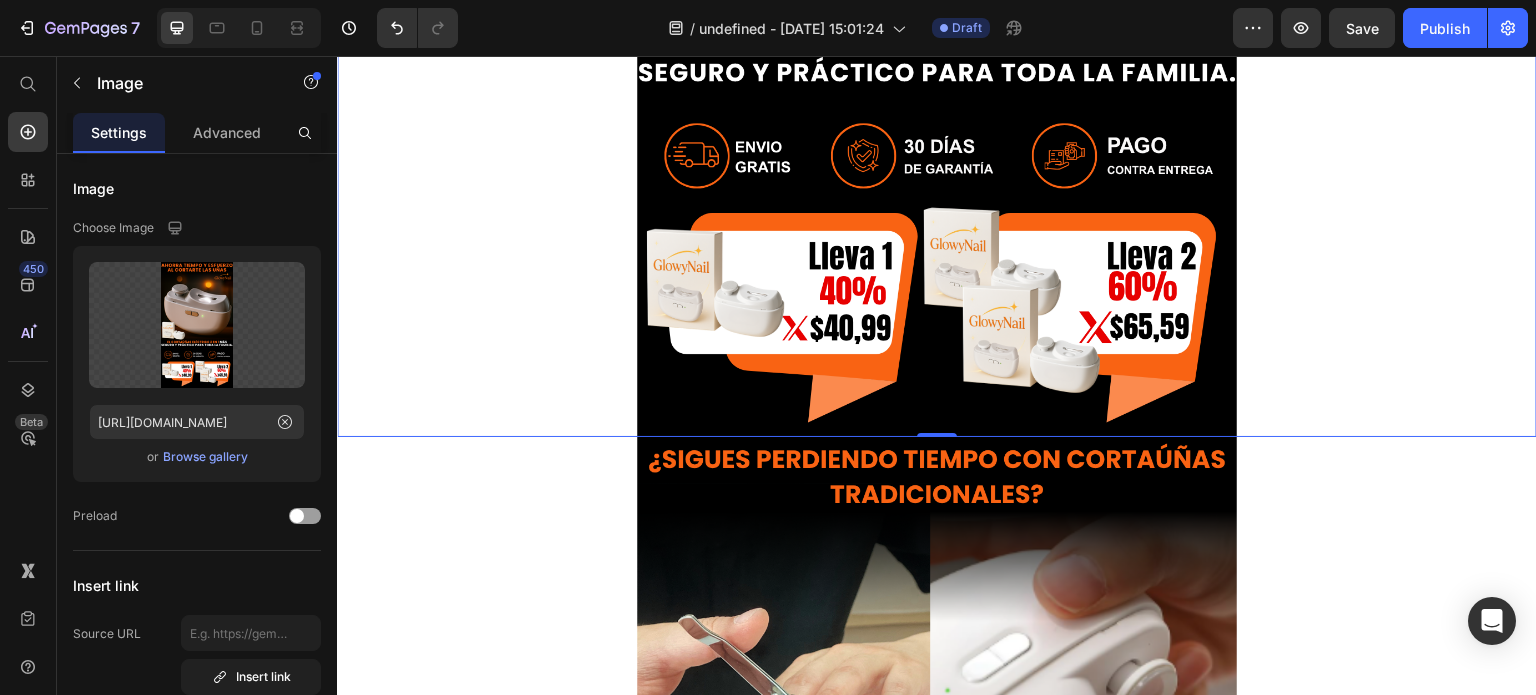 scroll, scrollTop: 1073, scrollLeft: 0, axis: vertical 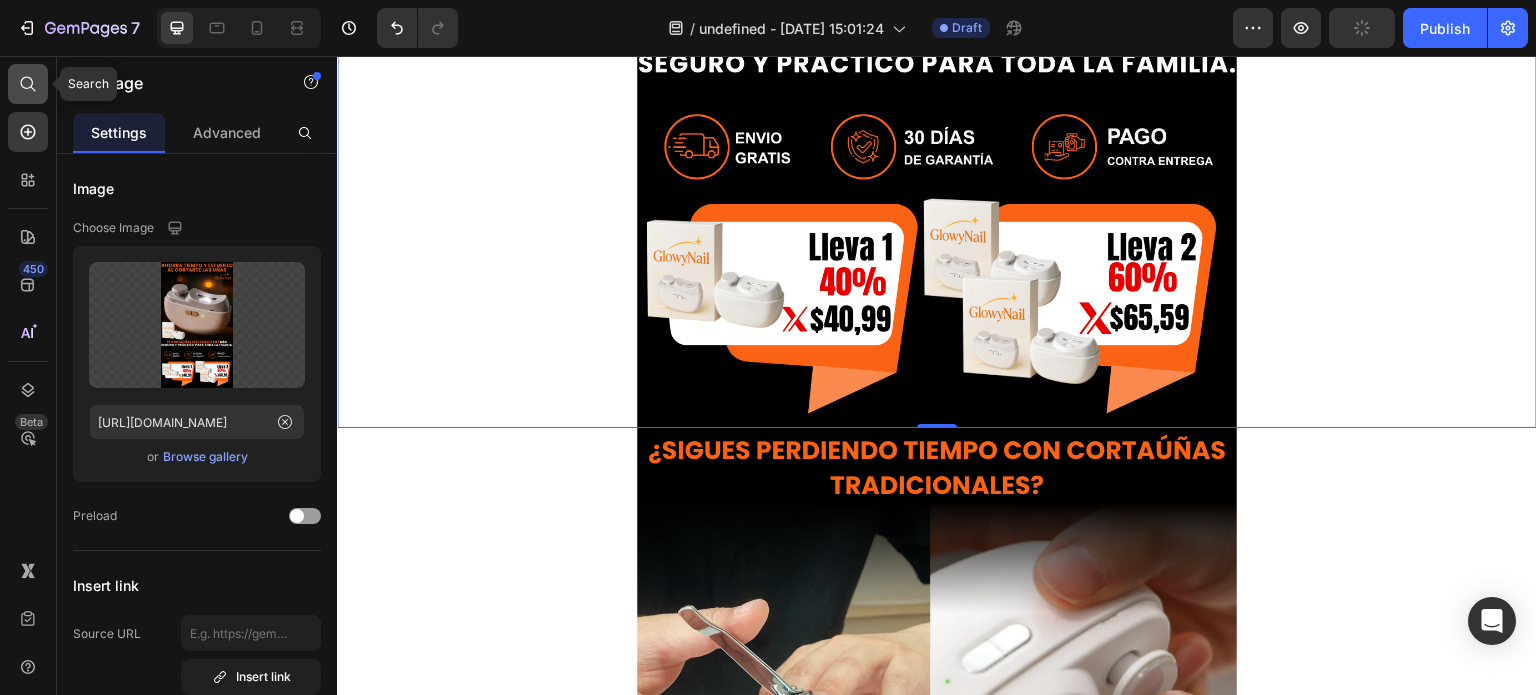 click 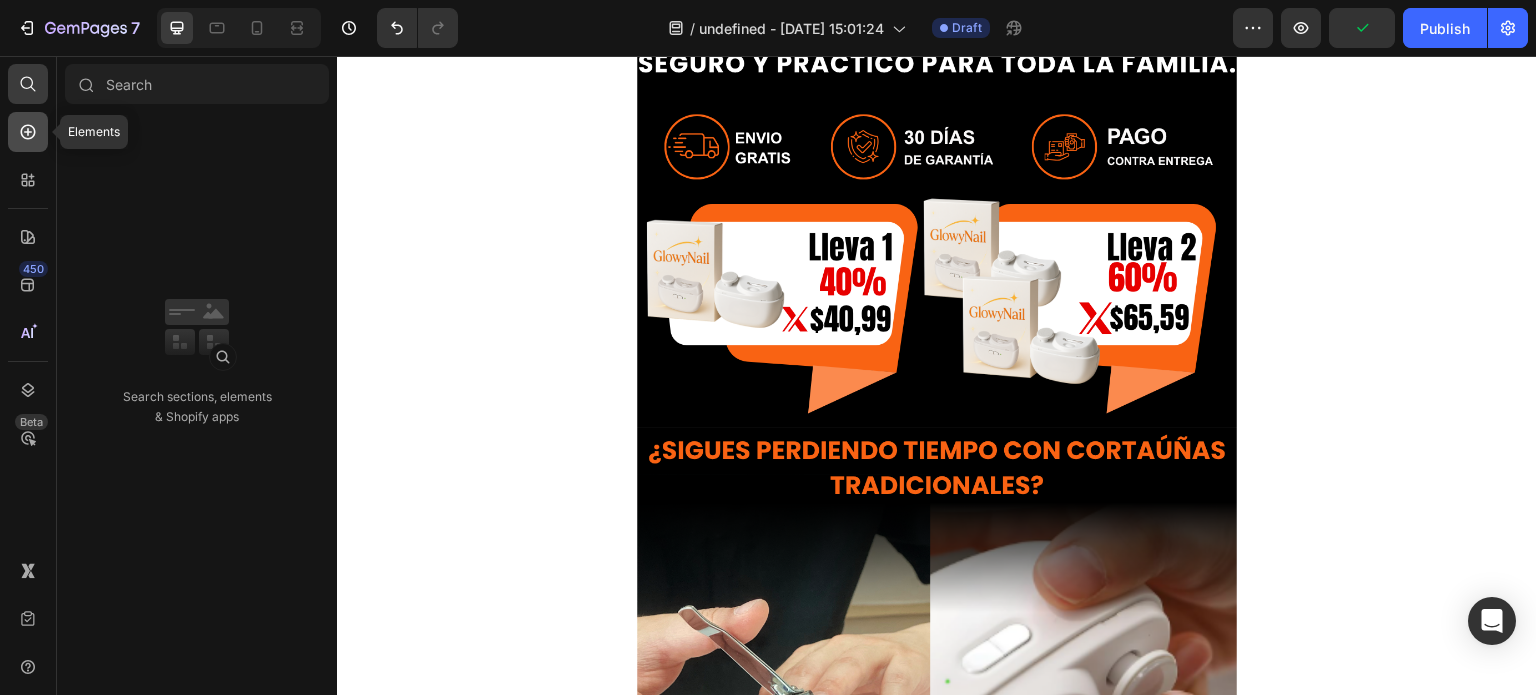 click 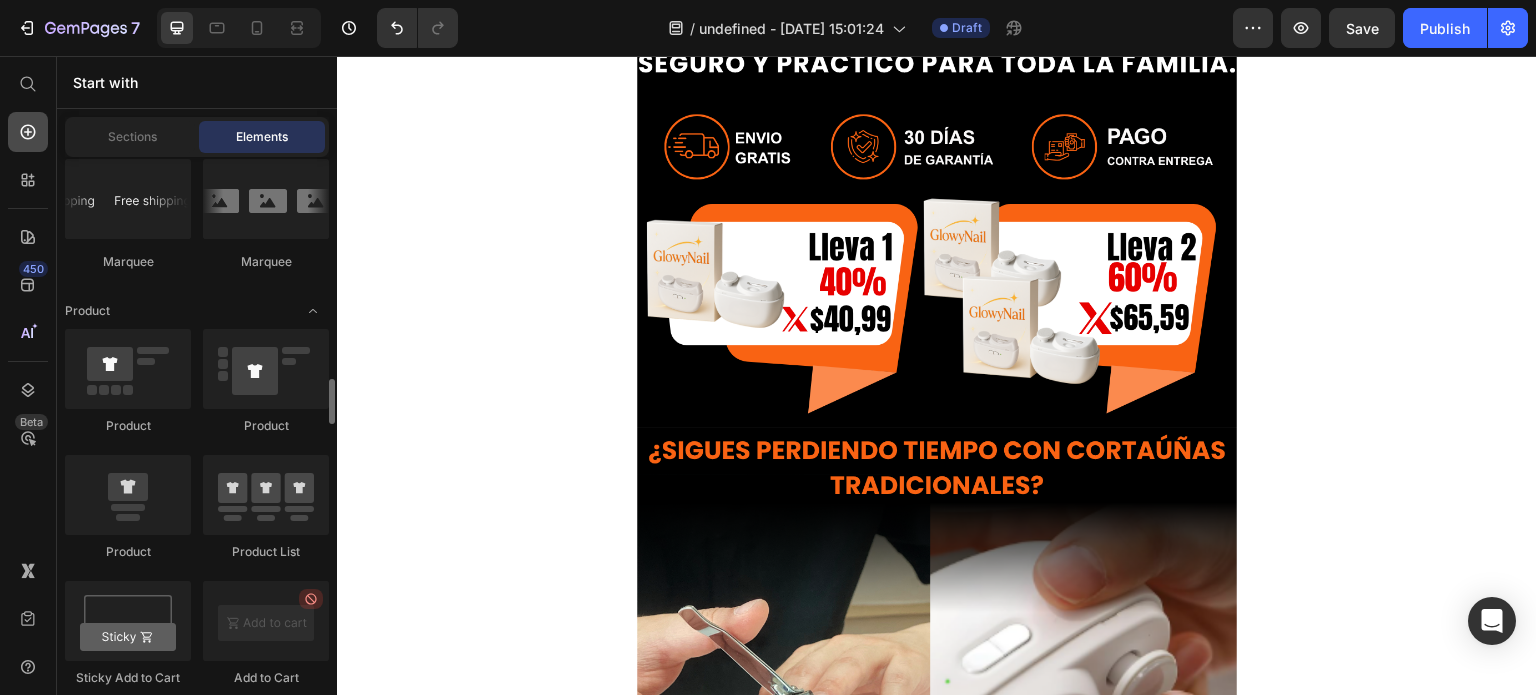 scroll, scrollTop: 2553, scrollLeft: 0, axis: vertical 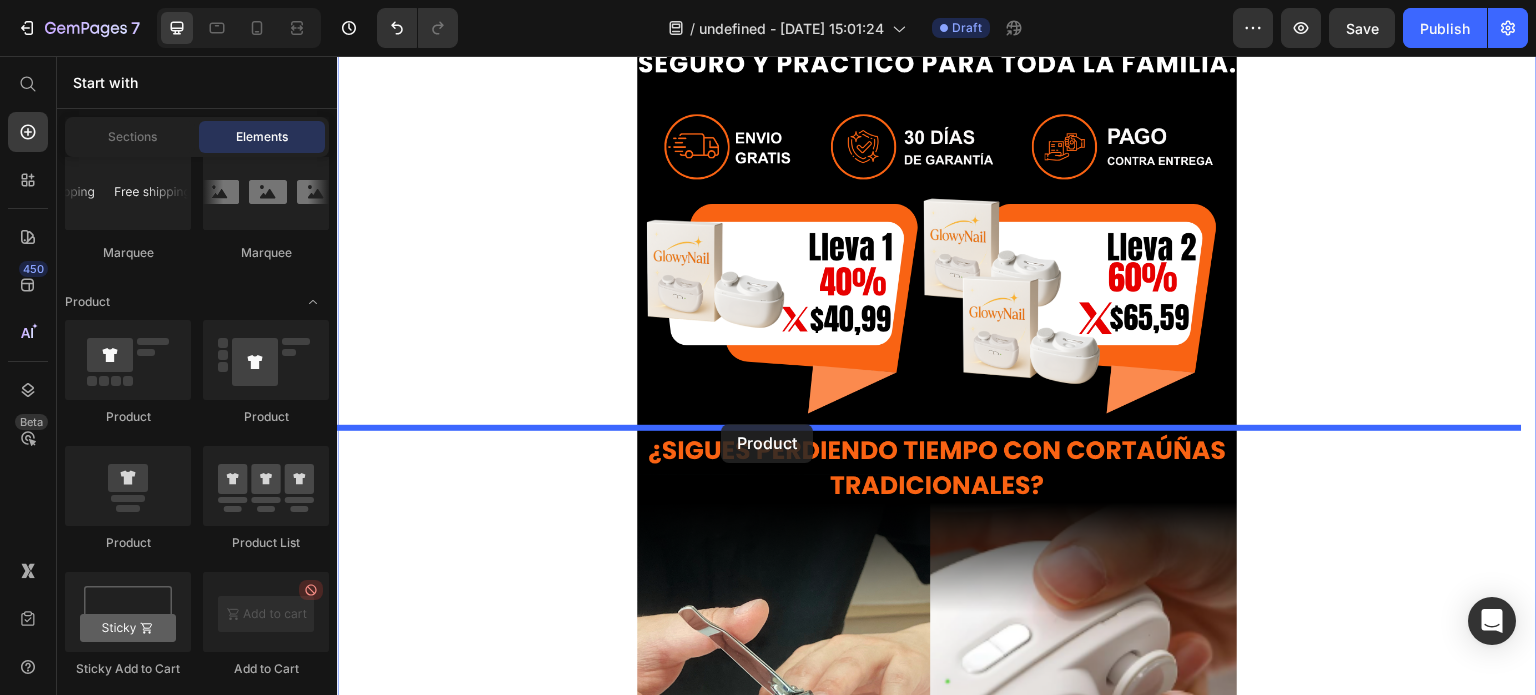 drag, startPoint x: 447, startPoint y: 511, endPoint x: 719, endPoint y: 422, distance: 286.1905 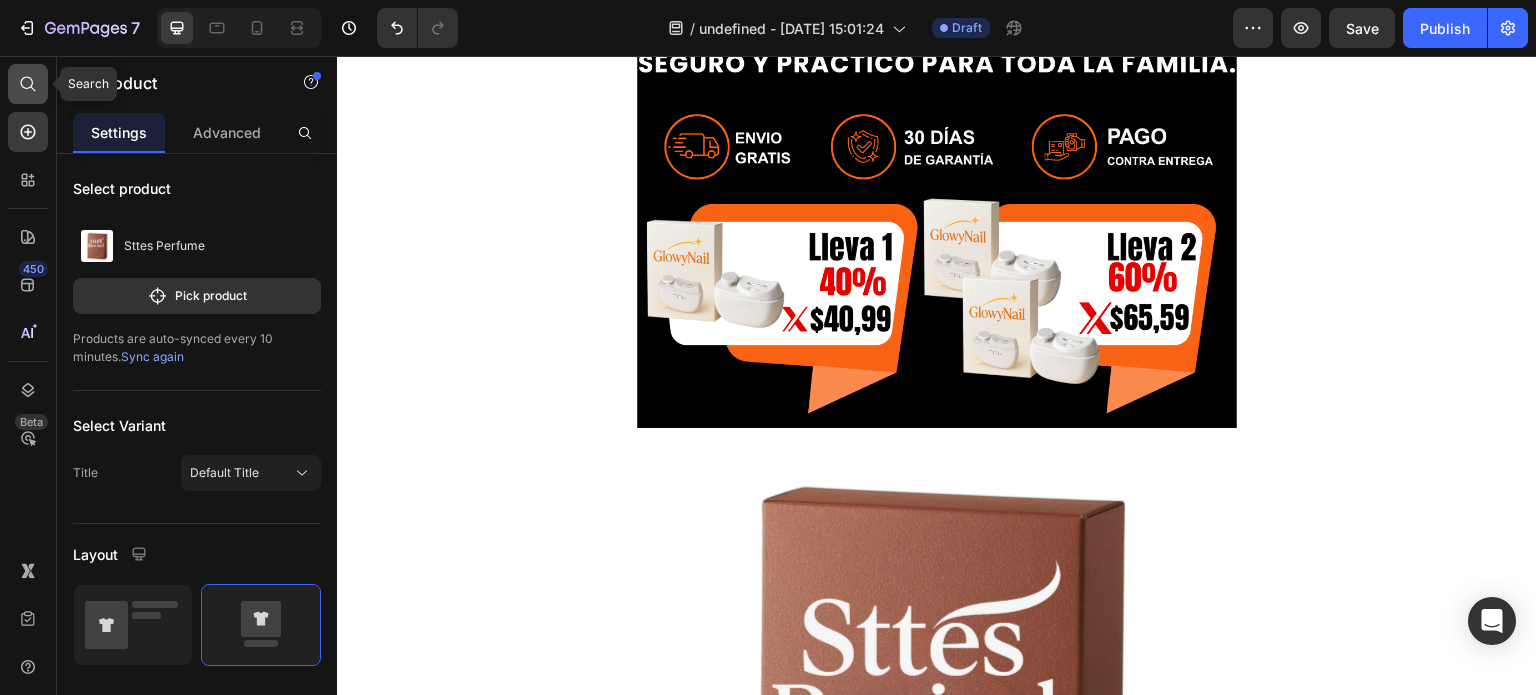 click 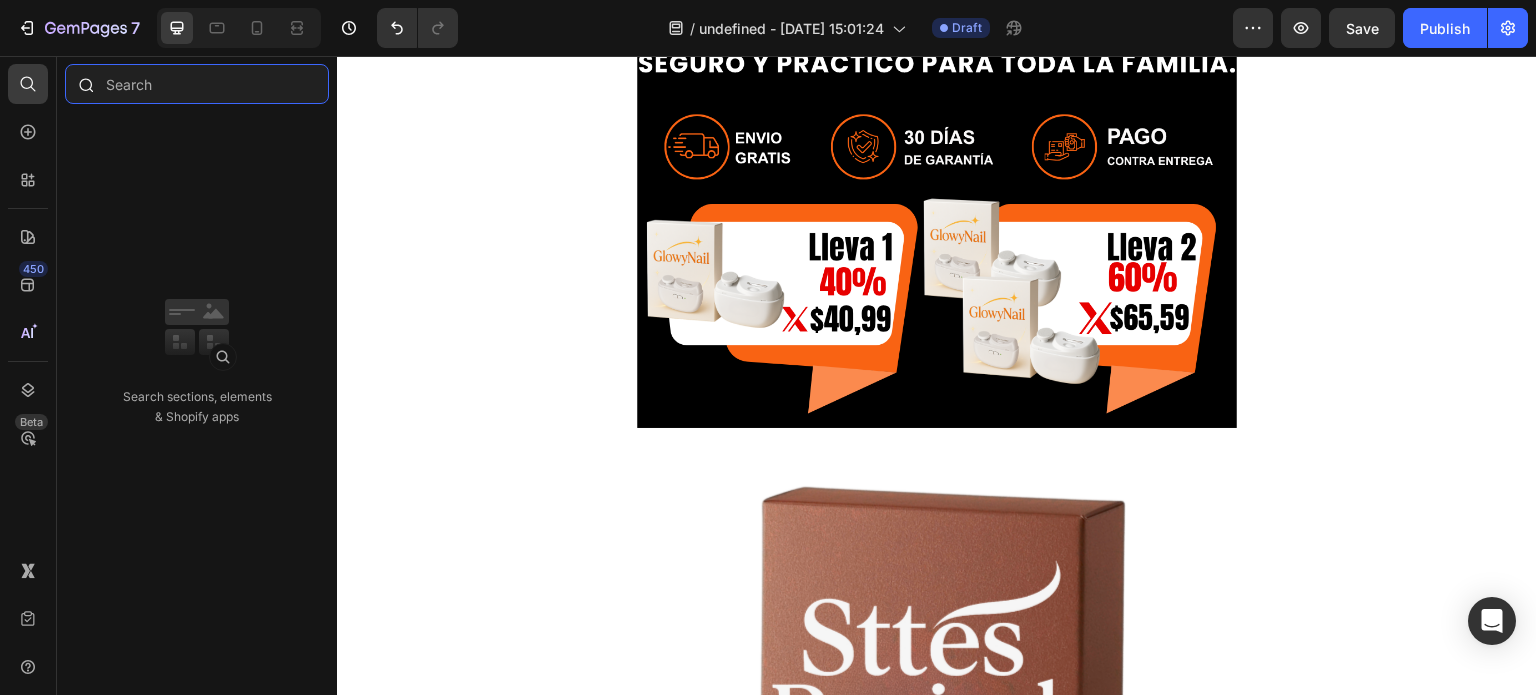 click at bounding box center [197, 84] 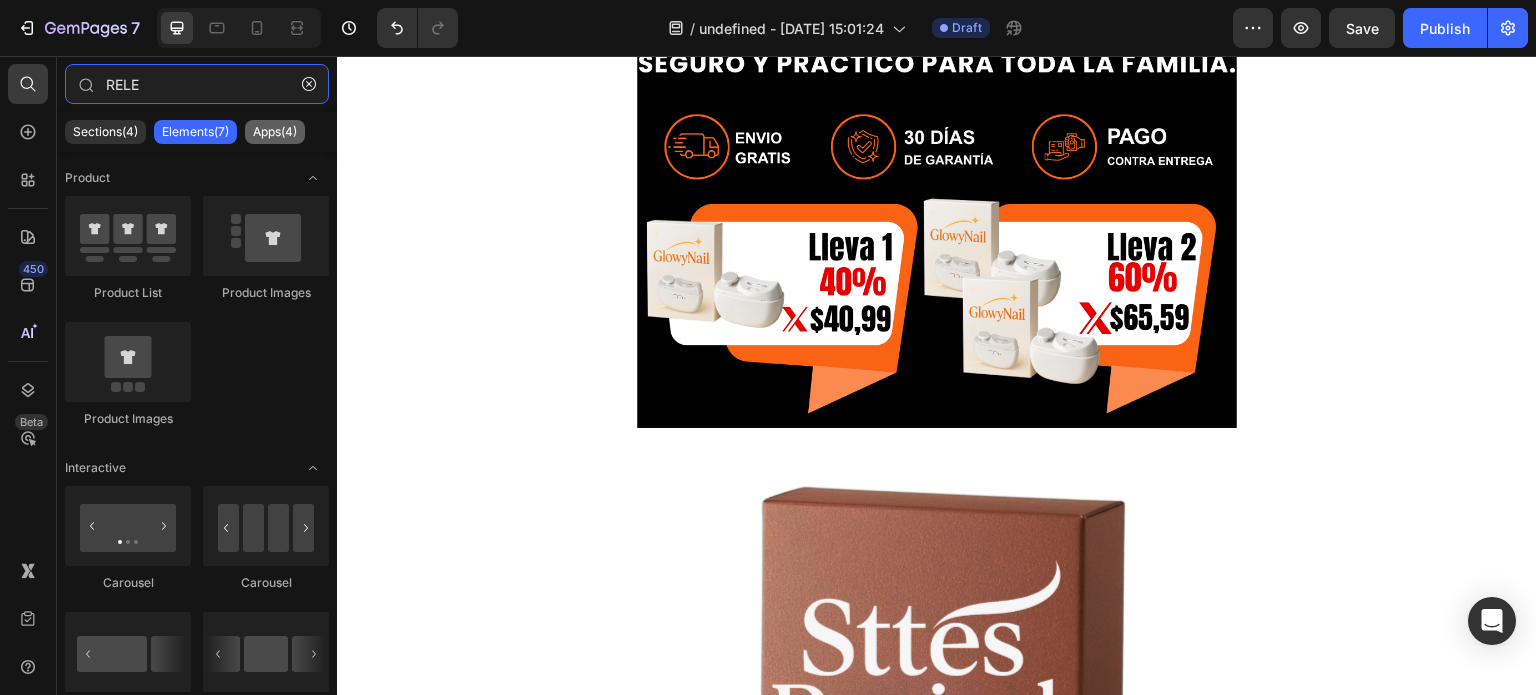 type on "RELE" 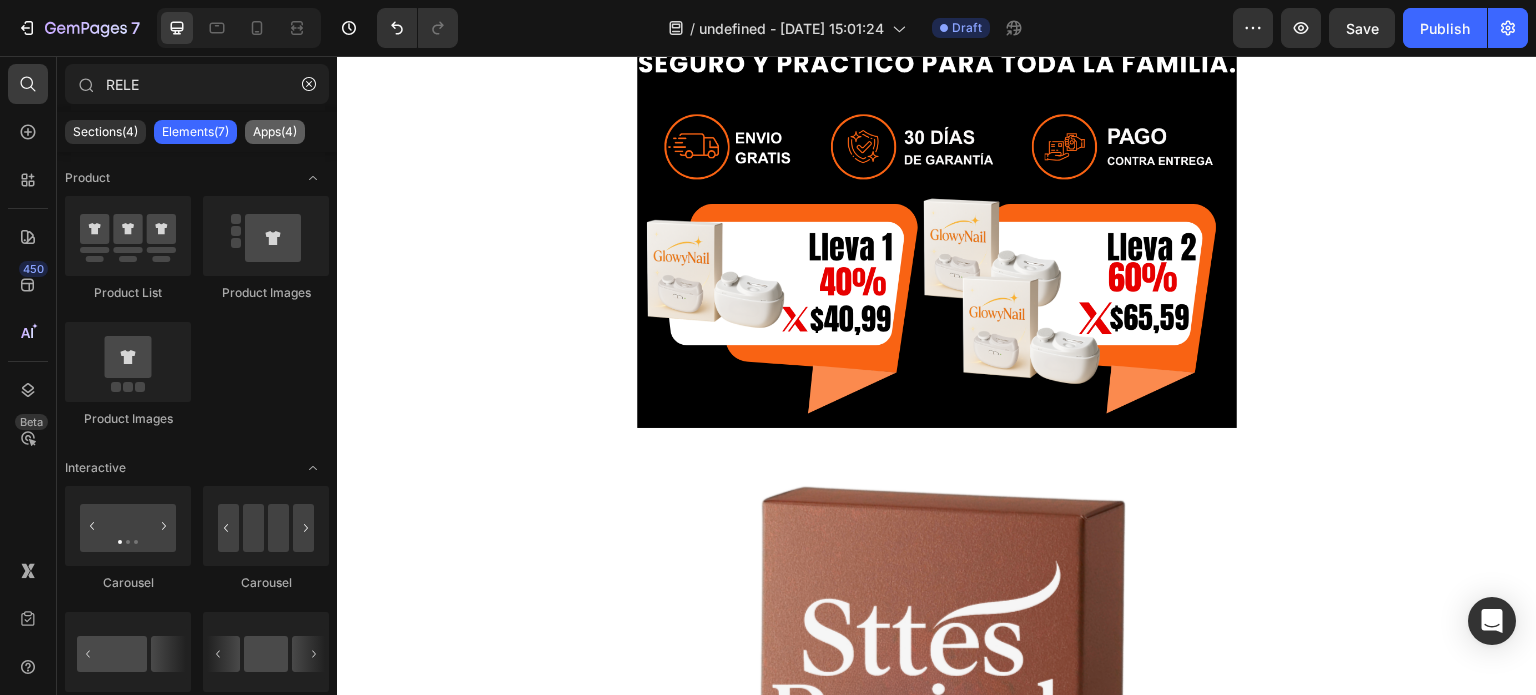 click on "Apps(4)" at bounding box center [275, 132] 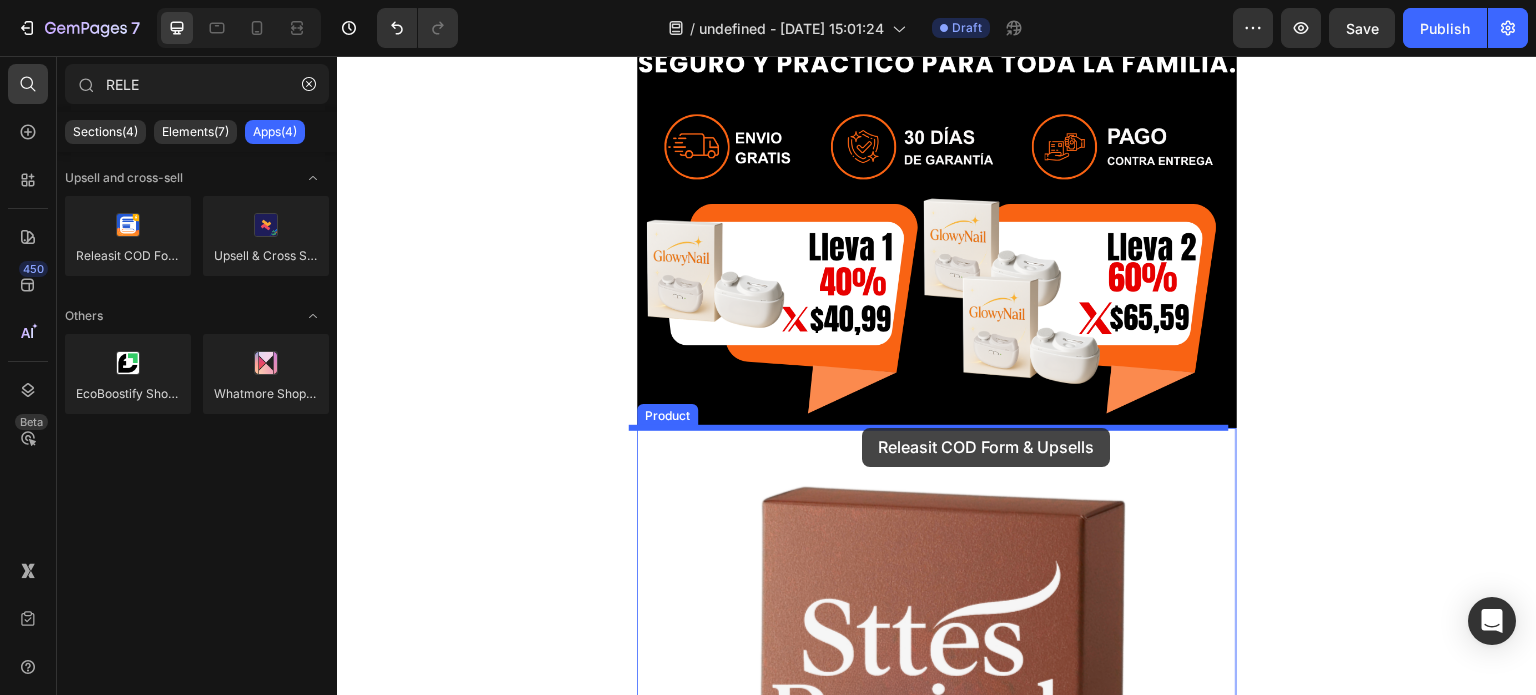 drag, startPoint x: 499, startPoint y: 298, endPoint x: 862, endPoint y: 426, distance: 384.9065 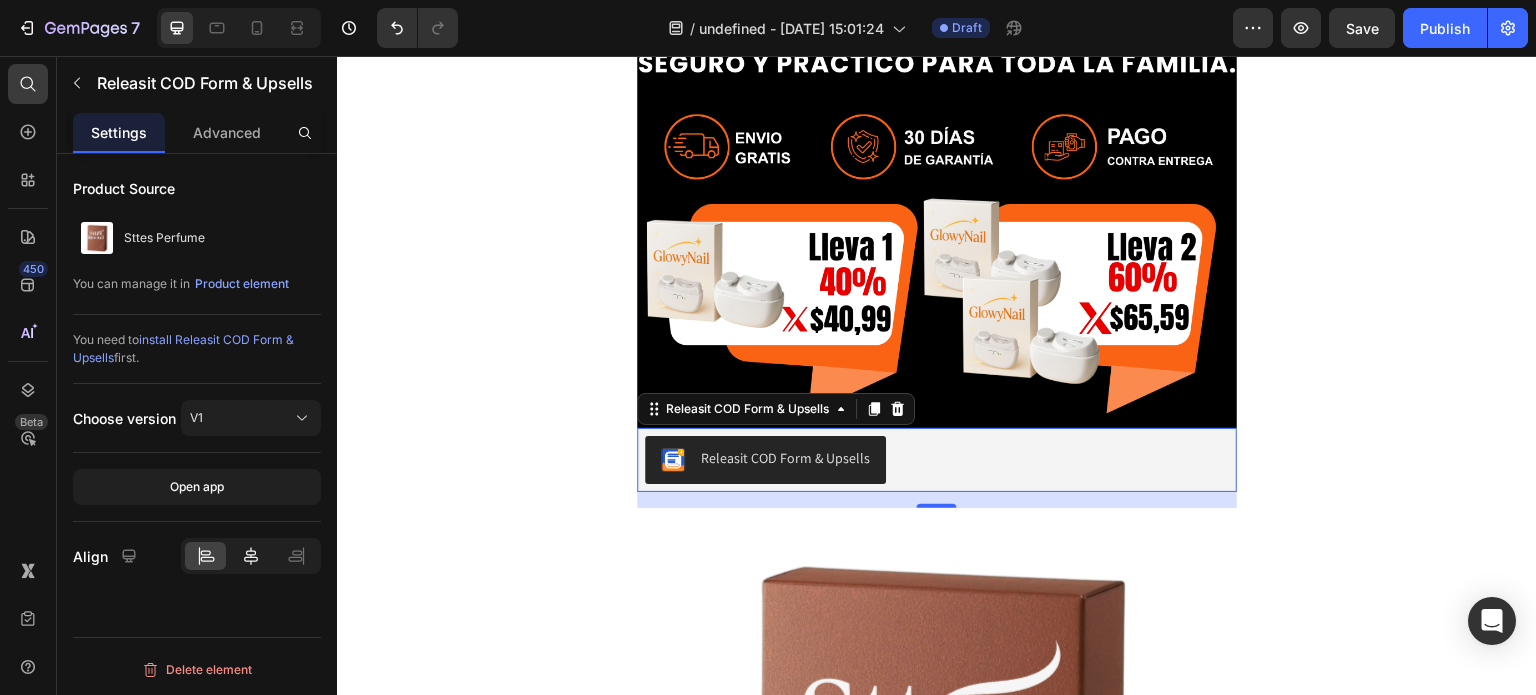 click 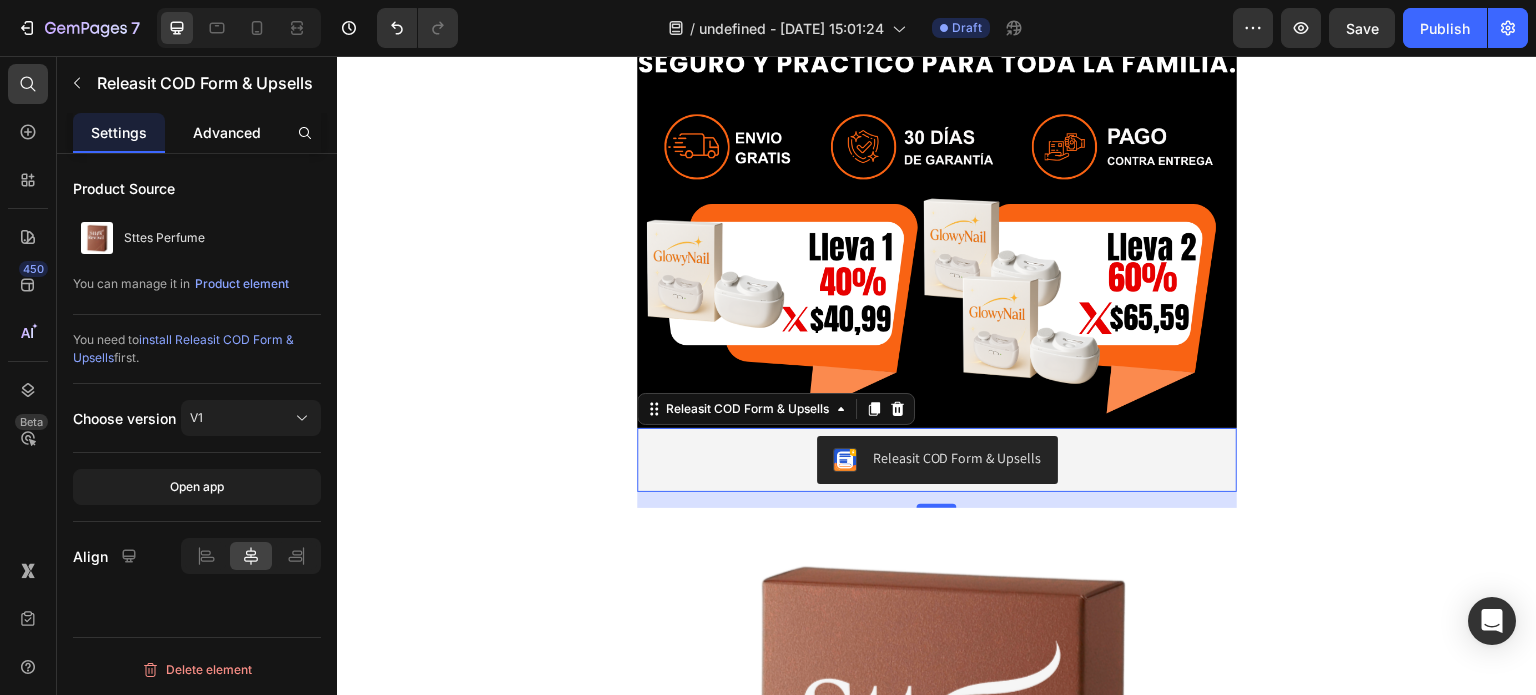 click on "Advanced" at bounding box center [227, 132] 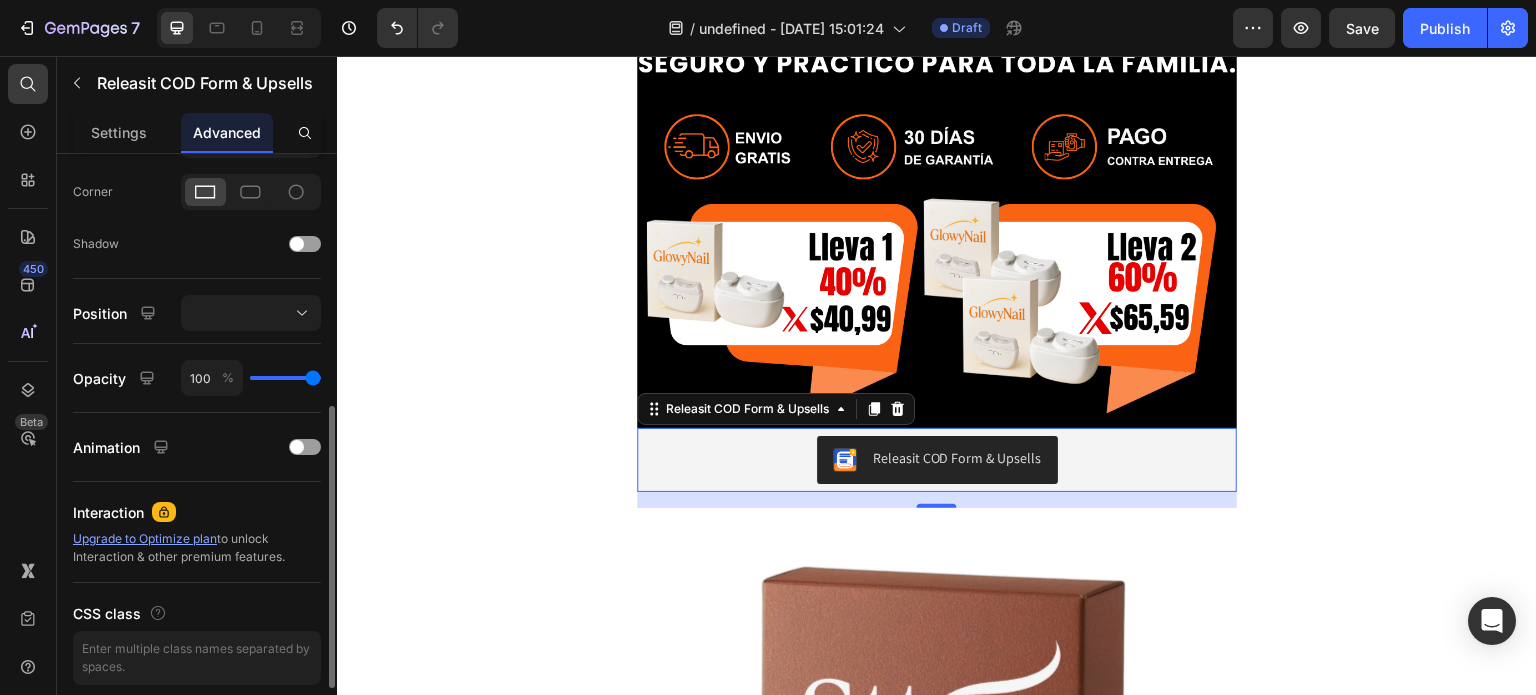 scroll, scrollTop: 596, scrollLeft: 0, axis: vertical 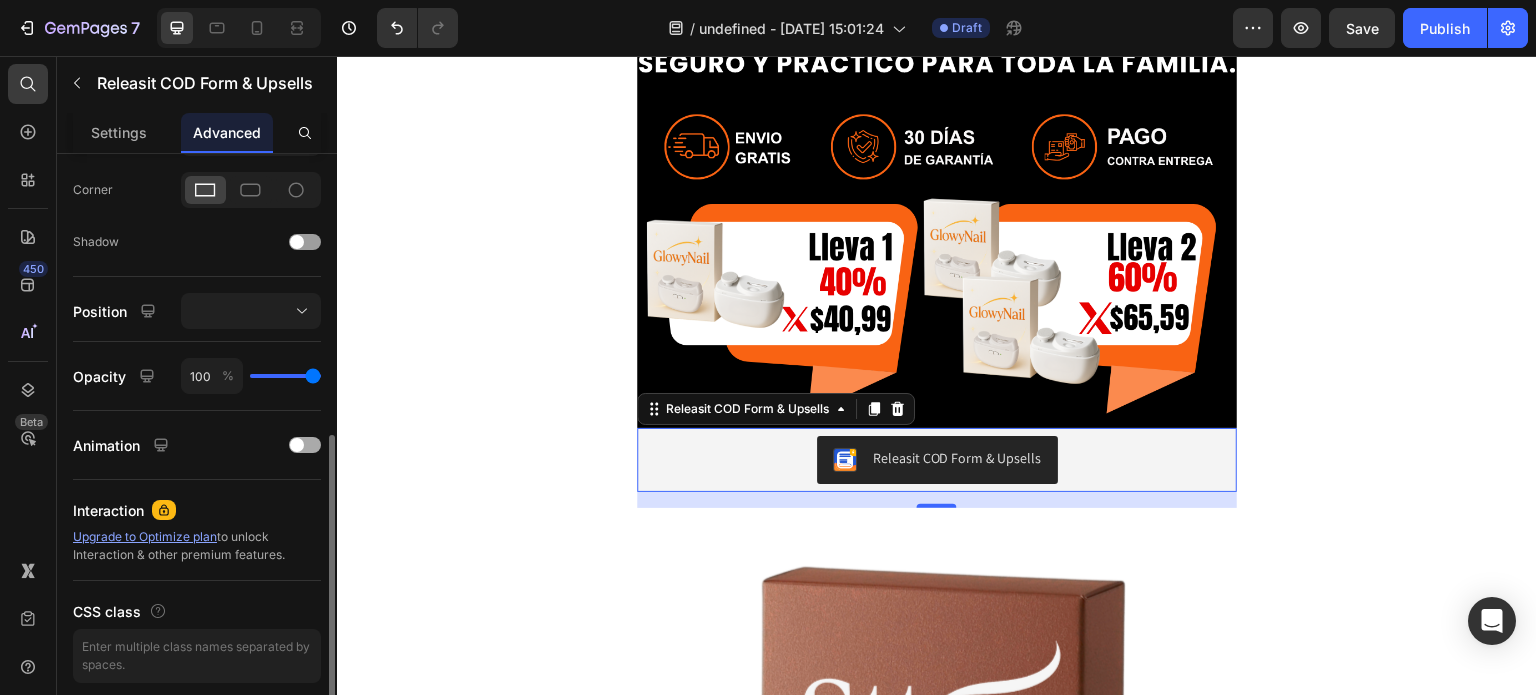 click at bounding box center (297, 445) 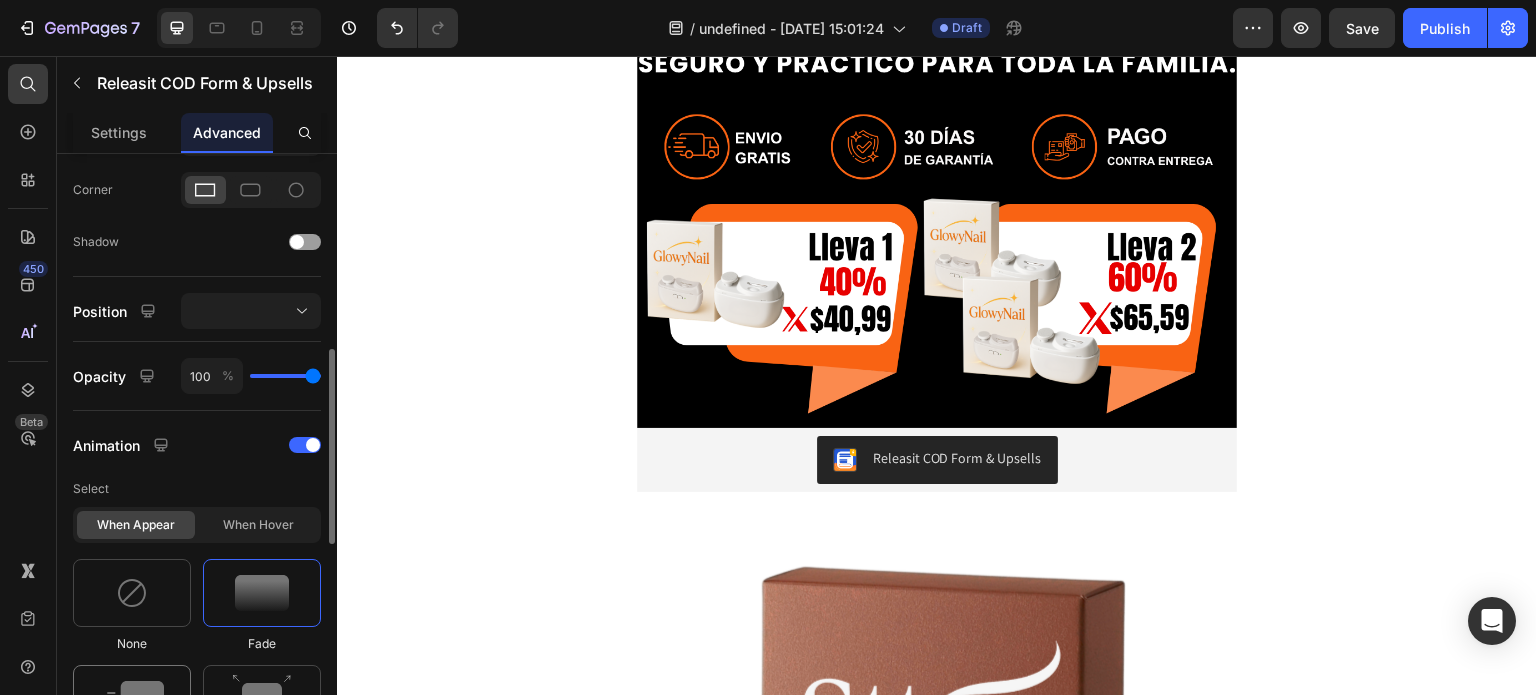 click at bounding box center (132, 699) 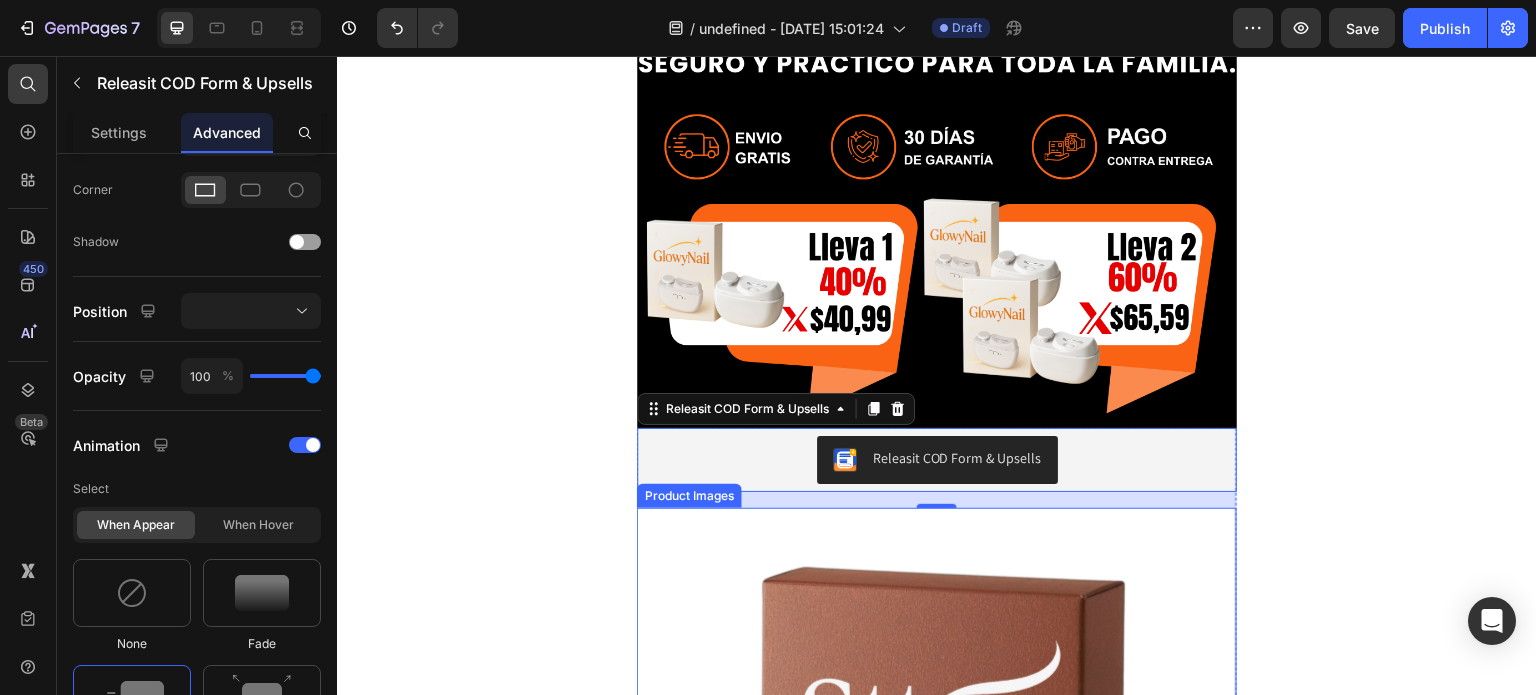 click at bounding box center [937, 808] 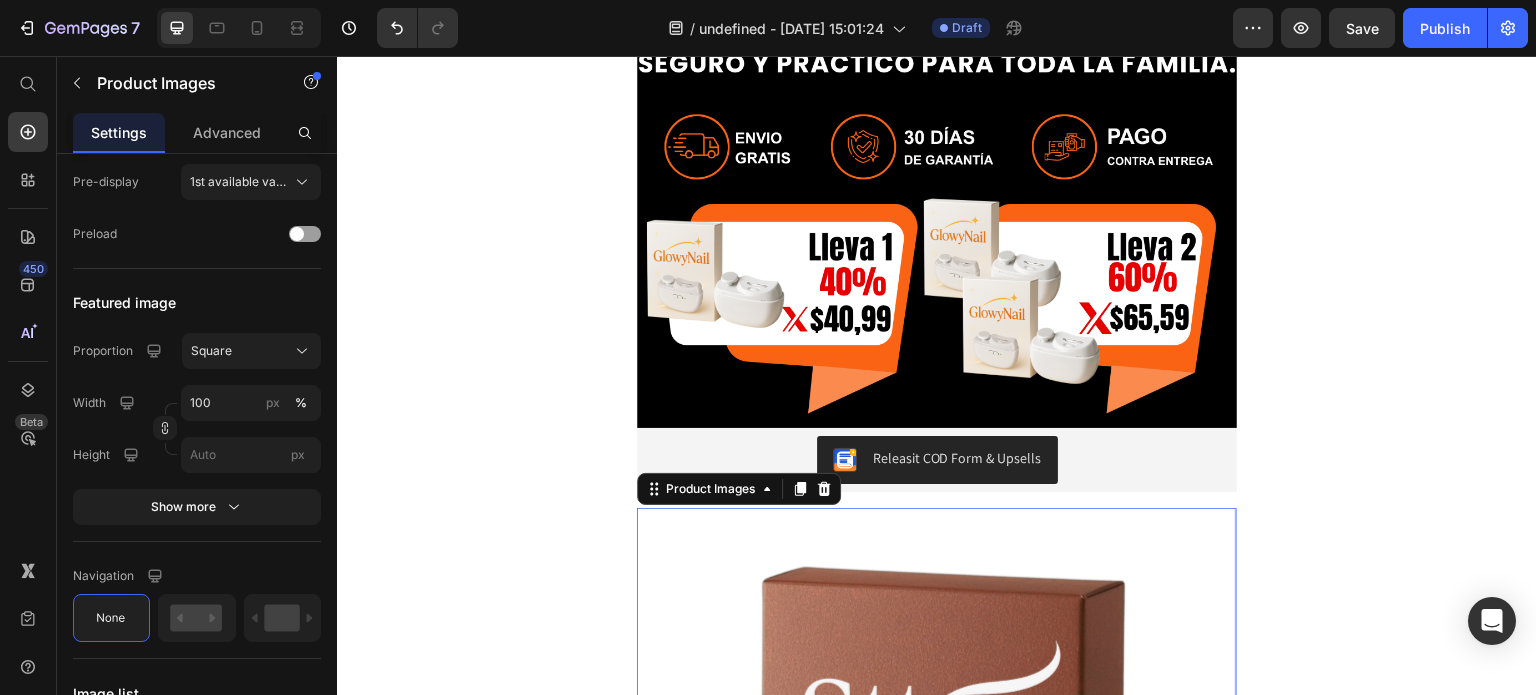 scroll, scrollTop: 0, scrollLeft: 0, axis: both 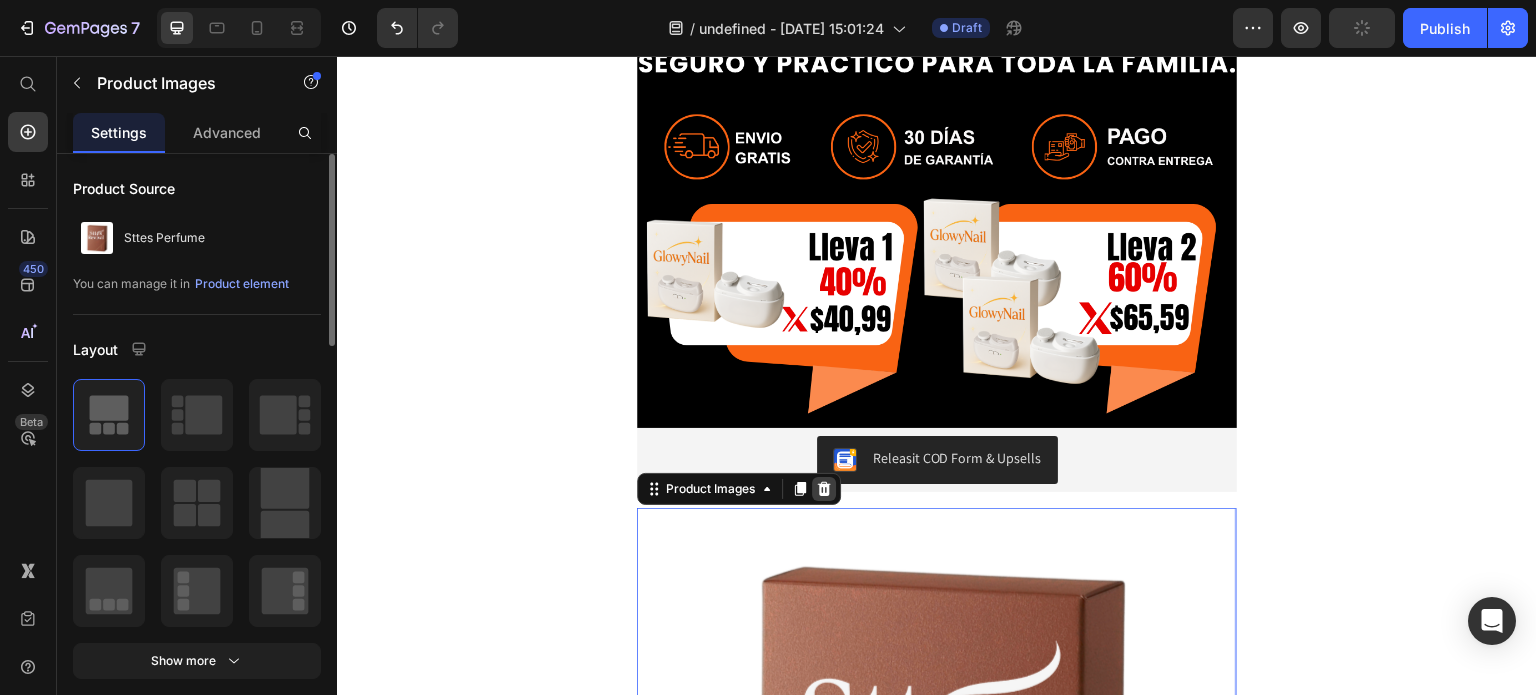 click 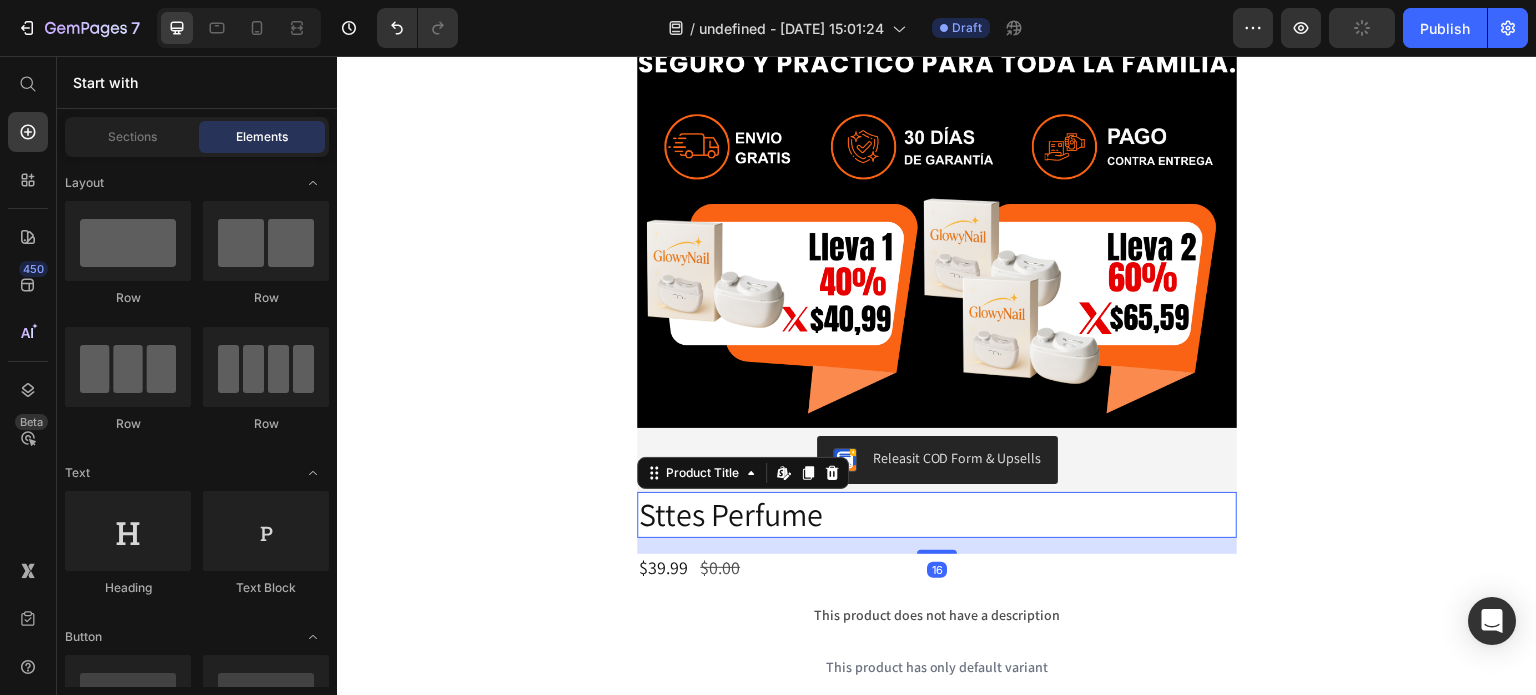 click on "Sttes Perfume" at bounding box center [937, 515] 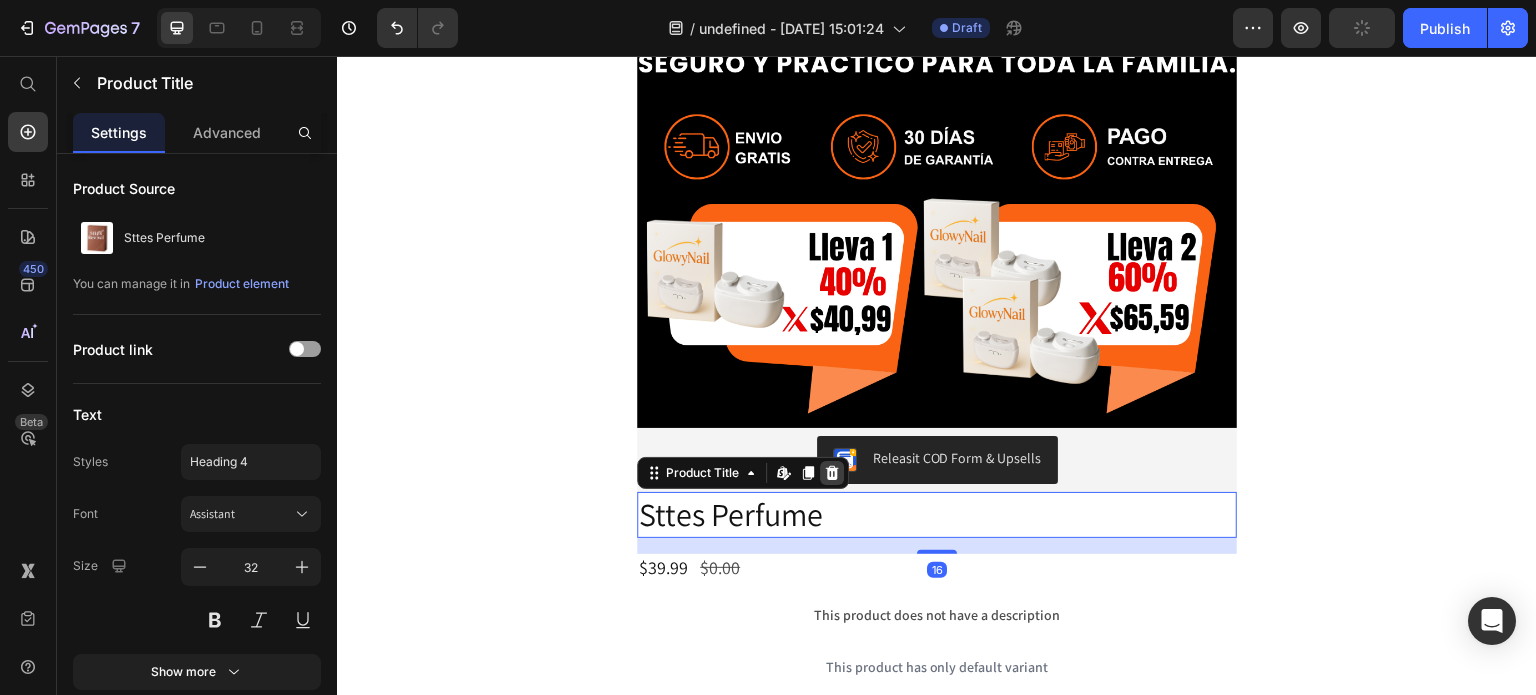 click at bounding box center (832, 473) 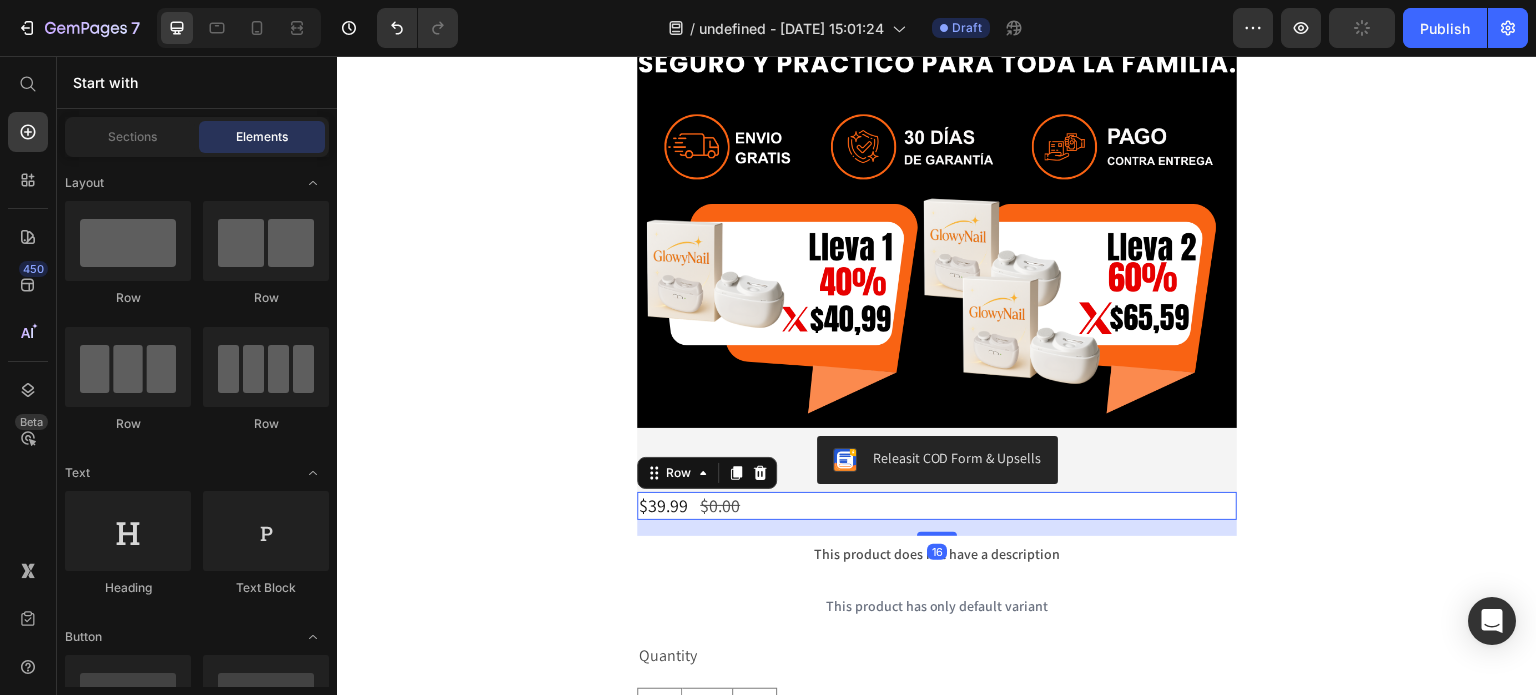 click on "$39.99 Product Price $0.00 Product Price Row   16" at bounding box center (937, 505) 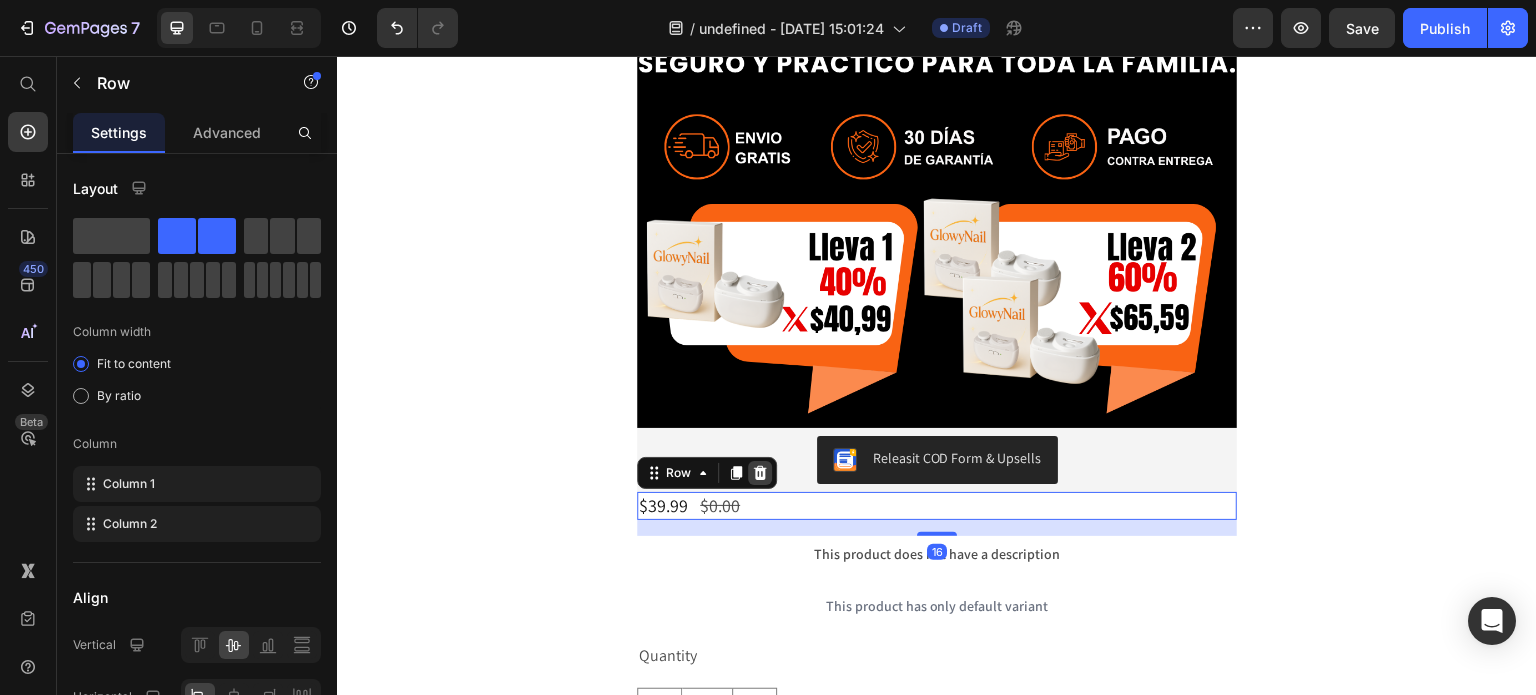 click 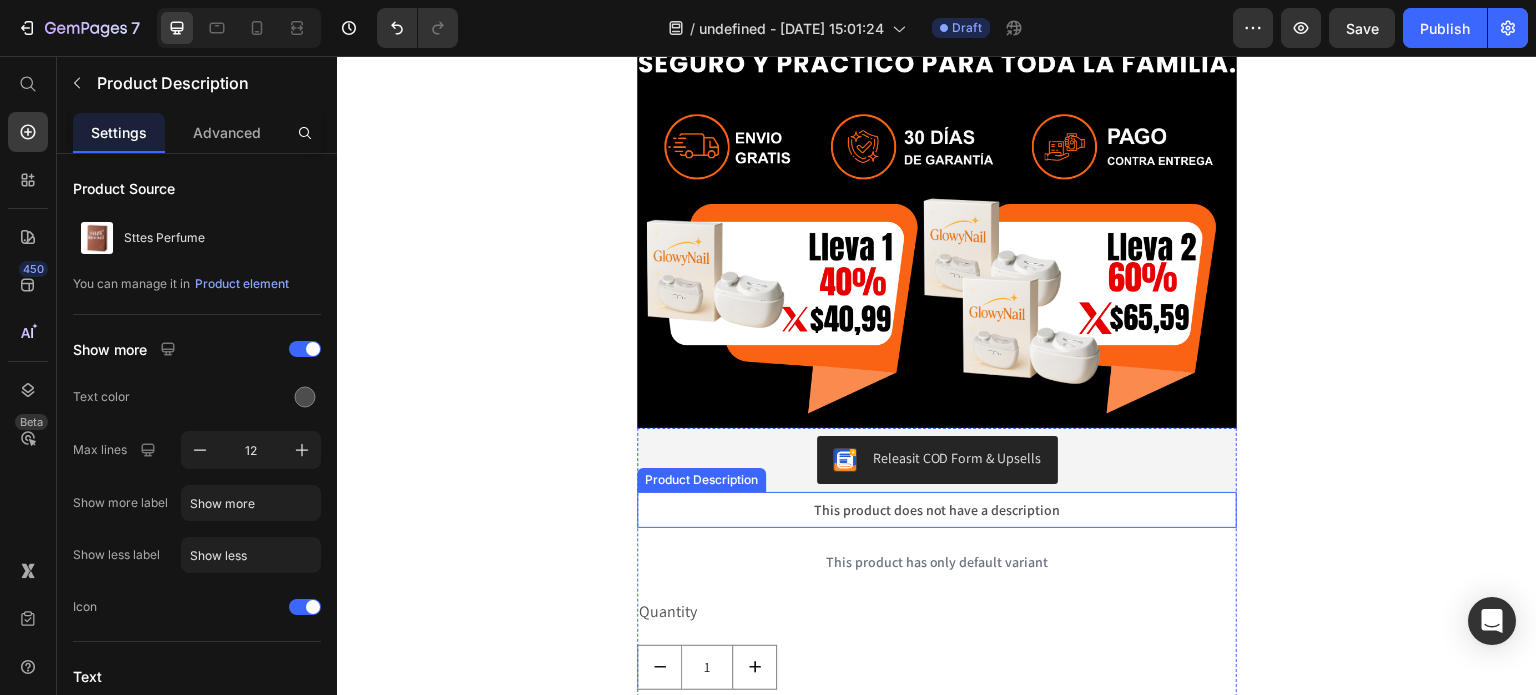 click on "This product does not have a description" at bounding box center [937, 510] 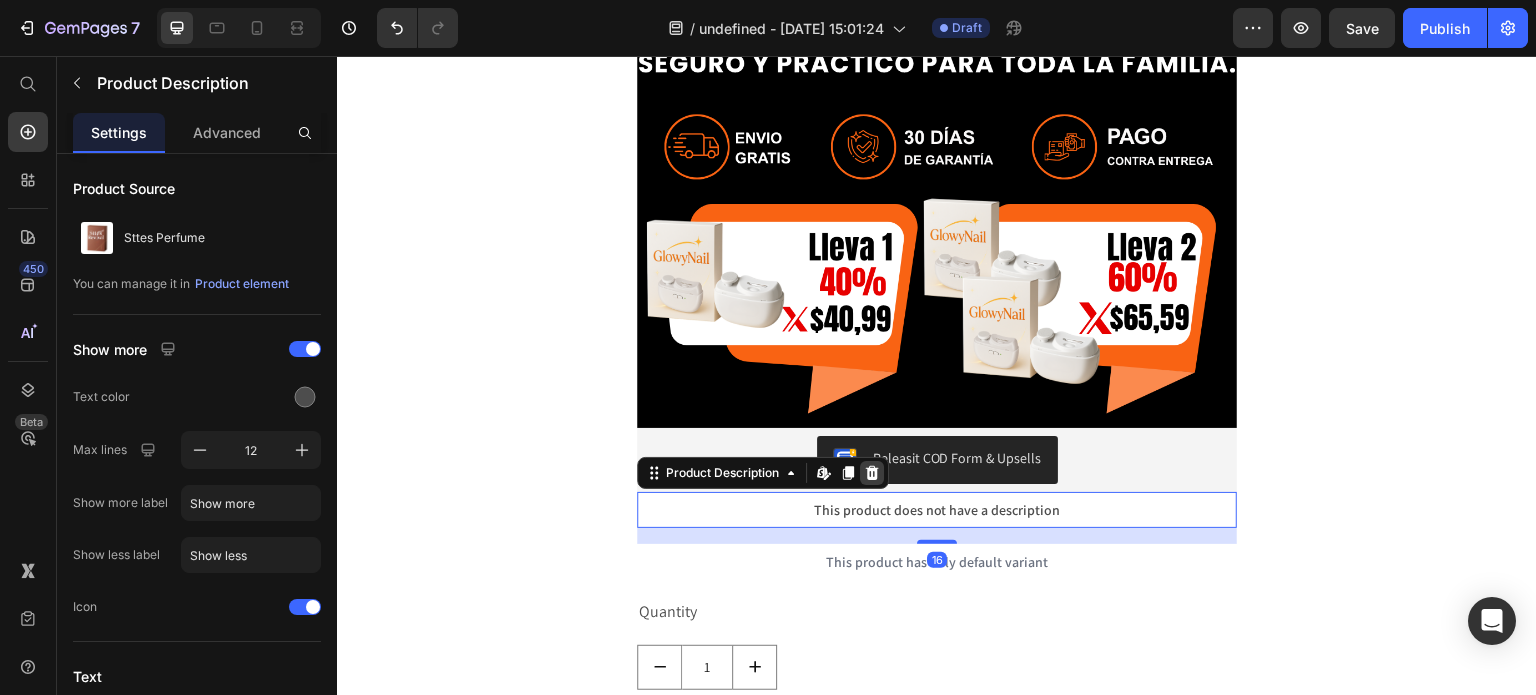 click 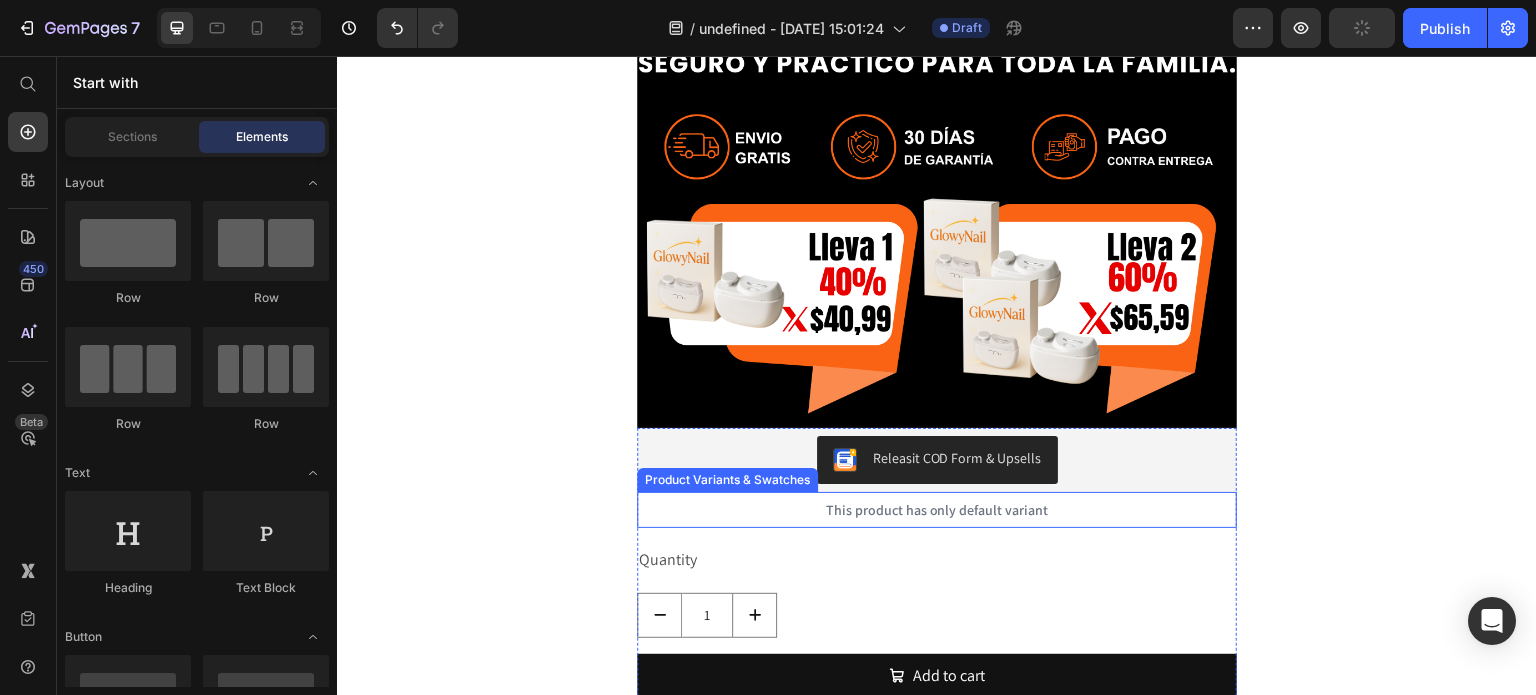 click on "This product has only default variant" at bounding box center (937, 510) 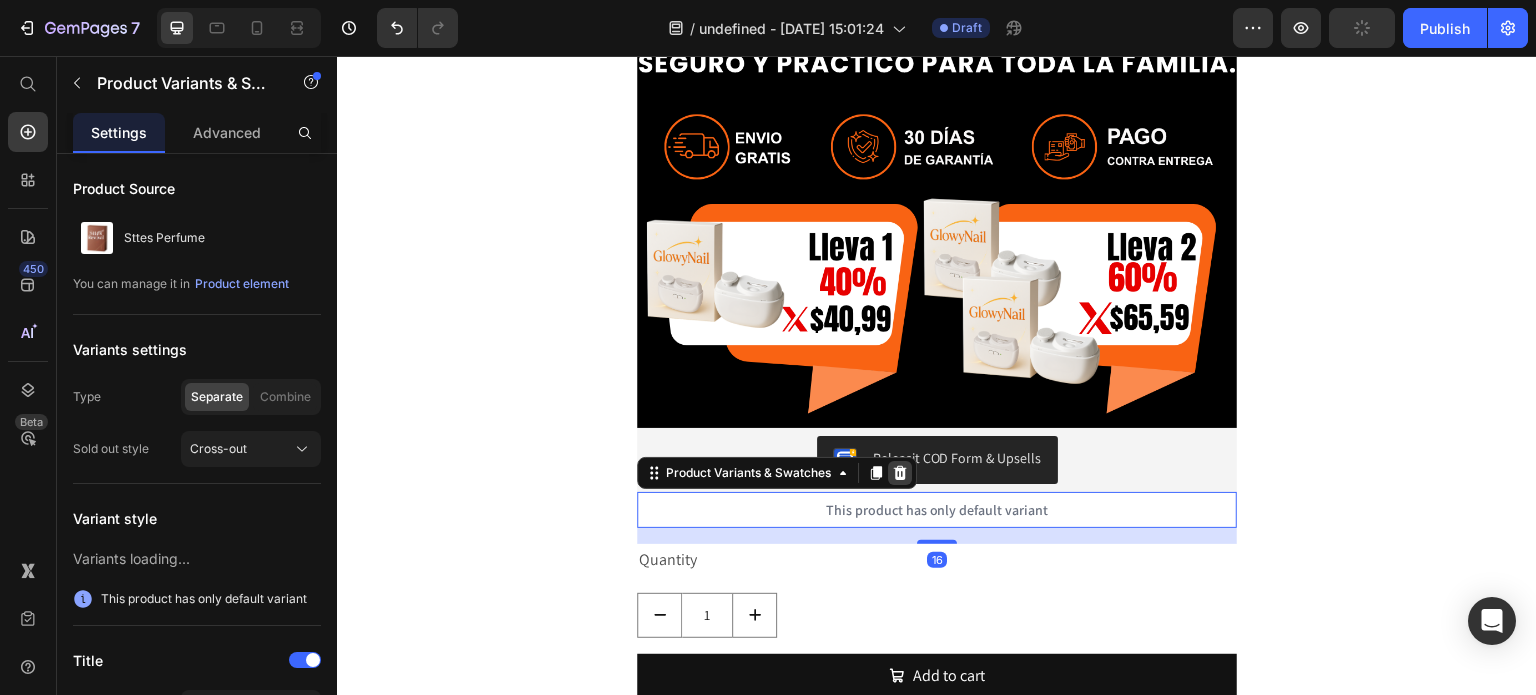 click 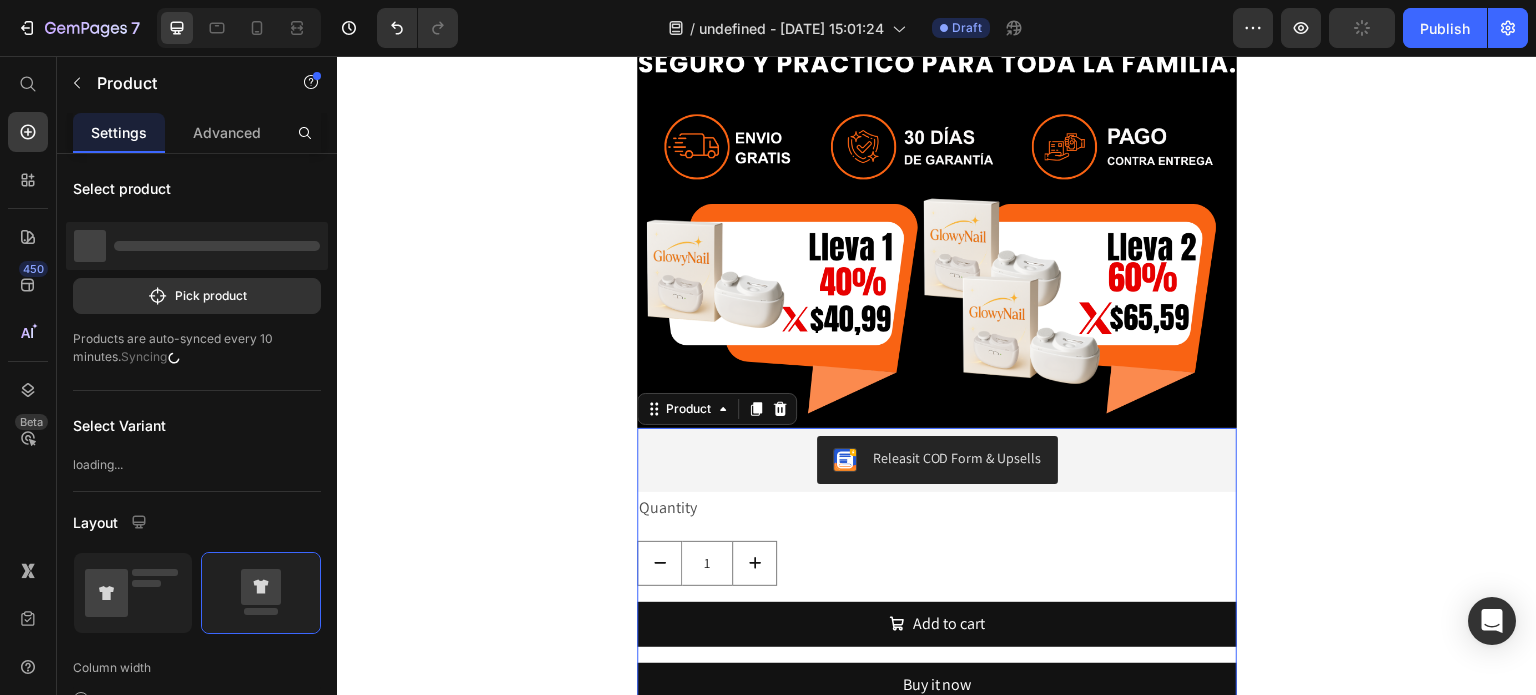 click on "Quantity Text Block 1 Product Quantity
Add to cart Add to Cart Buy it now Dynamic Checkout" at bounding box center [937, 607] 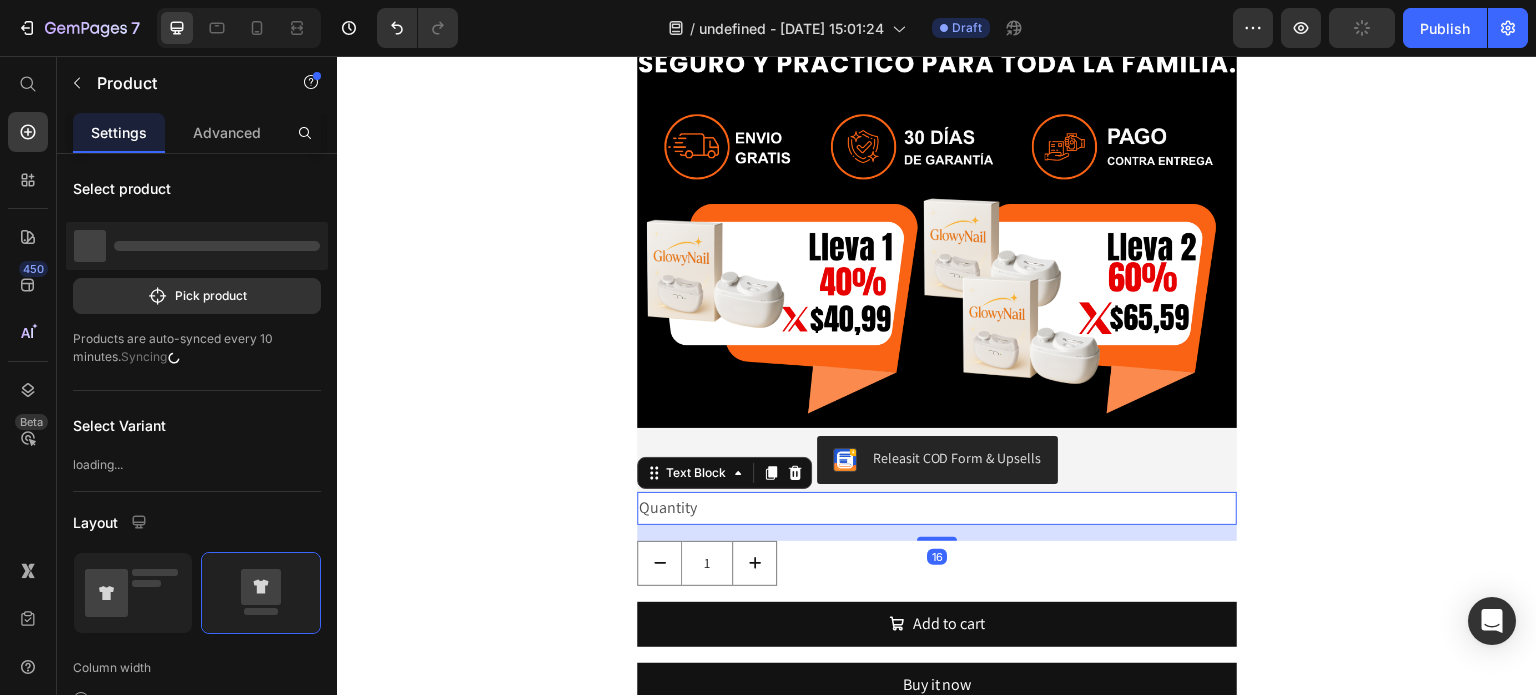 click on "Quantity Text Block   16" at bounding box center (937, 508) 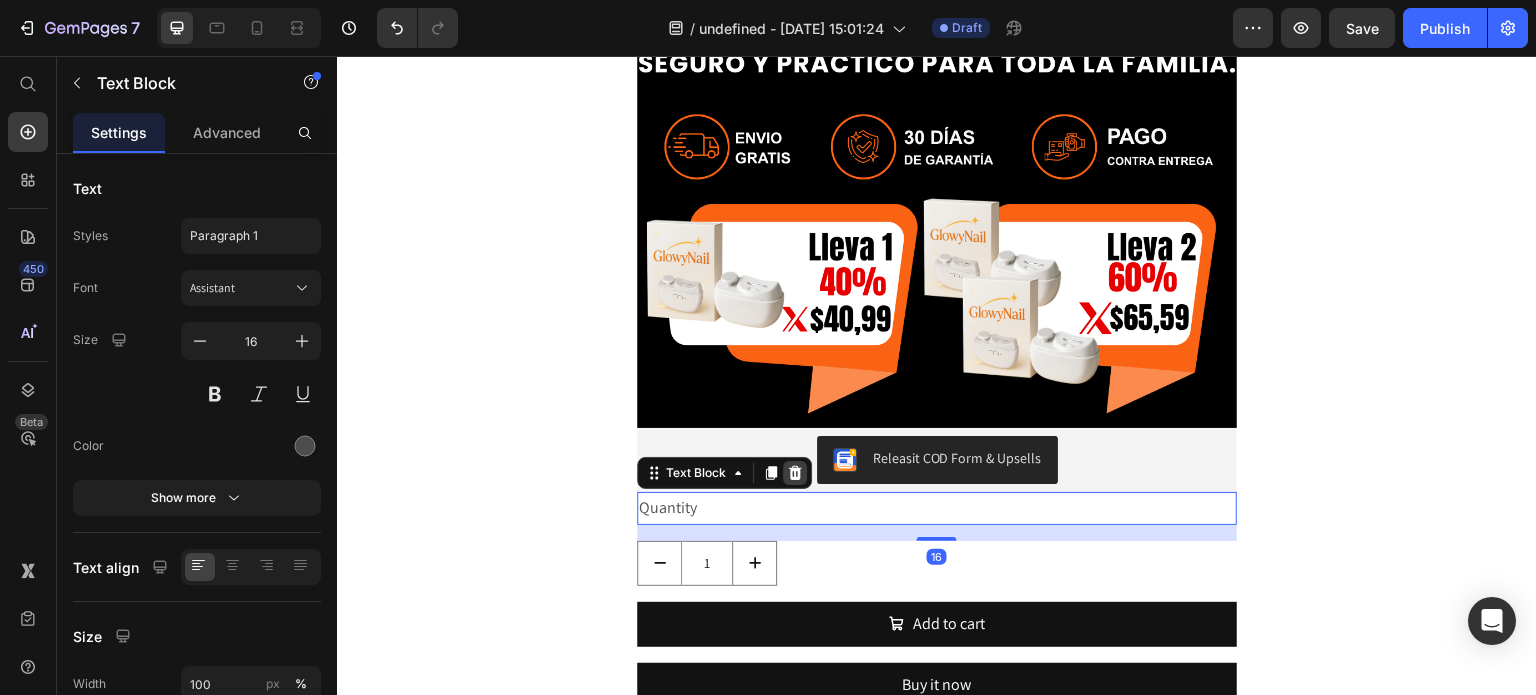 click 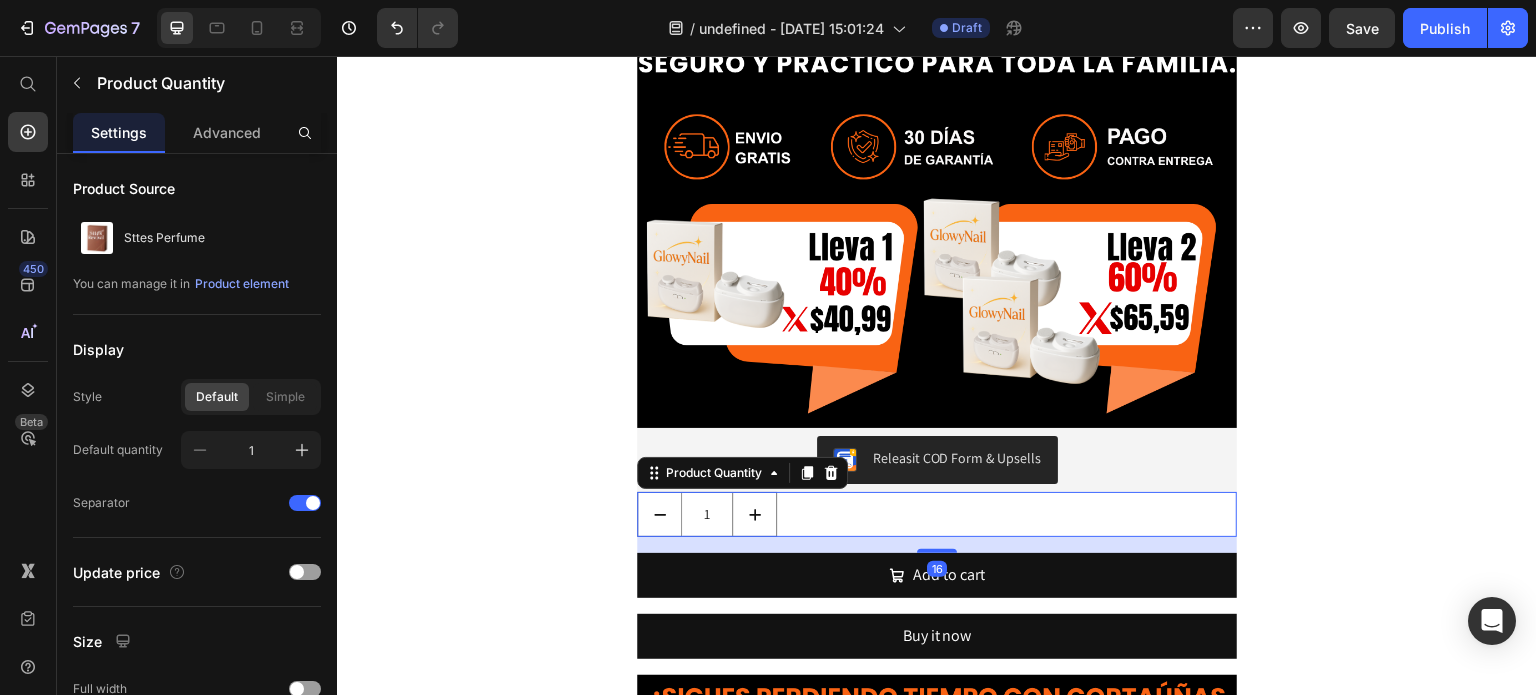 click on "1" at bounding box center (937, 514) 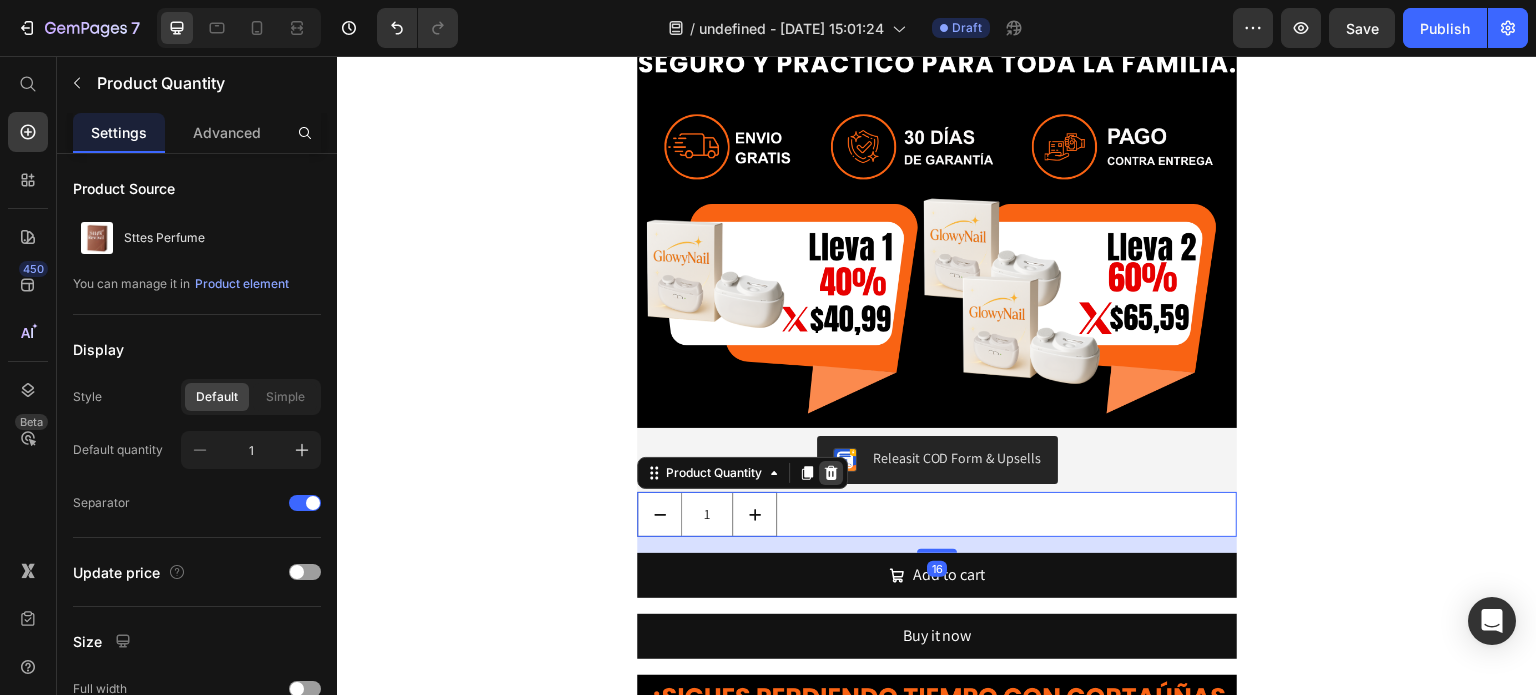 click 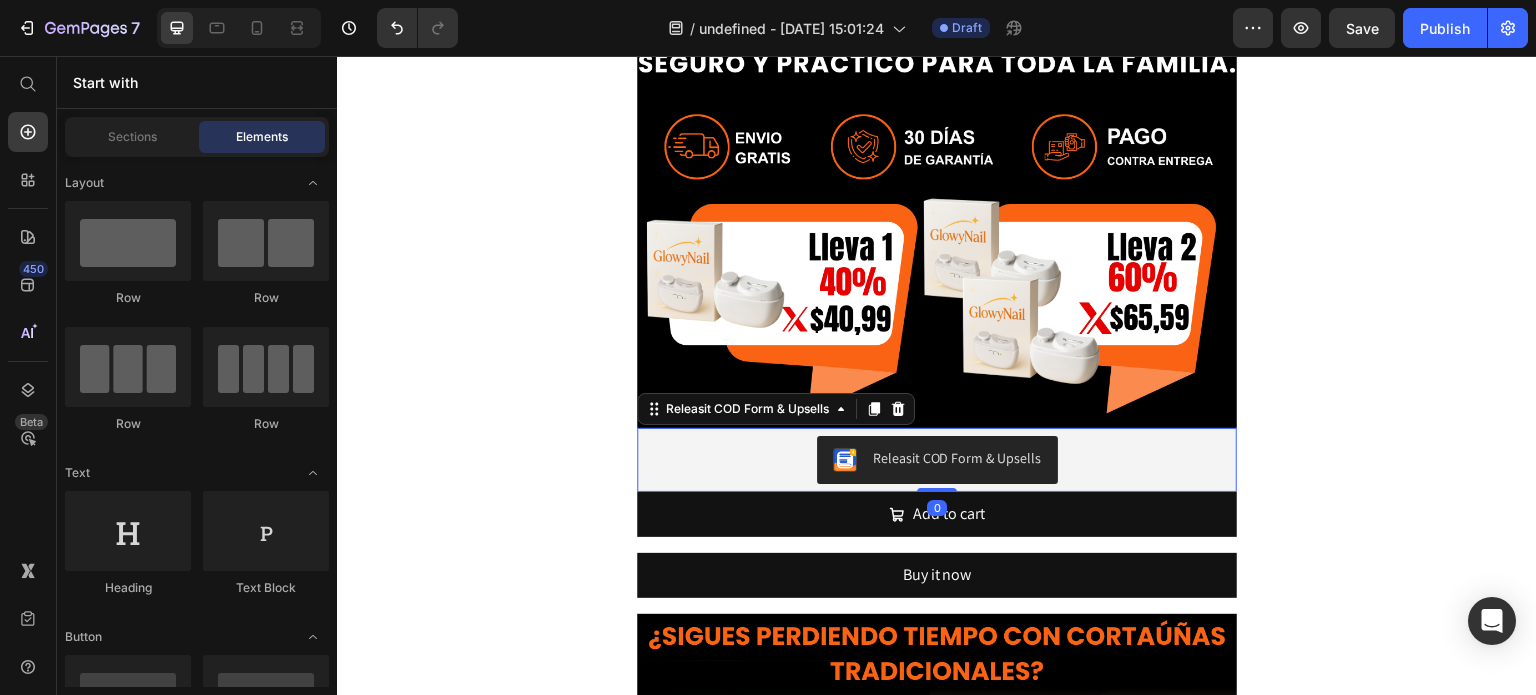 click on "Releasit COD Form & Upsells" at bounding box center (937, 460) 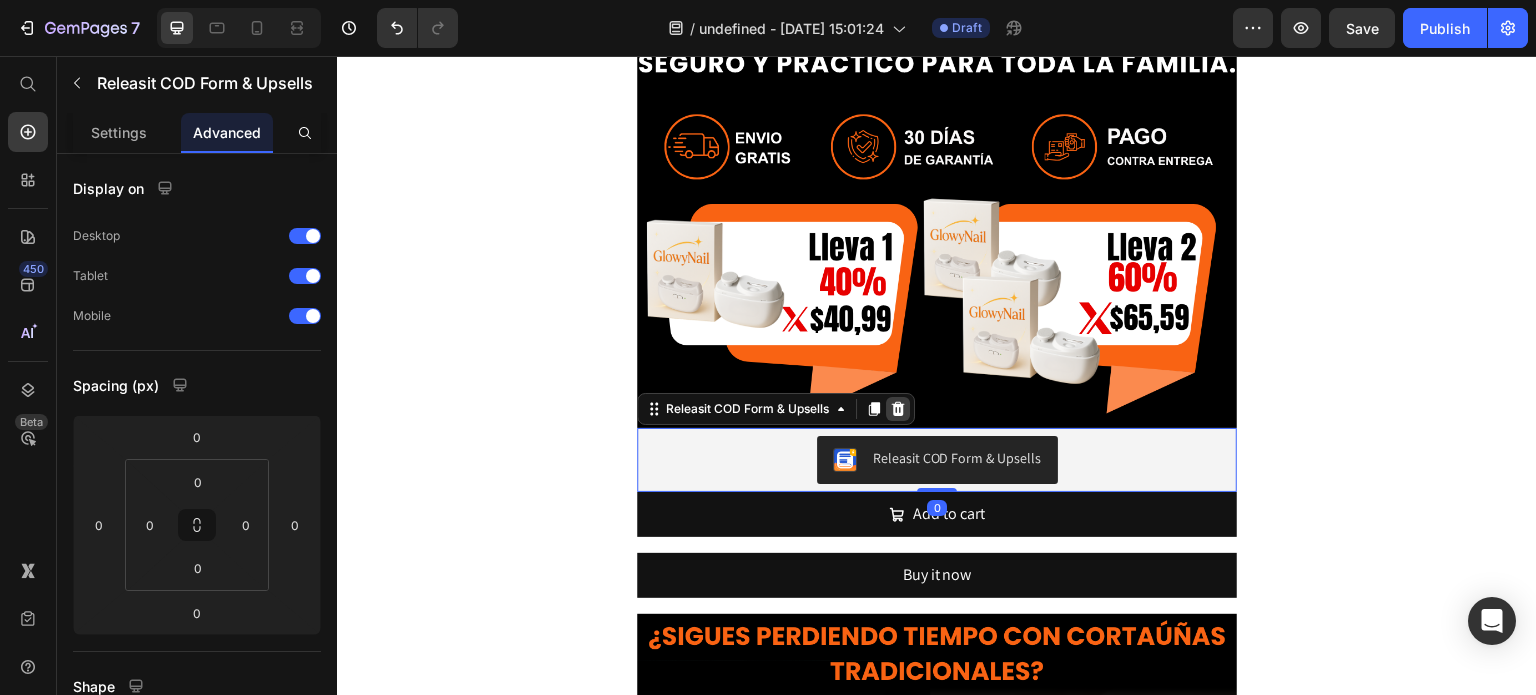 click 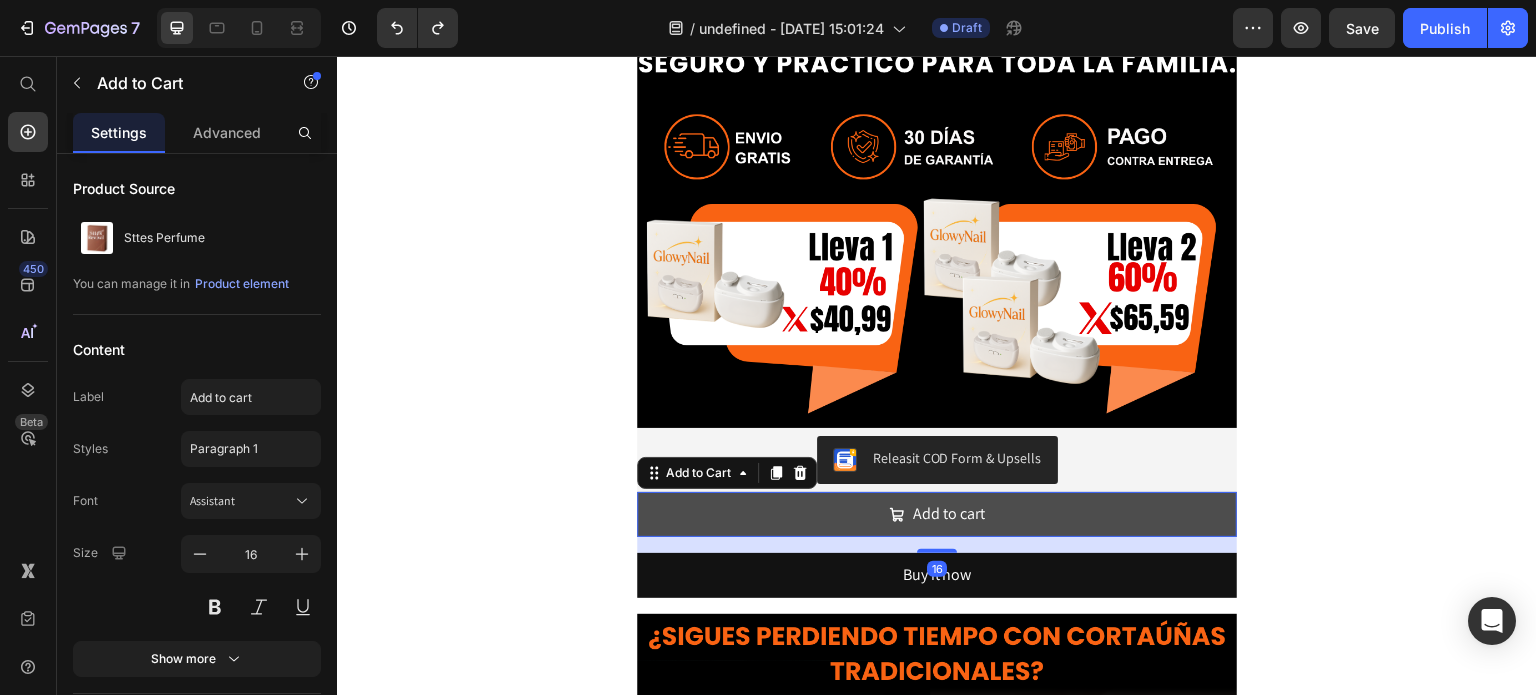 click 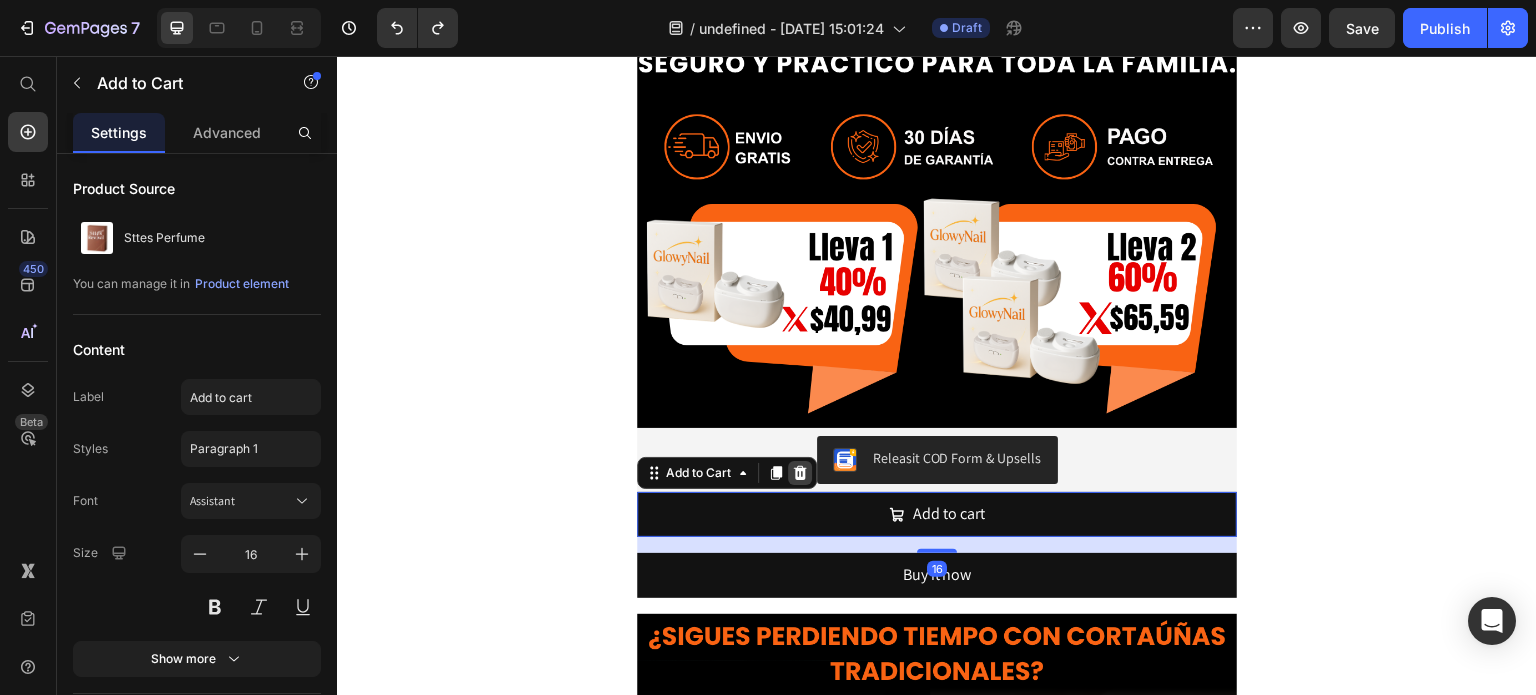 click at bounding box center (800, 473) 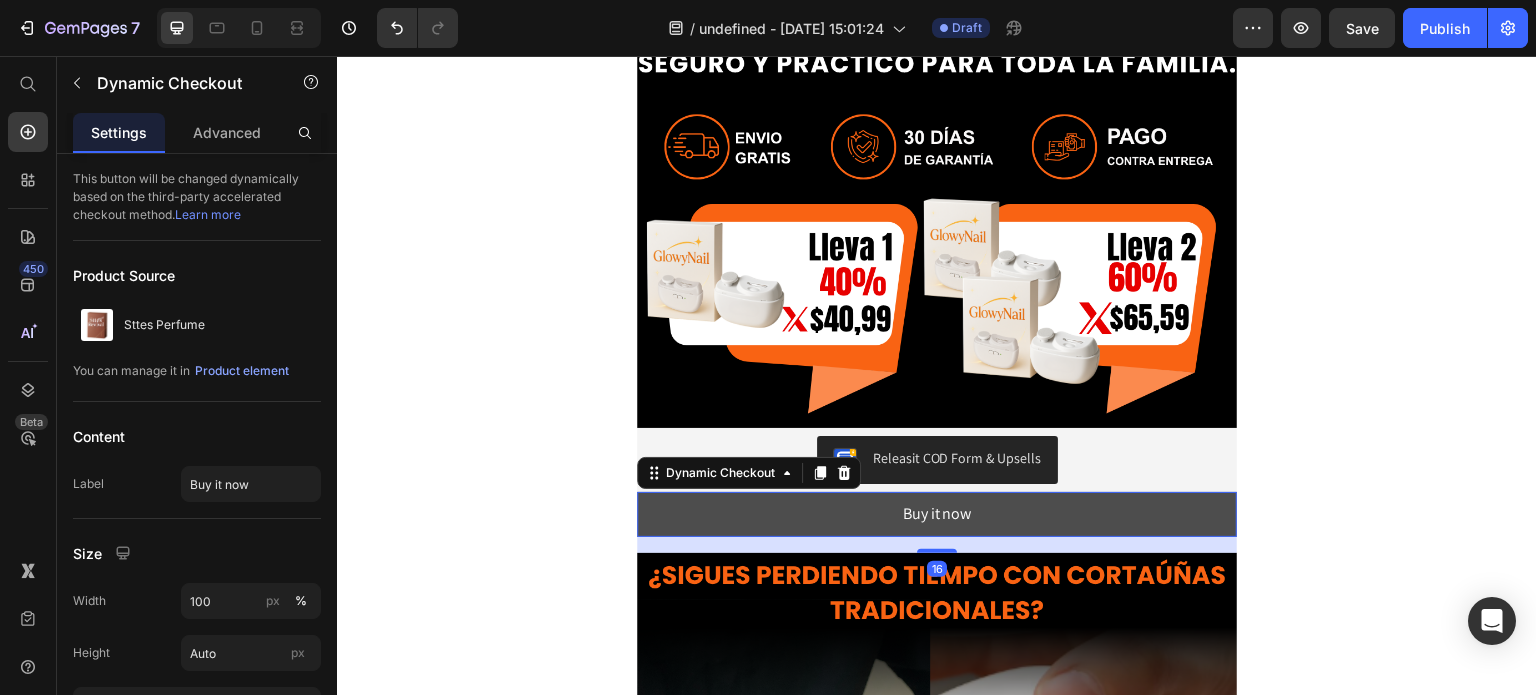 click on "Buy it now" at bounding box center [937, 514] 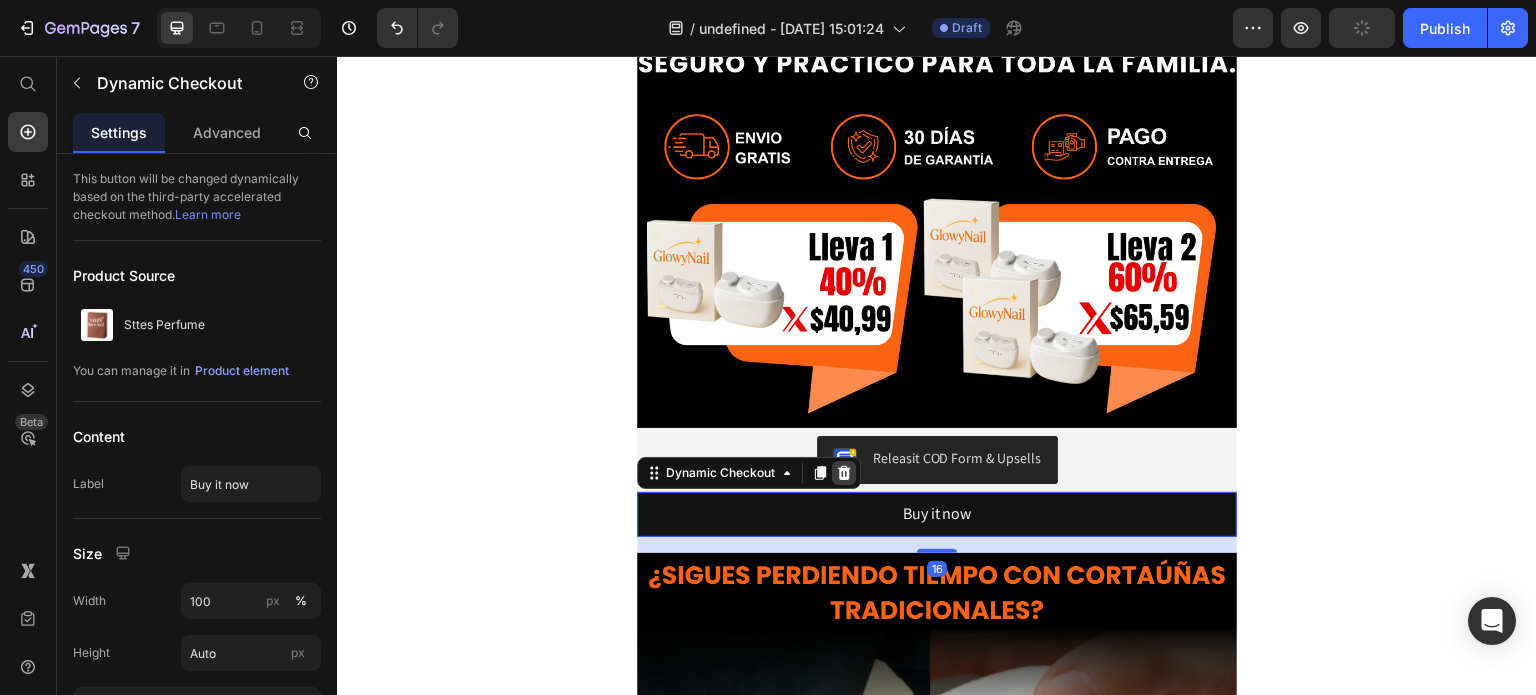 click 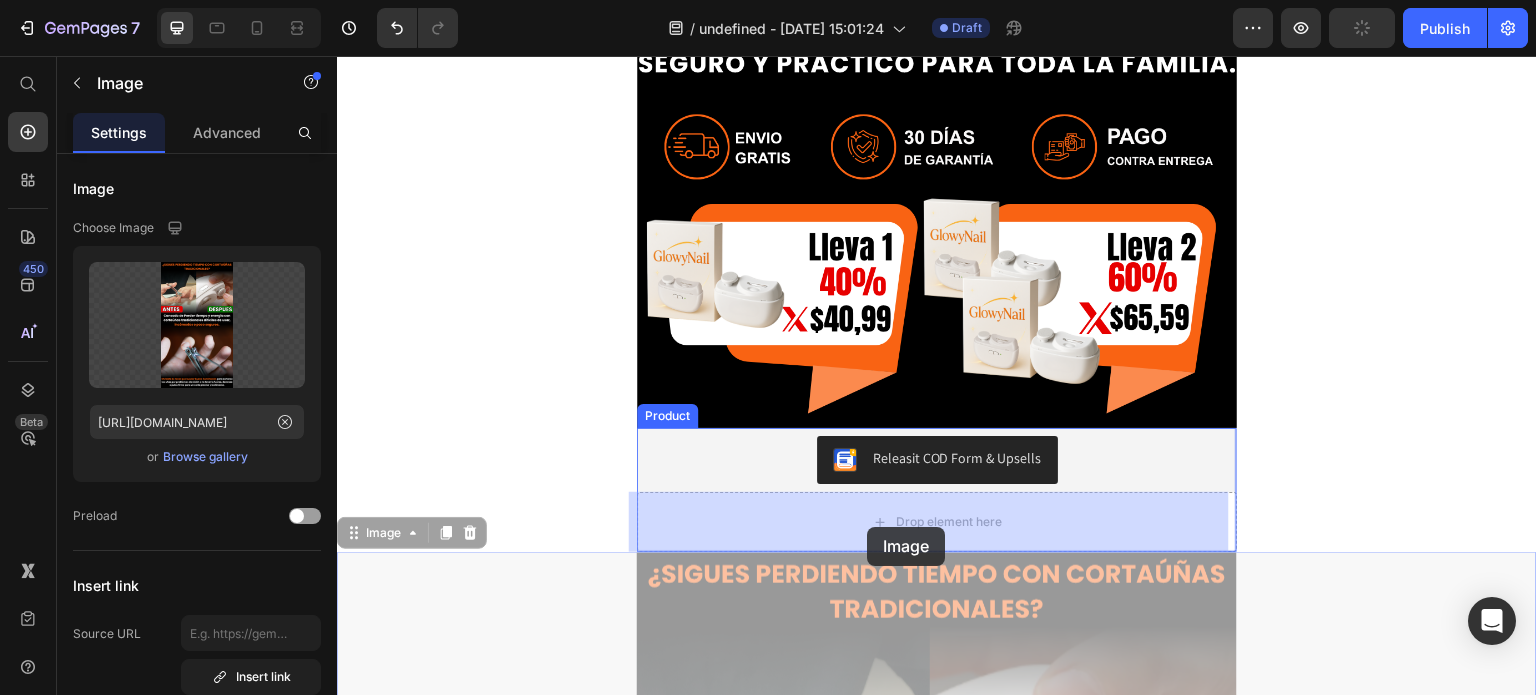 drag, startPoint x: 855, startPoint y: 613, endPoint x: 866, endPoint y: 527, distance: 86.70064 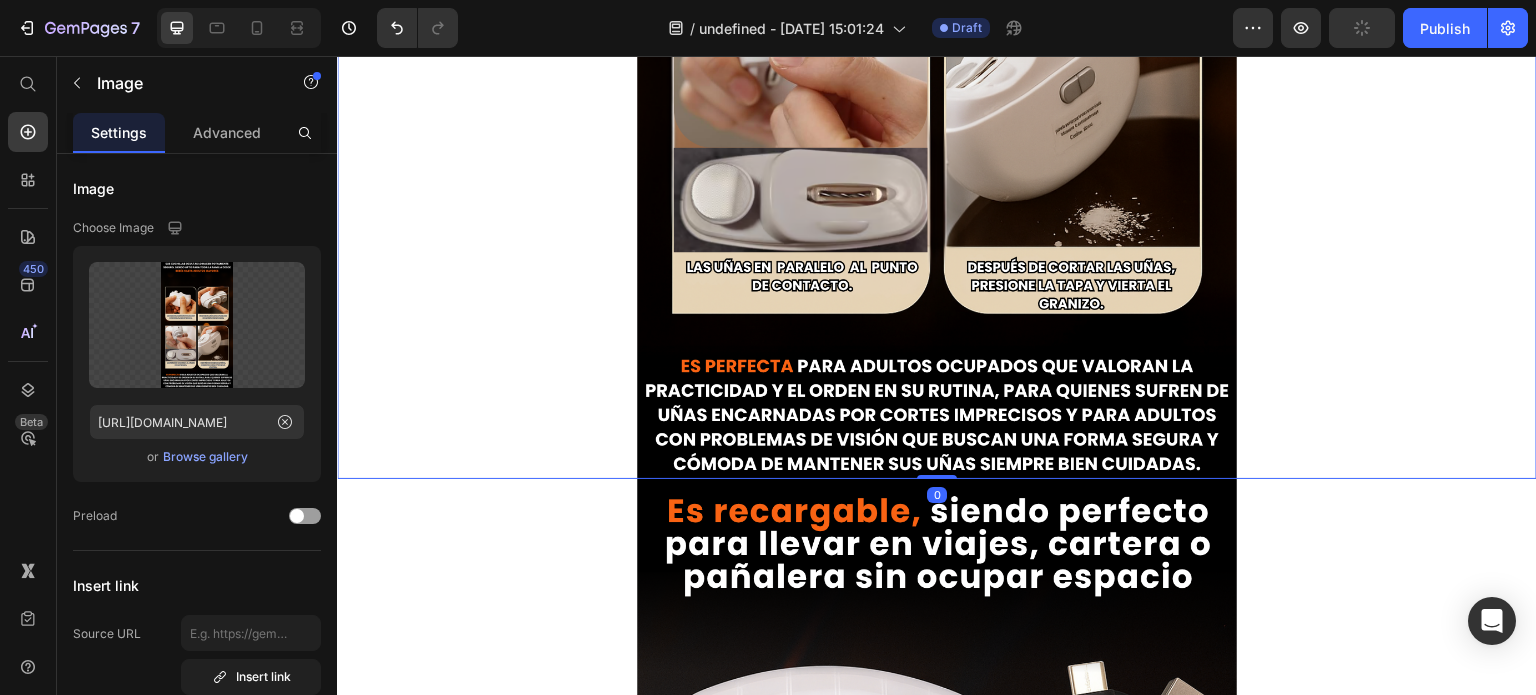 scroll, scrollTop: 4331, scrollLeft: 0, axis: vertical 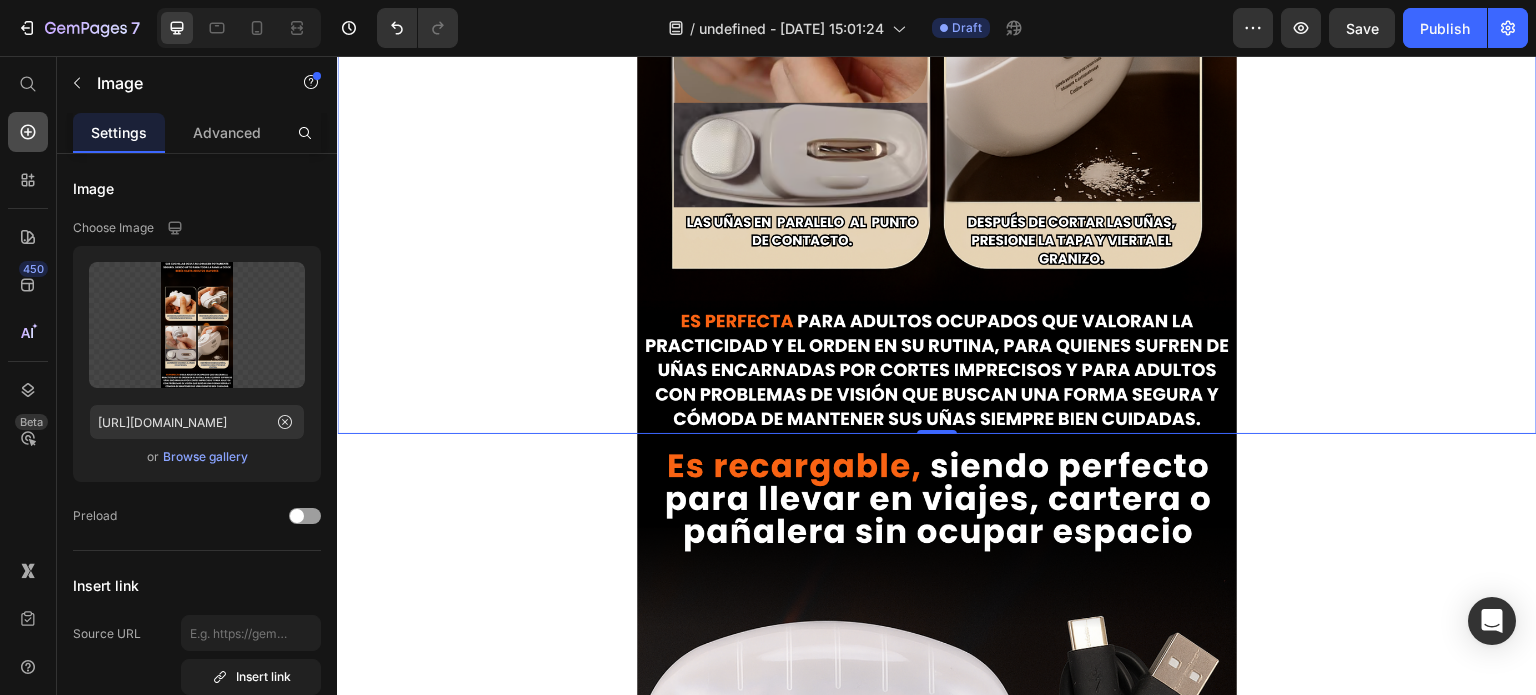 click 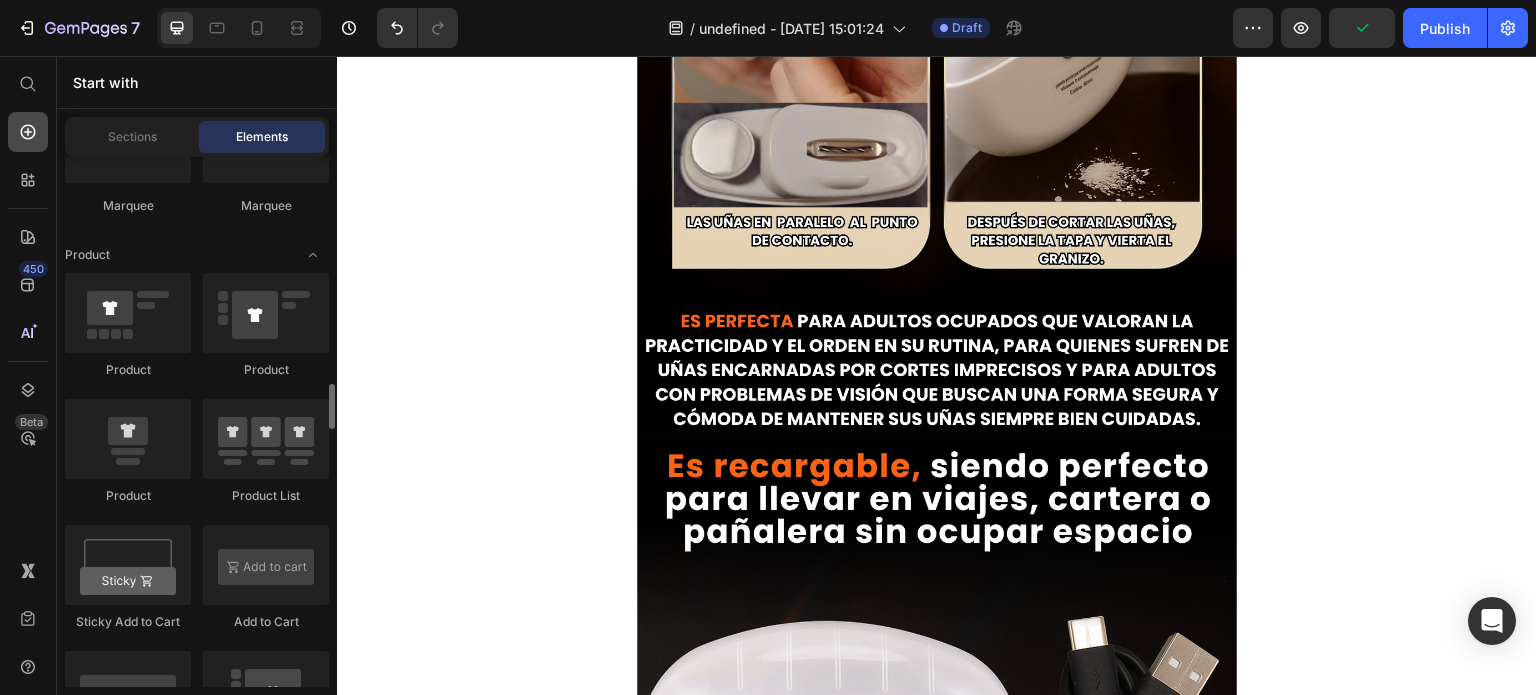 scroll, scrollTop: 2604, scrollLeft: 0, axis: vertical 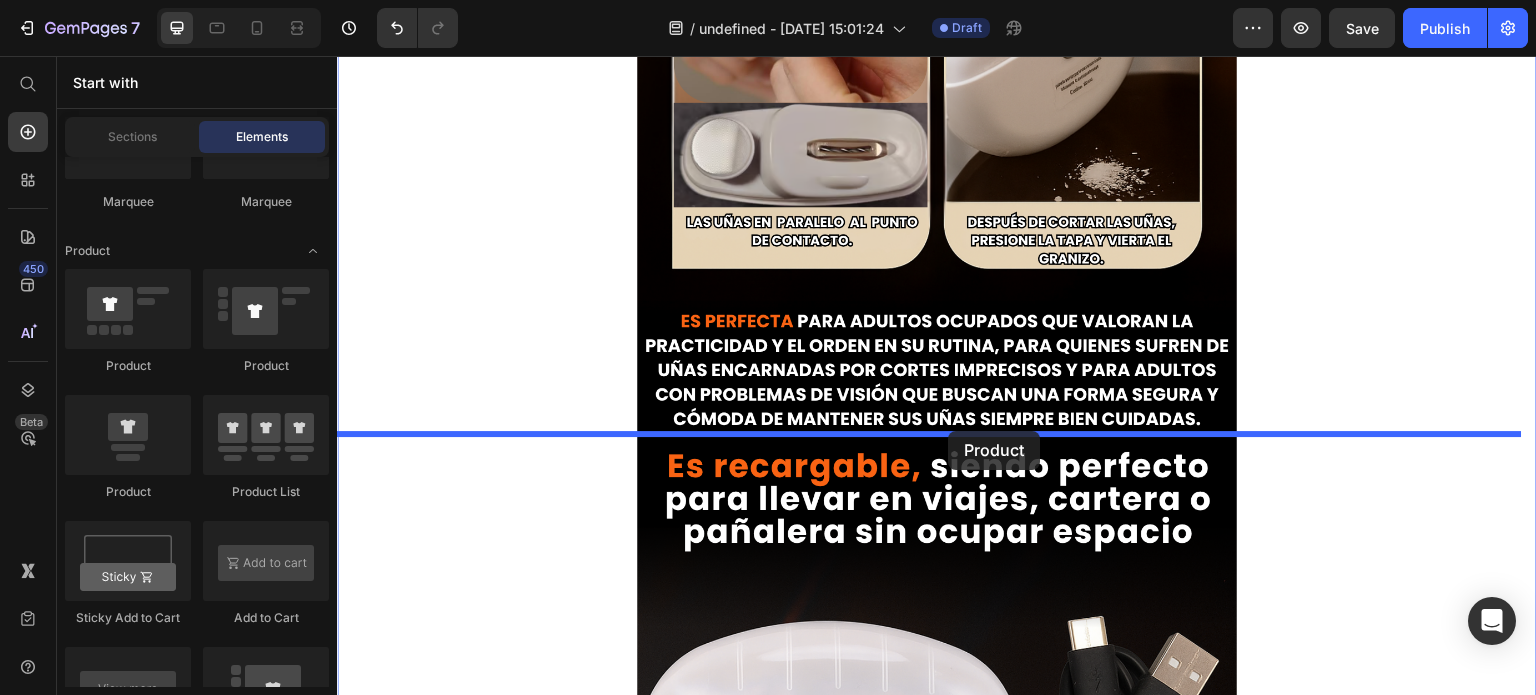 drag, startPoint x: 442, startPoint y: 487, endPoint x: 949, endPoint y: 431, distance: 510.0833 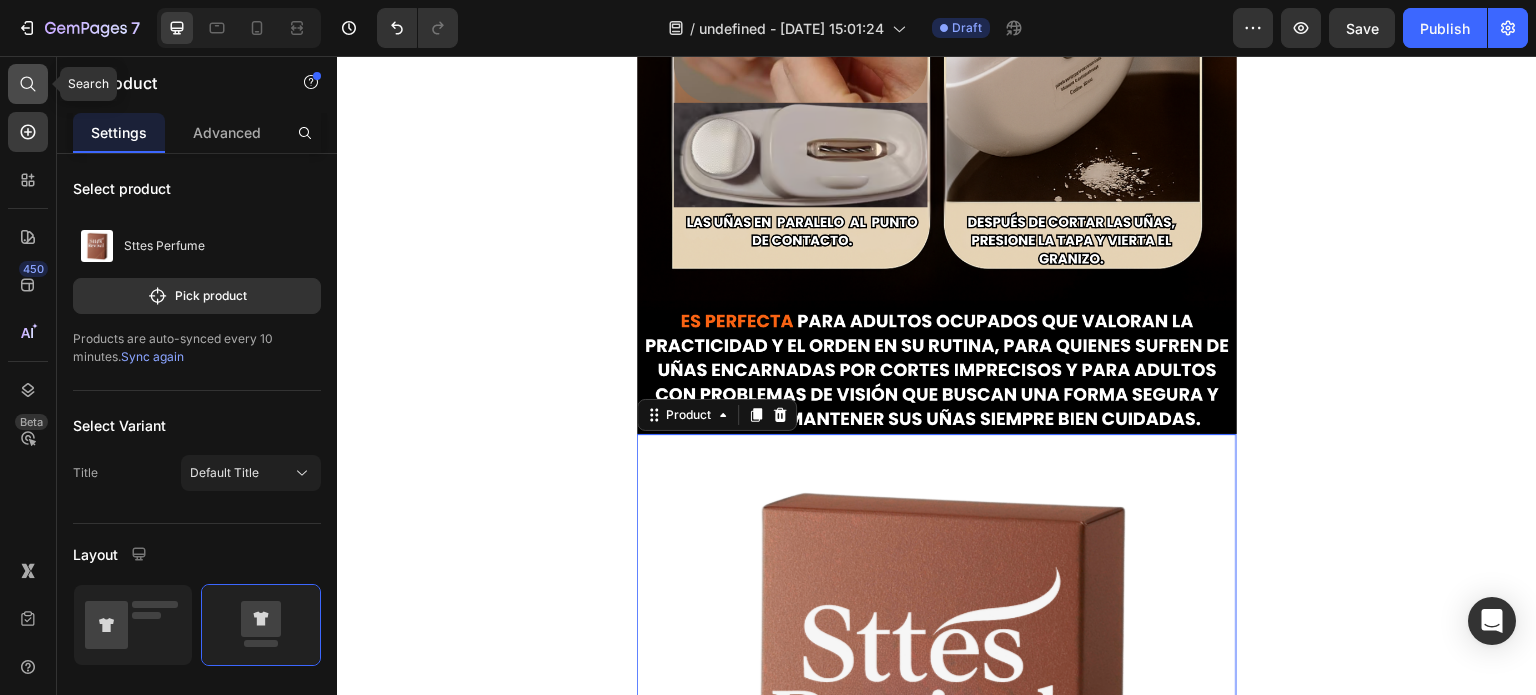 click 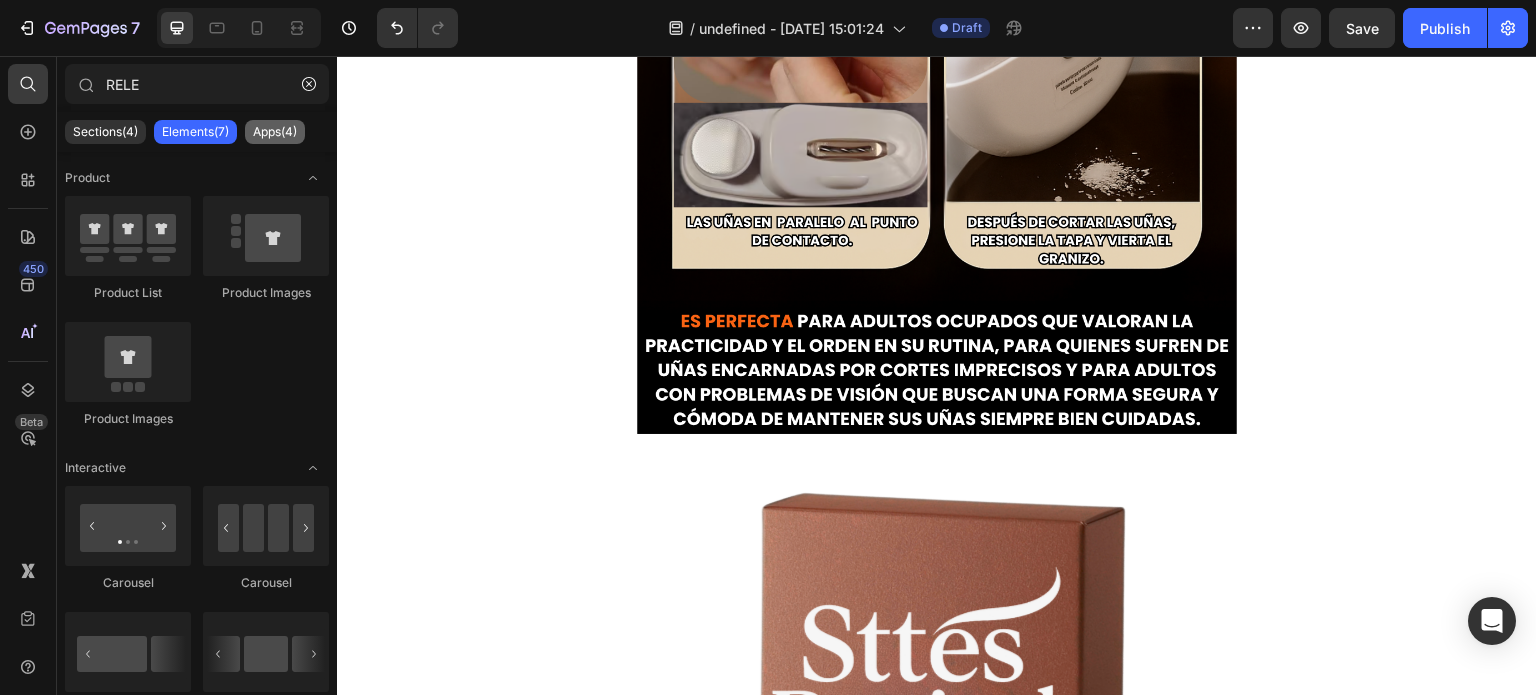 click on "Apps(4)" at bounding box center [275, 132] 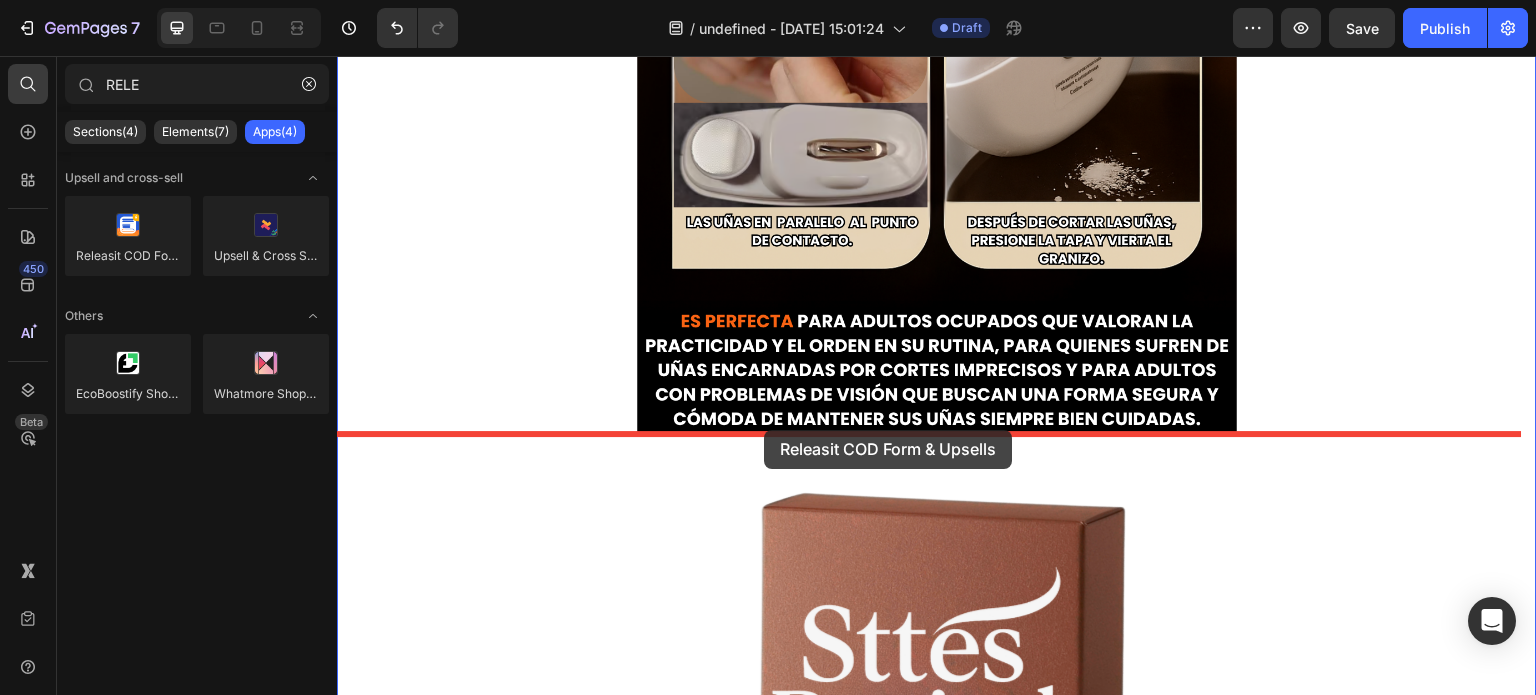 drag, startPoint x: 485, startPoint y: 315, endPoint x: 764, endPoint y: 429, distance: 301.39178 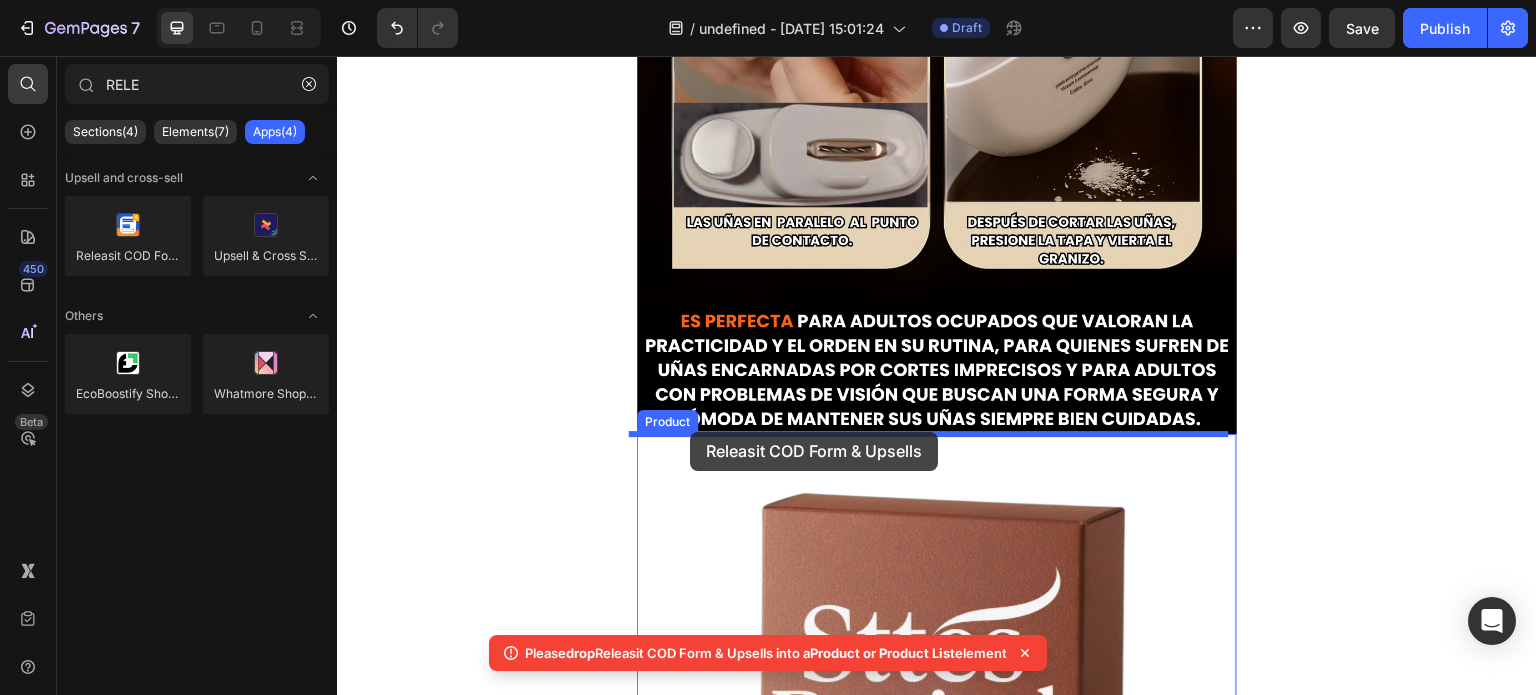 drag, startPoint x: 494, startPoint y: 271, endPoint x: 689, endPoint y: 432, distance: 252.87546 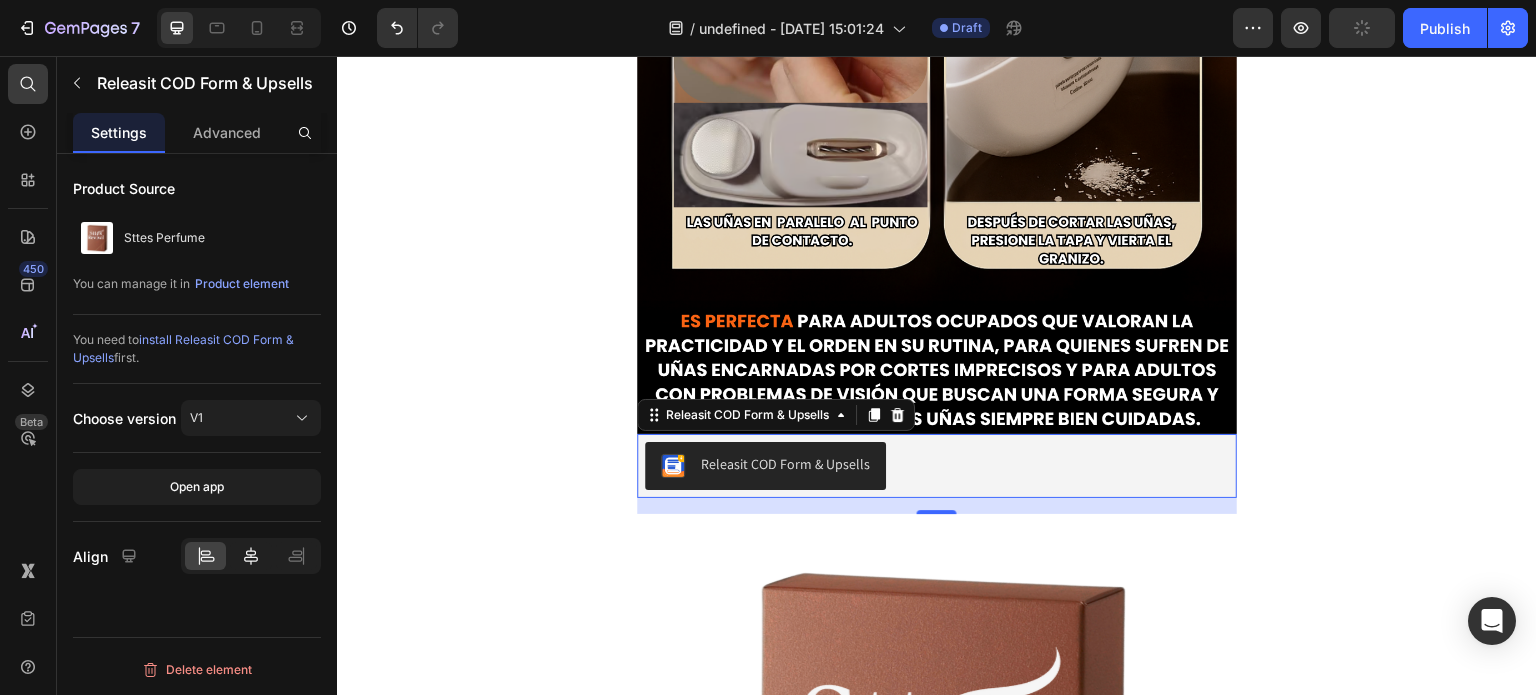 click 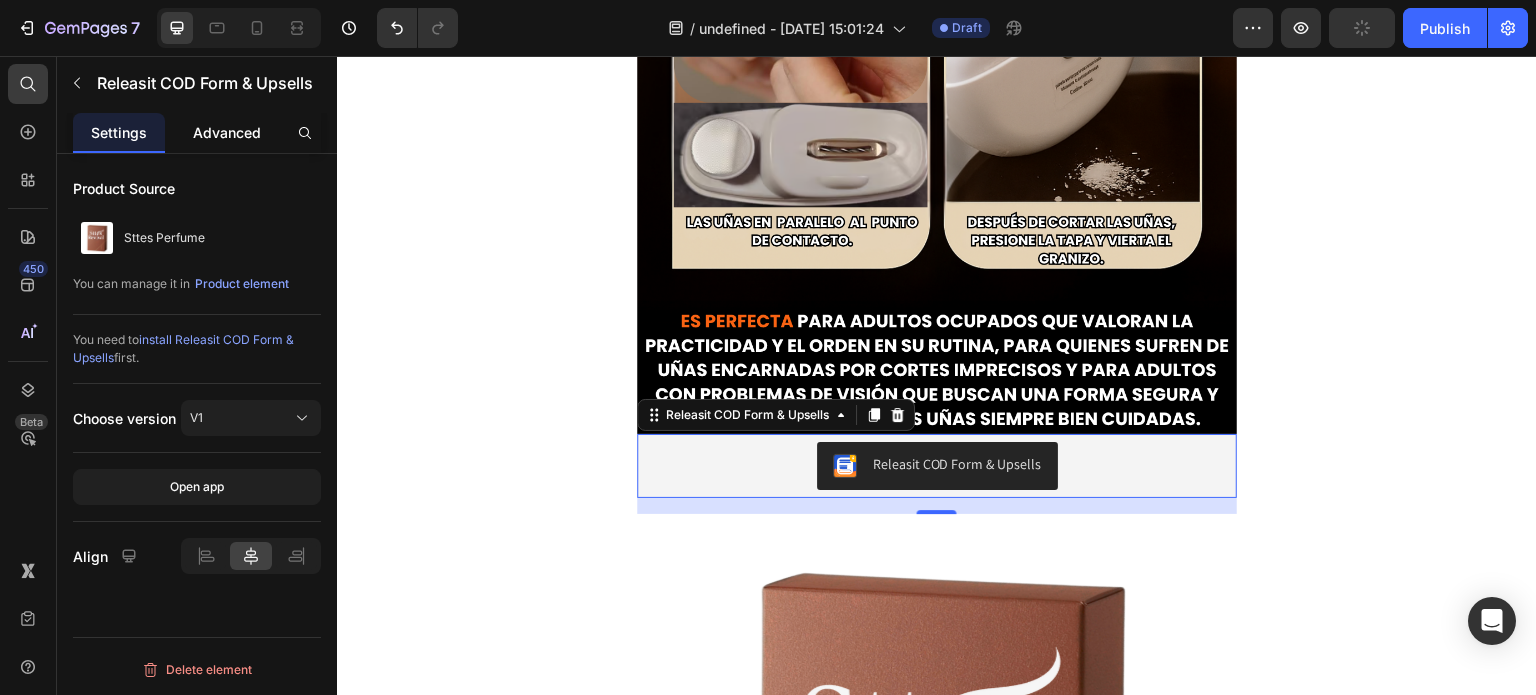 click on "Advanced" 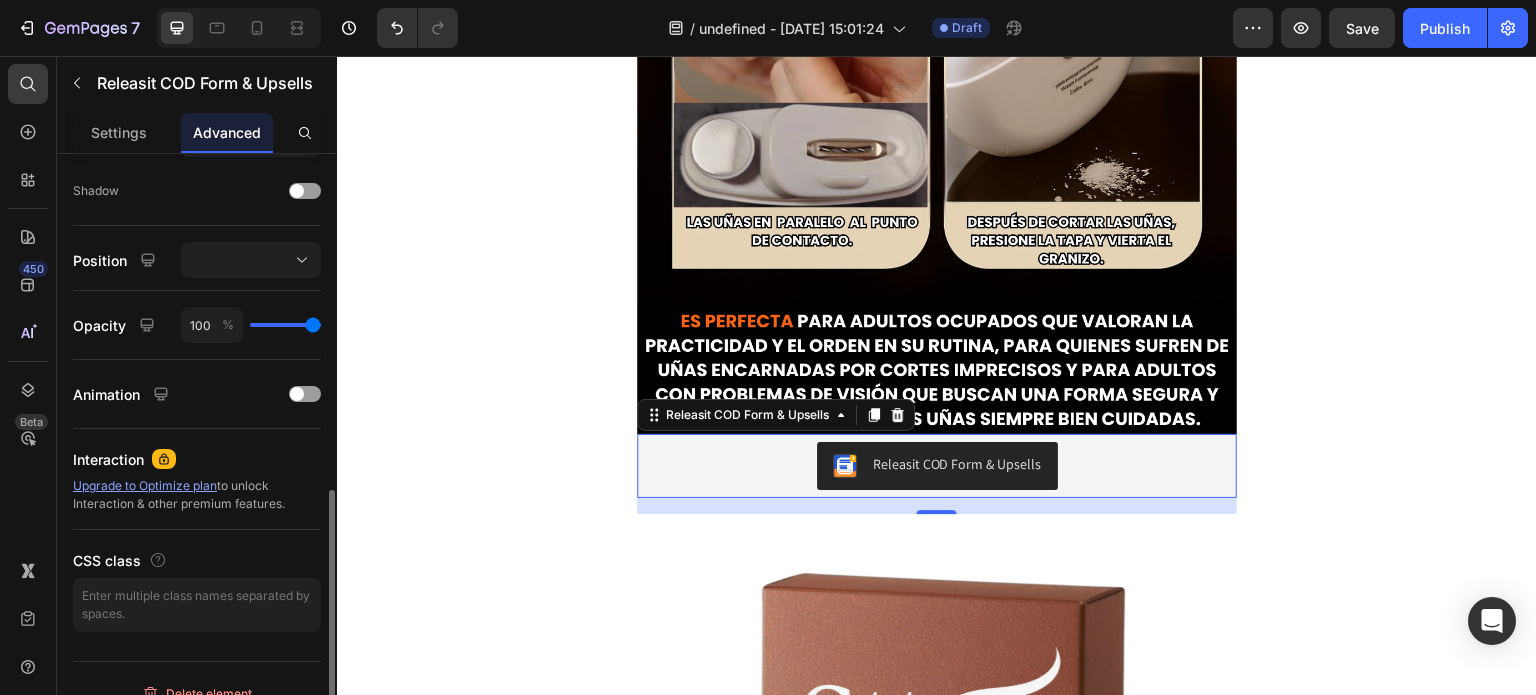 scroll, scrollTop: 668, scrollLeft: 0, axis: vertical 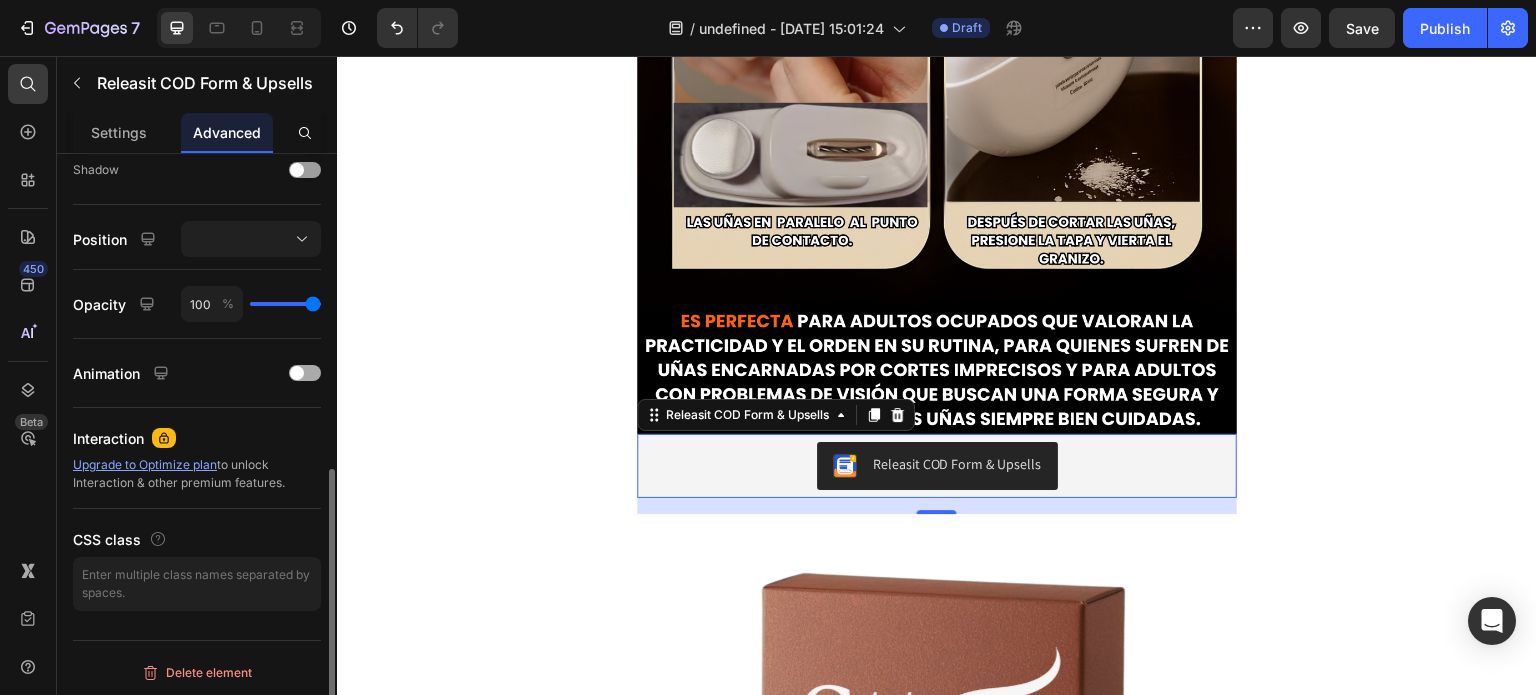 click at bounding box center (305, 373) 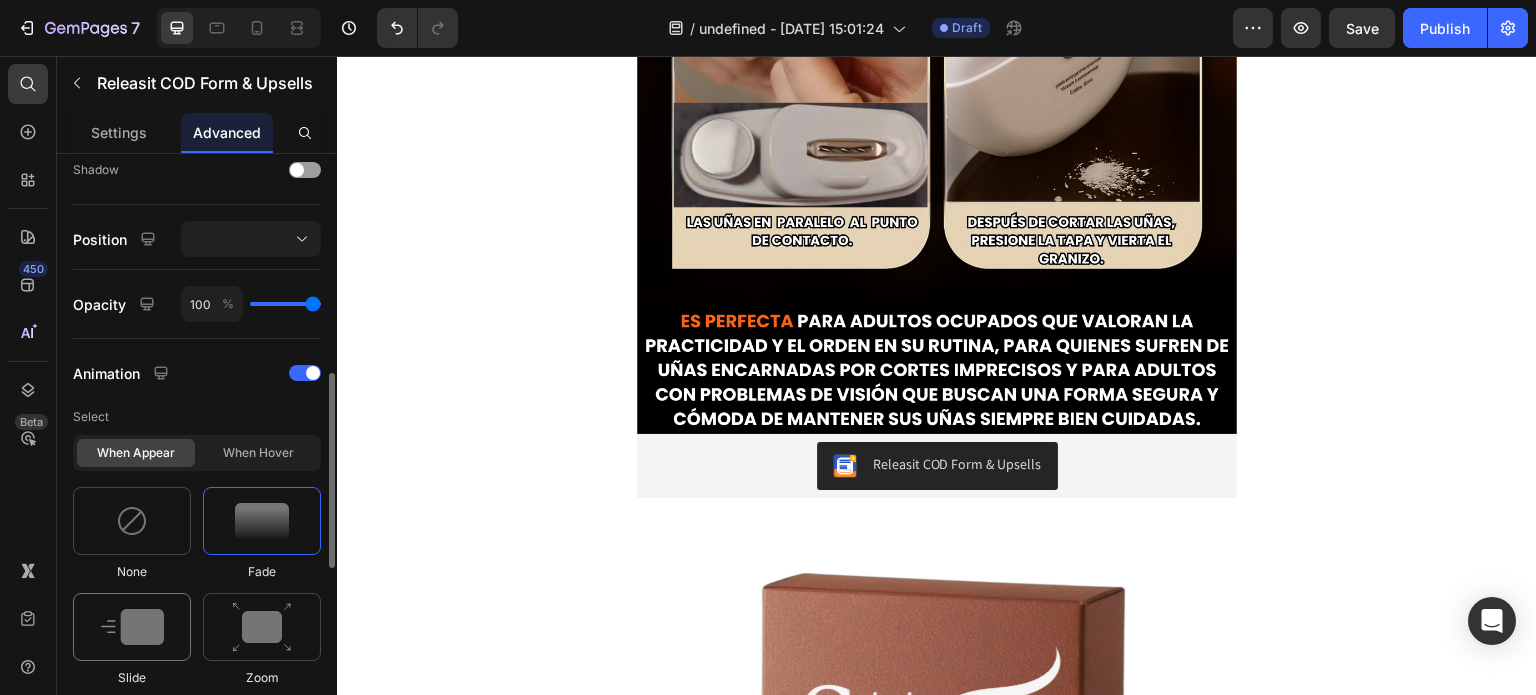 click at bounding box center (132, 627) 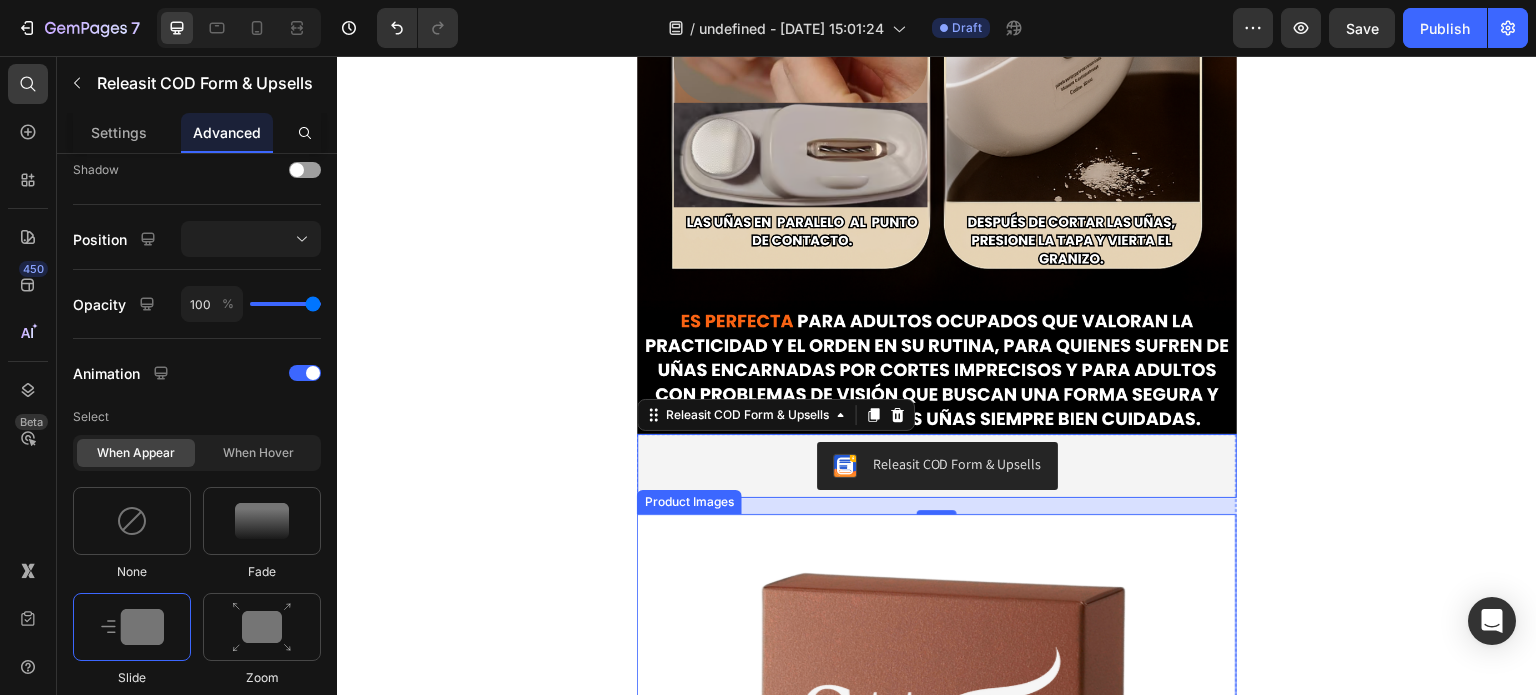 click at bounding box center (937, 814) 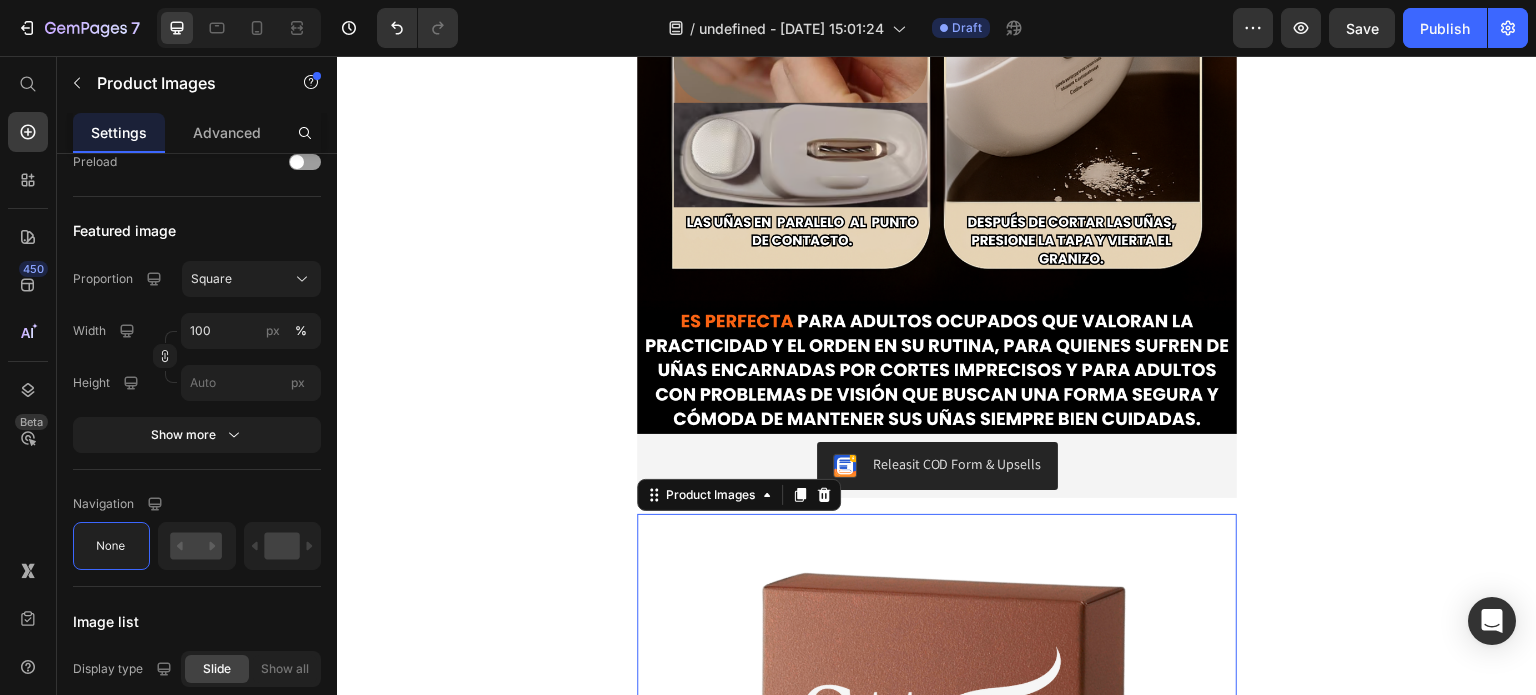 scroll, scrollTop: 0, scrollLeft: 0, axis: both 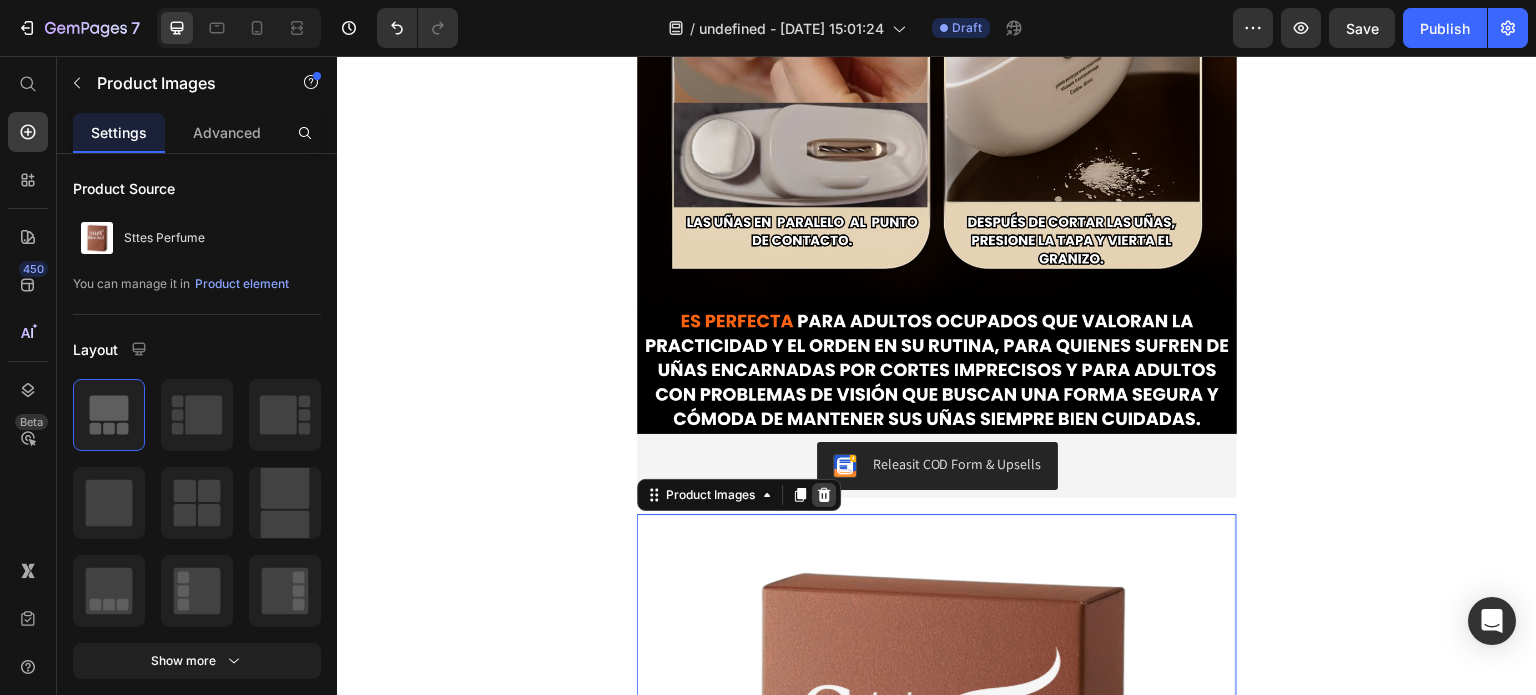 click 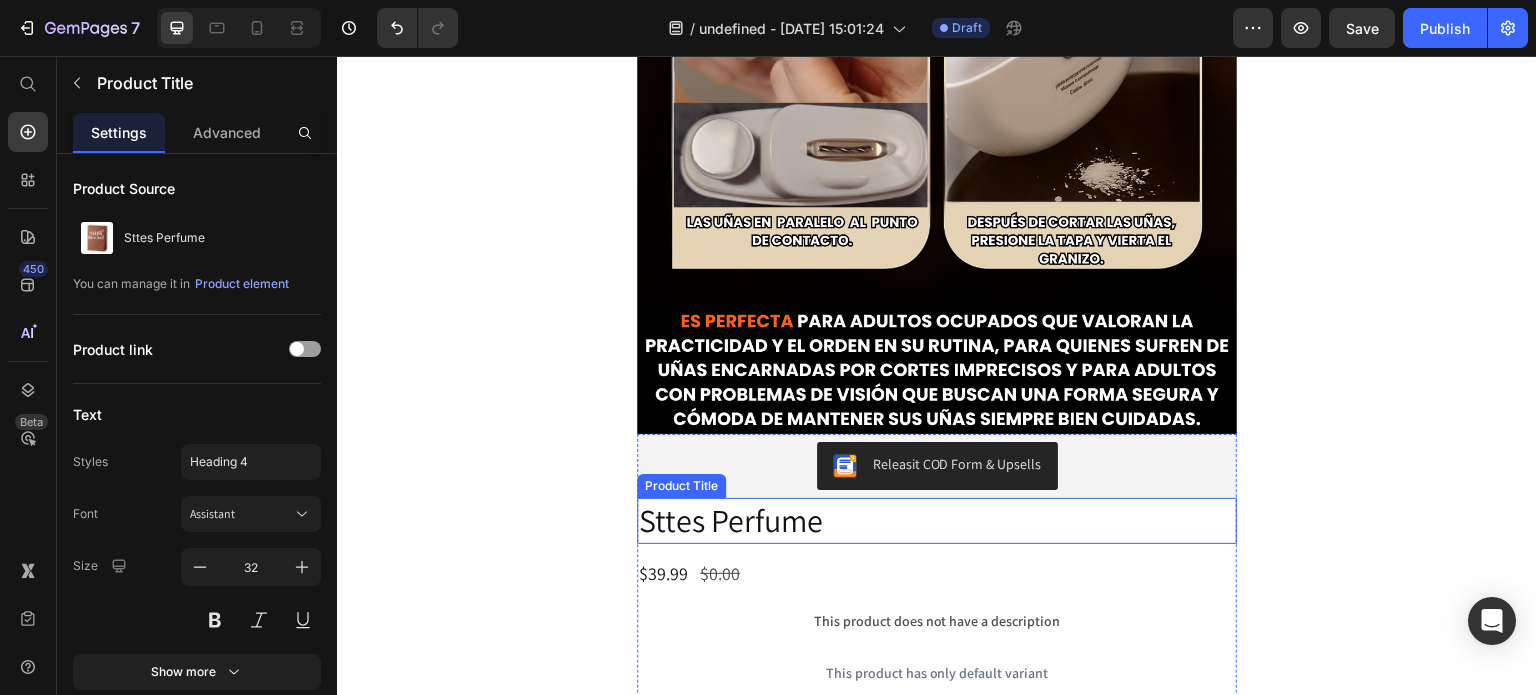 click on "Sttes Perfume" at bounding box center [937, 521] 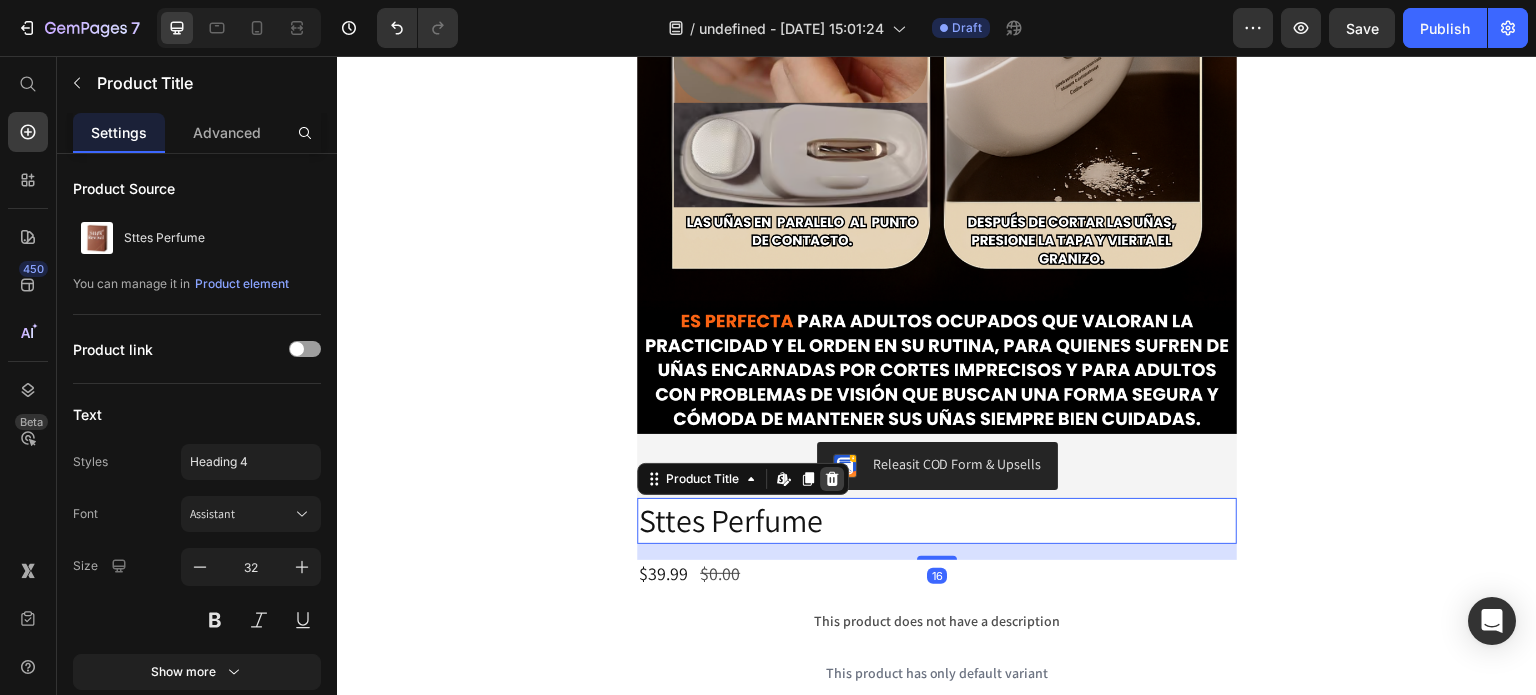 click 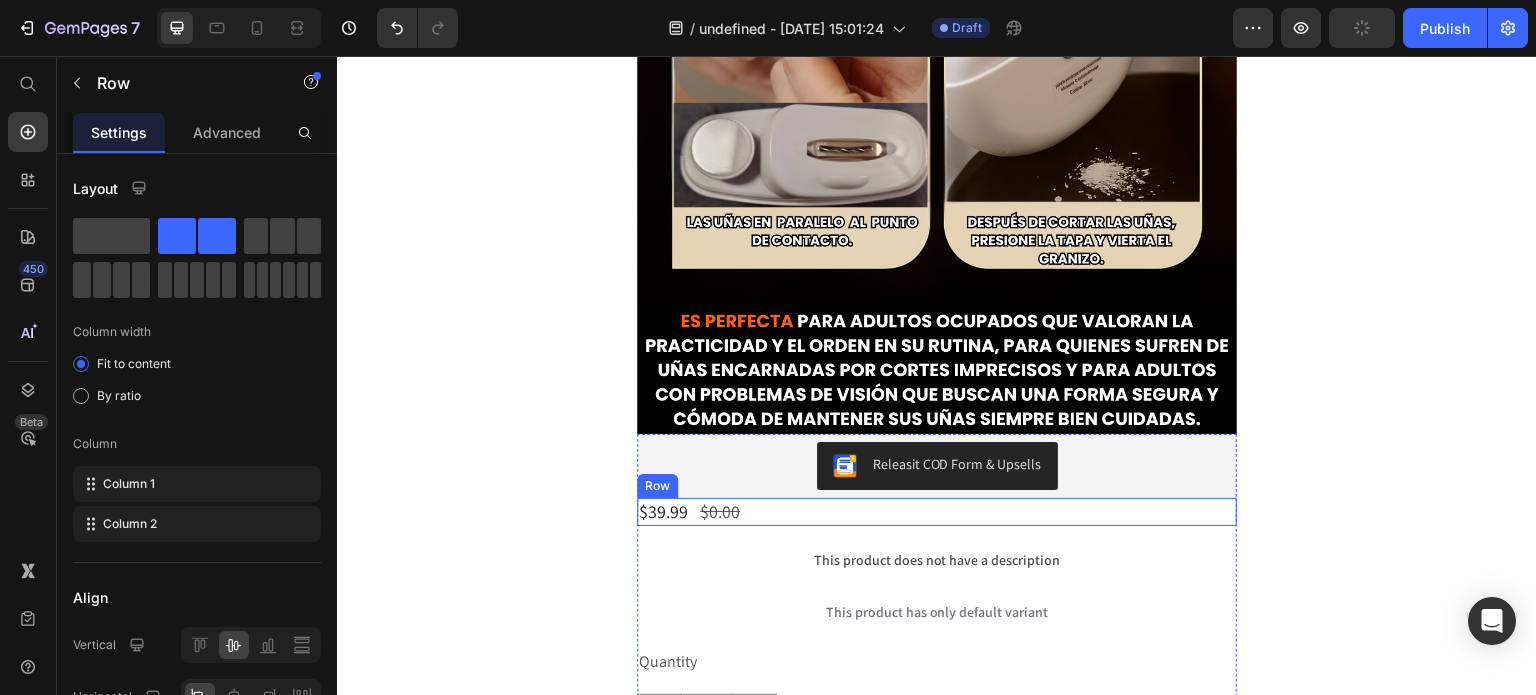 click on "$39.99 Product Price $0.00 Product Price Row" at bounding box center [937, 511] 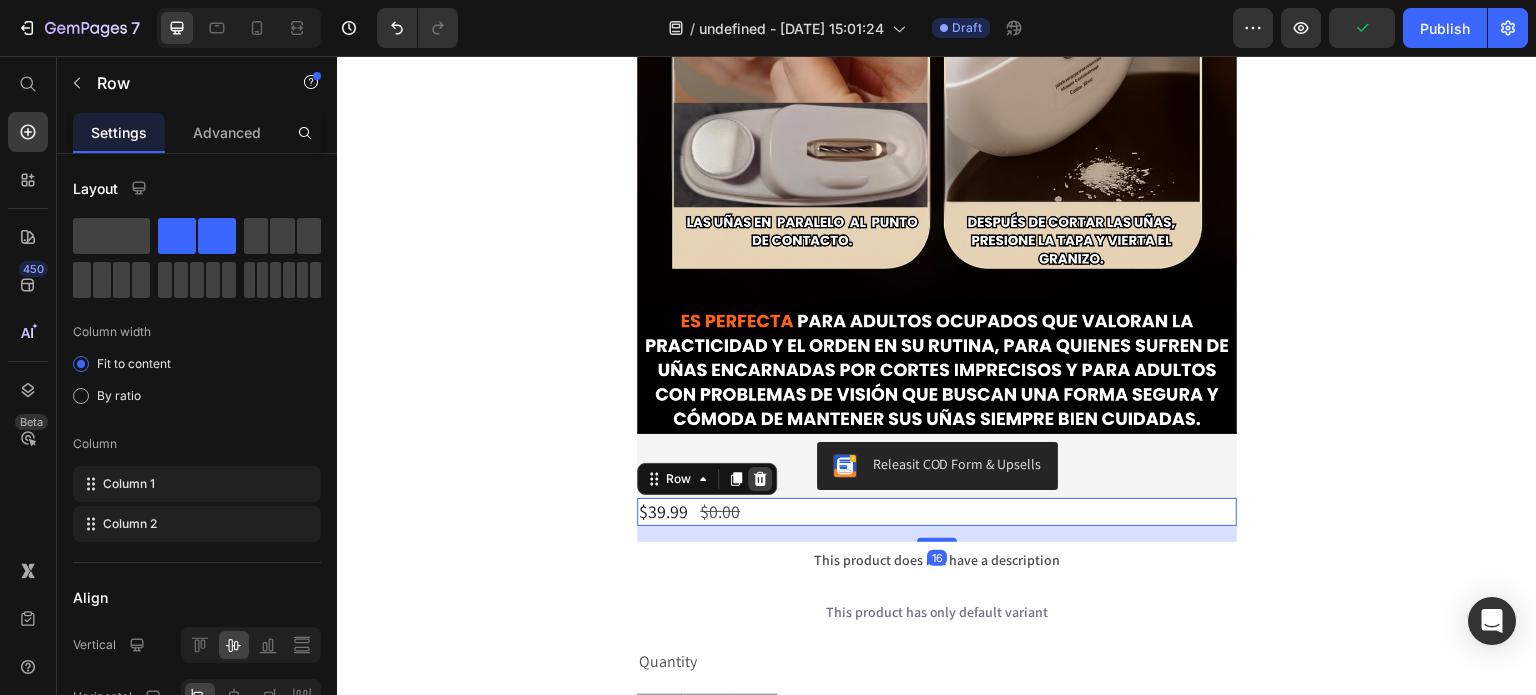 click 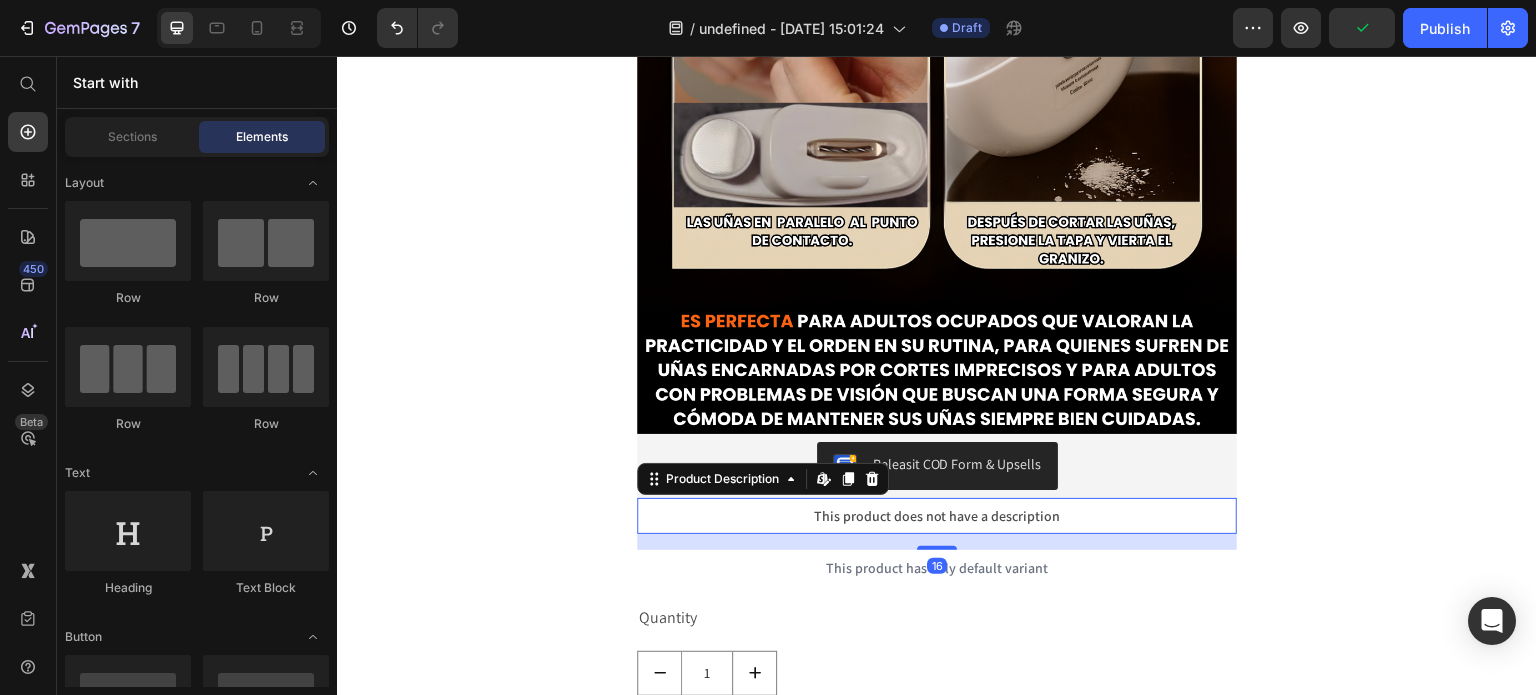 click on "This product does not have a description" at bounding box center [937, 516] 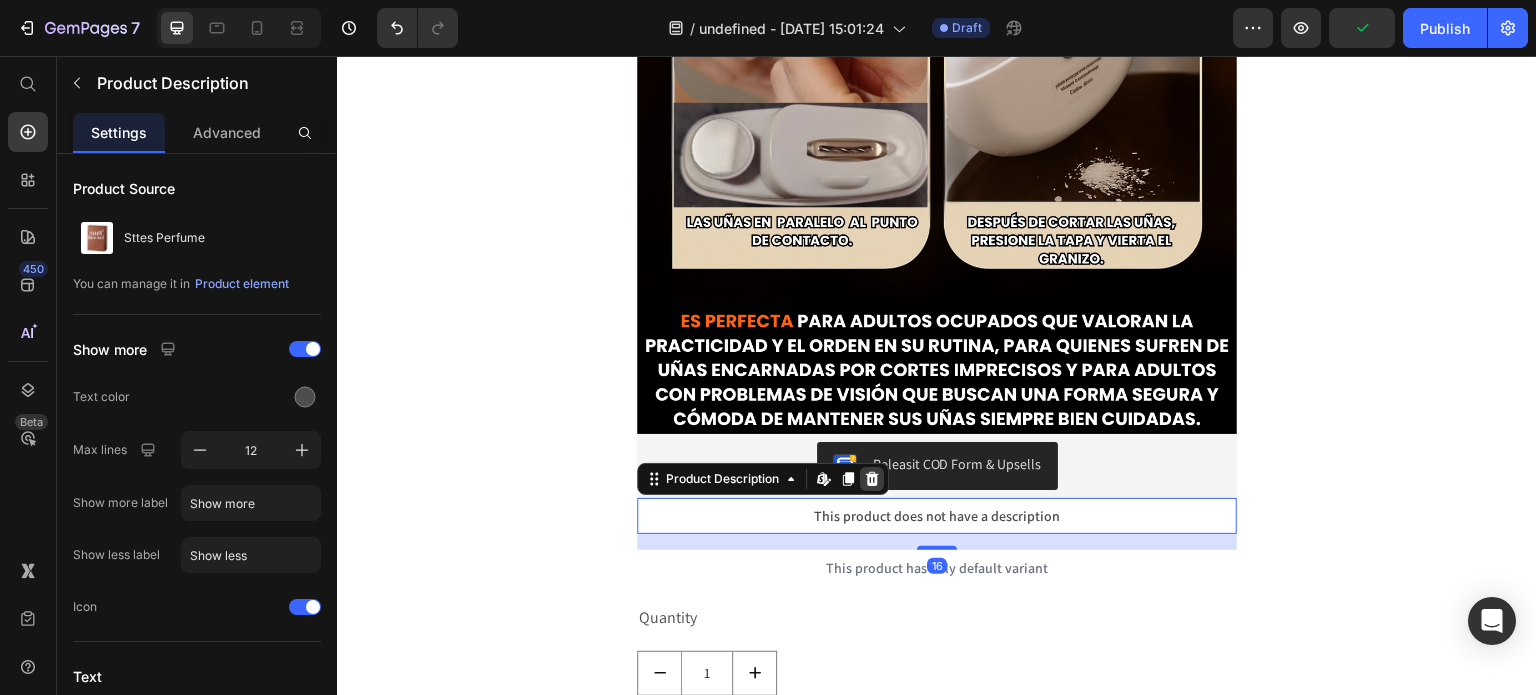 click 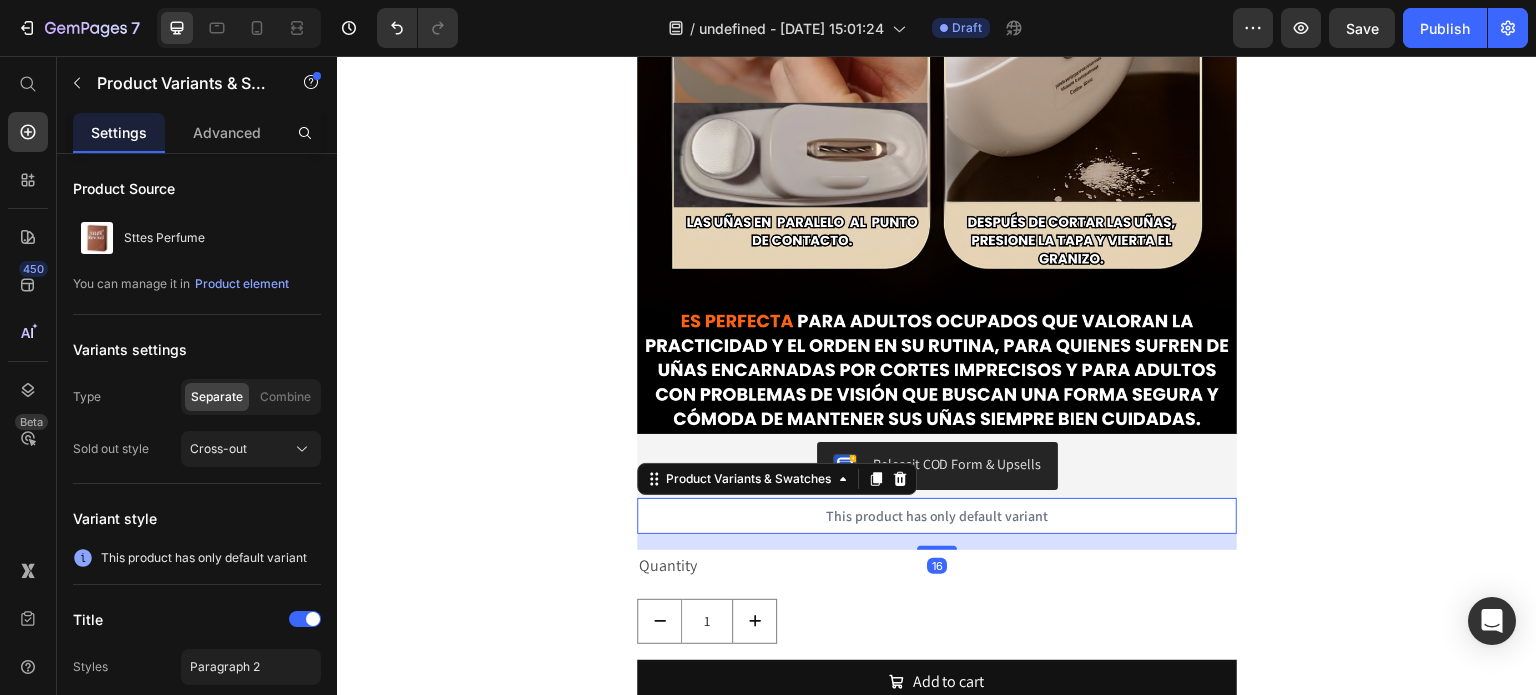 click on "This product has only default variant" at bounding box center (937, 516) 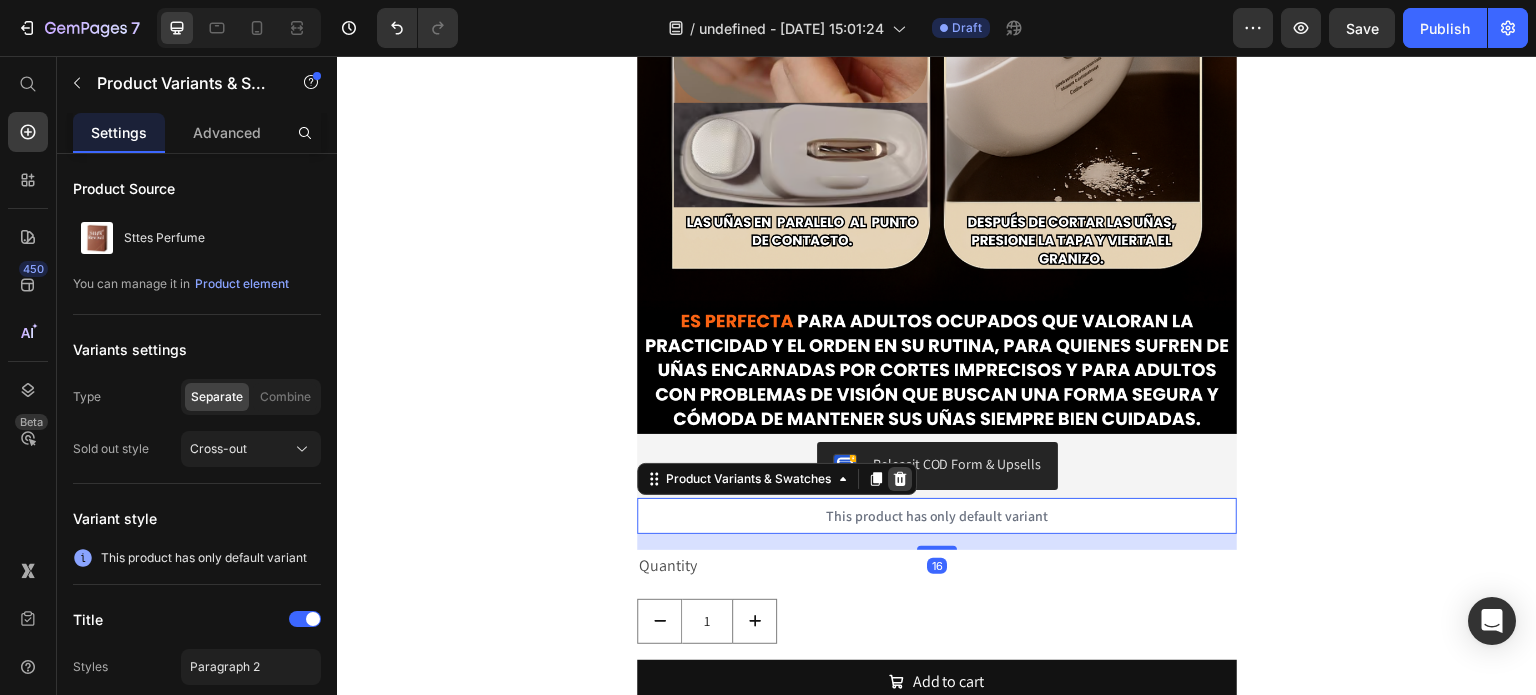 click 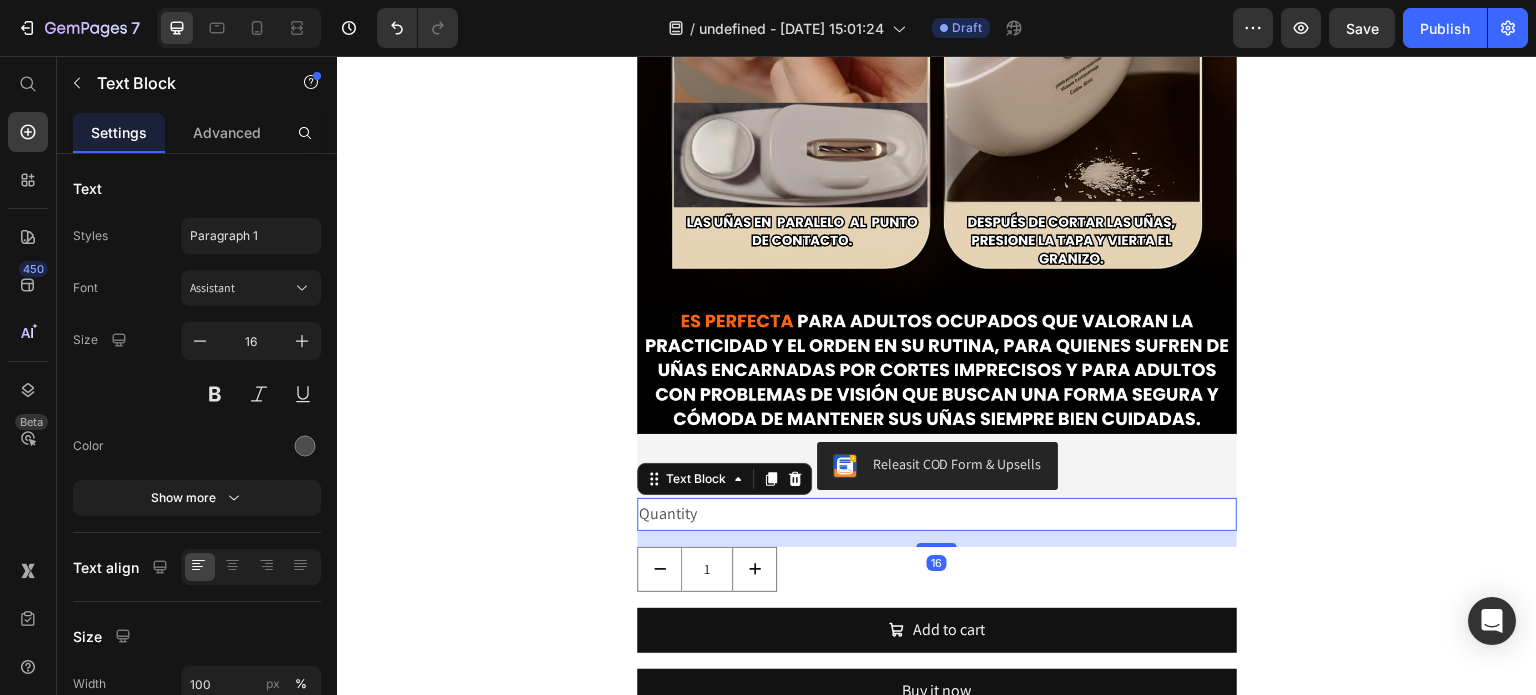 click on "Quantity" at bounding box center (937, 514) 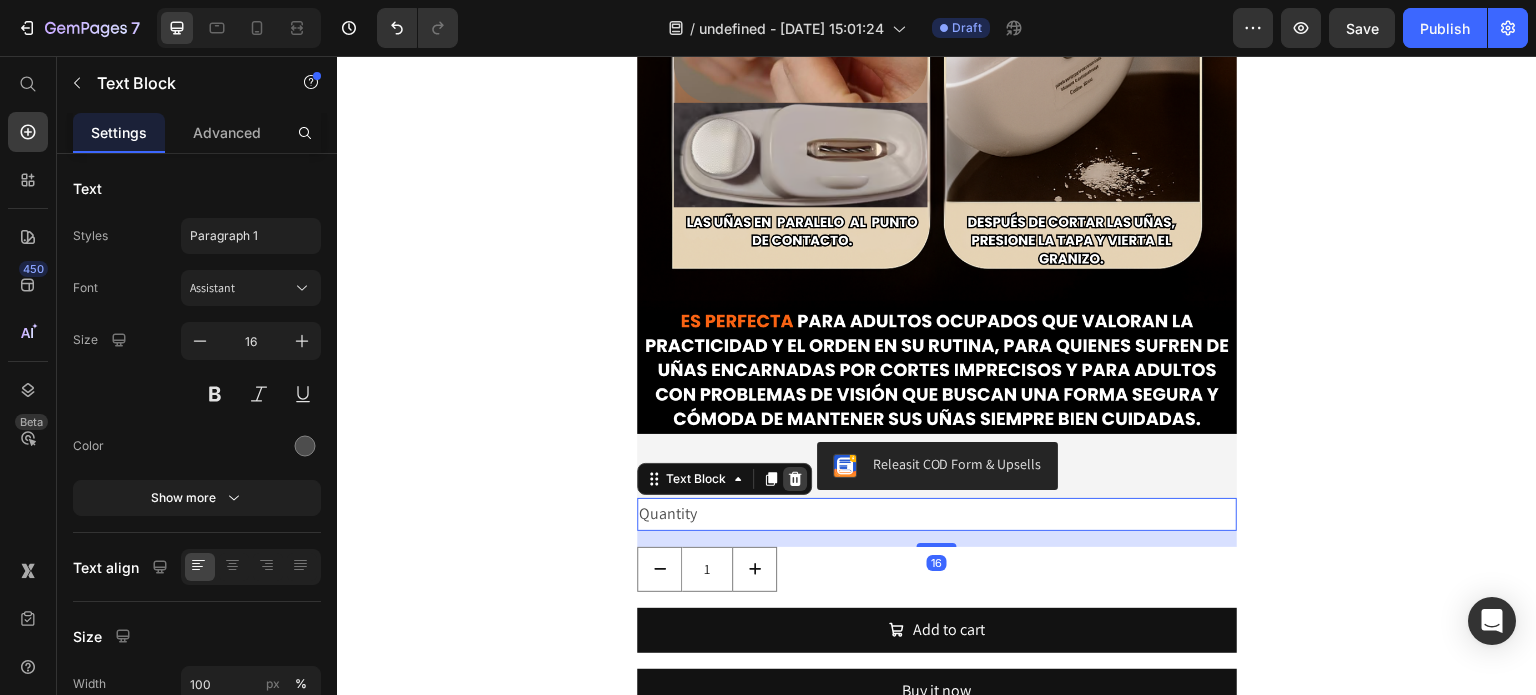 click 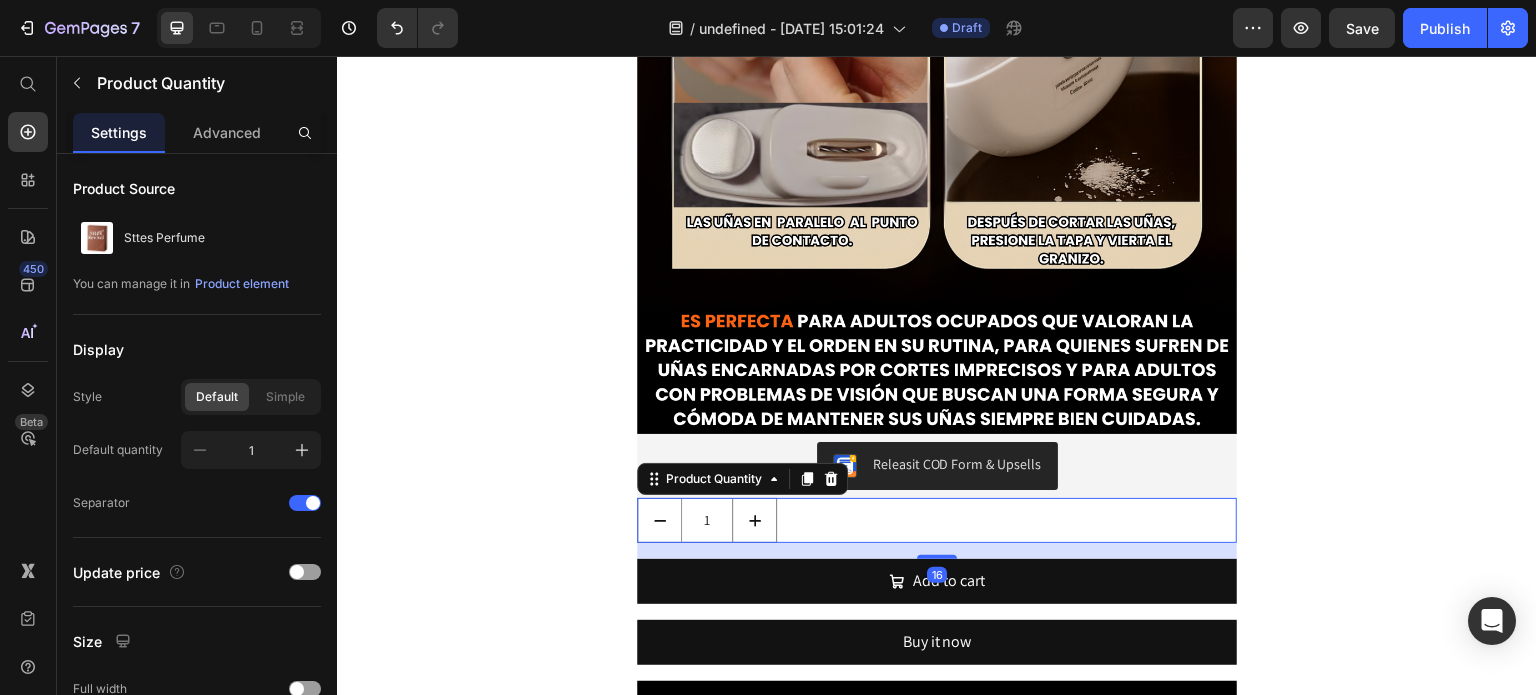 click on "1" at bounding box center (937, 520) 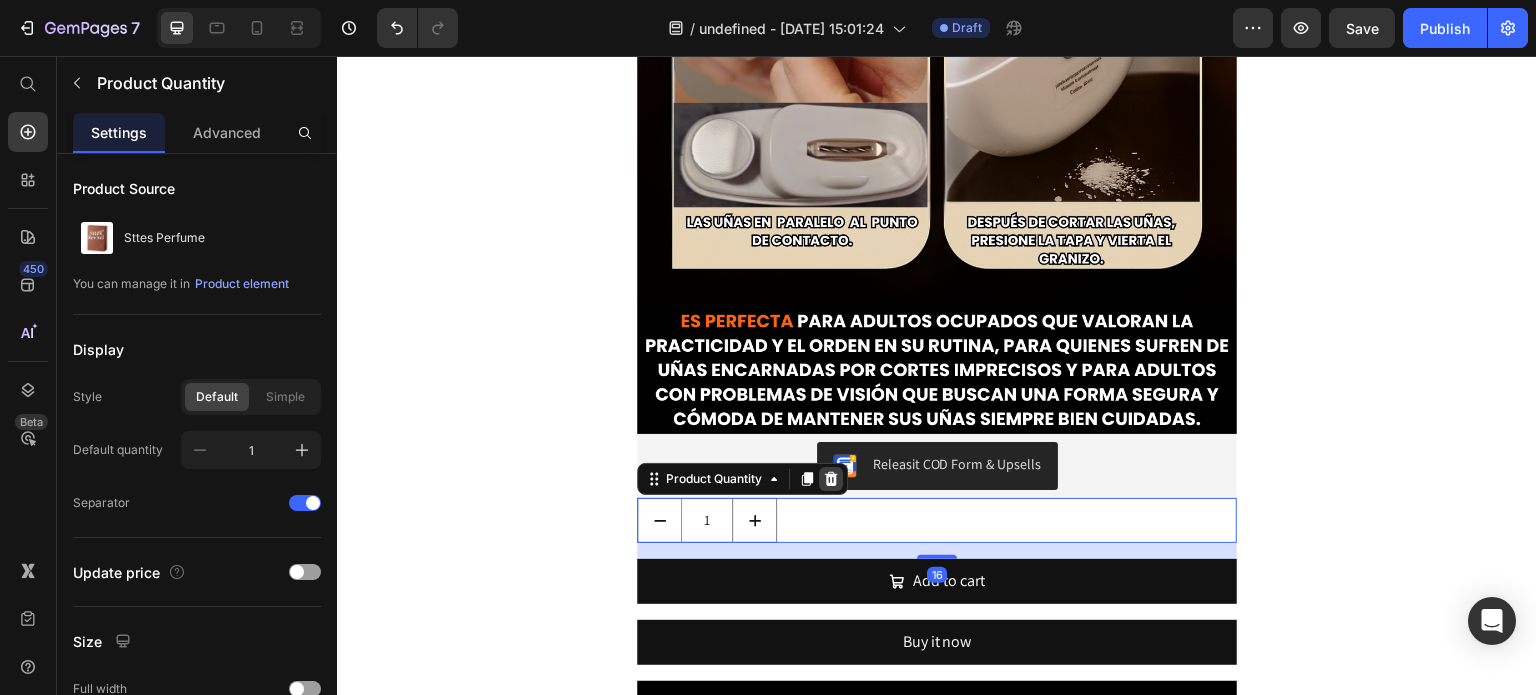 click 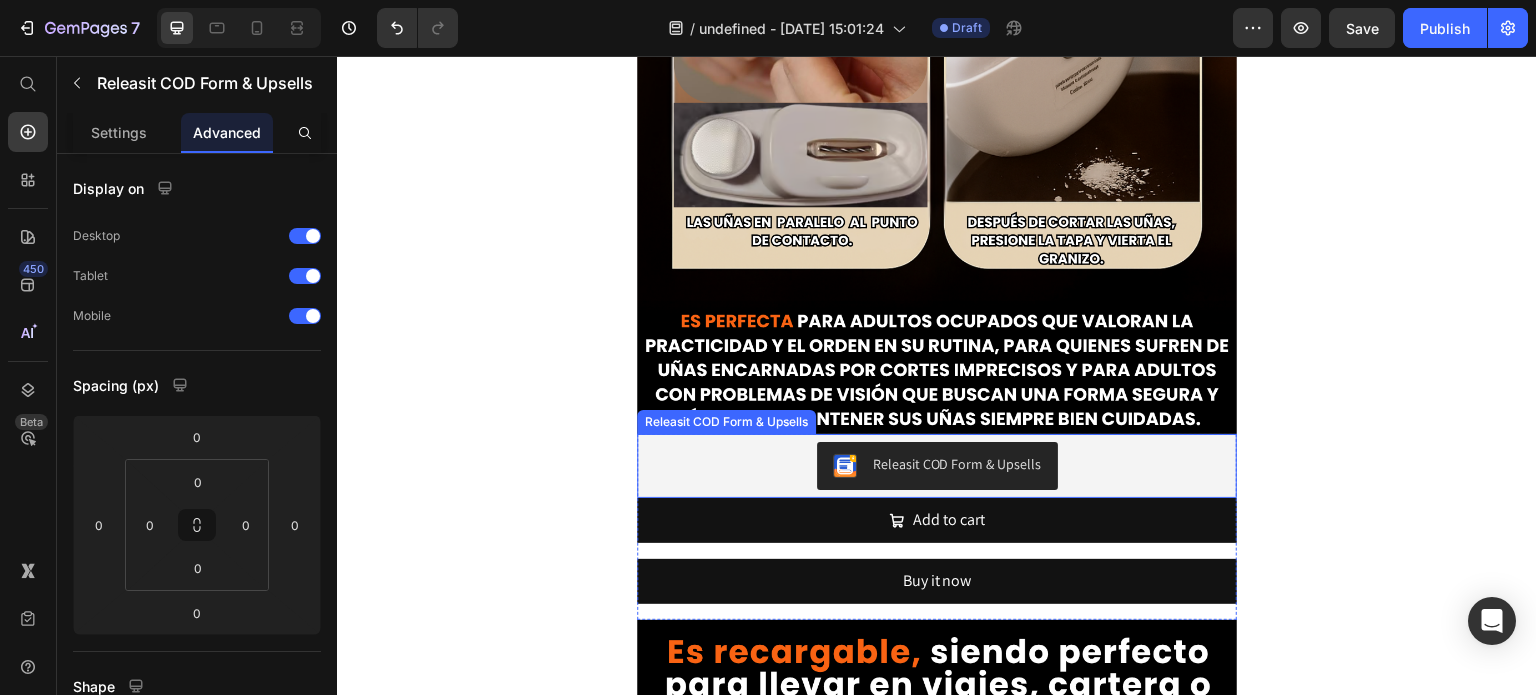 click on "Releasit COD Form & Upsells" at bounding box center [937, 466] 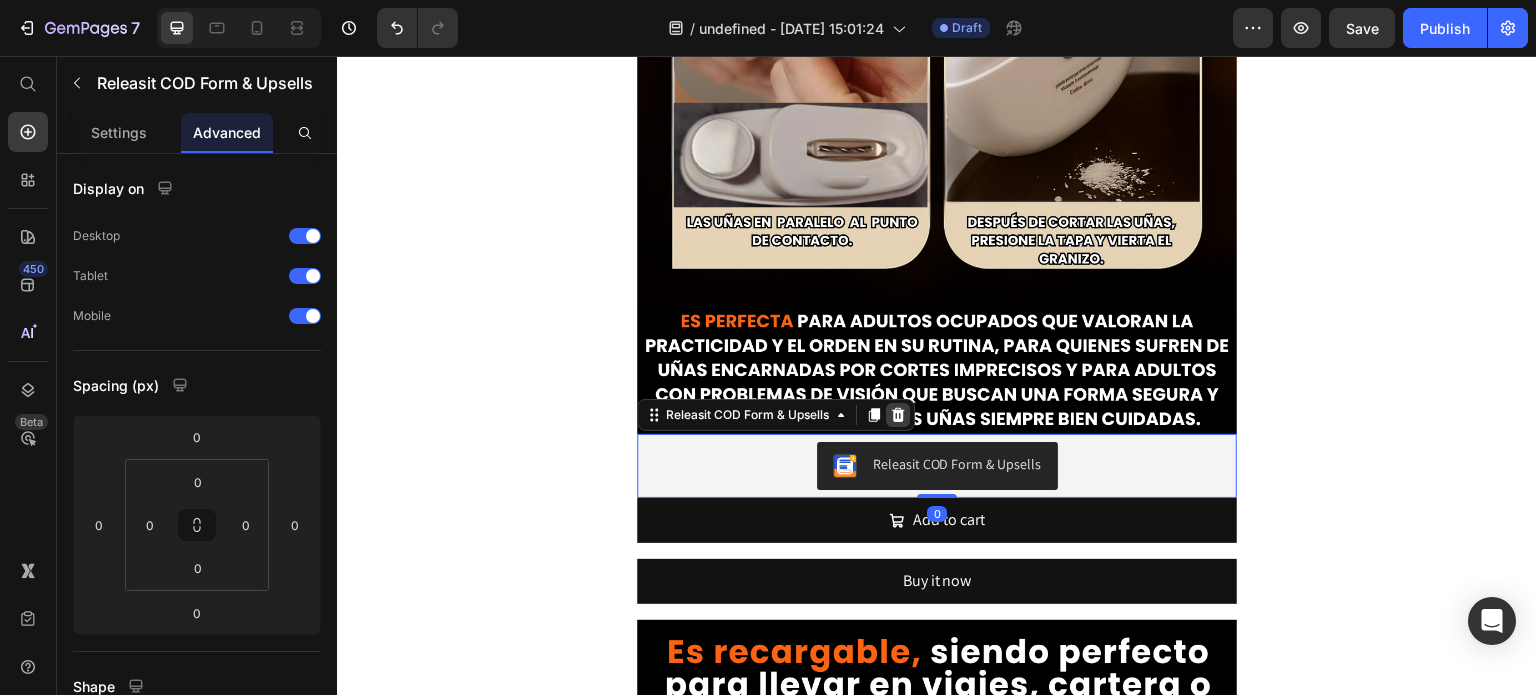 click 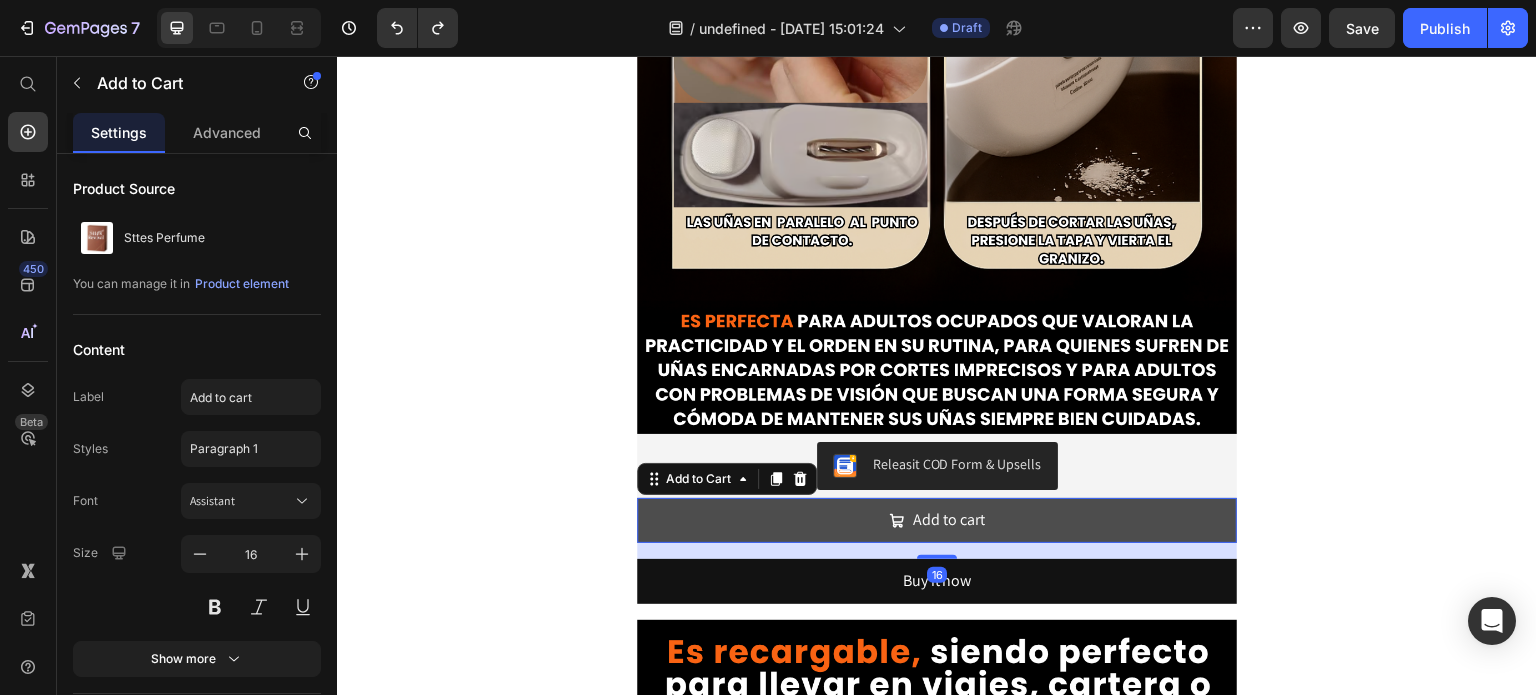 click on "Add to cart" at bounding box center [937, 520] 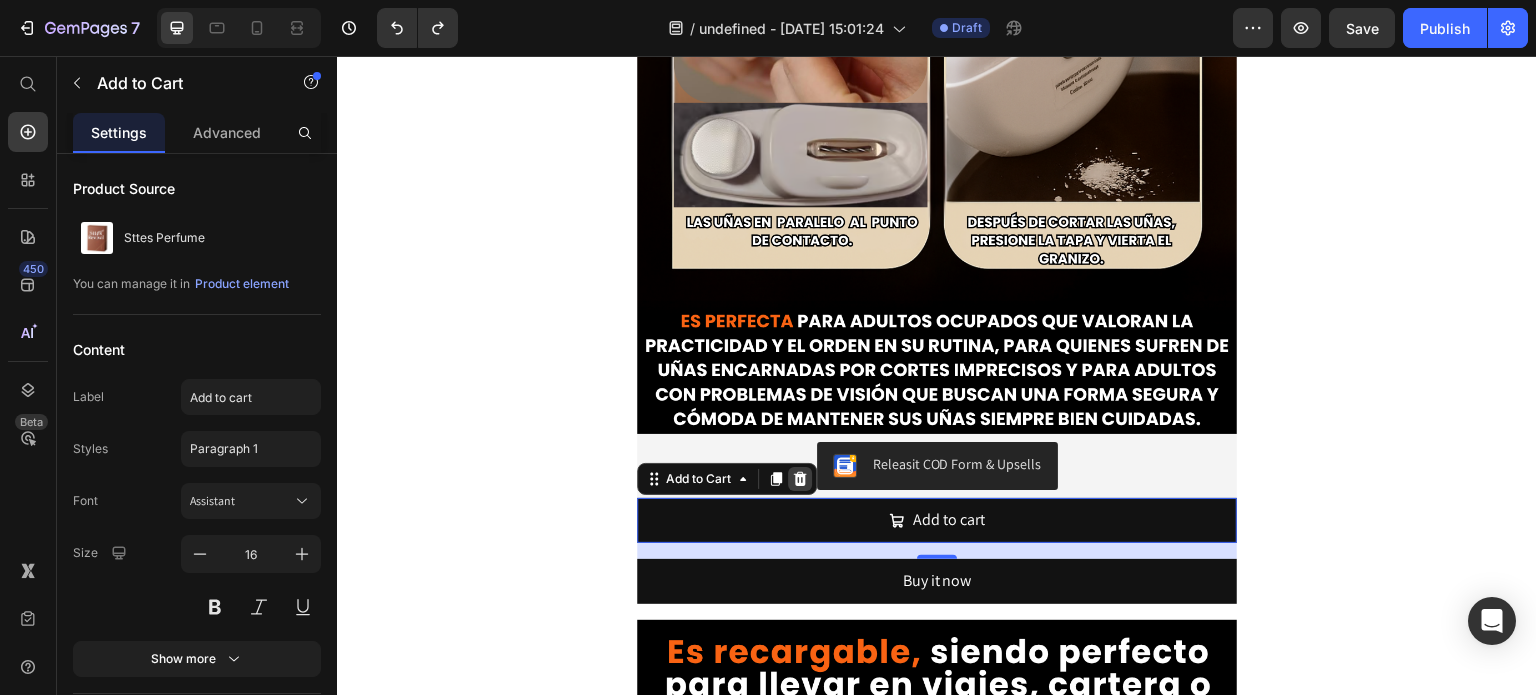 click 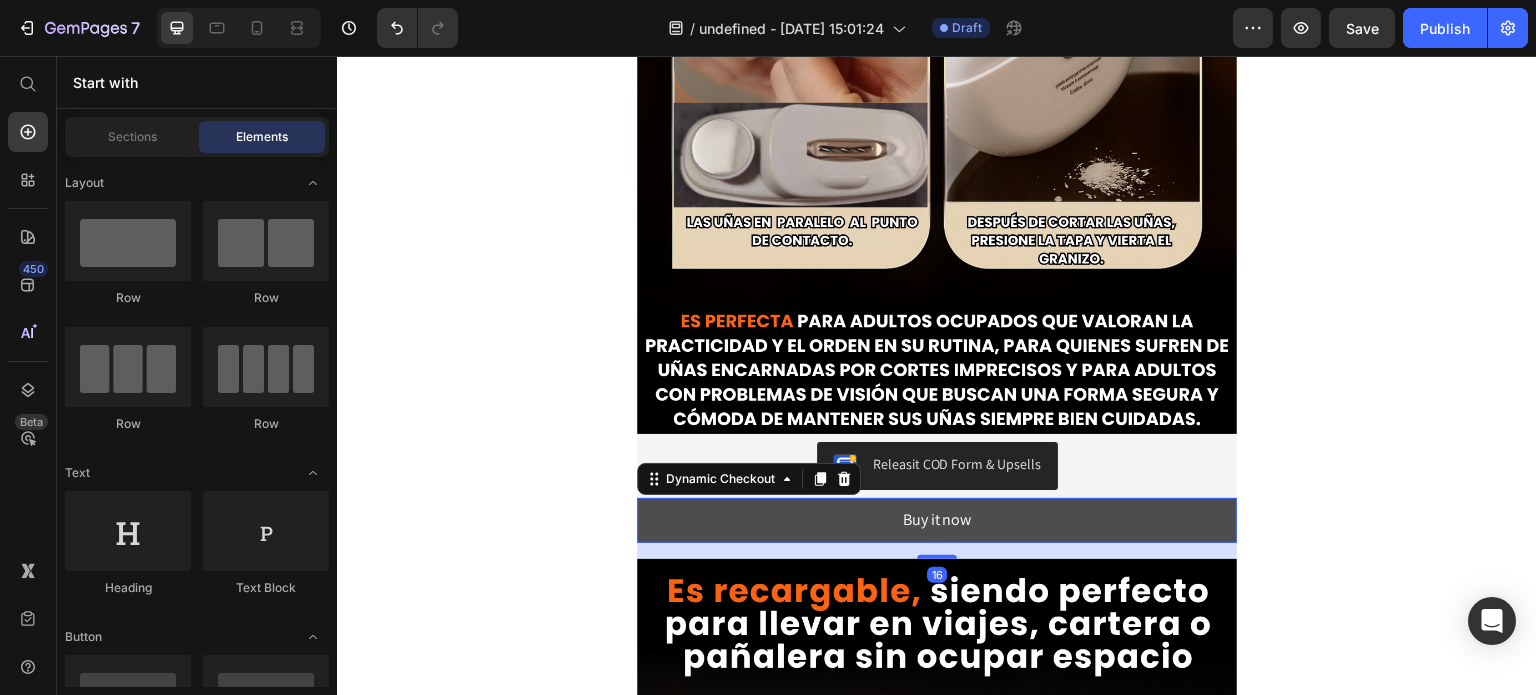 click on "Buy it now" at bounding box center (937, 520) 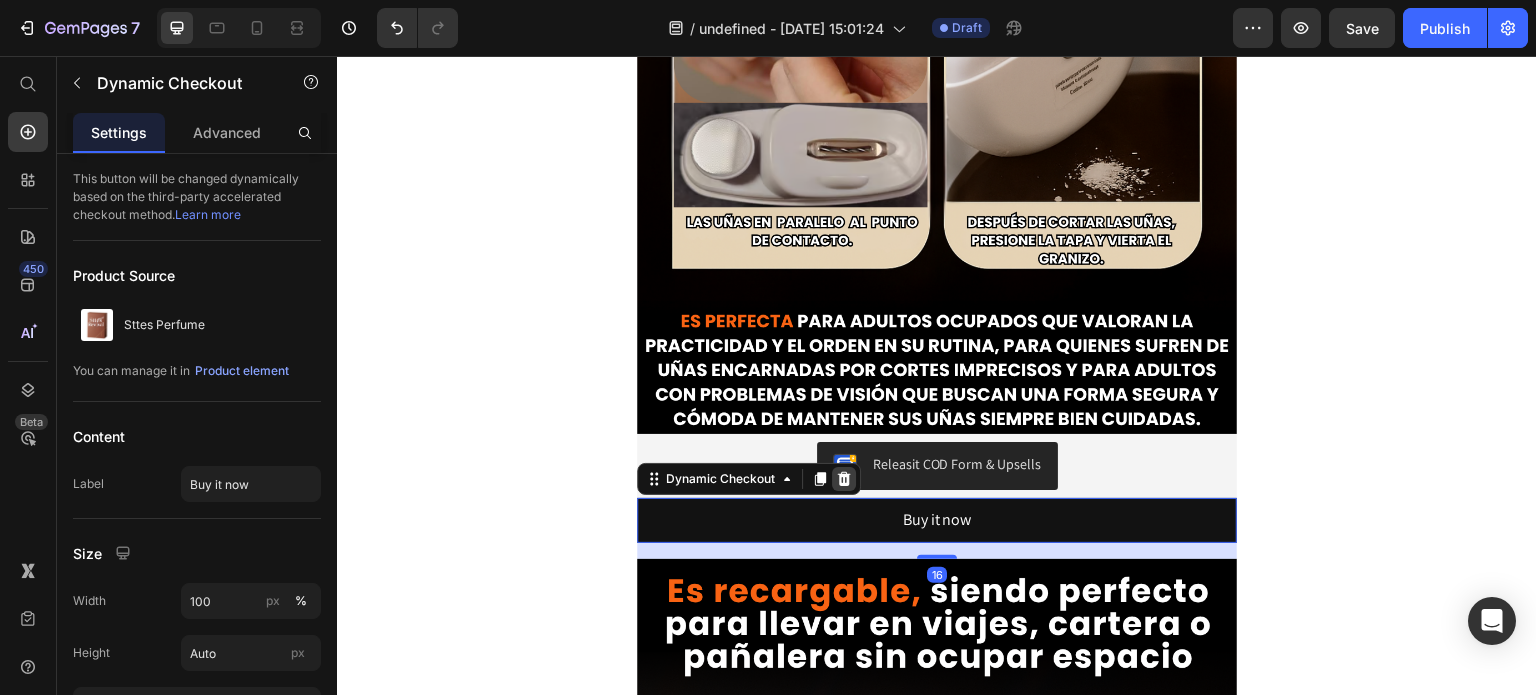 click 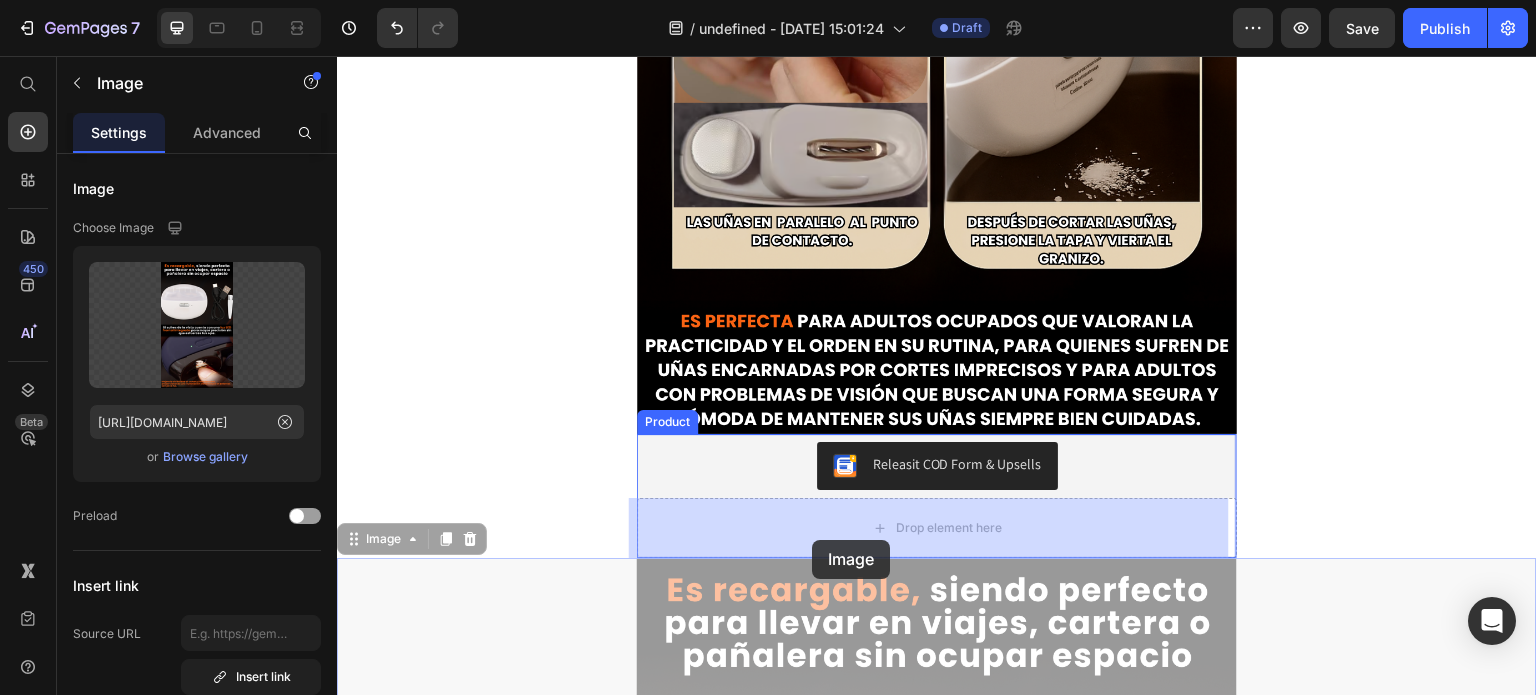 drag, startPoint x: 799, startPoint y: 609, endPoint x: 812, endPoint y: 539, distance: 71.19691 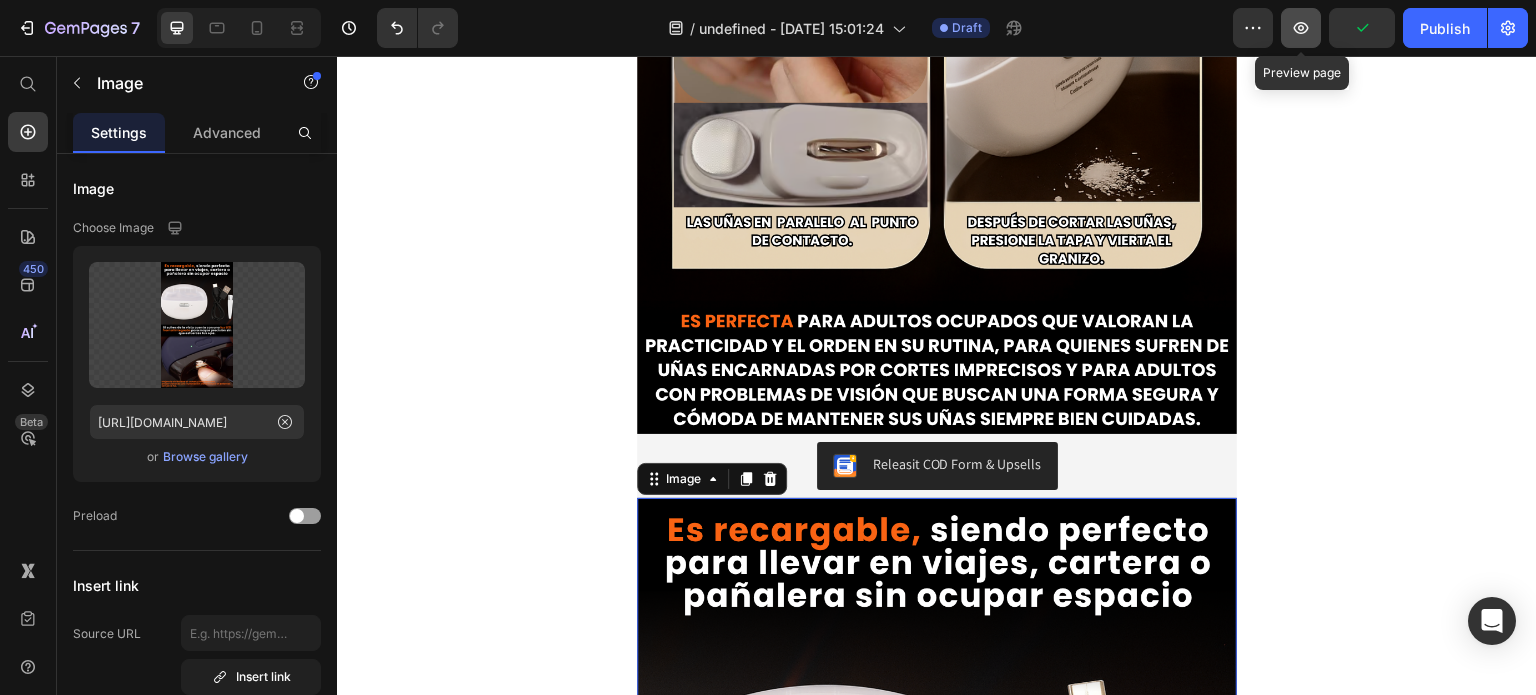 click 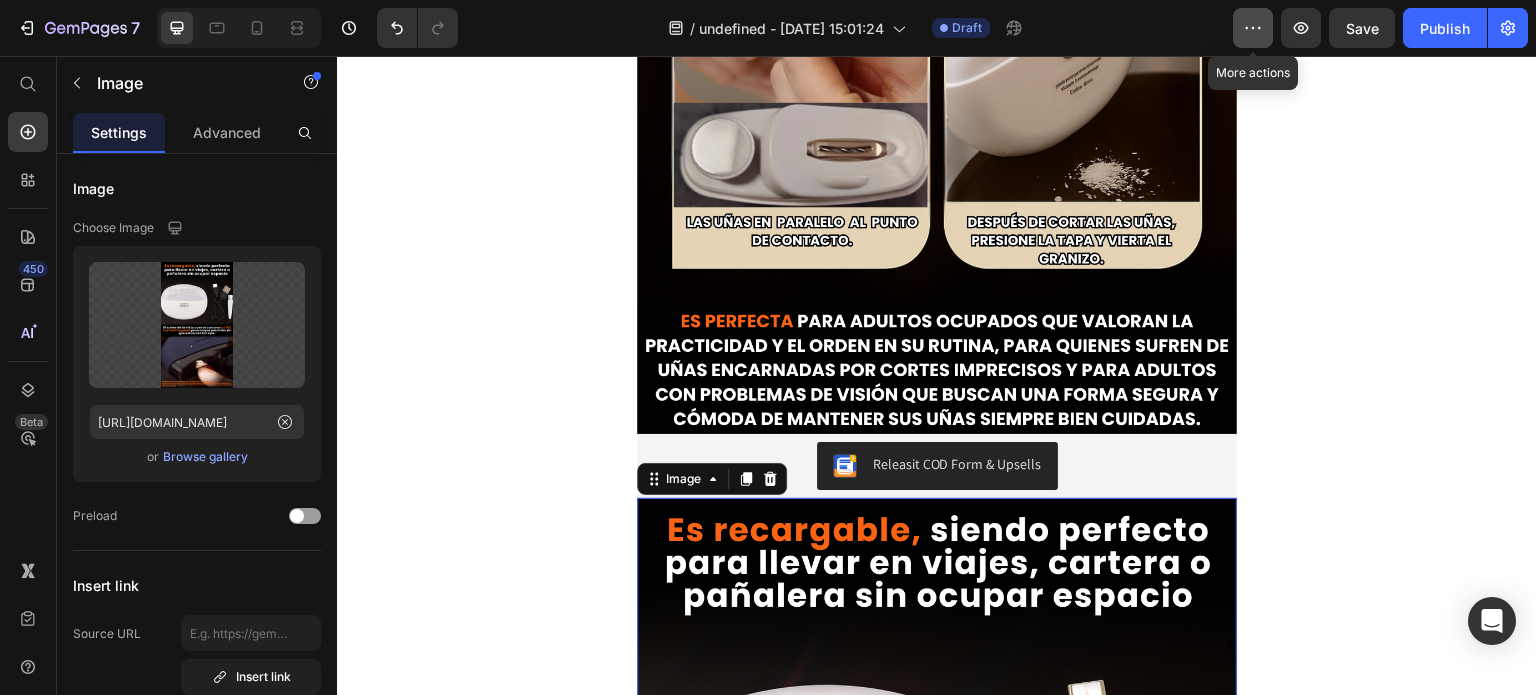 click 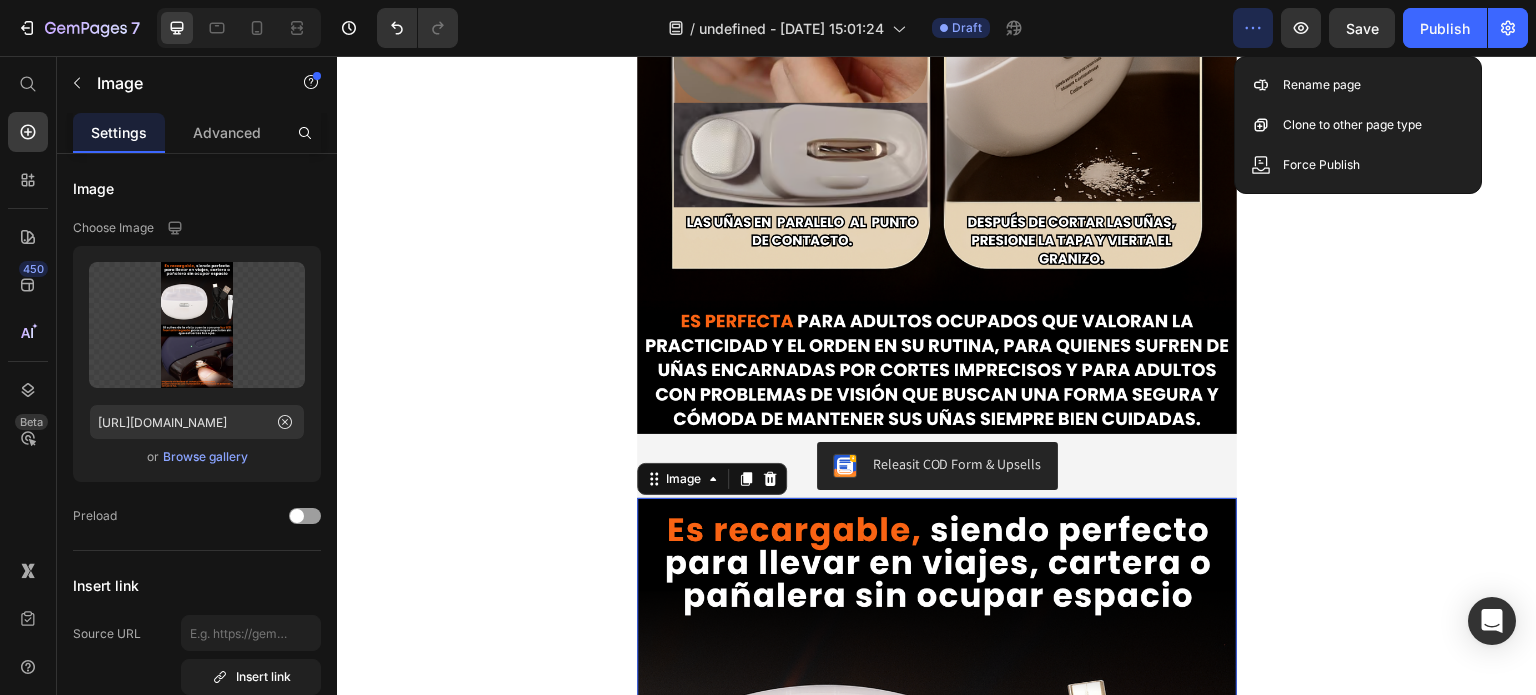 click 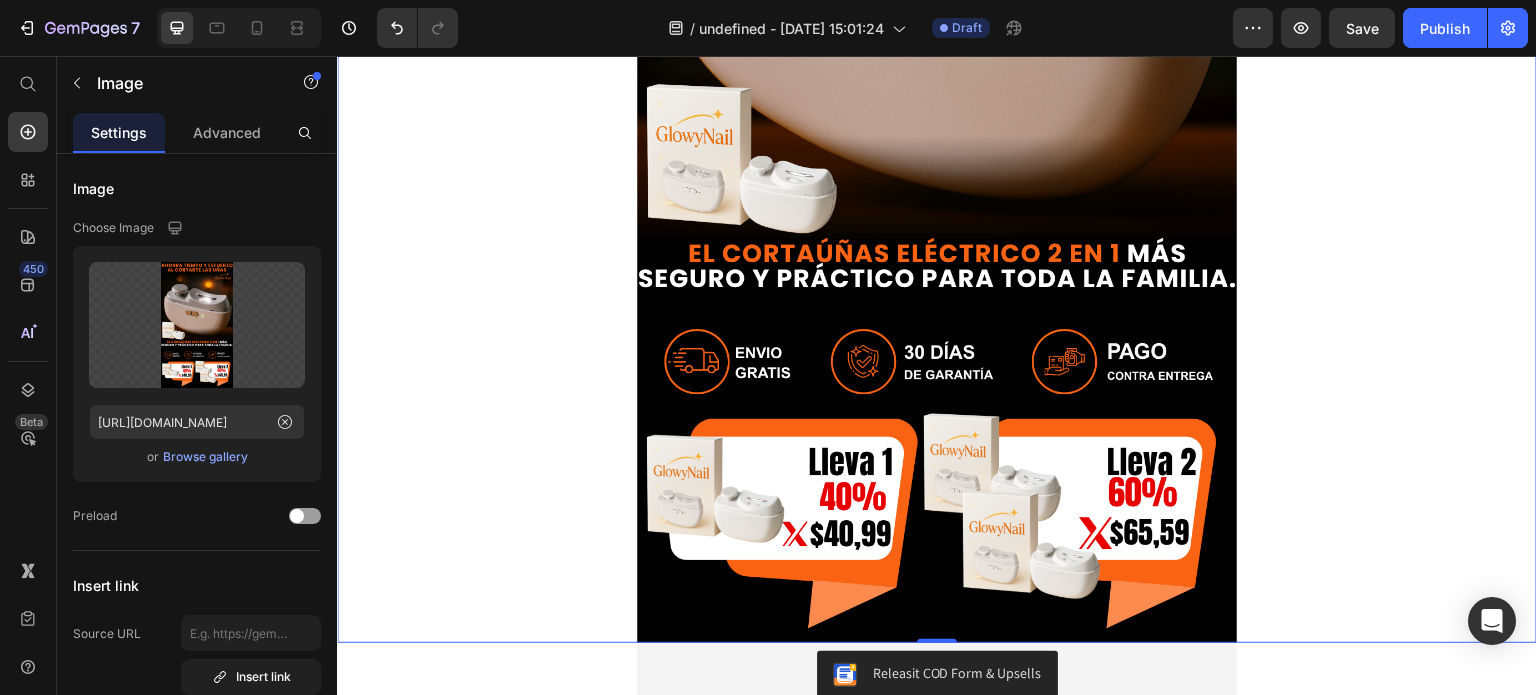 scroll, scrollTop: 892, scrollLeft: 0, axis: vertical 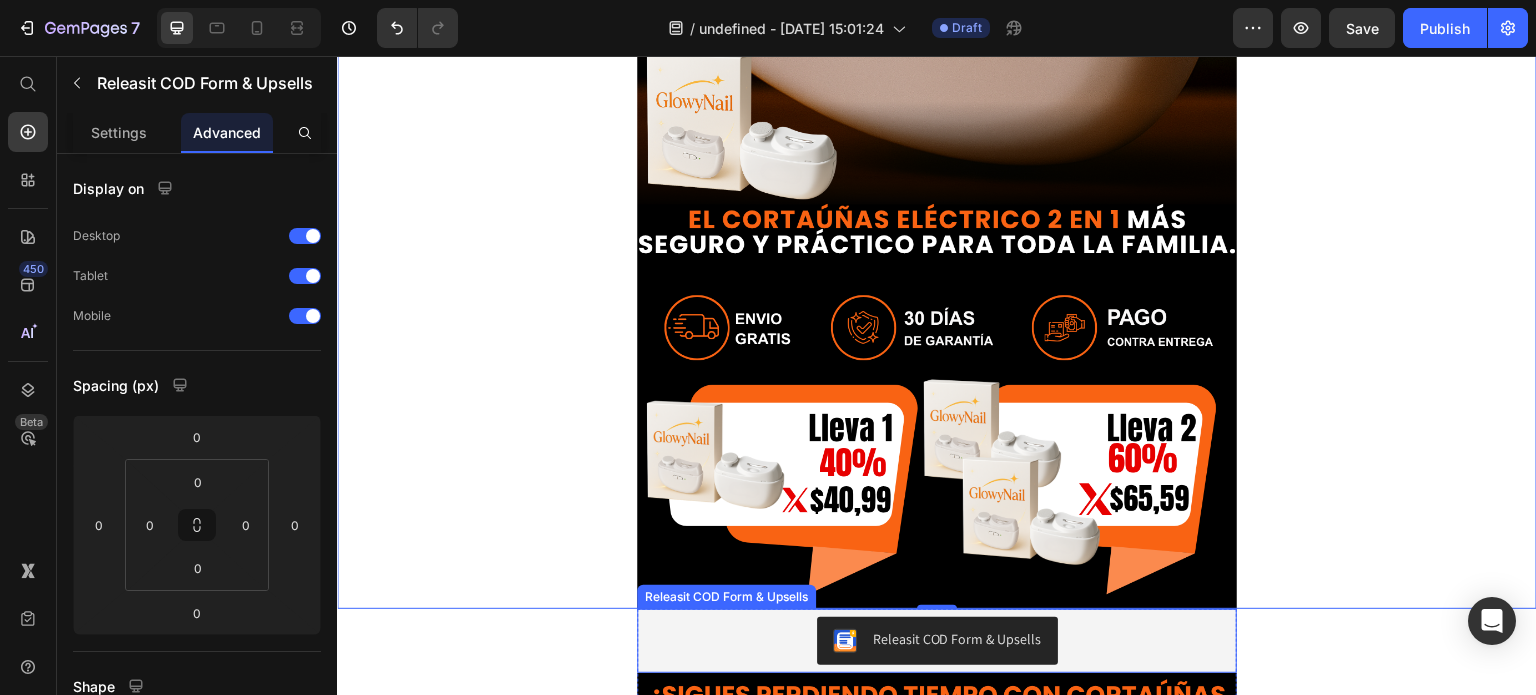 click on "Releasit COD Form & Upsells" at bounding box center (937, 641) 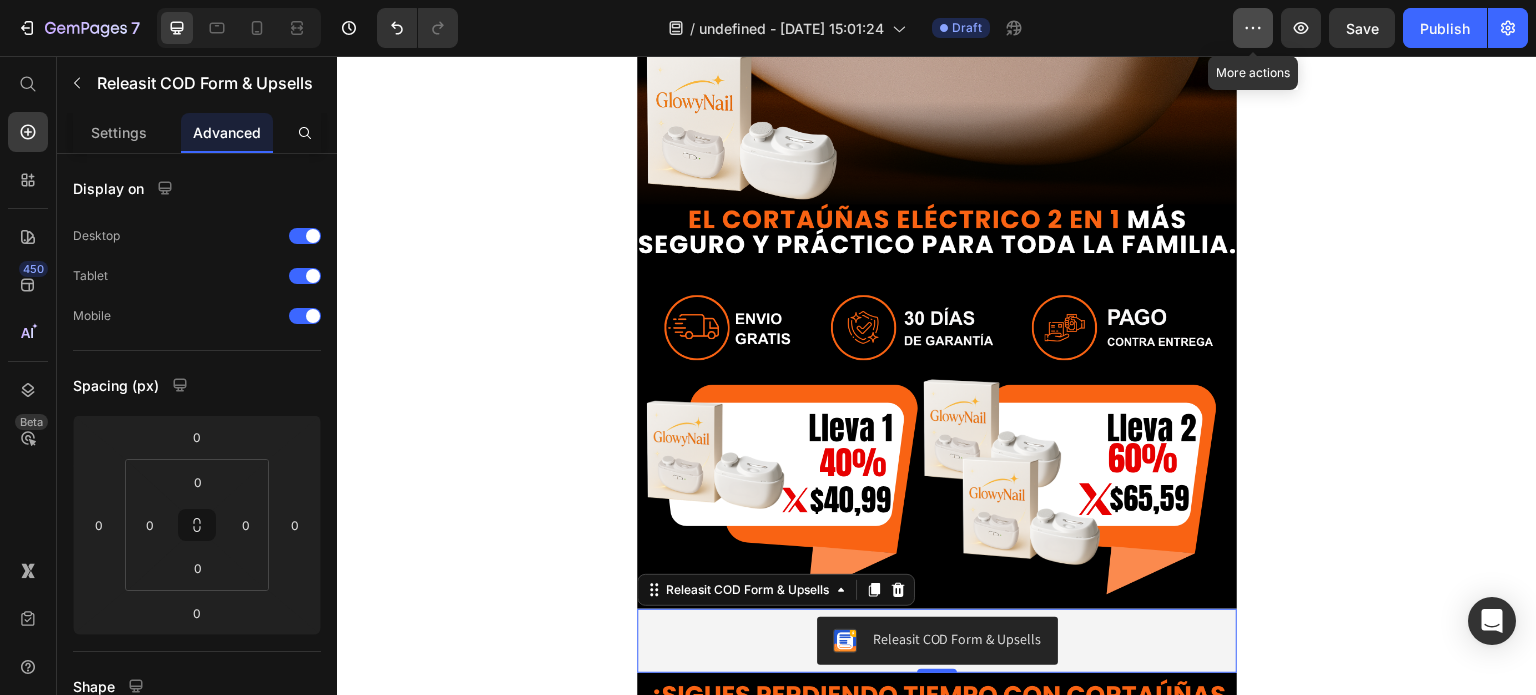 click 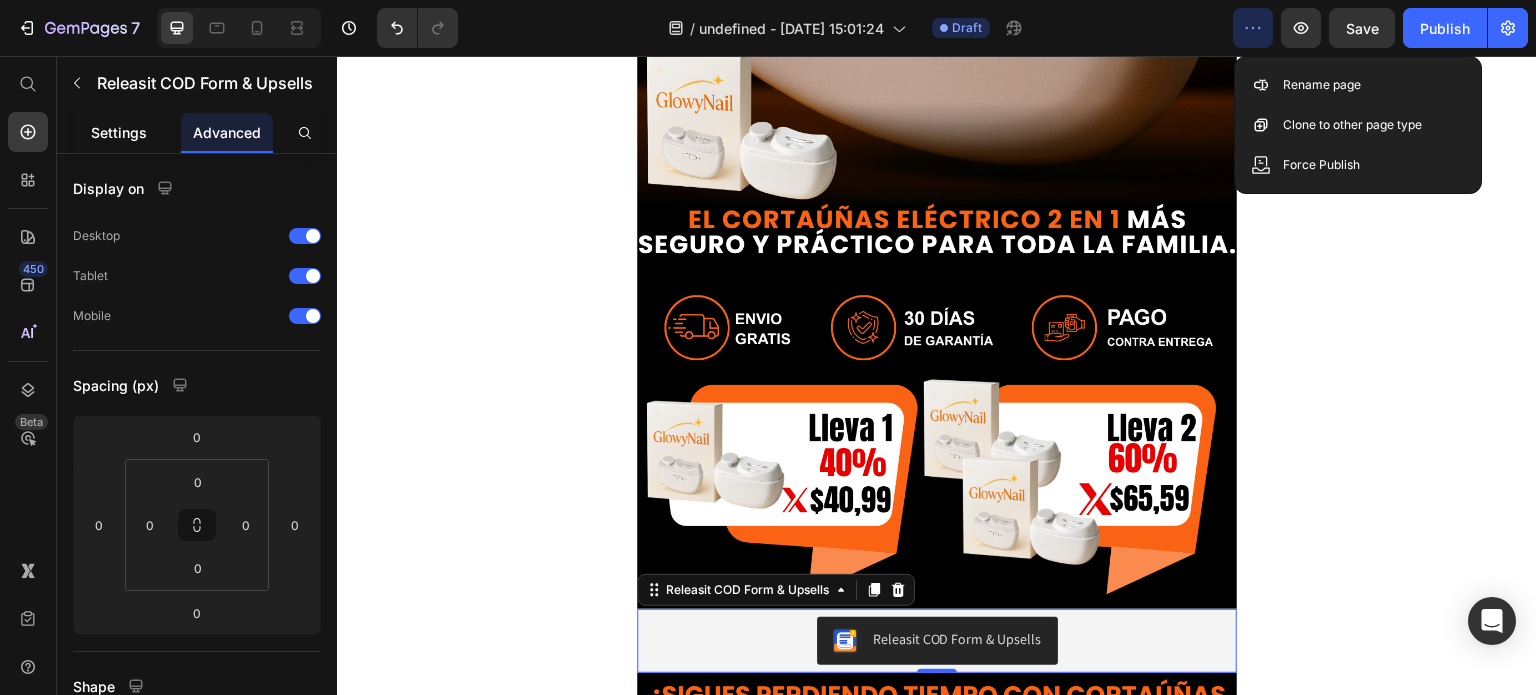 click on "Settings" at bounding box center [119, 132] 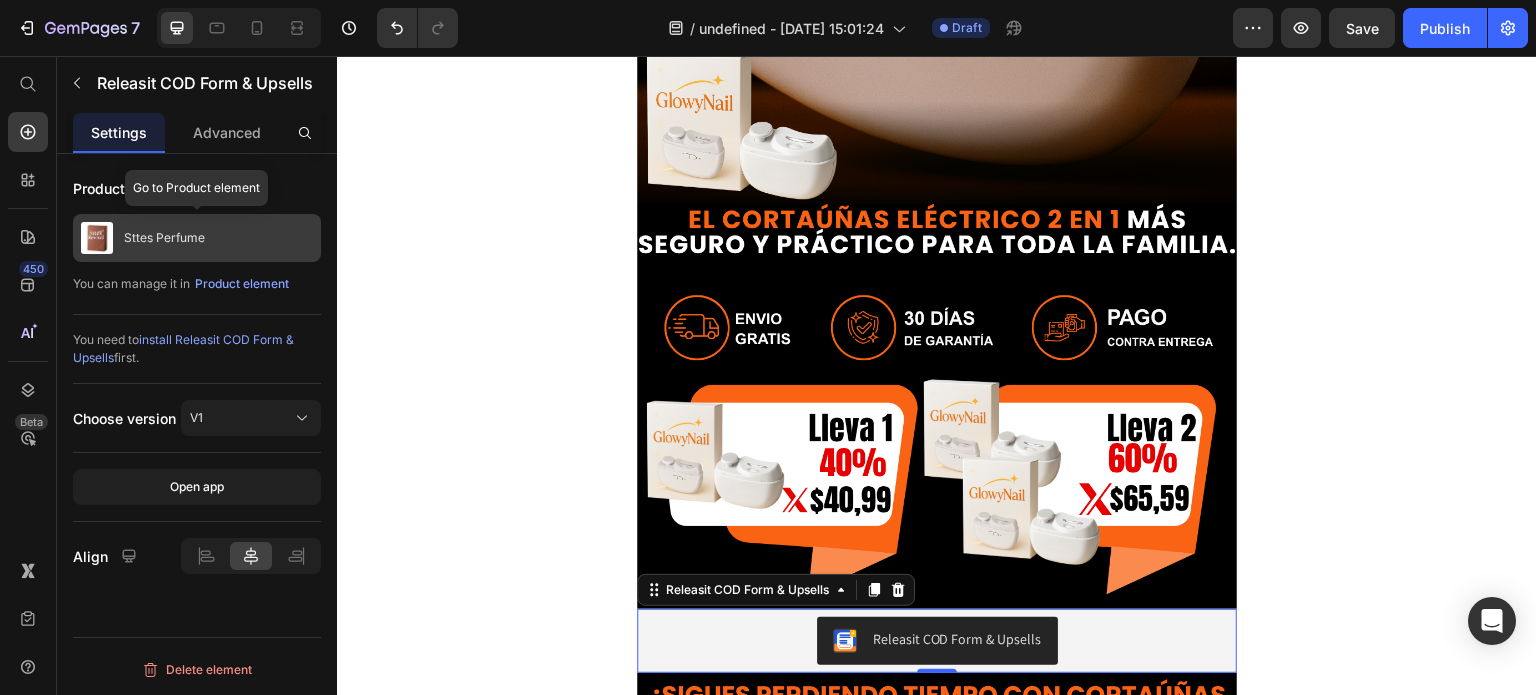 click on "Sttes Perfume" at bounding box center (197, 238) 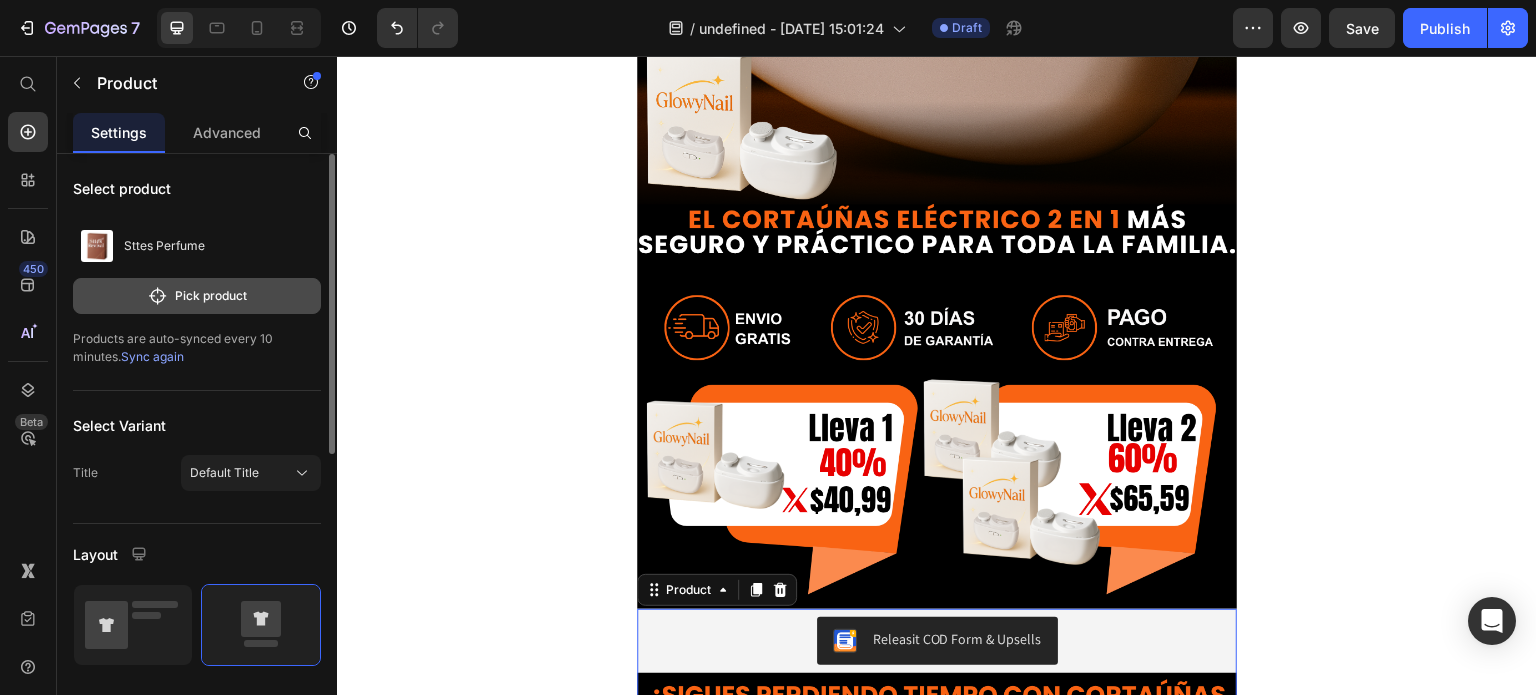 click on "Pick product" at bounding box center (197, 296) 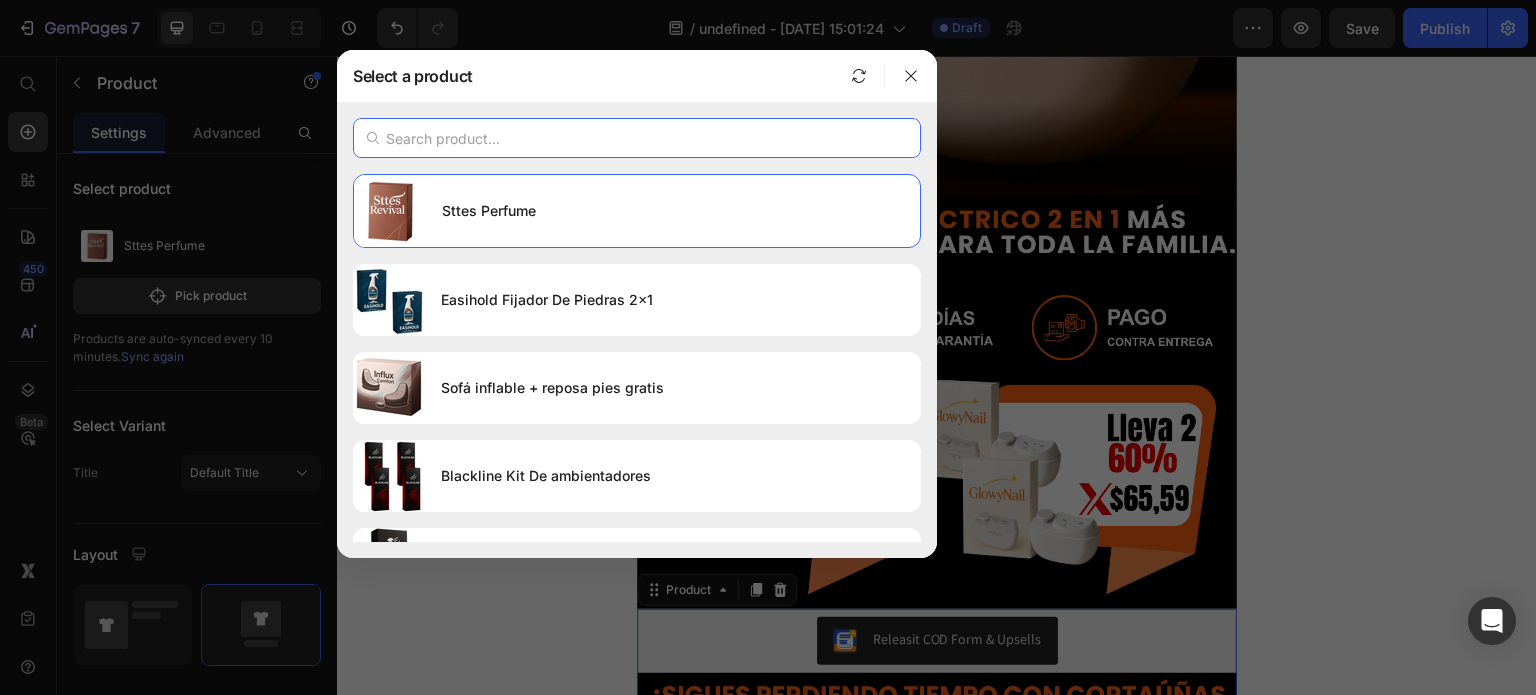 click at bounding box center [637, 138] 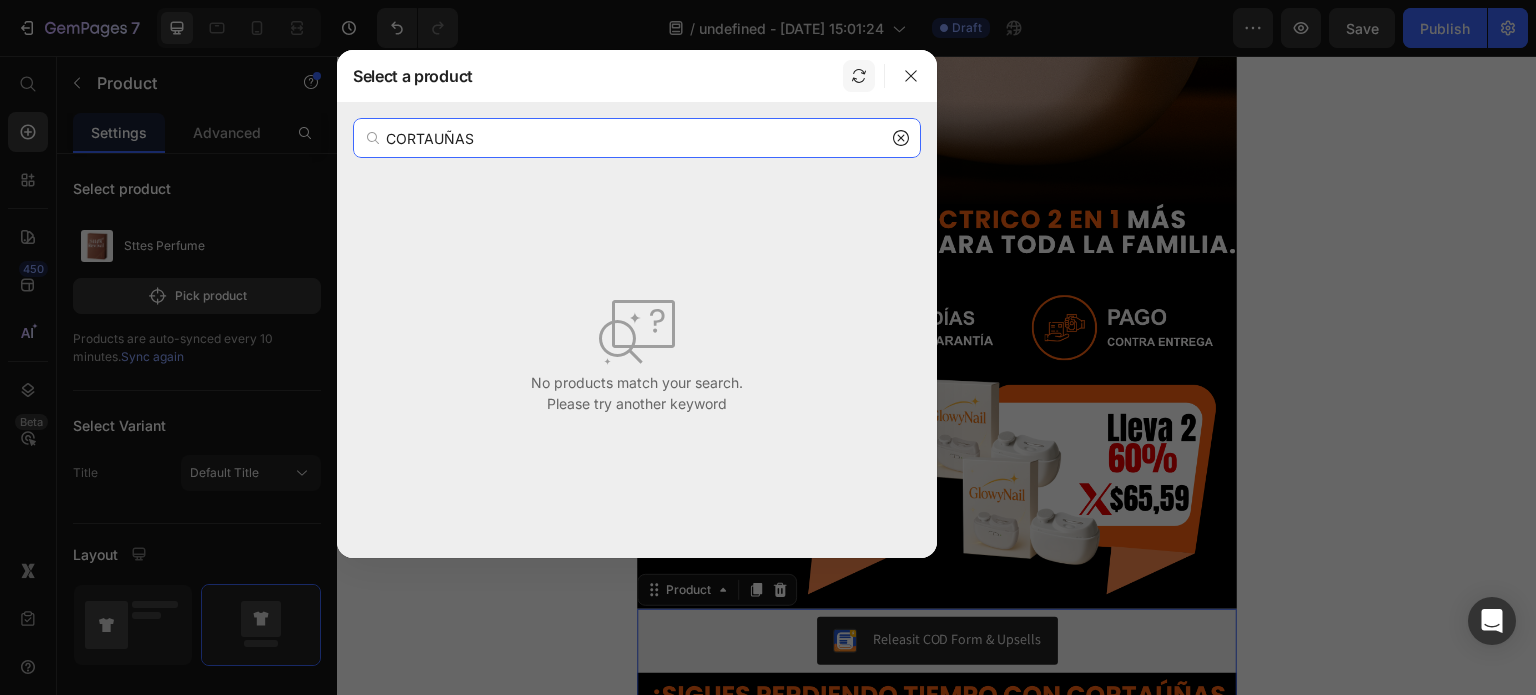 type on "CORTAUÑAS" 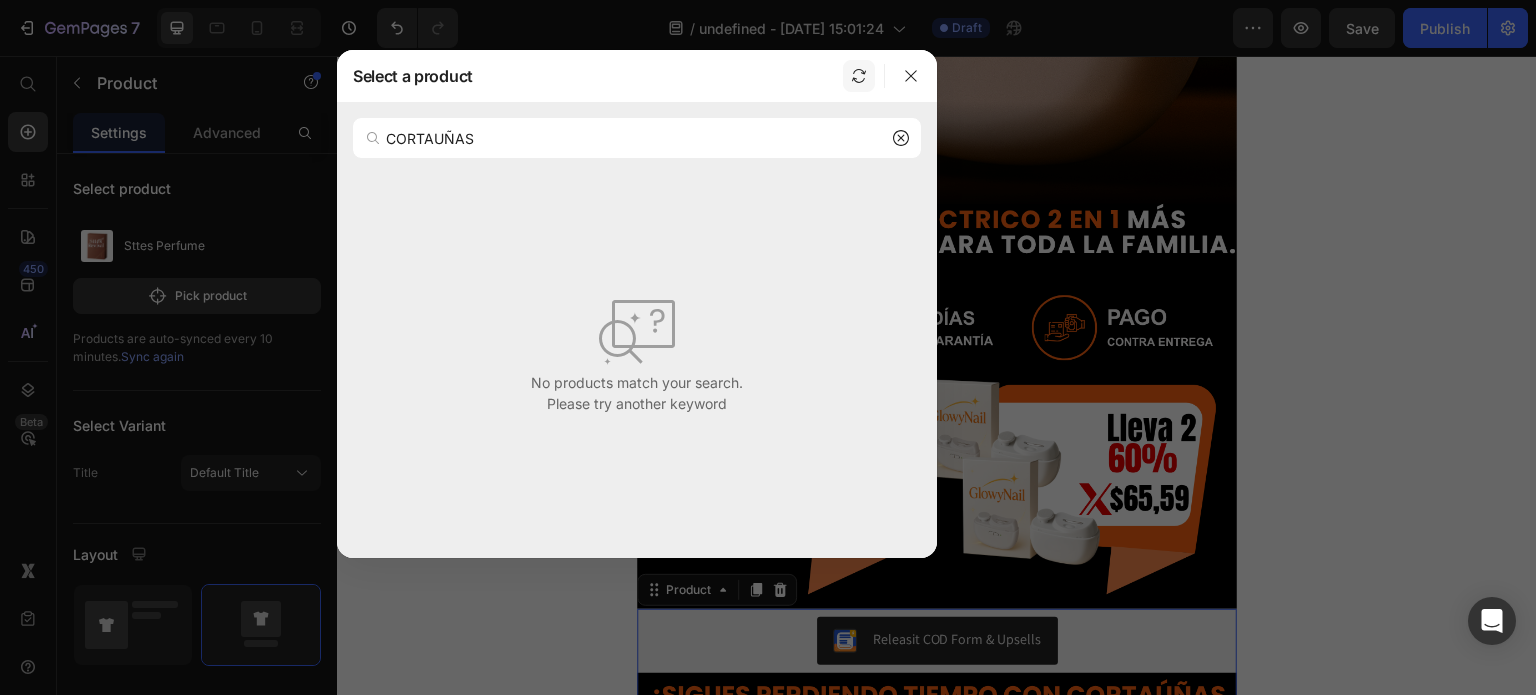 click at bounding box center (859, 76) 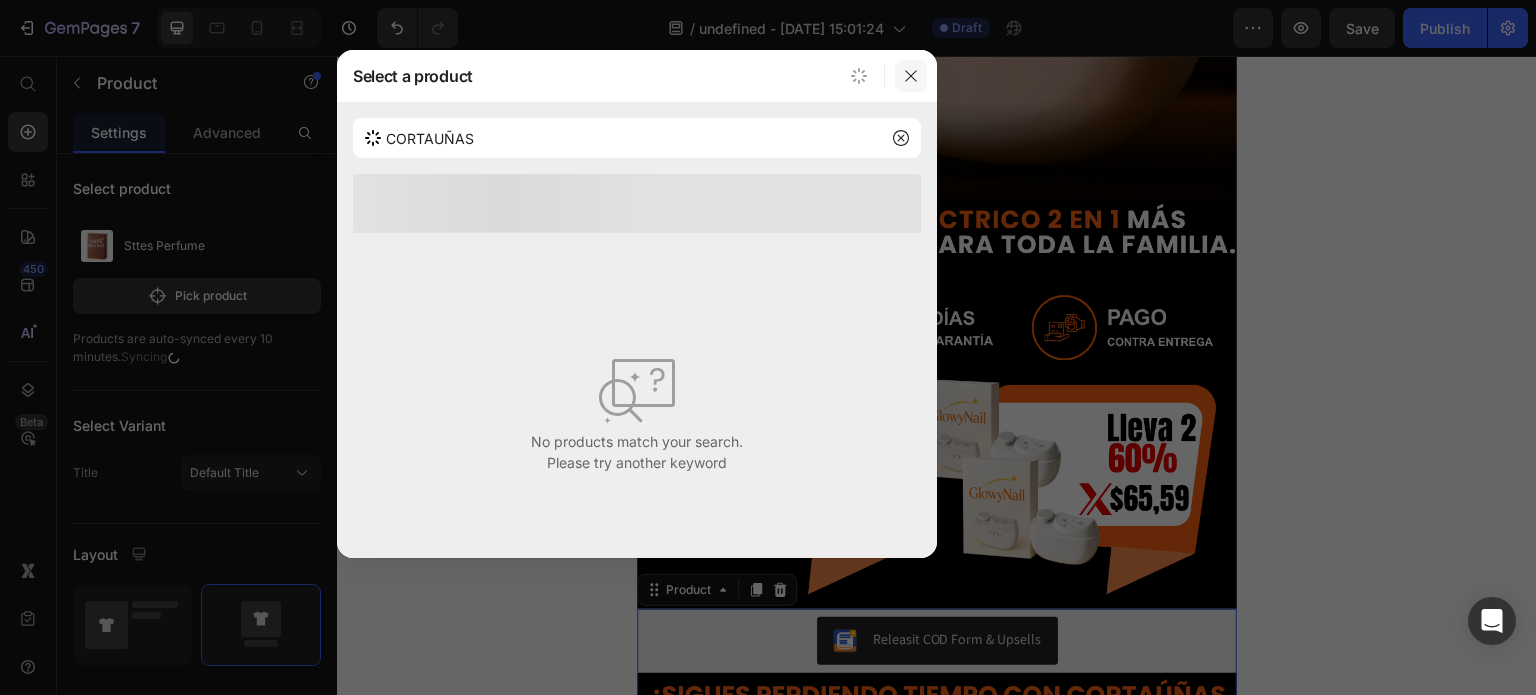 click 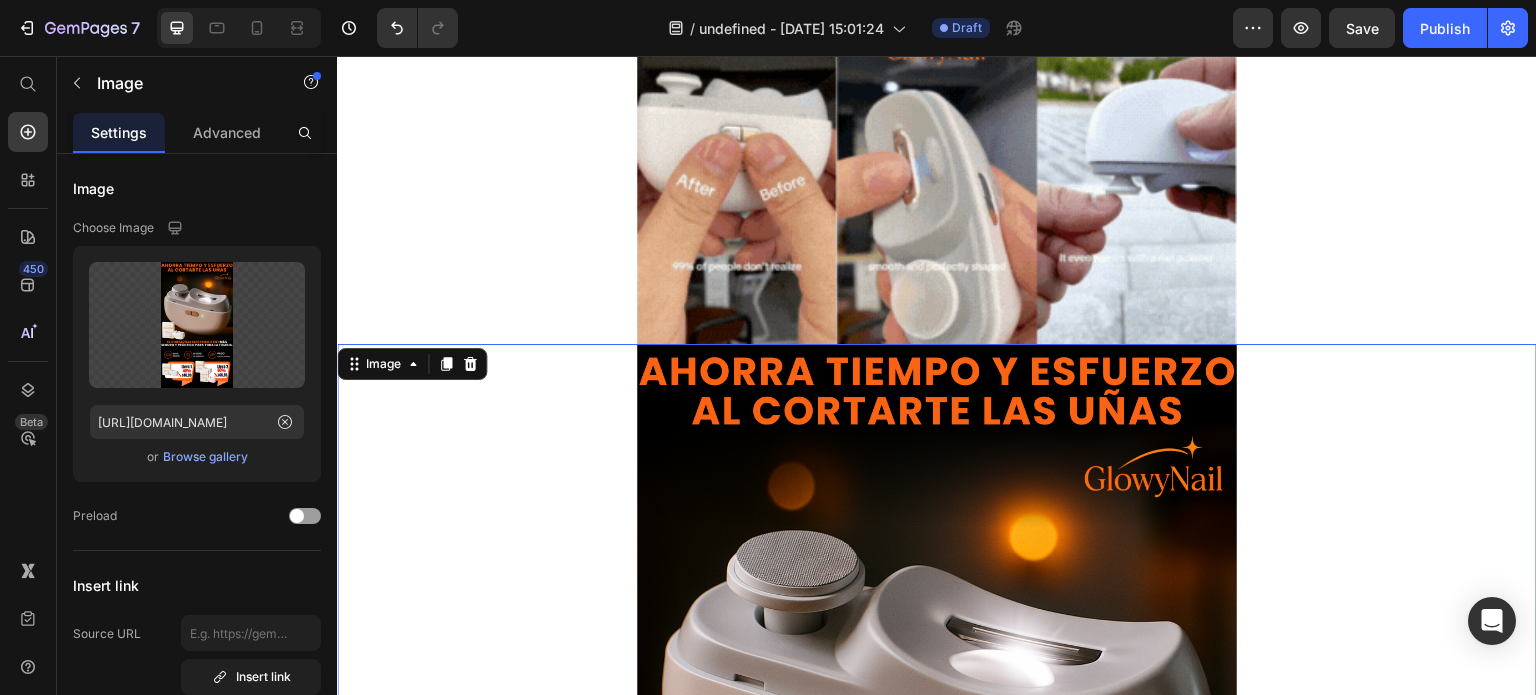 scroll, scrollTop: 0, scrollLeft: 0, axis: both 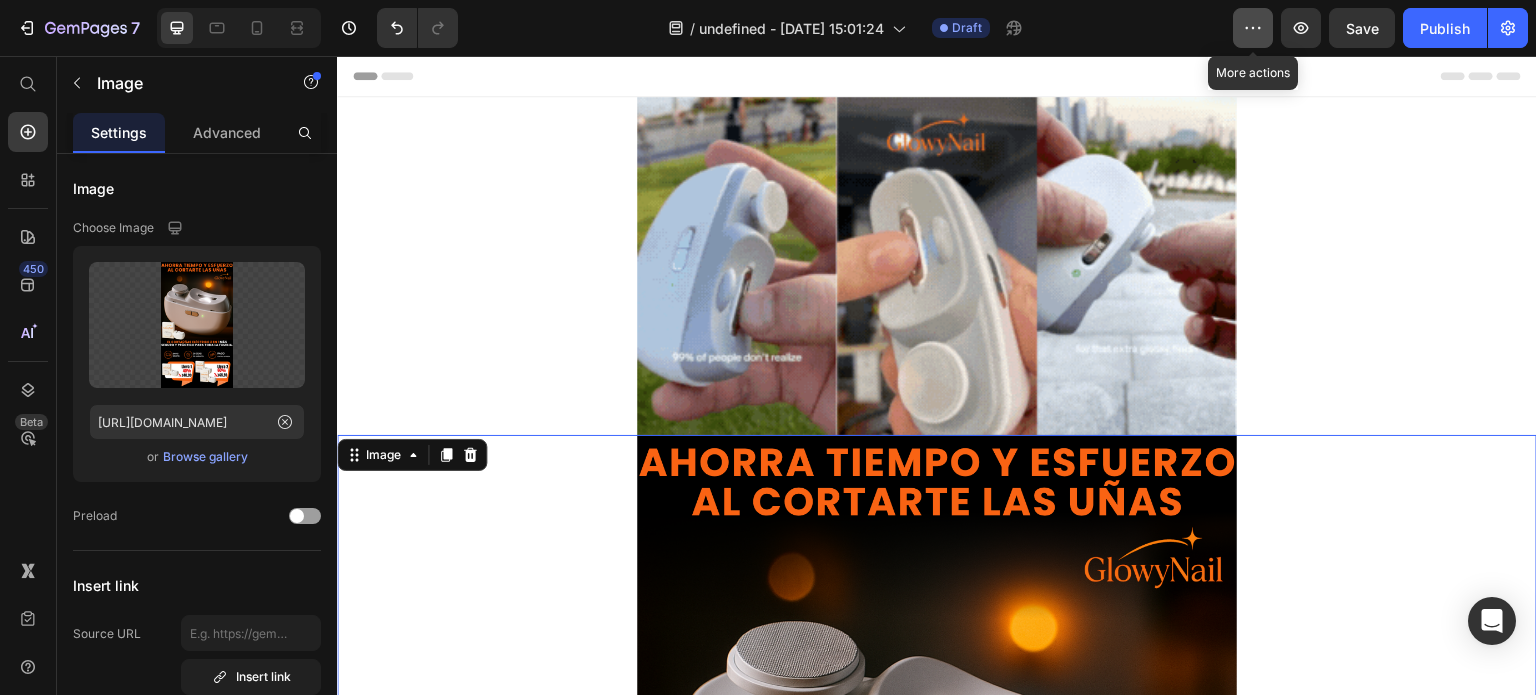 click 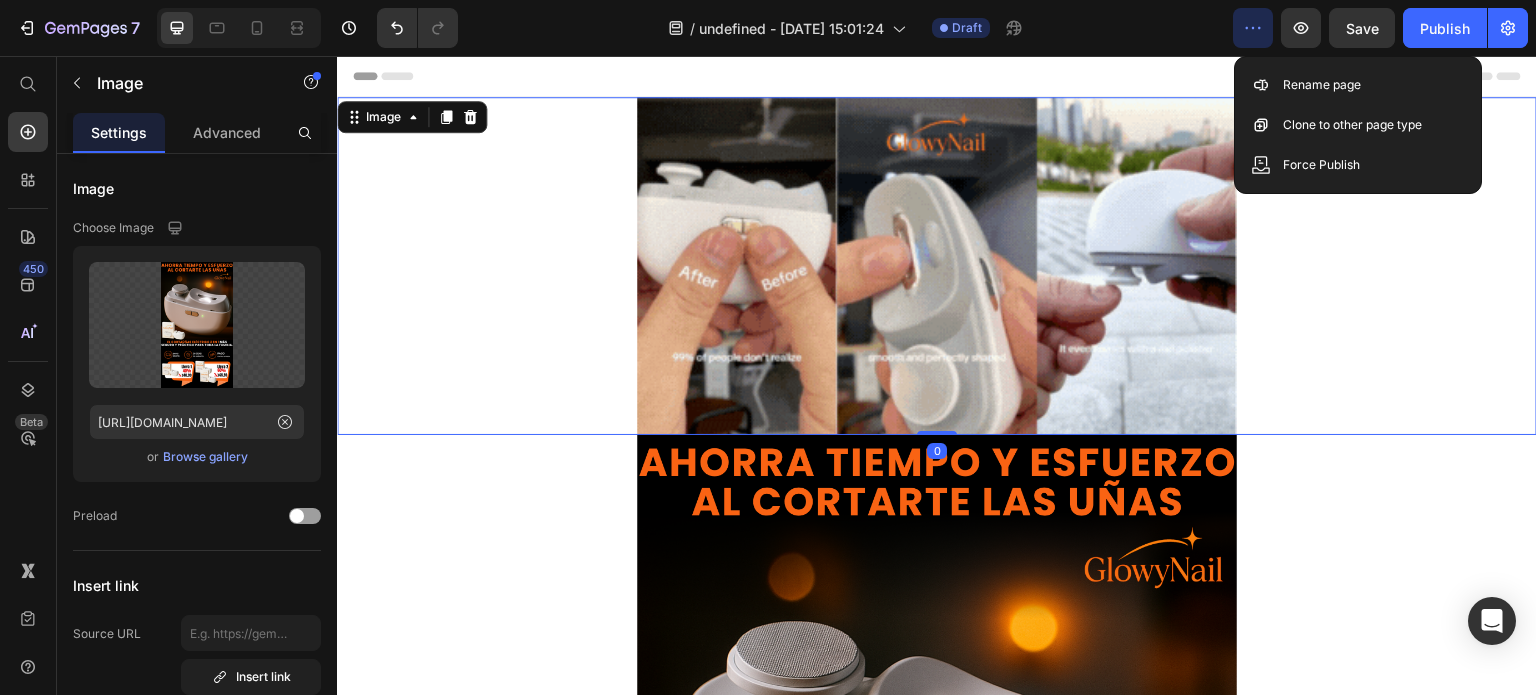click at bounding box center (937, 266) 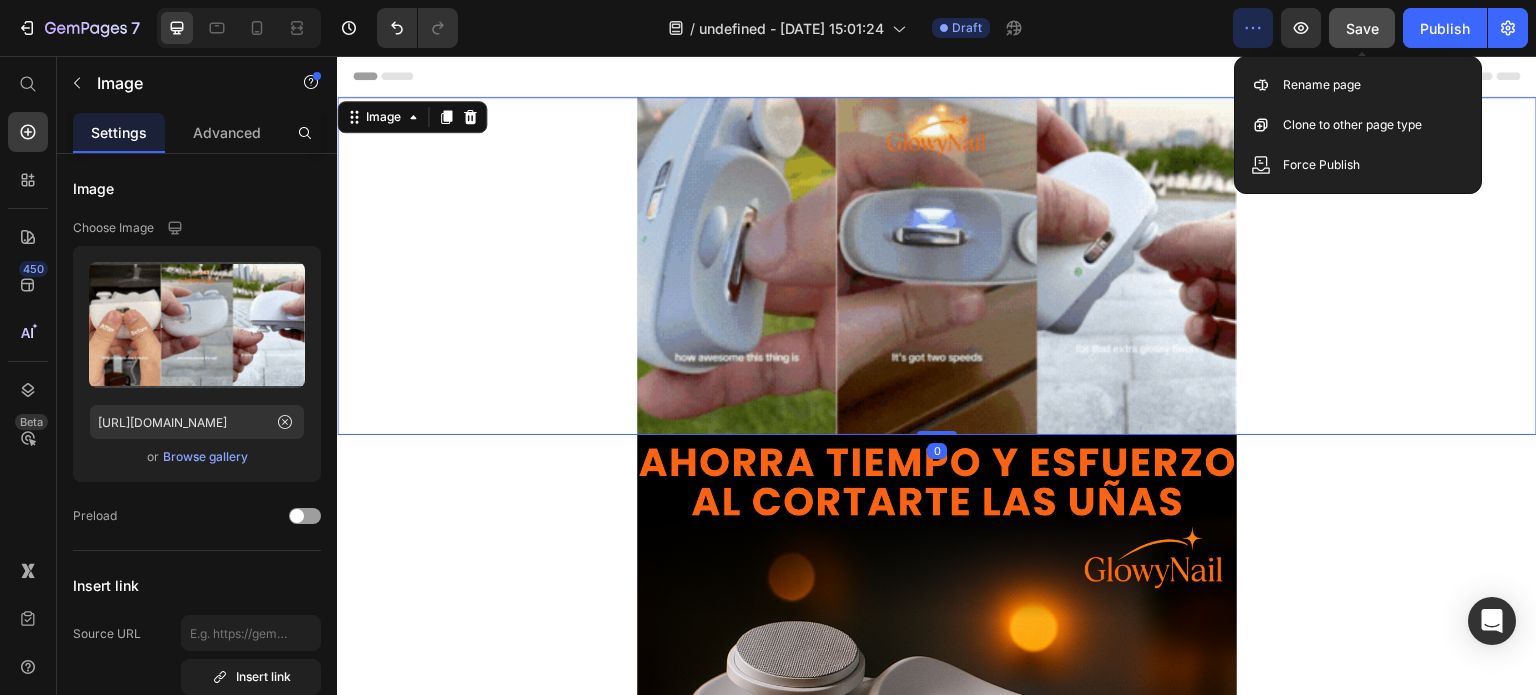 click on "Save" at bounding box center [1362, 28] 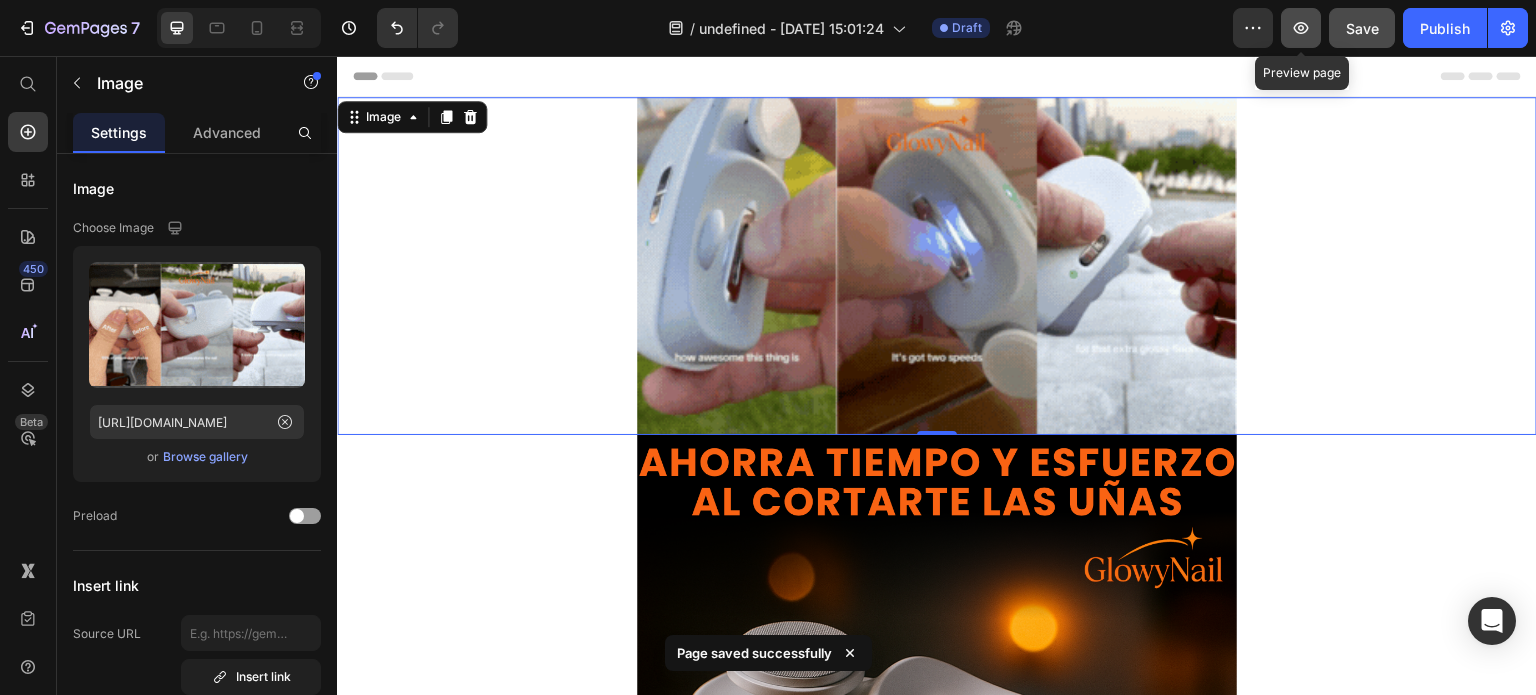 click 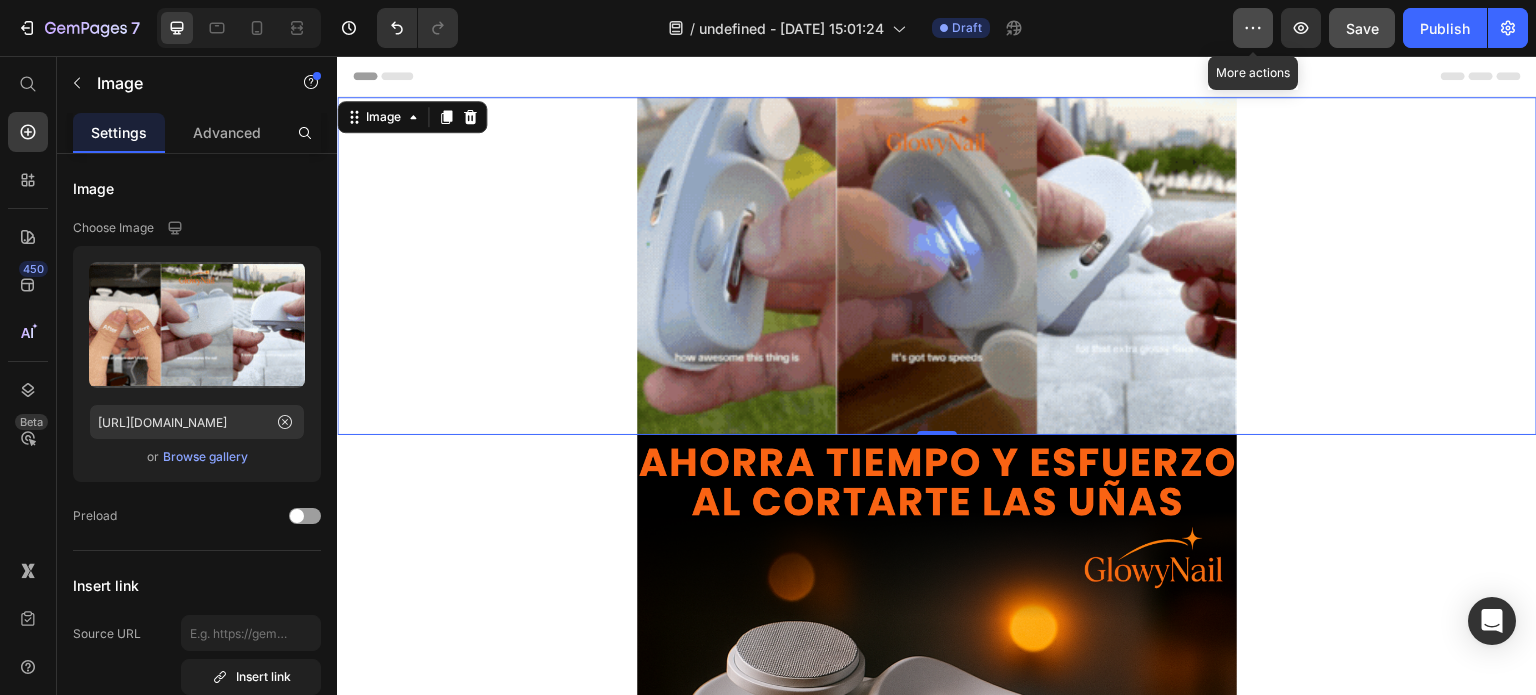 click 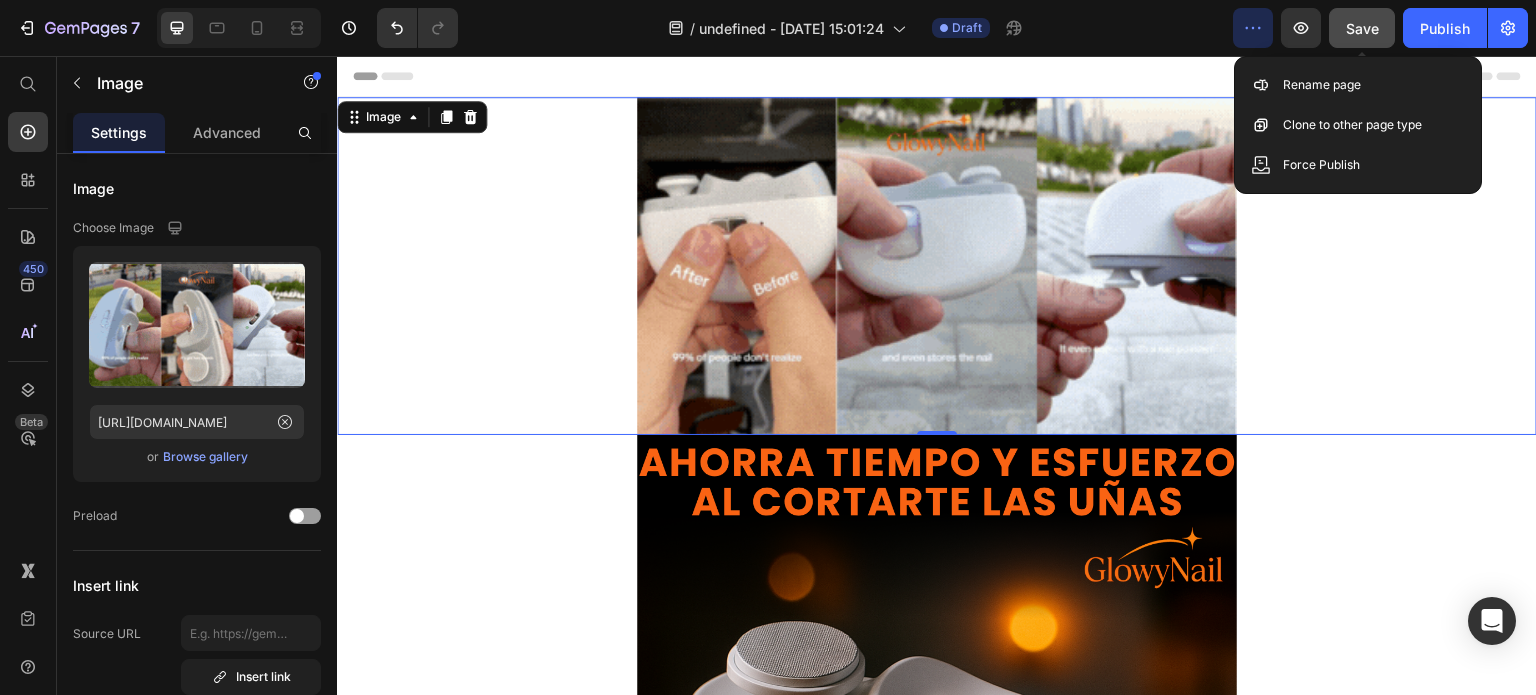 click on "Save" at bounding box center [1362, 28] 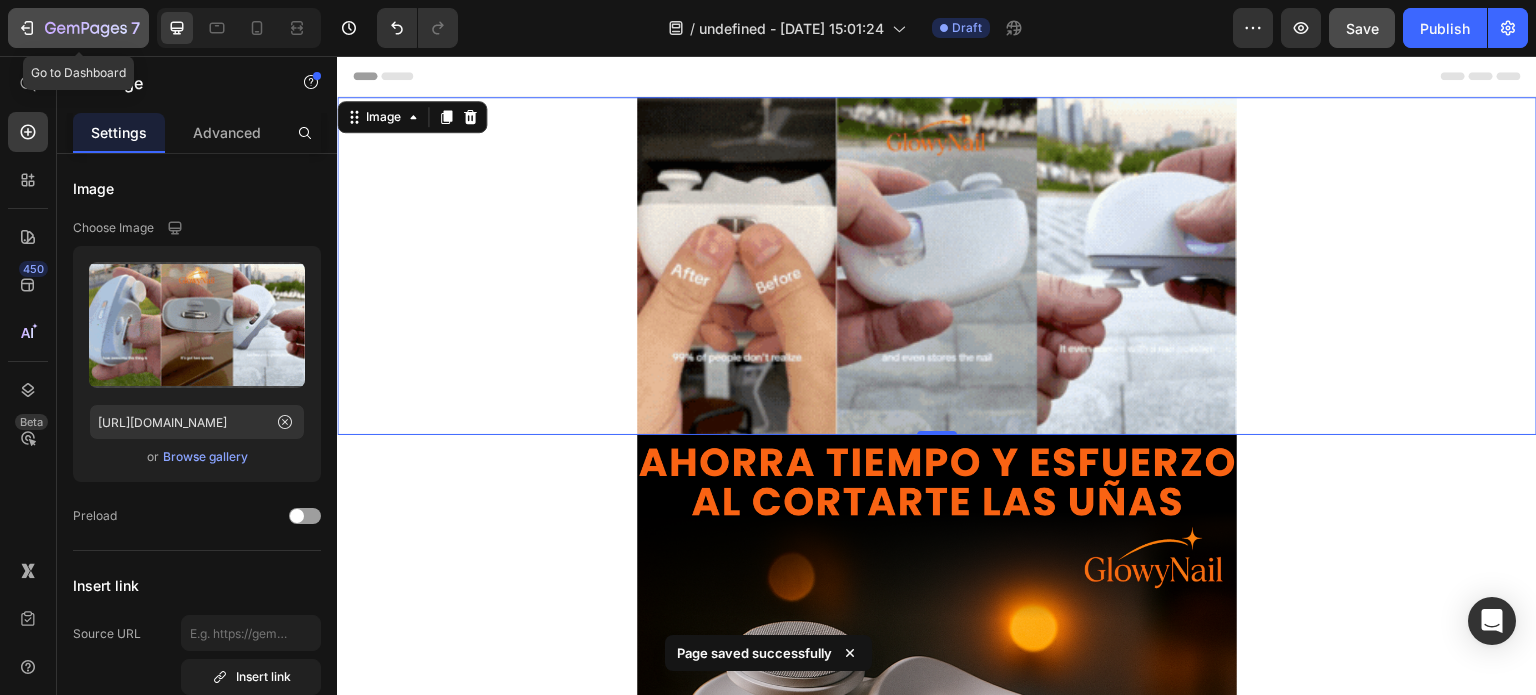 click 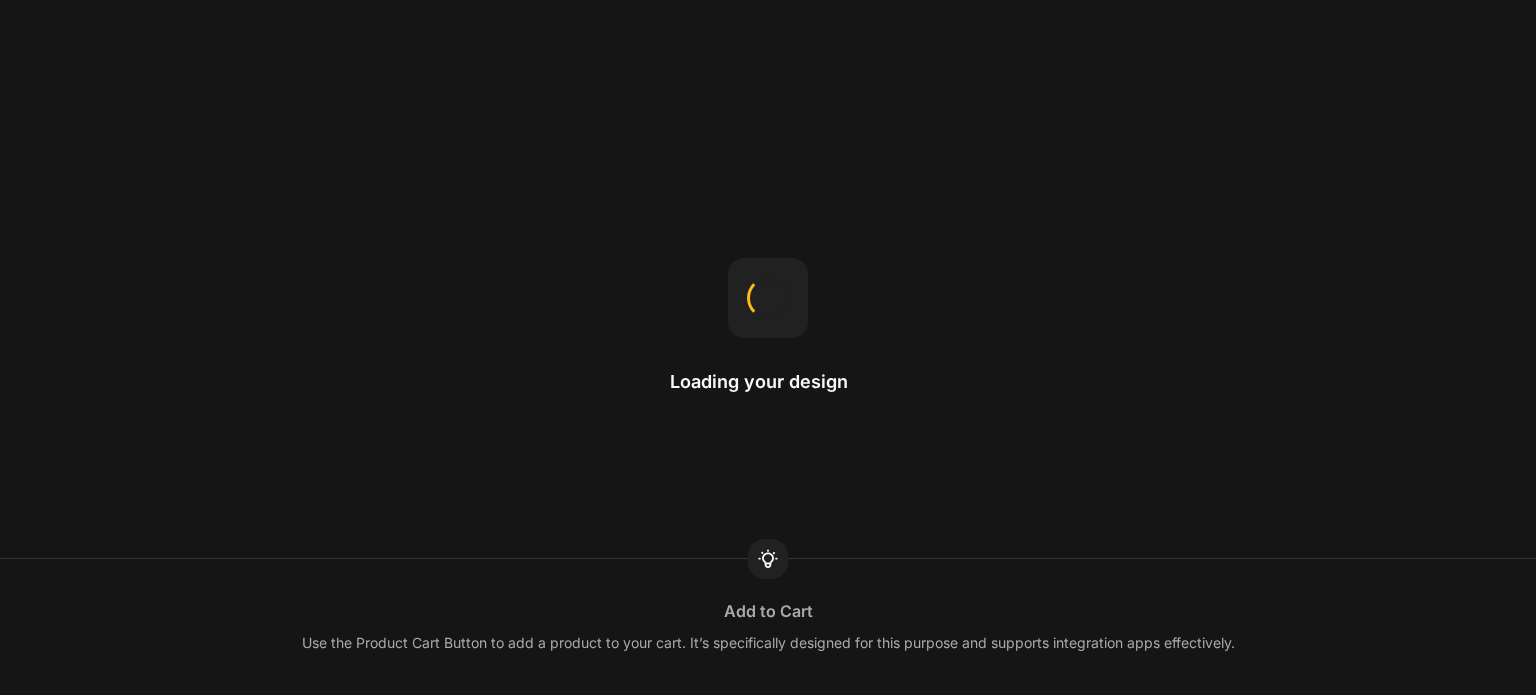 scroll, scrollTop: 0, scrollLeft: 0, axis: both 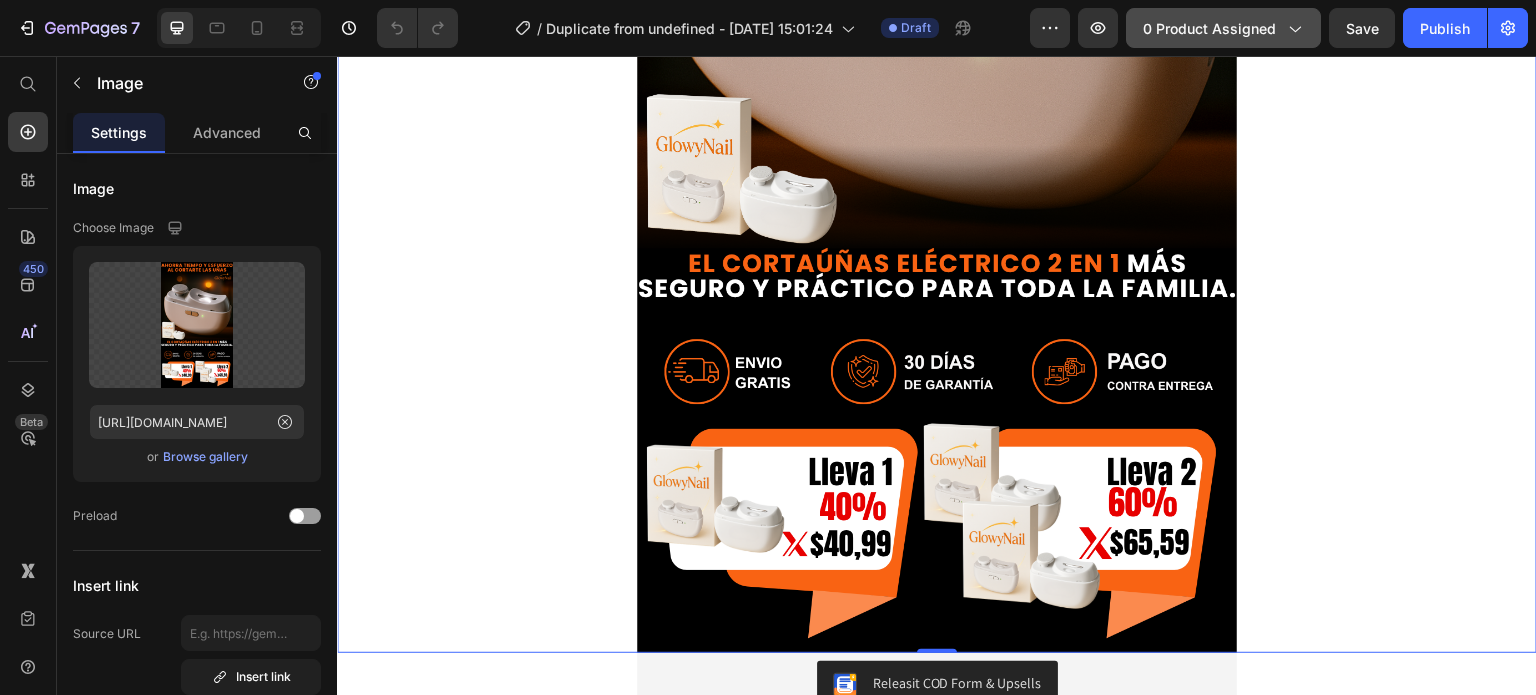 click on "0 product assigned" 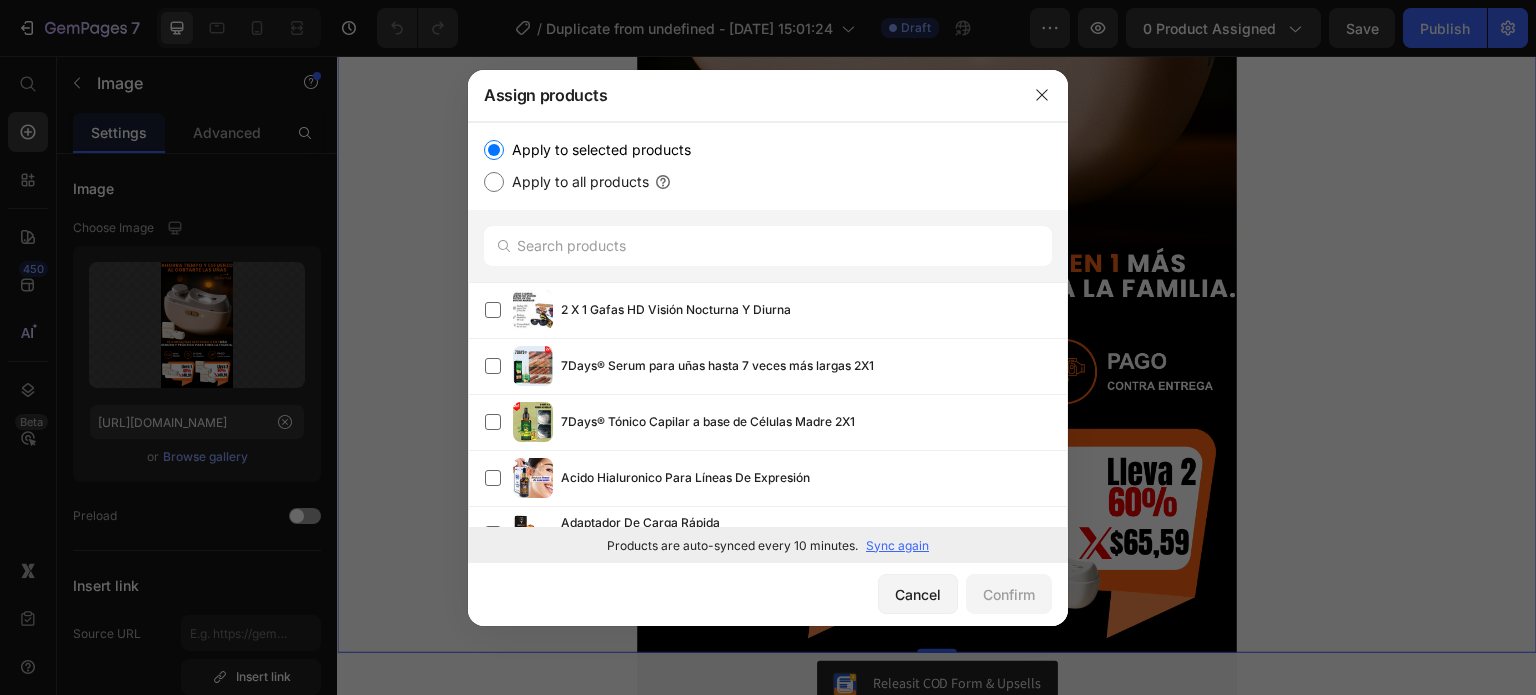 click on "Sync again" at bounding box center (897, 546) 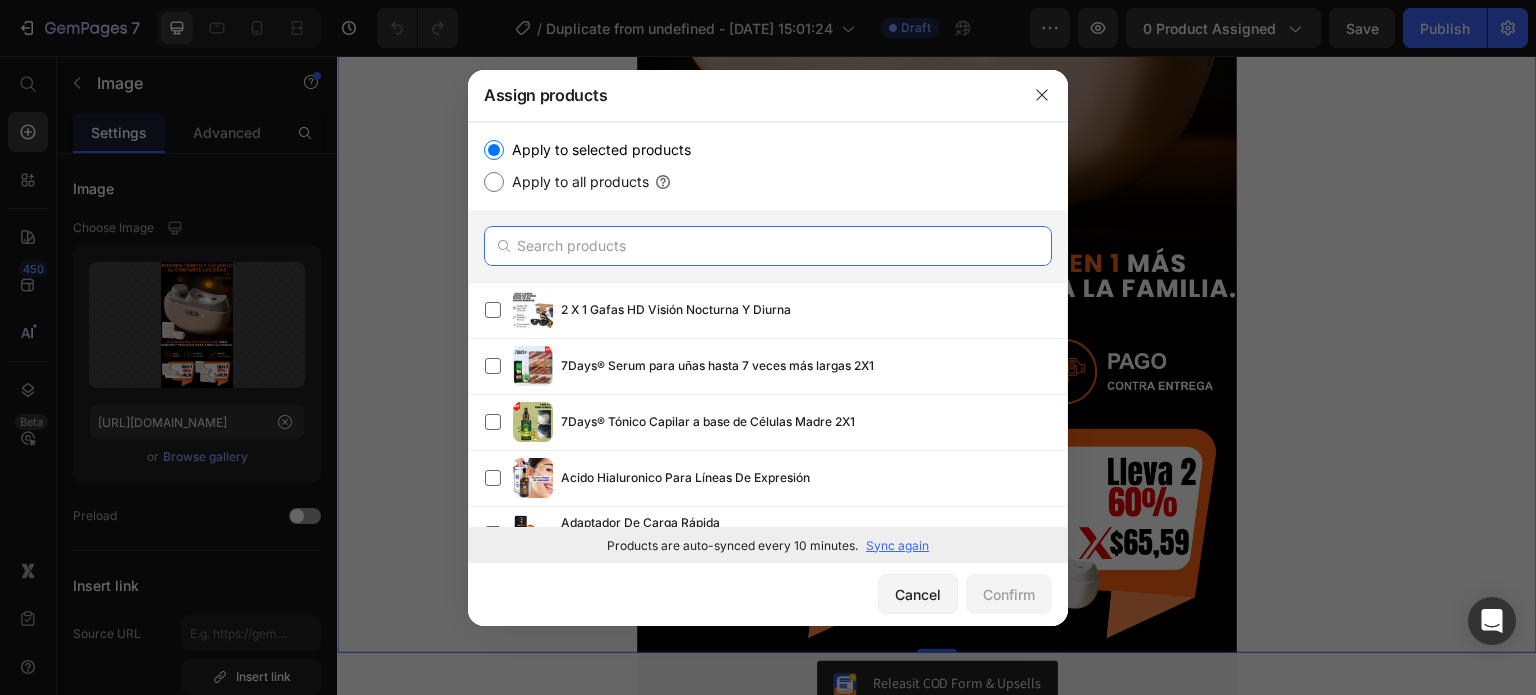 click at bounding box center [768, 246] 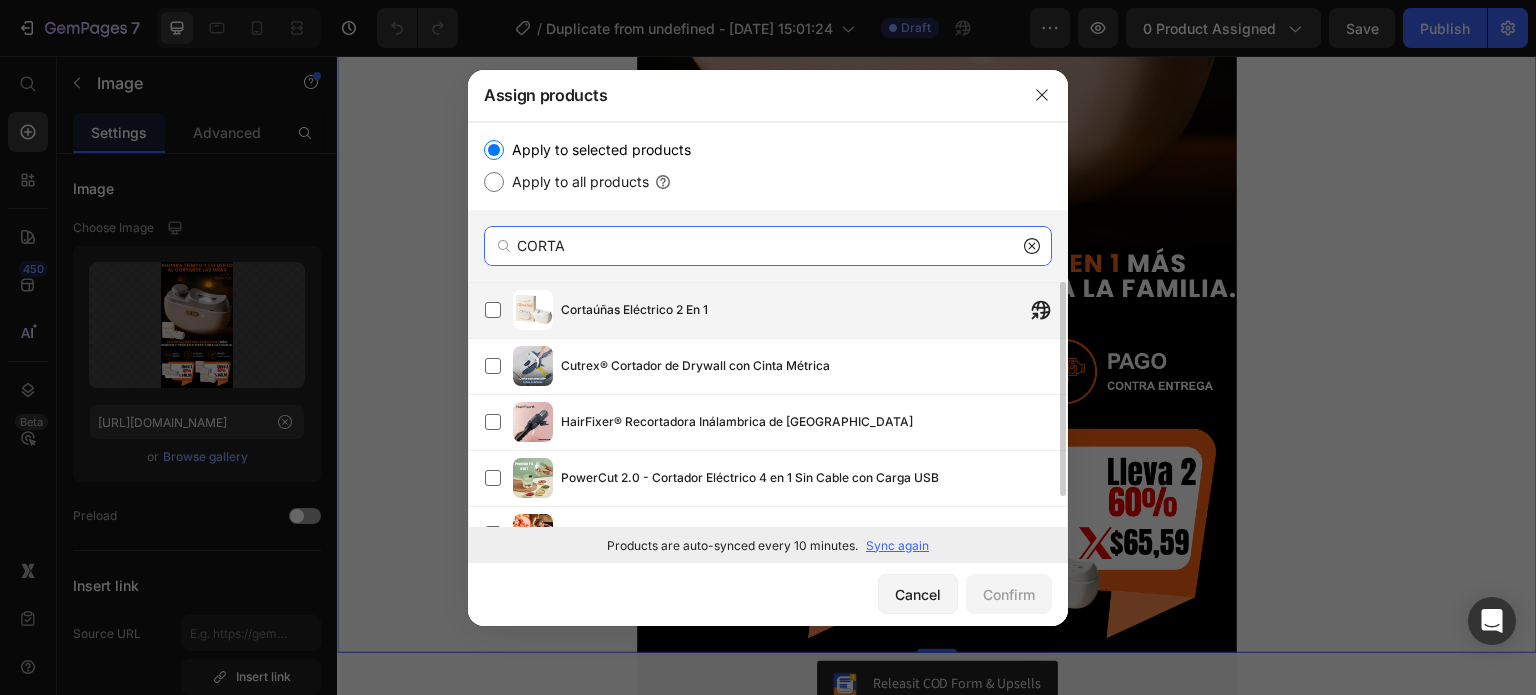 type on "CORTA" 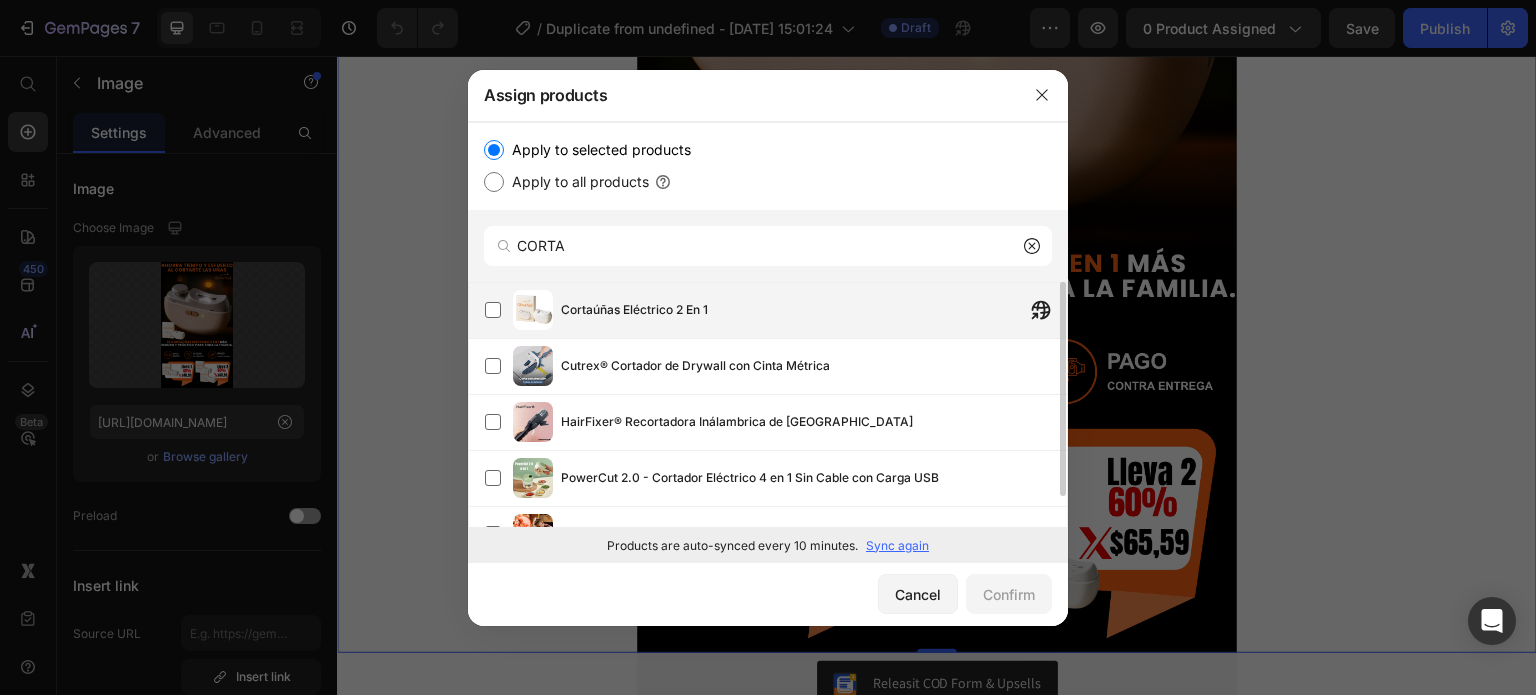 click on "Cortaúñas Eléctrico 2 En 1" at bounding box center [634, 310] 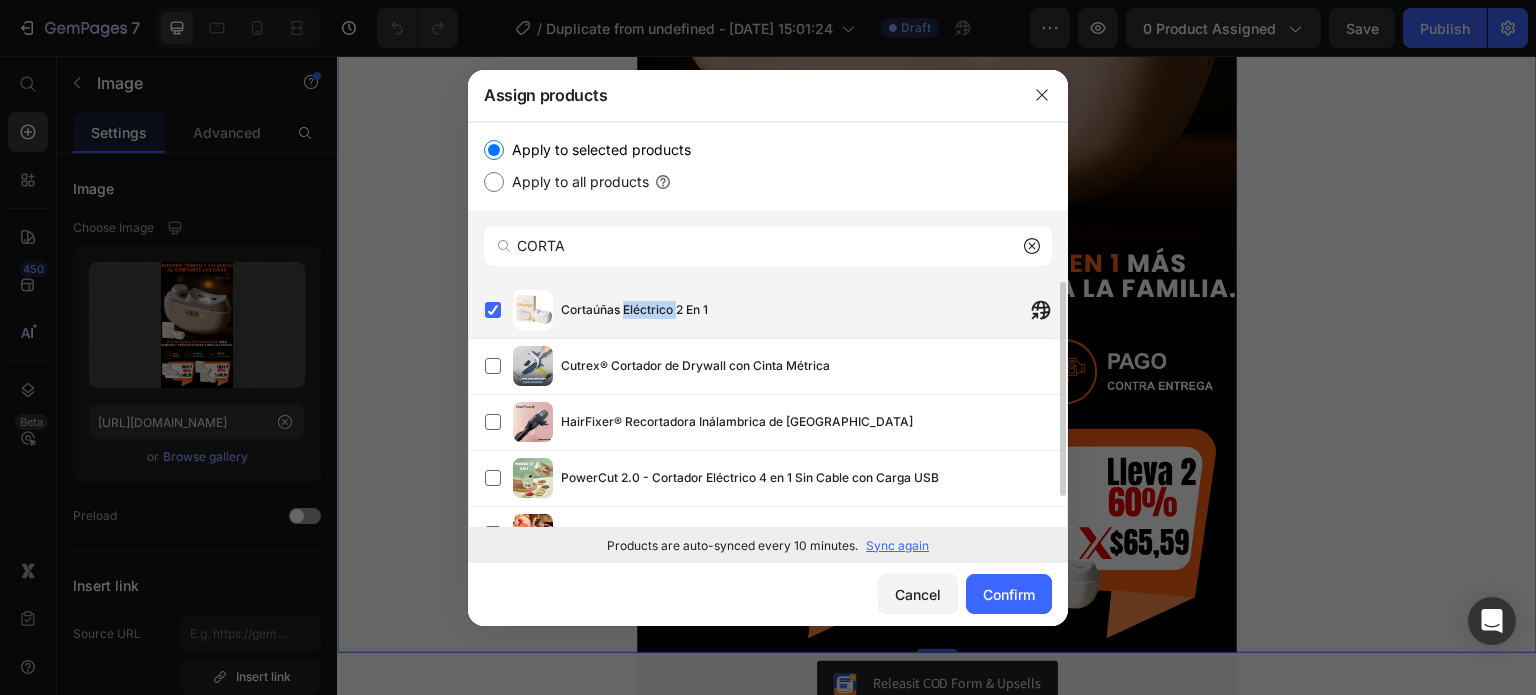 click on "Cortaúñas Eléctrico 2 En 1" at bounding box center (634, 310) 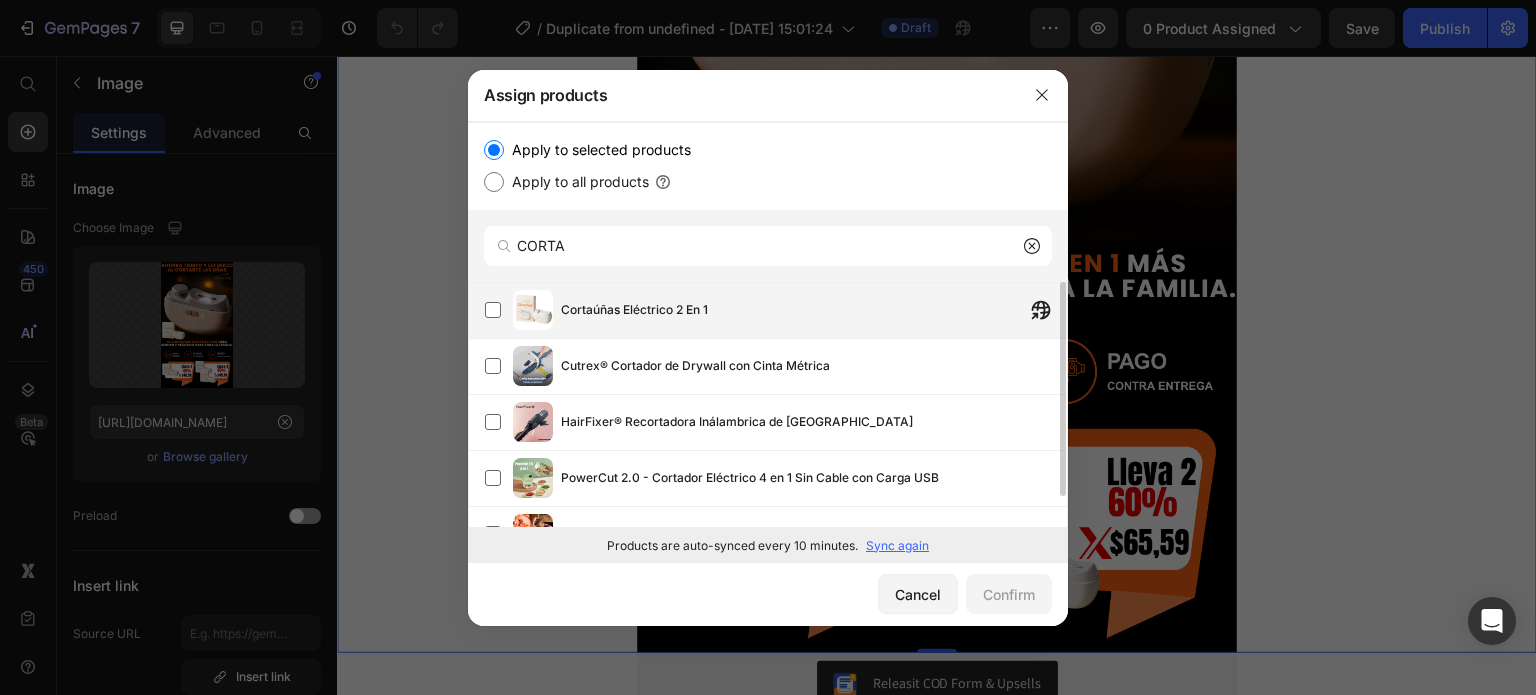 click on "Cortaúñas Eléctrico 2 En 1" at bounding box center (814, 310) 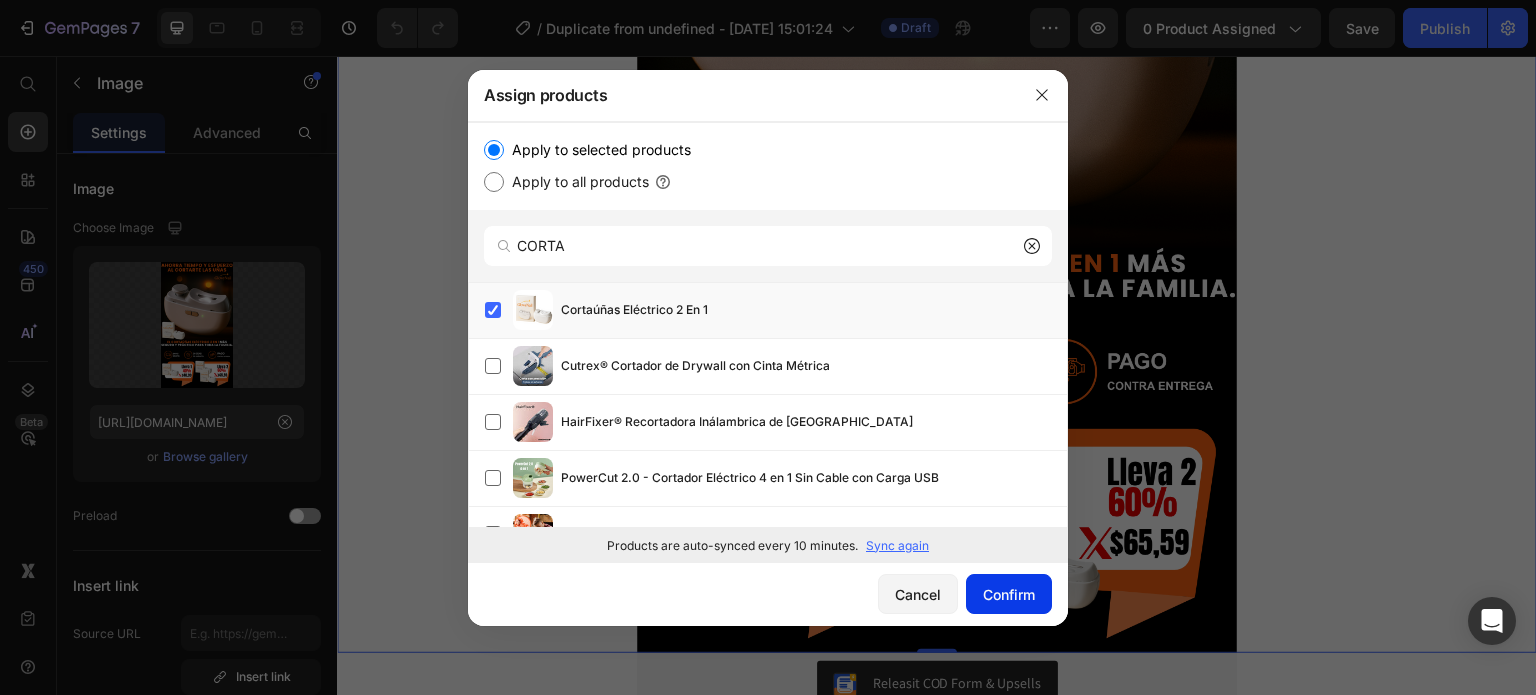 click on "Confirm" at bounding box center [1009, 594] 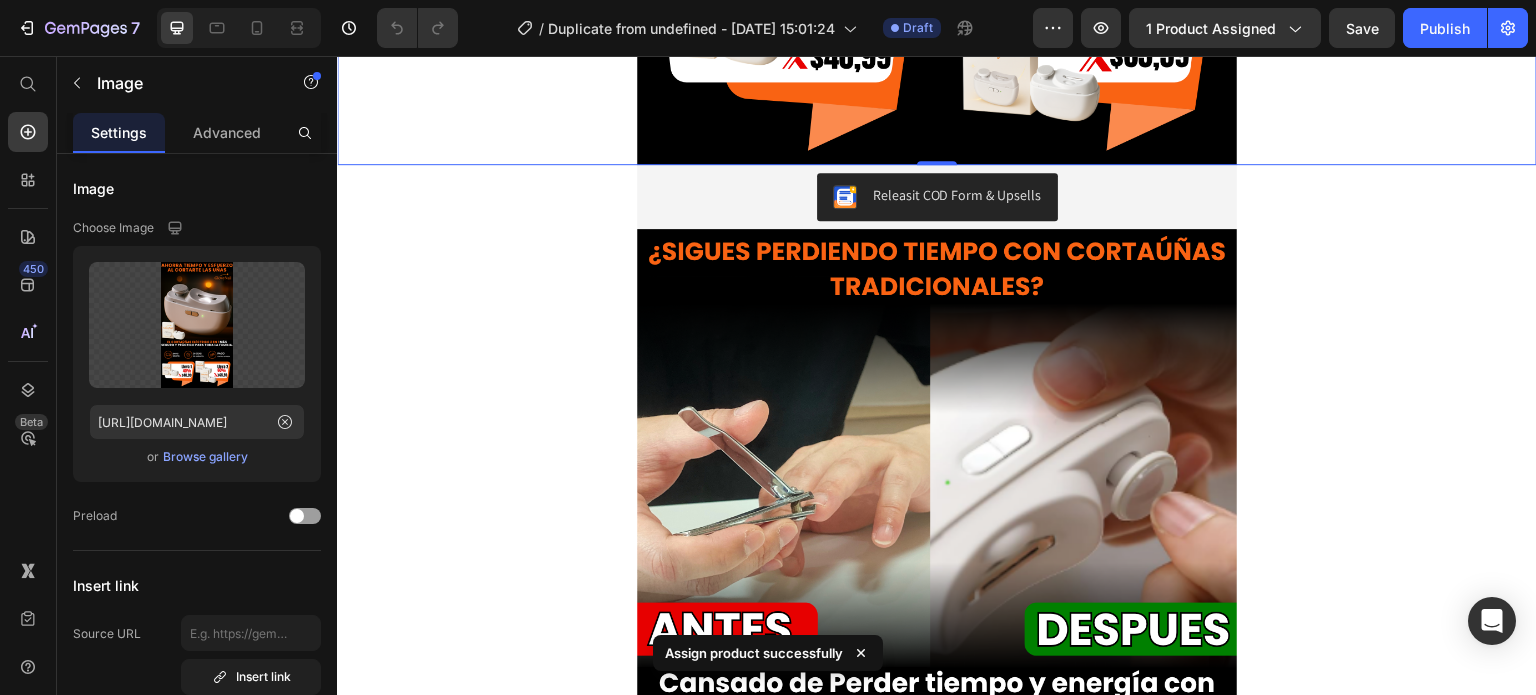 scroll, scrollTop: 1336, scrollLeft: 0, axis: vertical 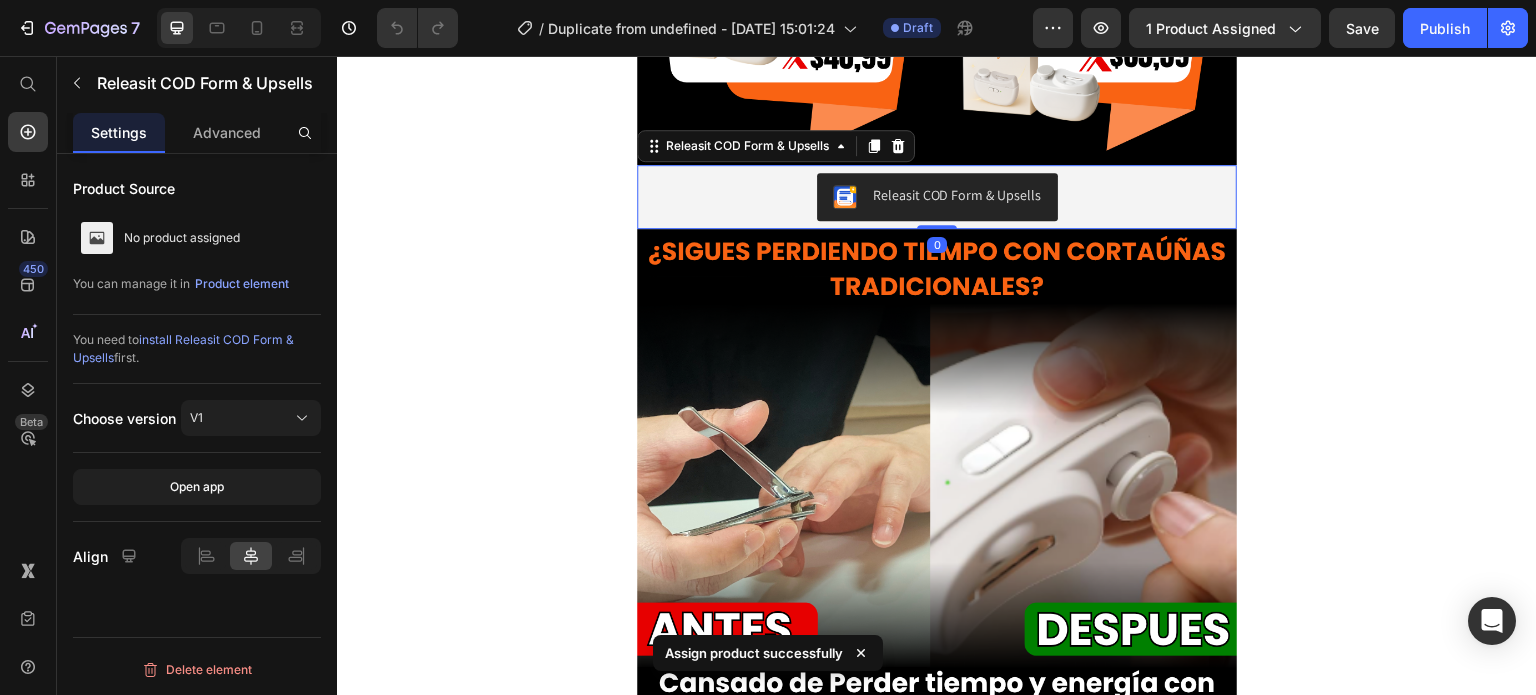 click on "Releasit COD Form & Upsells" at bounding box center (937, 197) 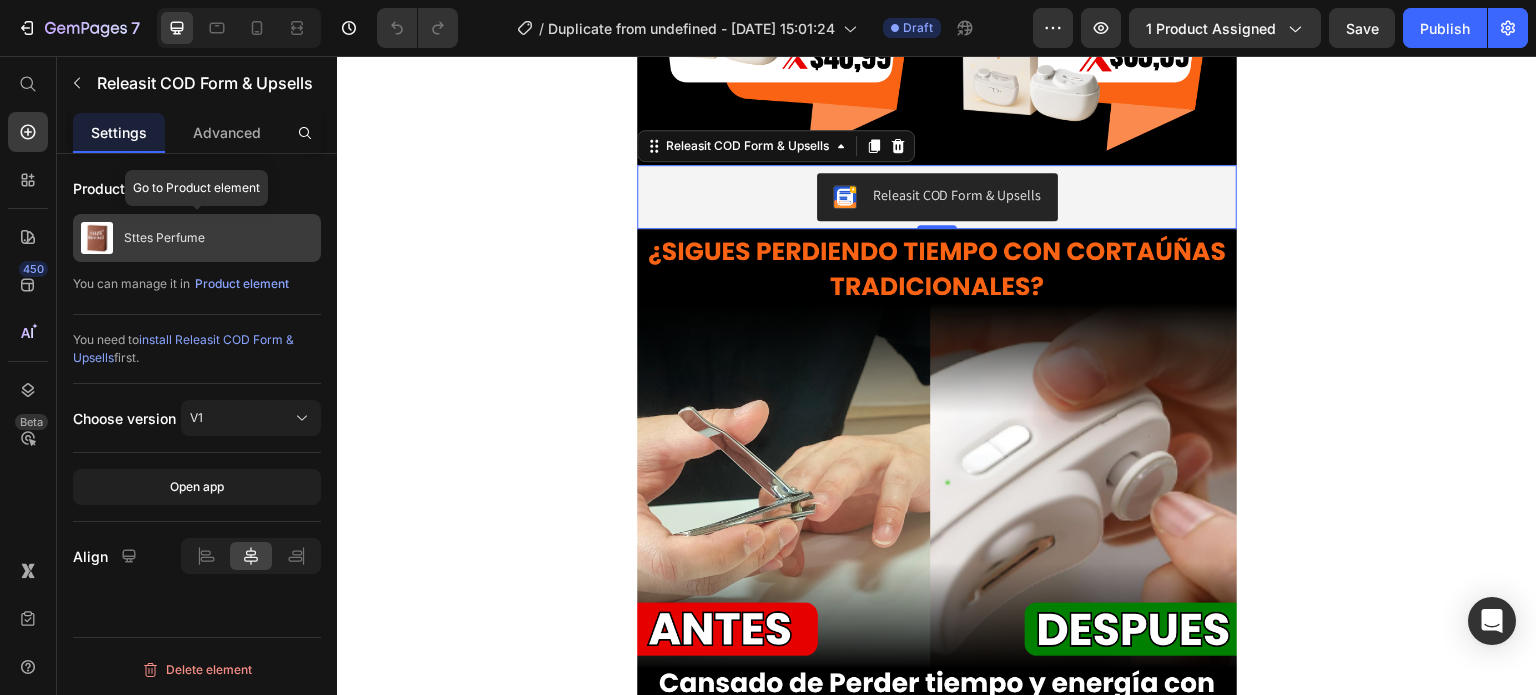 click on "Sttes Perfume" at bounding box center (164, 238) 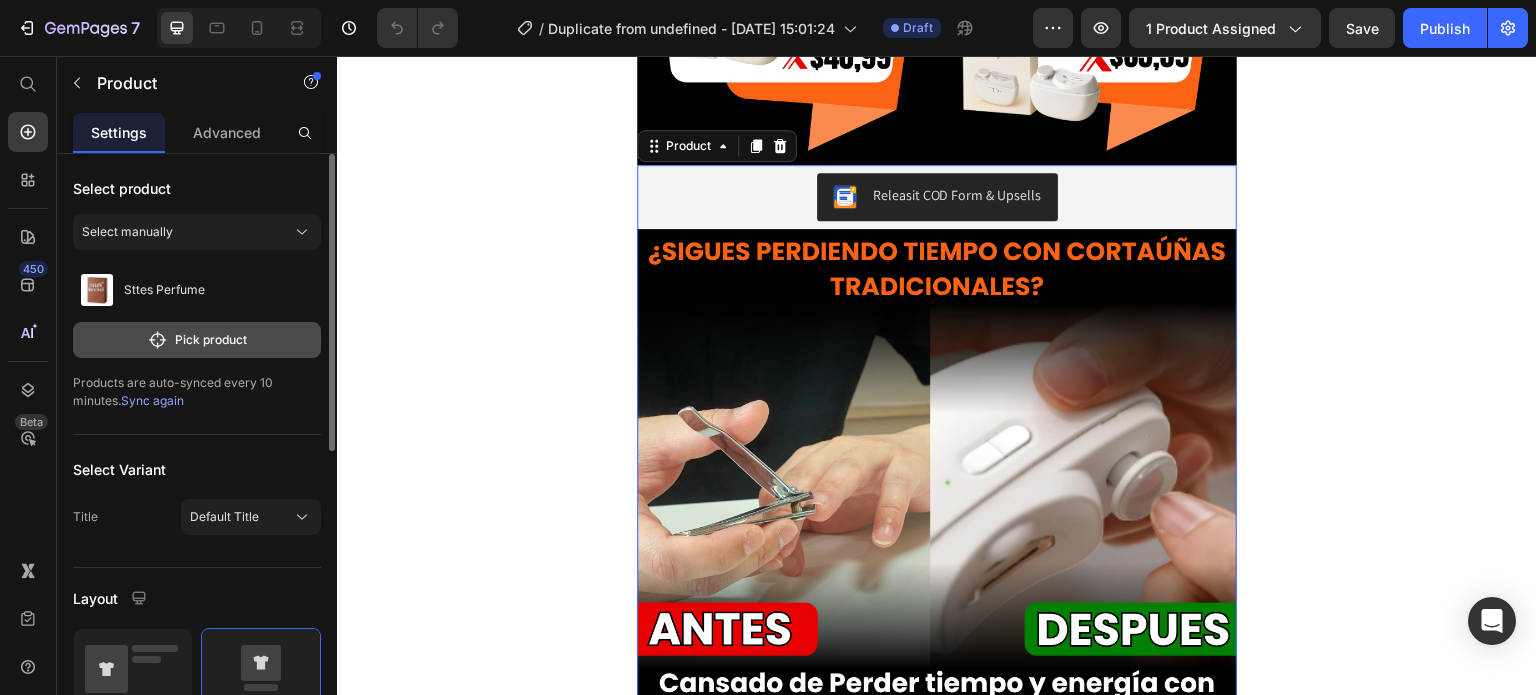 click on "Pick product" at bounding box center (197, 340) 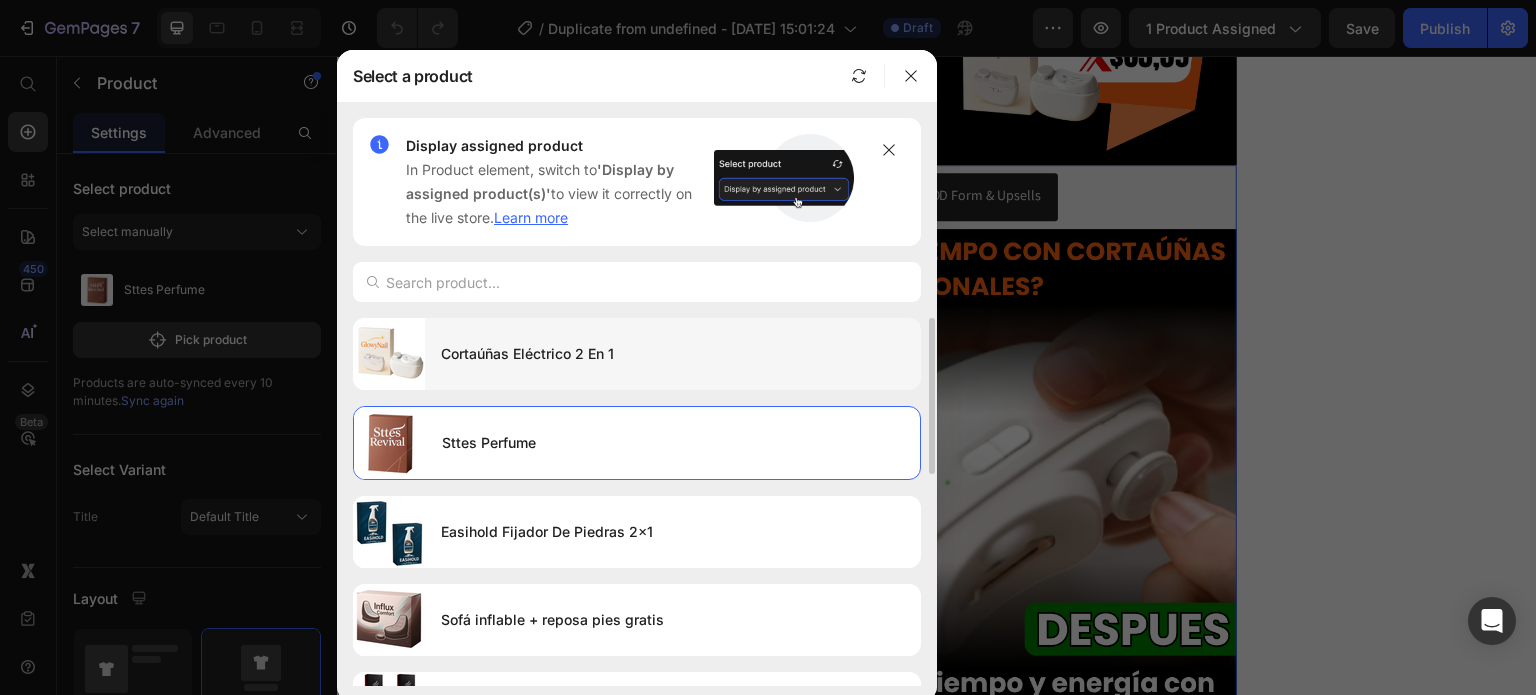 click on "Cortaúñas Eléctrico 2 En 1" at bounding box center [673, 354] 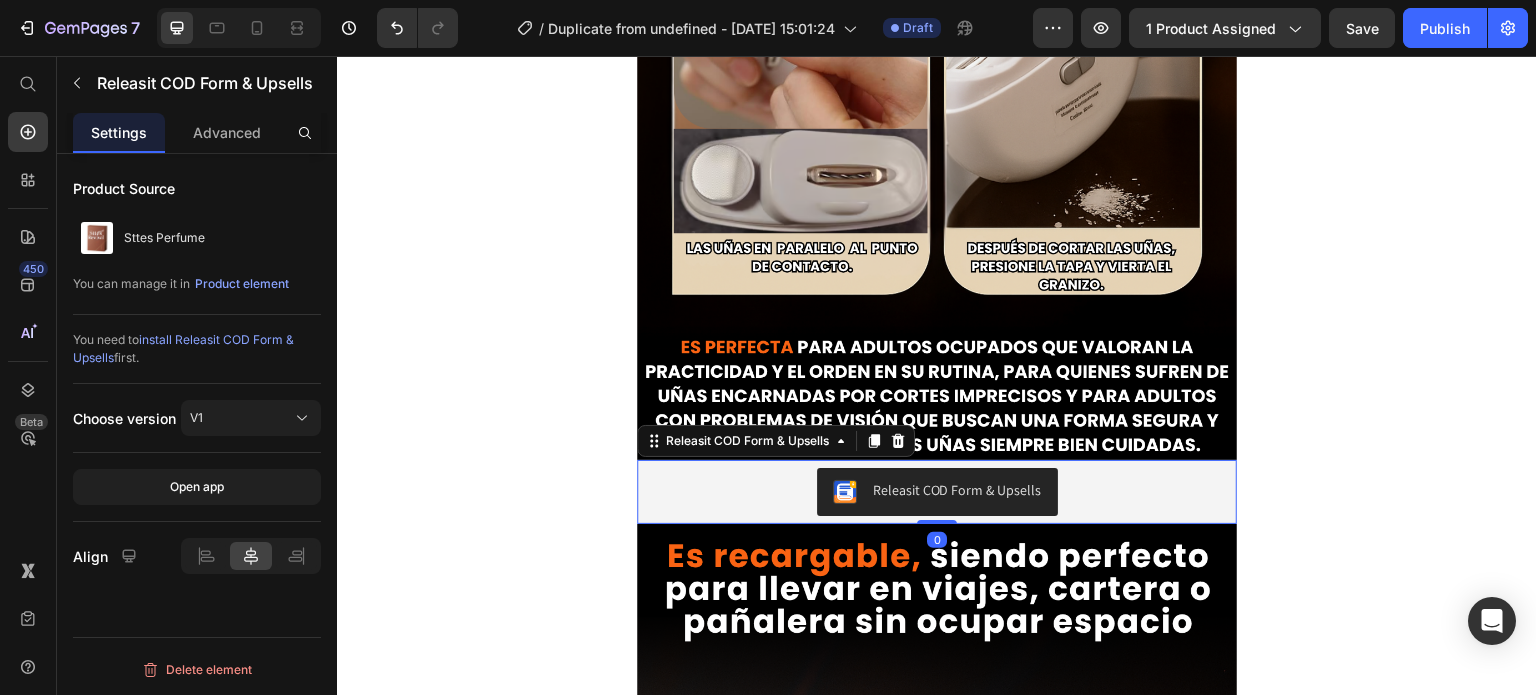 scroll, scrollTop: 4311, scrollLeft: 0, axis: vertical 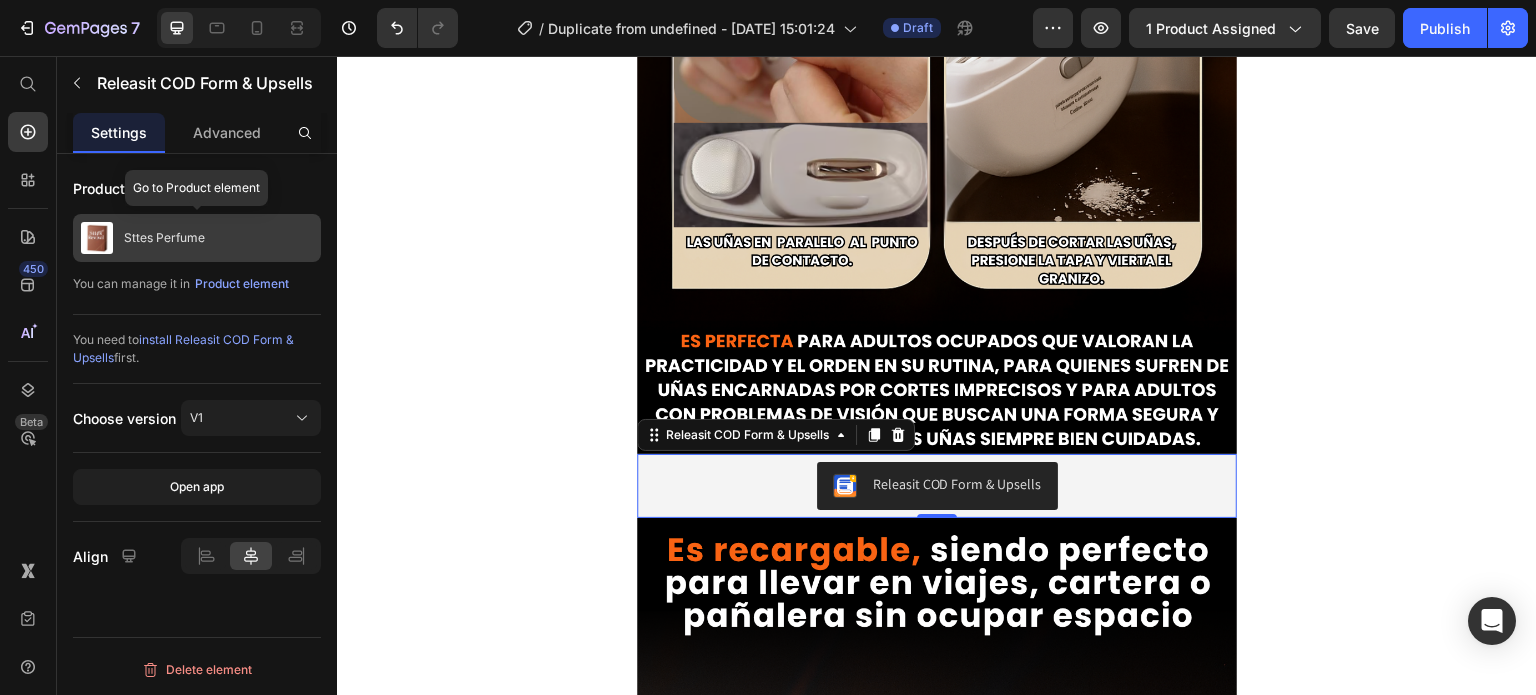 click on "Sttes Perfume" at bounding box center (197, 238) 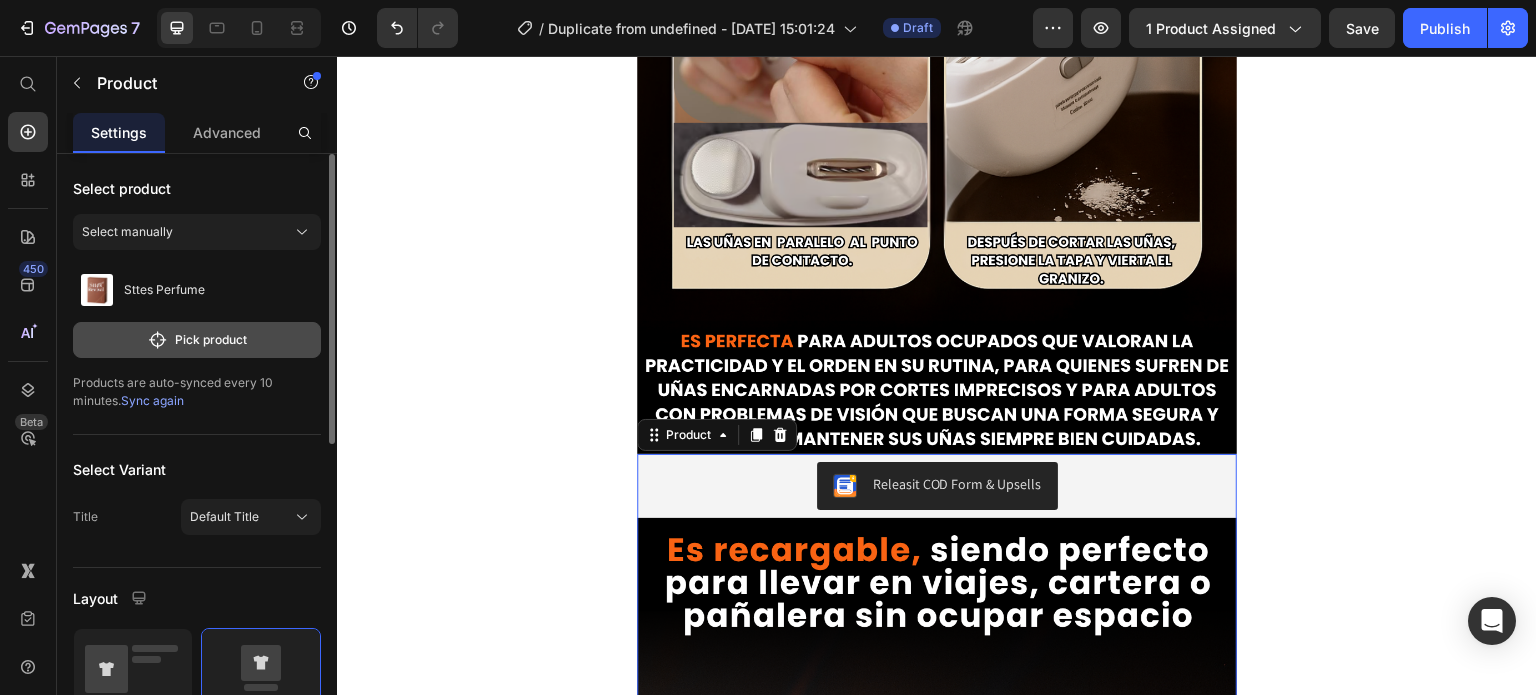 click on "Pick product" at bounding box center (197, 340) 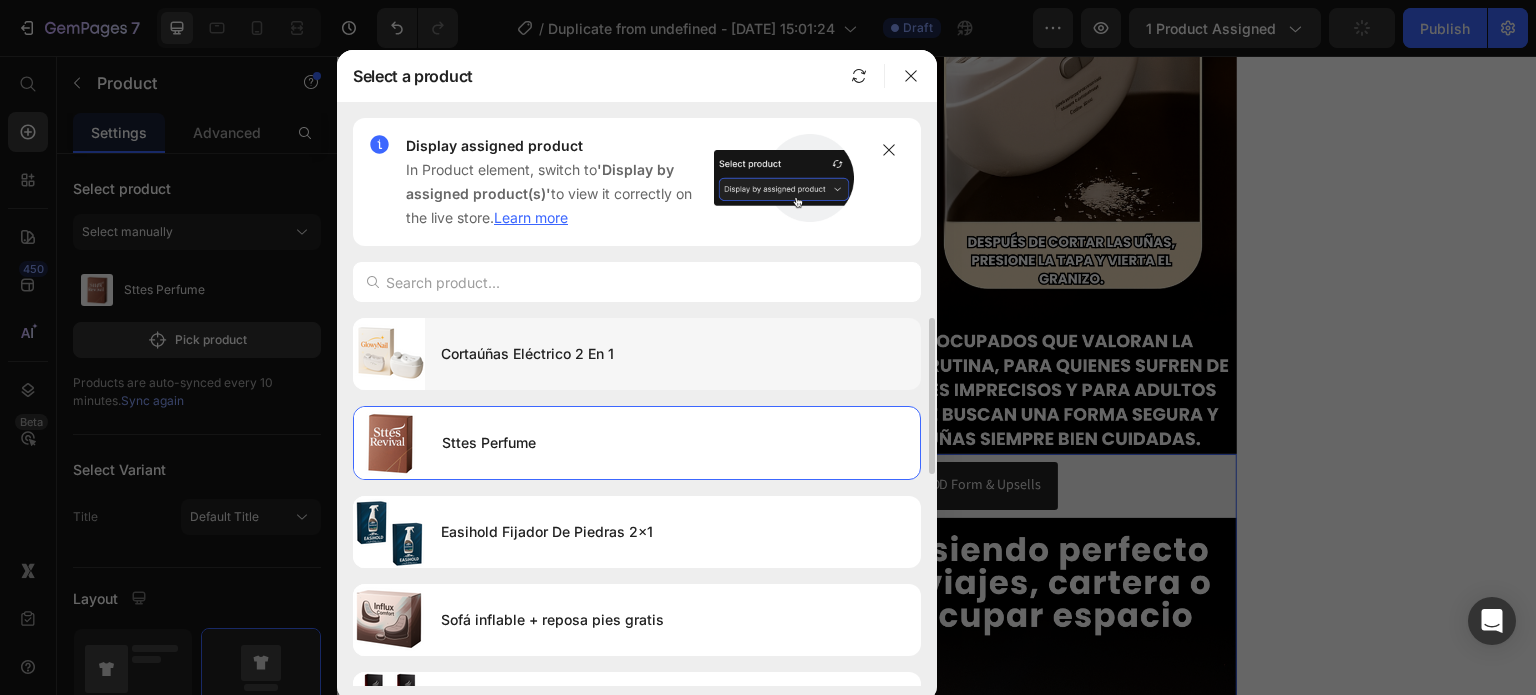 click on "Cortaúñas Eléctrico 2 En 1" at bounding box center [673, 354] 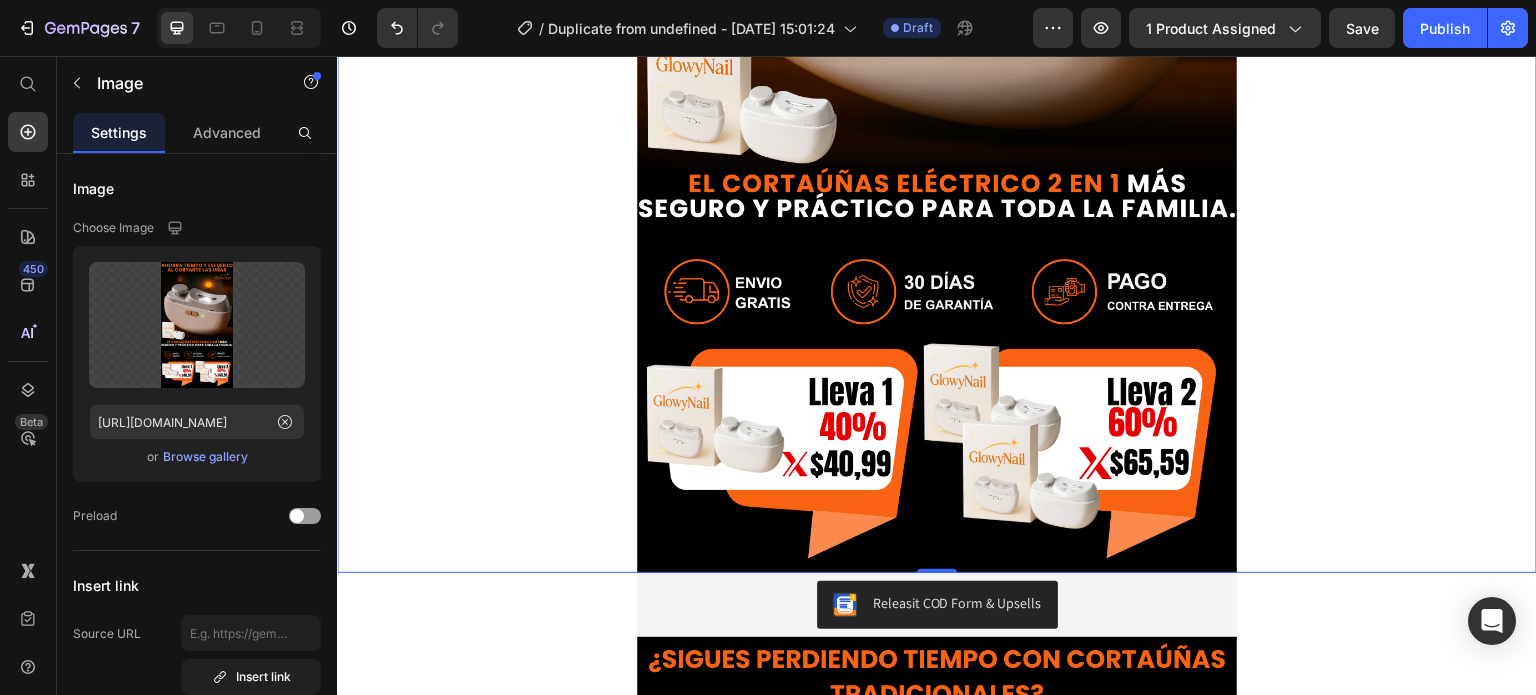 scroll, scrollTop: 1077, scrollLeft: 0, axis: vertical 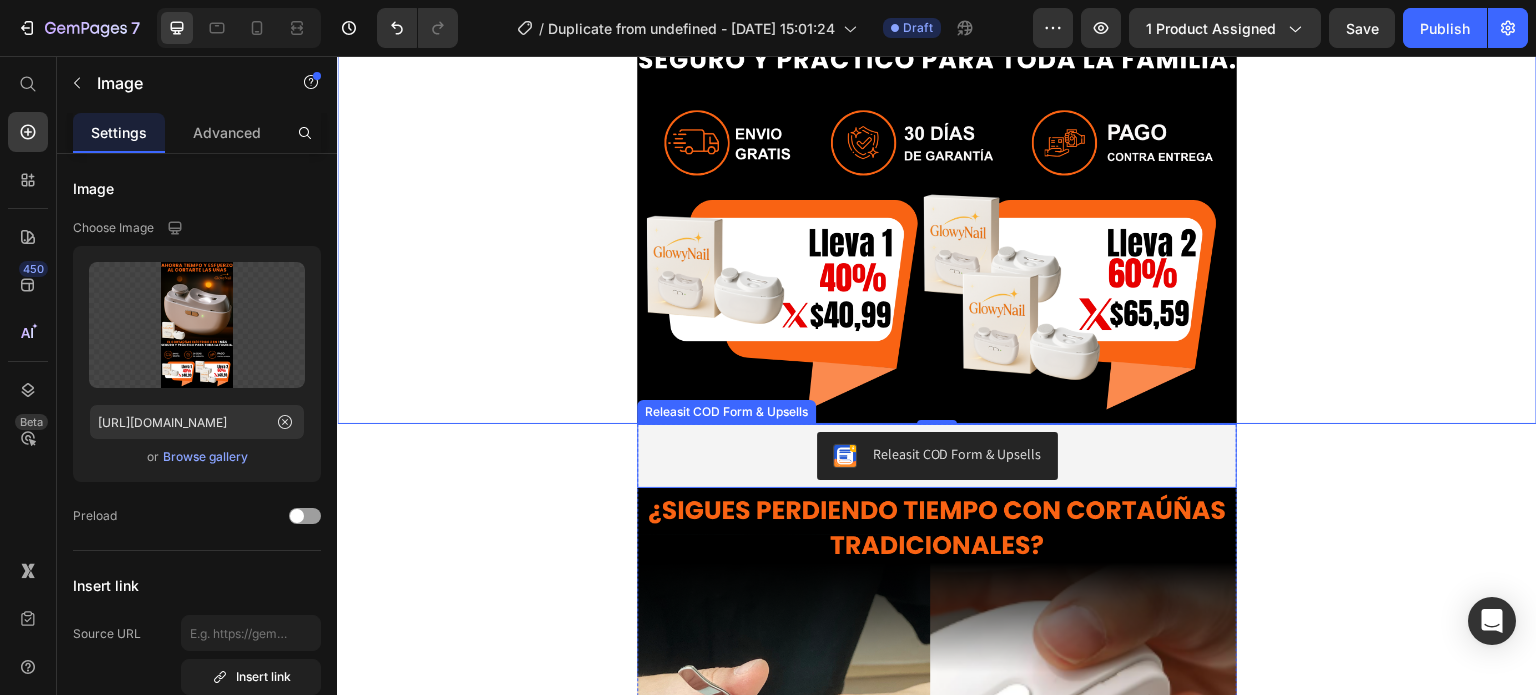 click on "Releasit COD Form & Upsells" at bounding box center [937, 456] 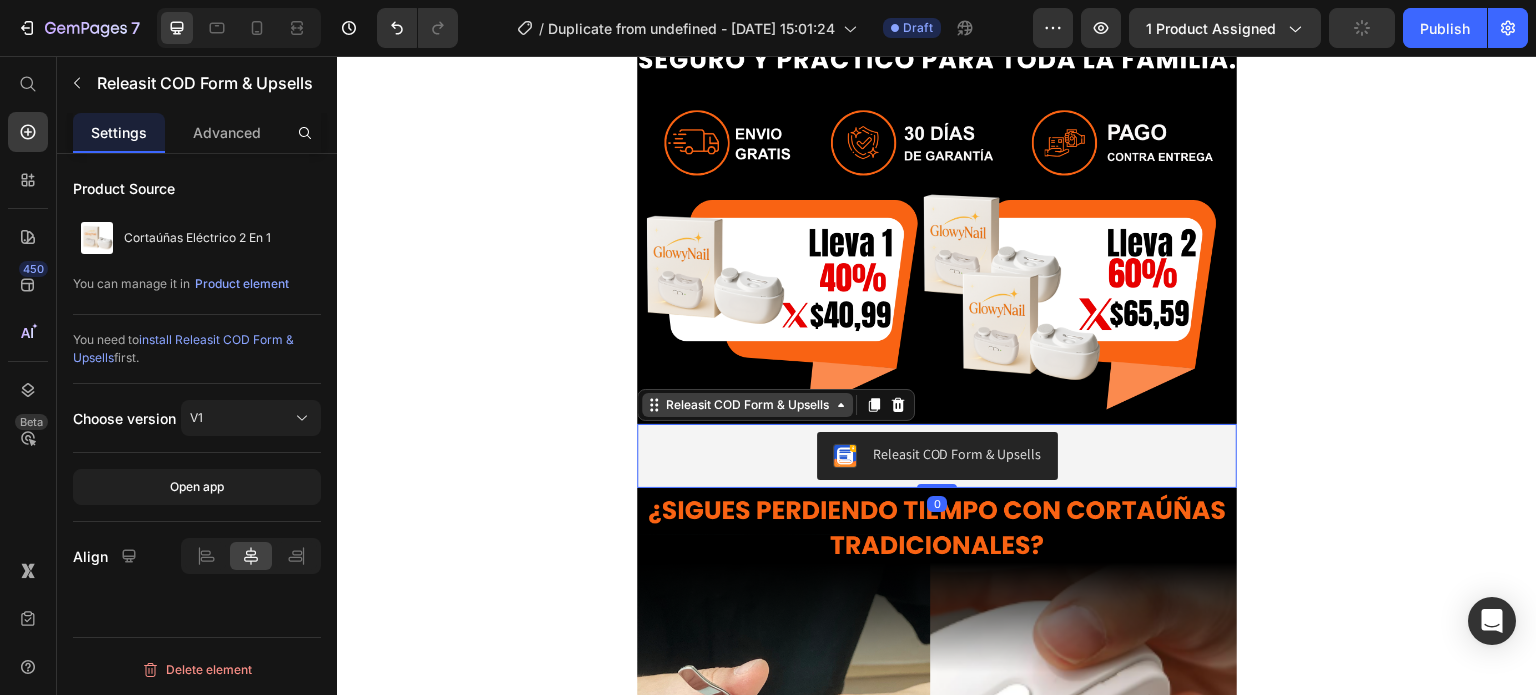 click on "Releasit COD Form & Upsells" at bounding box center (747, 405) 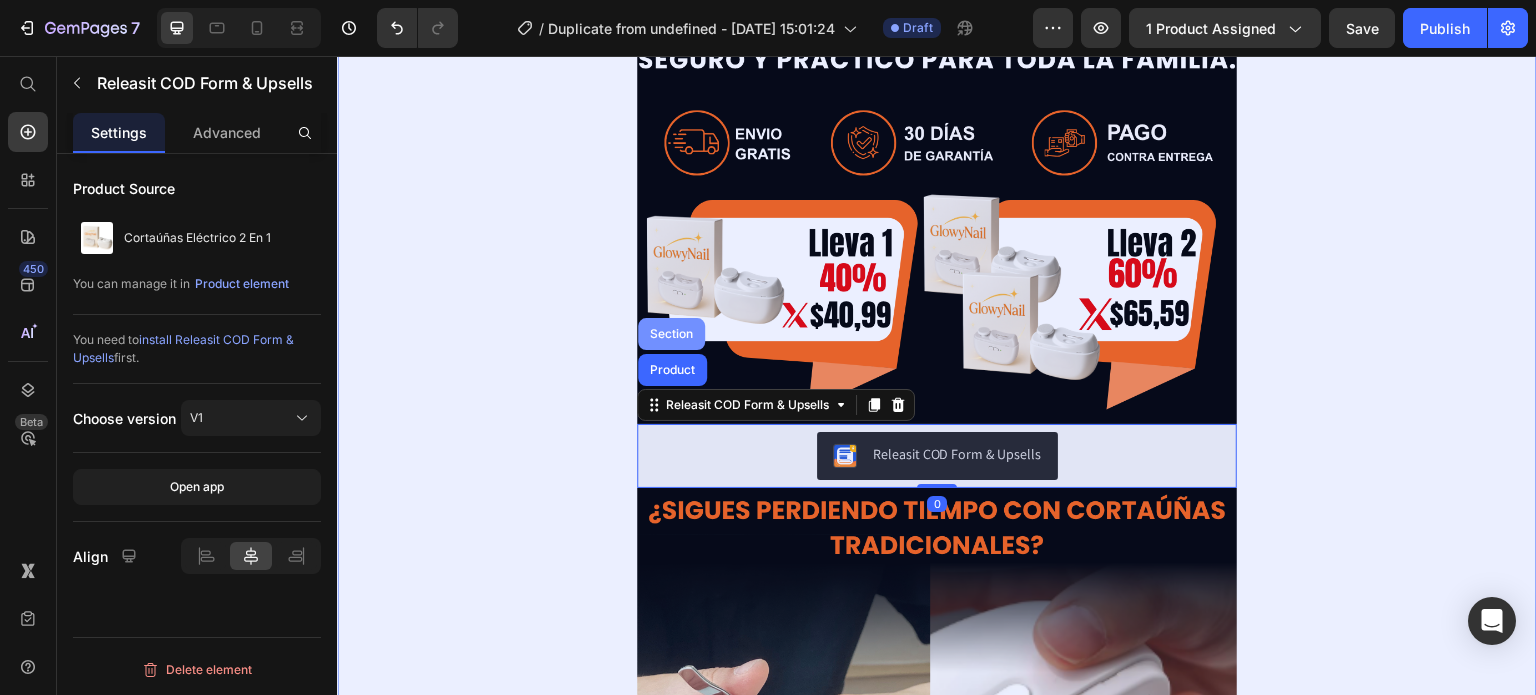 click on "Section" at bounding box center [671, 334] 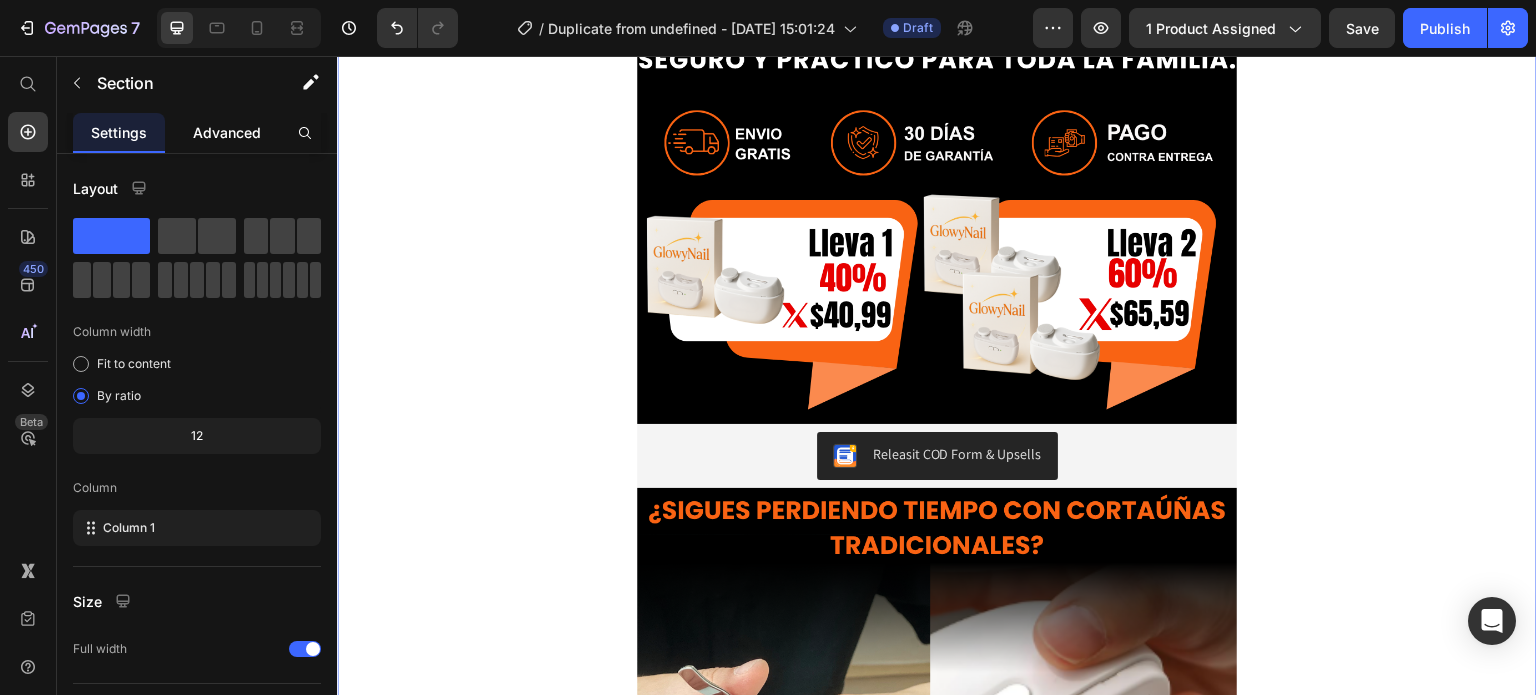 click on "Advanced" at bounding box center (227, 132) 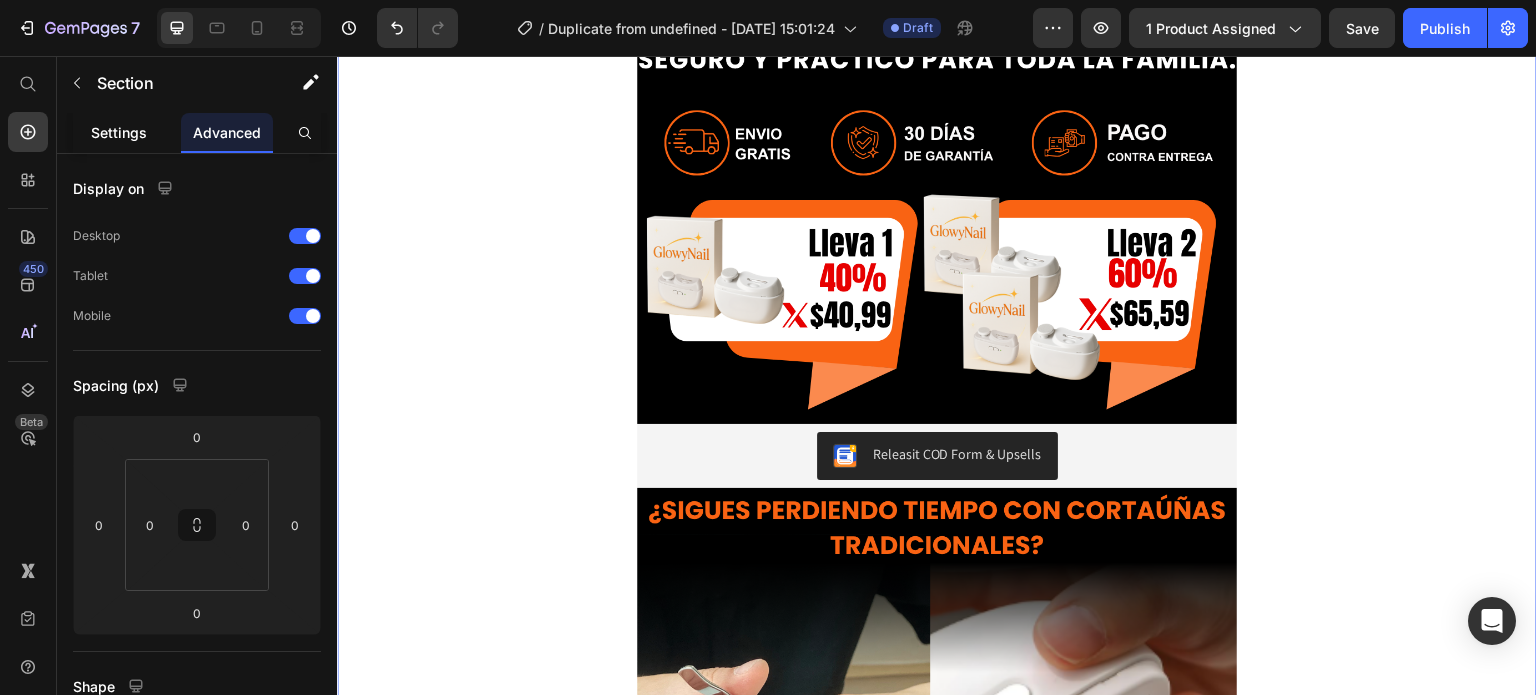 click on "Settings" at bounding box center (119, 132) 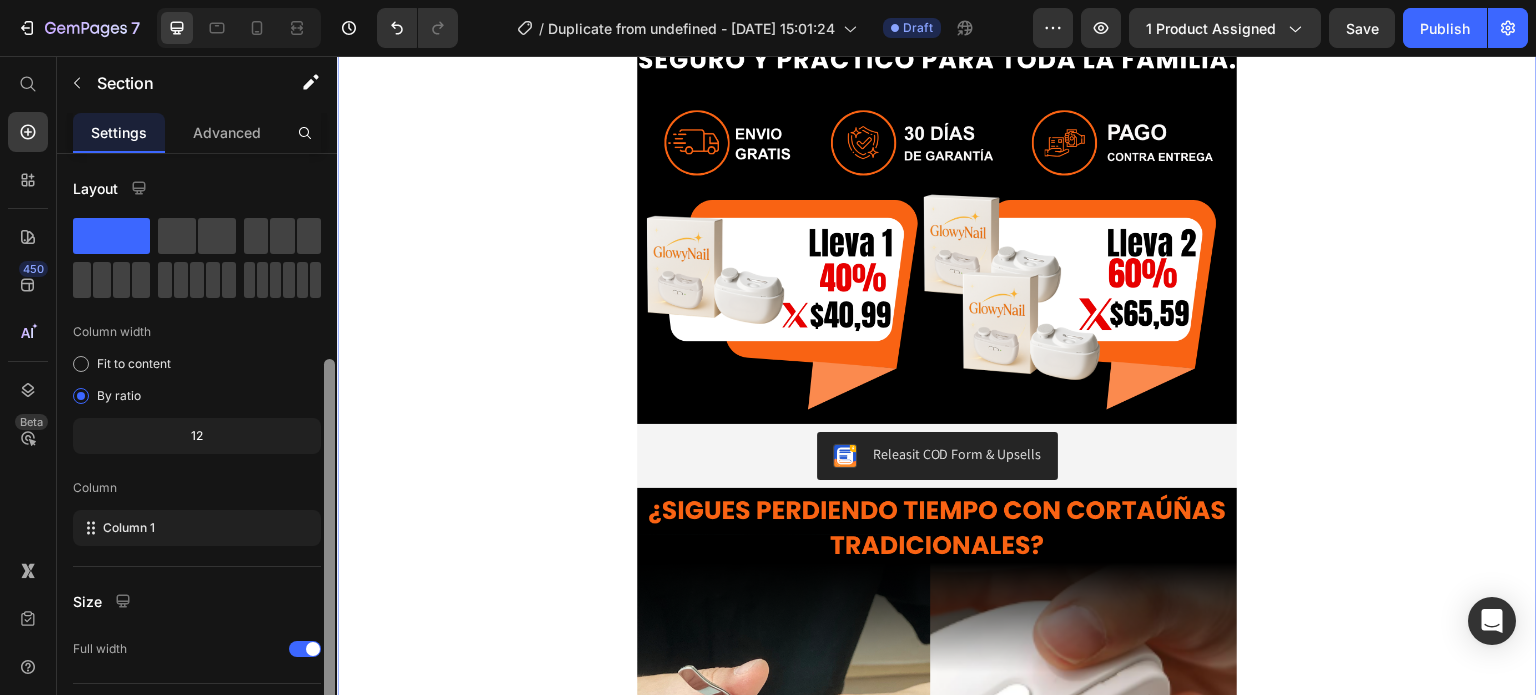 scroll, scrollTop: 208, scrollLeft: 0, axis: vertical 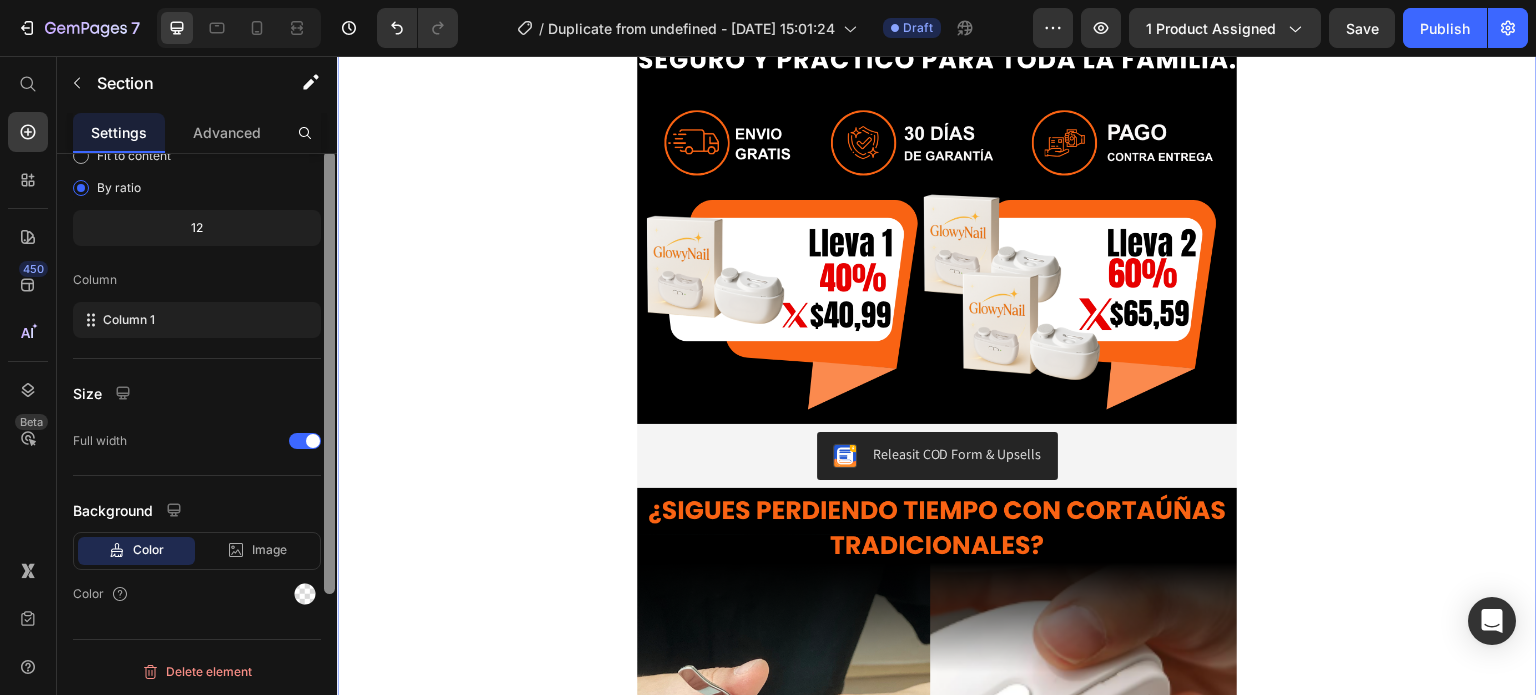 drag, startPoint x: 330, startPoint y: 226, endPoint x: 328, endPoint y: 595, distance: 369.00543 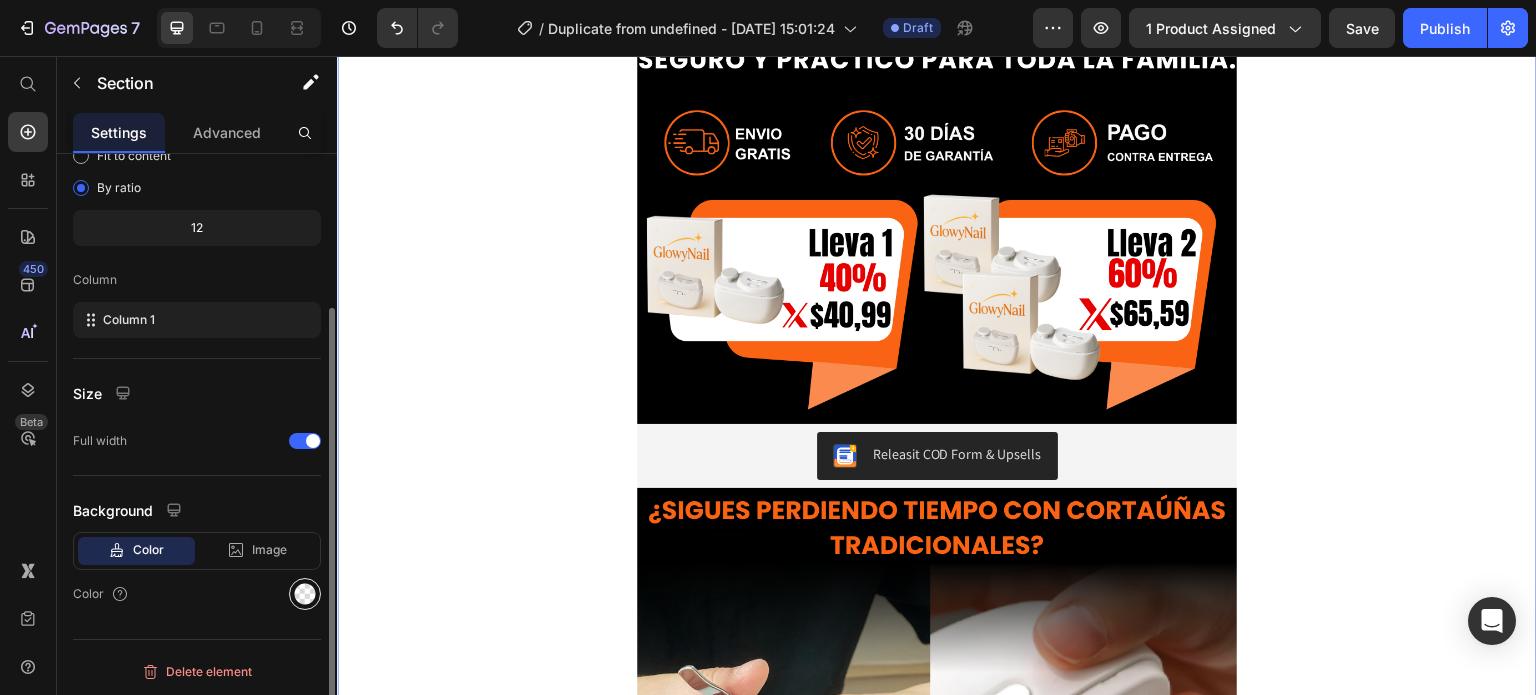 click at bounding box center (305, 594) 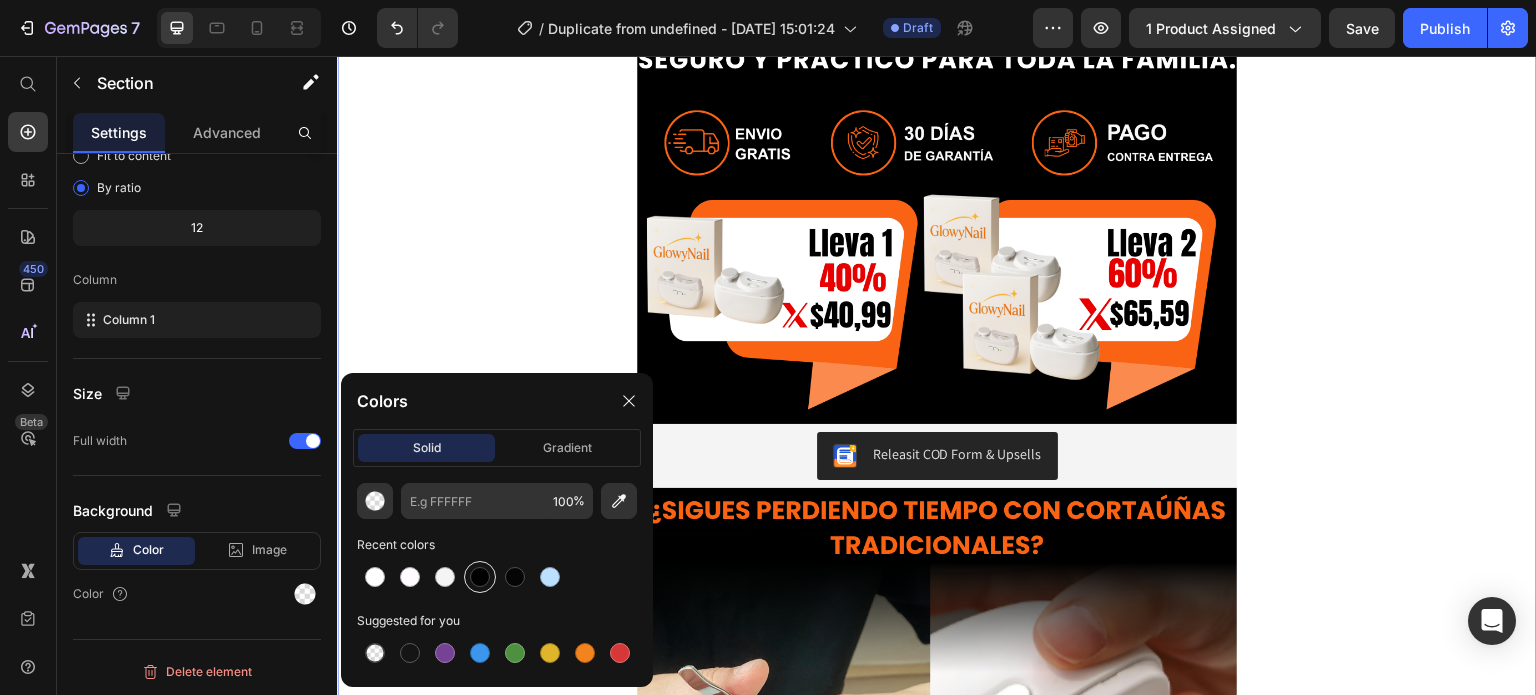 click at bounding box center (480, 577) 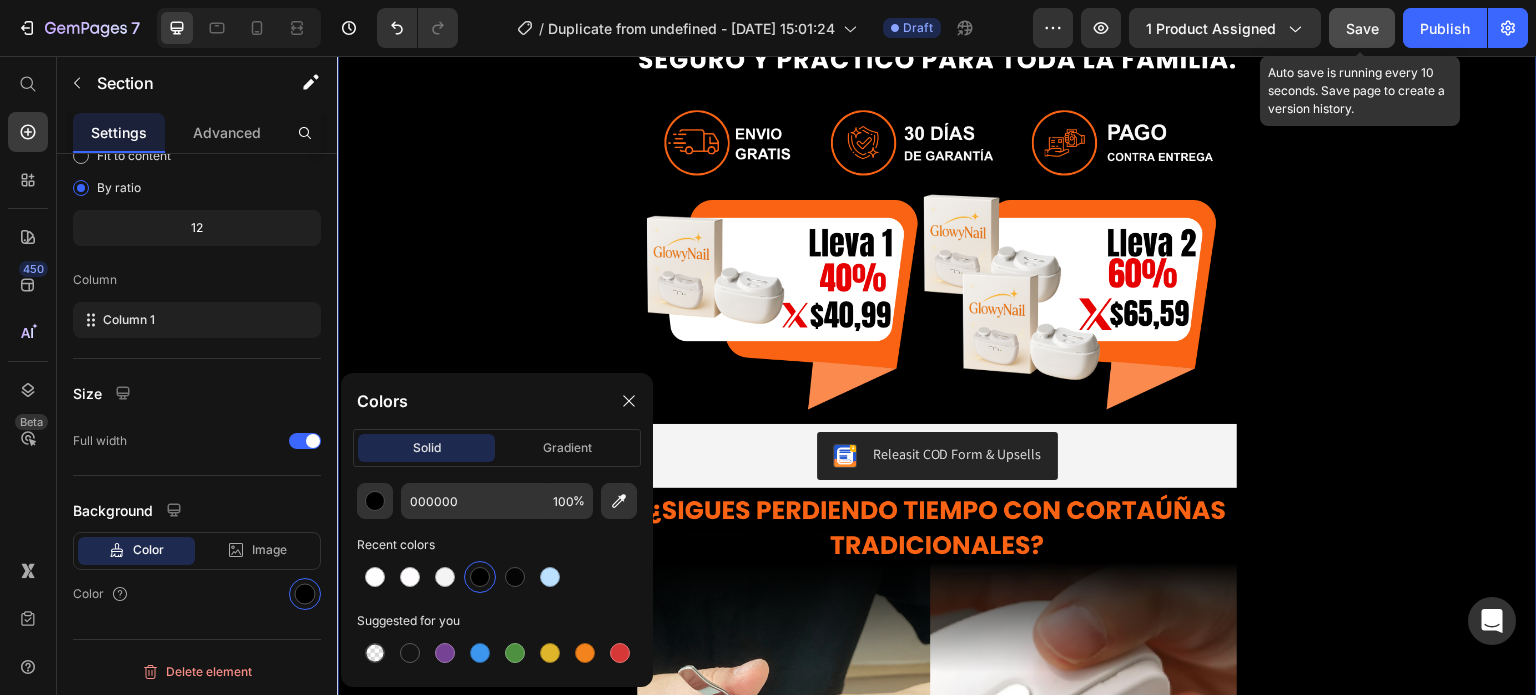 click on "Save" 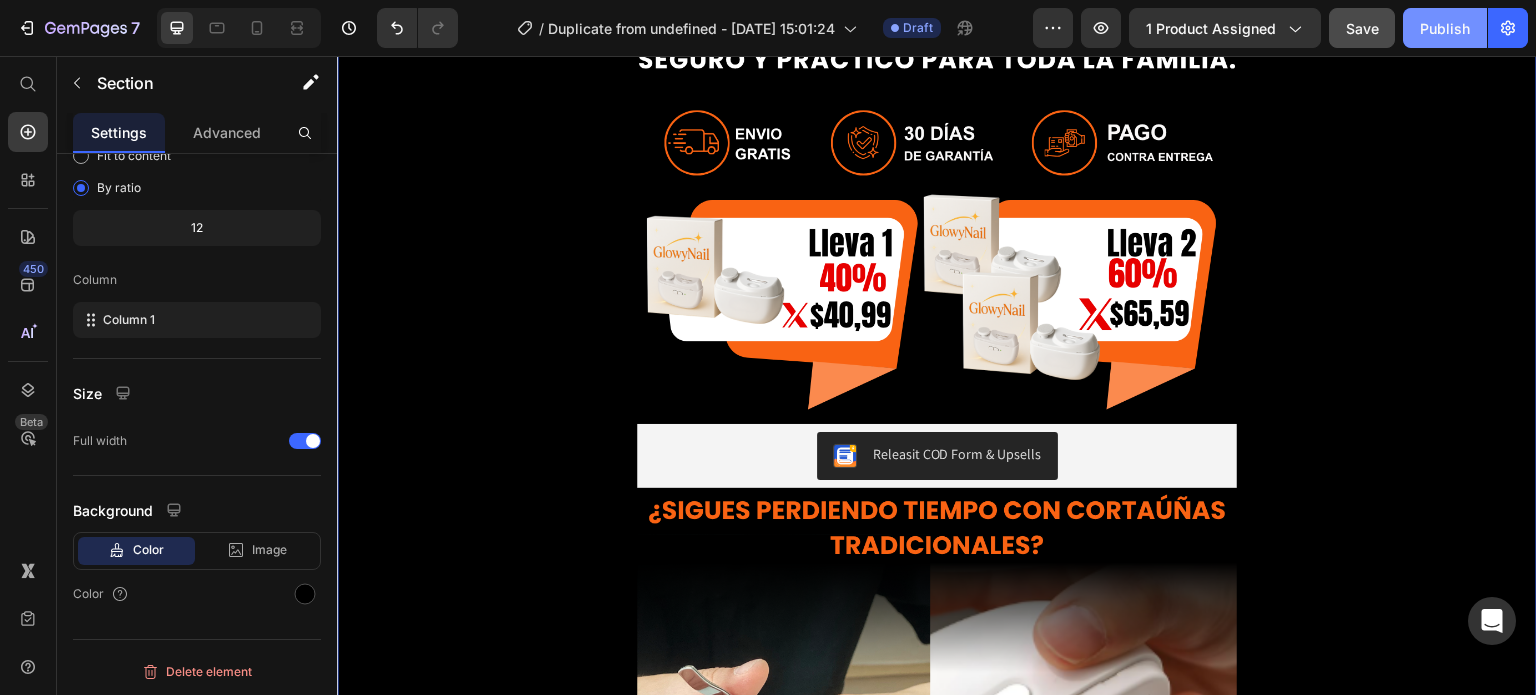 click on "Publish" 